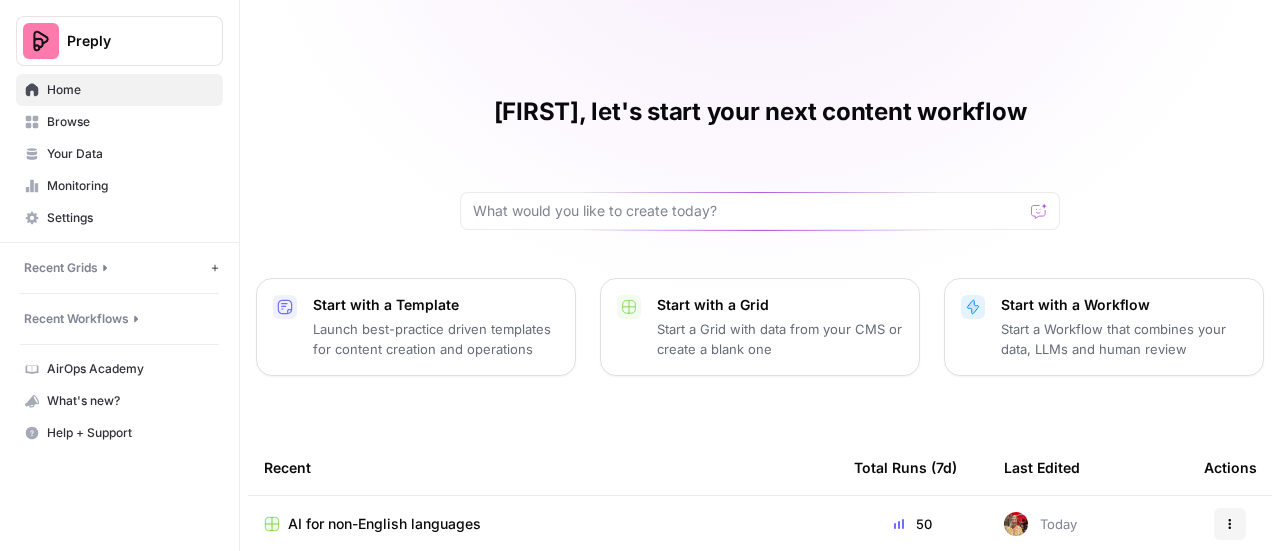 scroll, scrollTop: 0, scrollLeft: 0, axis: both 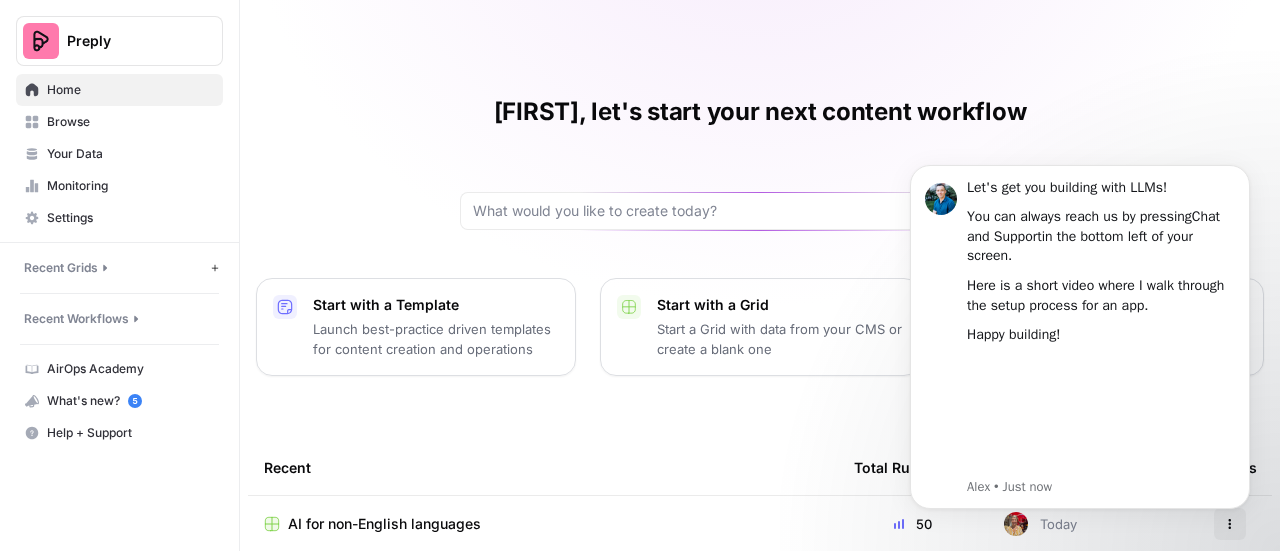 click on "Marta, let's start your next content workflow Start with a Template Launch best-practice driven templates for content creation and operations Start with a Grid Start a Grid with data from your CMS or create a blank one Start with a Workflow Start a Workflow that combines your data, LLMs and human review Recent Total Runs (7d) Last Edited Actions AI for non-English languages 50 Today Actions English Content 15 2 days ago Actions Keyword to Outline V2 Studio 2.0 0 2 days ago Actions Outline to Article V2 Studio 2.0 0 2 days ago Actions Localized Outline to Article Studio 2.0 0 2 days ago Actions Outline to Article Studio 2.0 0 3 days ago Actions Prioritize SEO Keywords List Studio 2.0 0 11 days ago Actions" at bounding box center [760, 460] 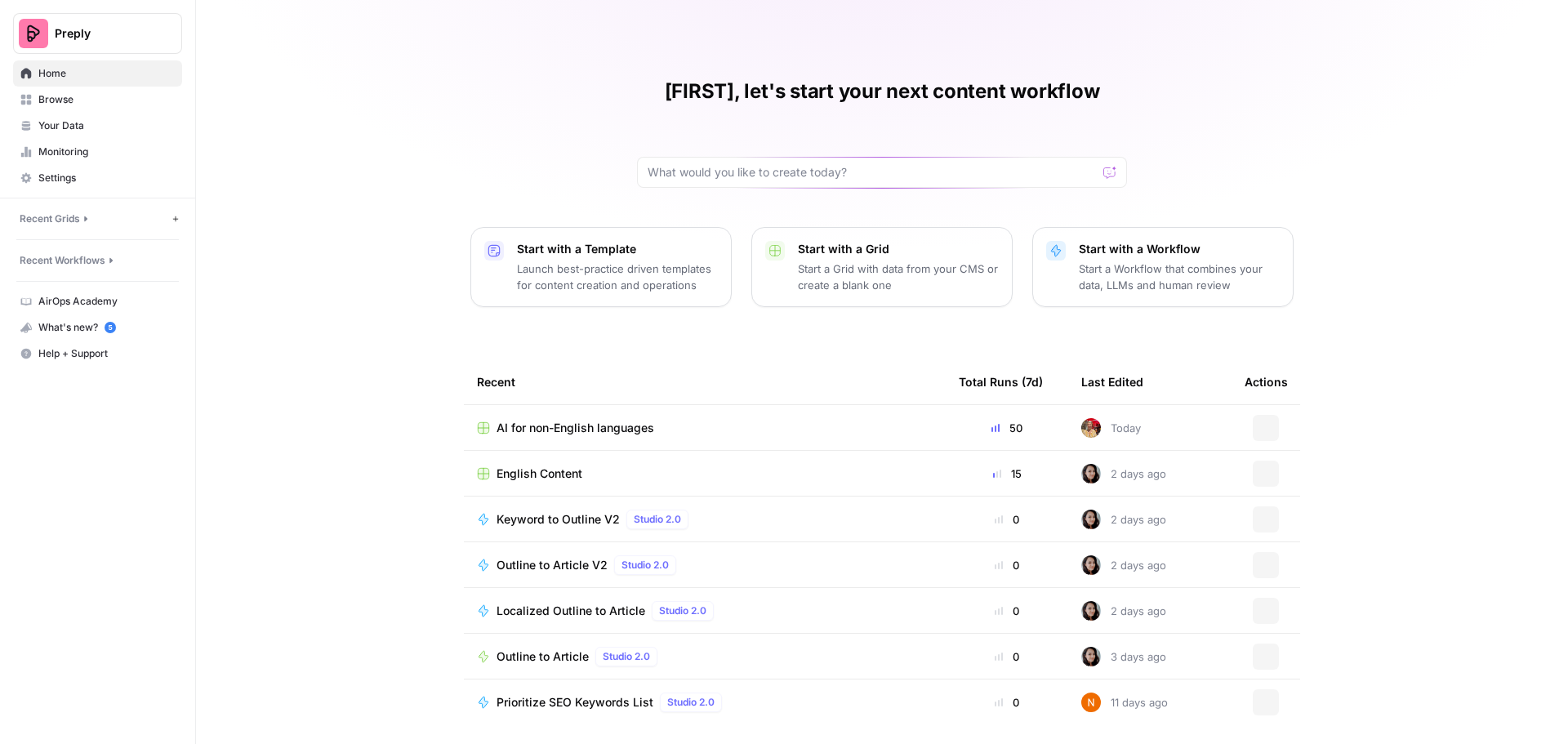 scroll, scrollTop: 0, scrollLeft: 0, axis: both 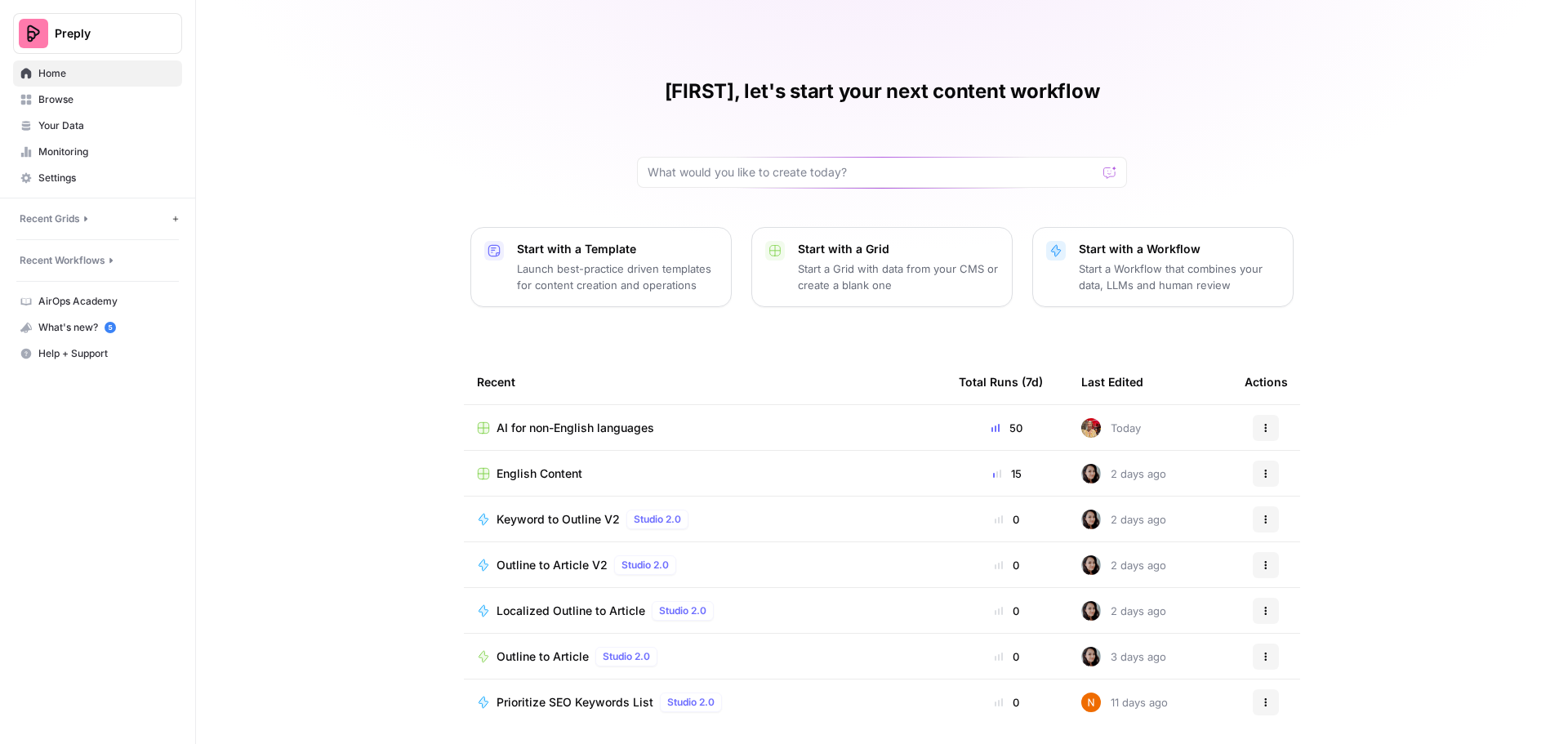 click on "English Content" at bounding box center (539, 474) 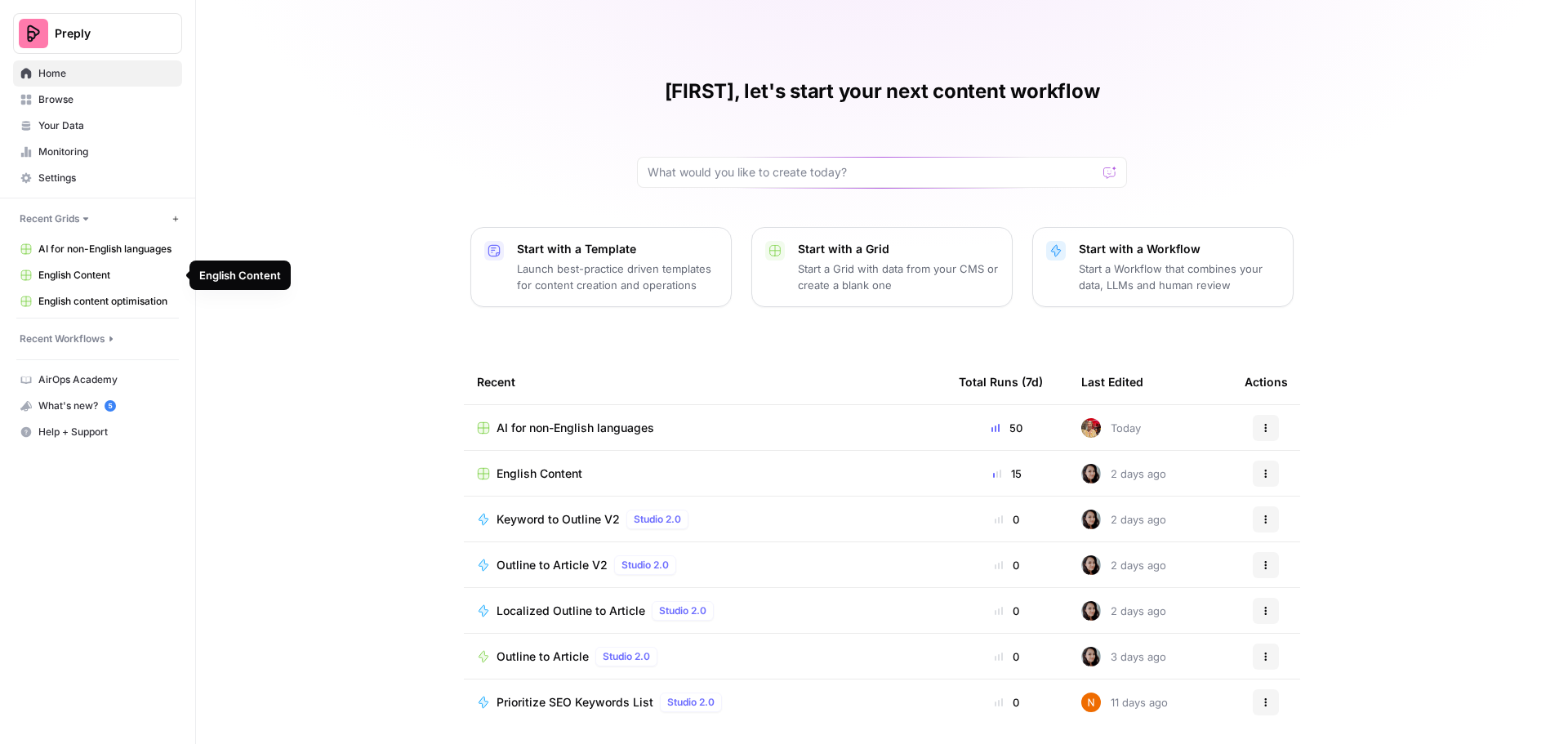 click on "AI for non-English languages" at bounding box center [106, 249] 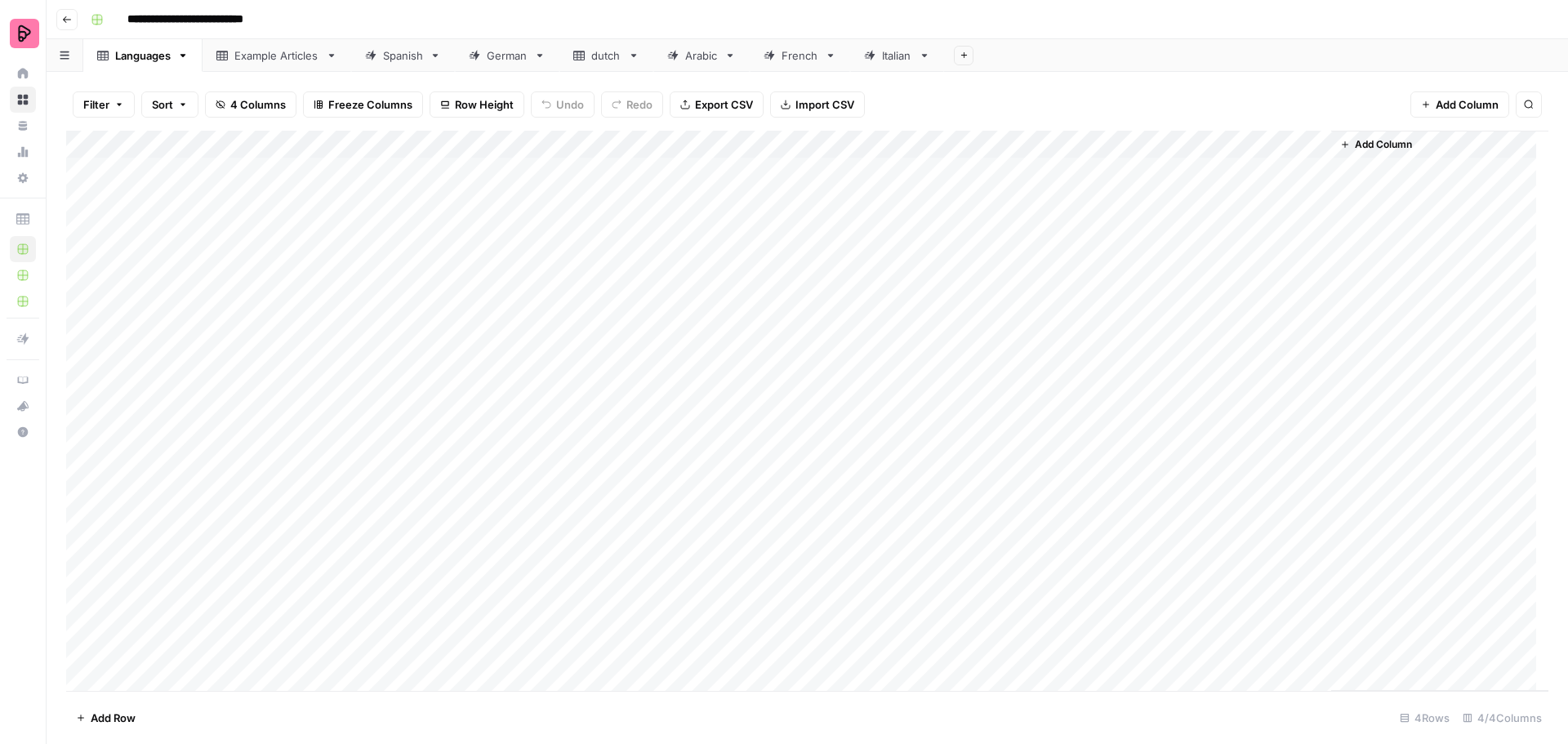 click on "Spanish" at bounding box center [403, 56] 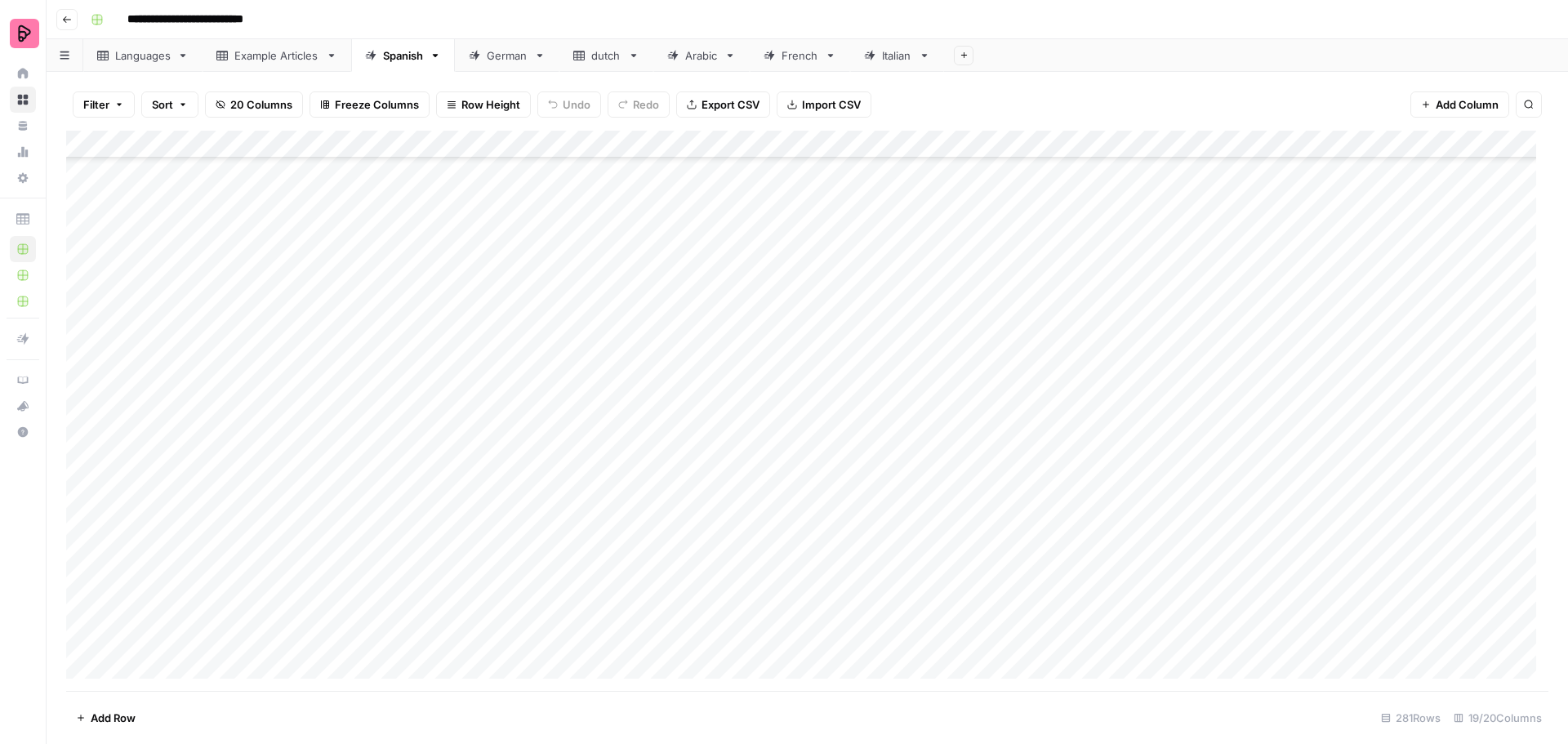 scroll, scrollTop: 643, scrollLeft: 0, axis: vertical 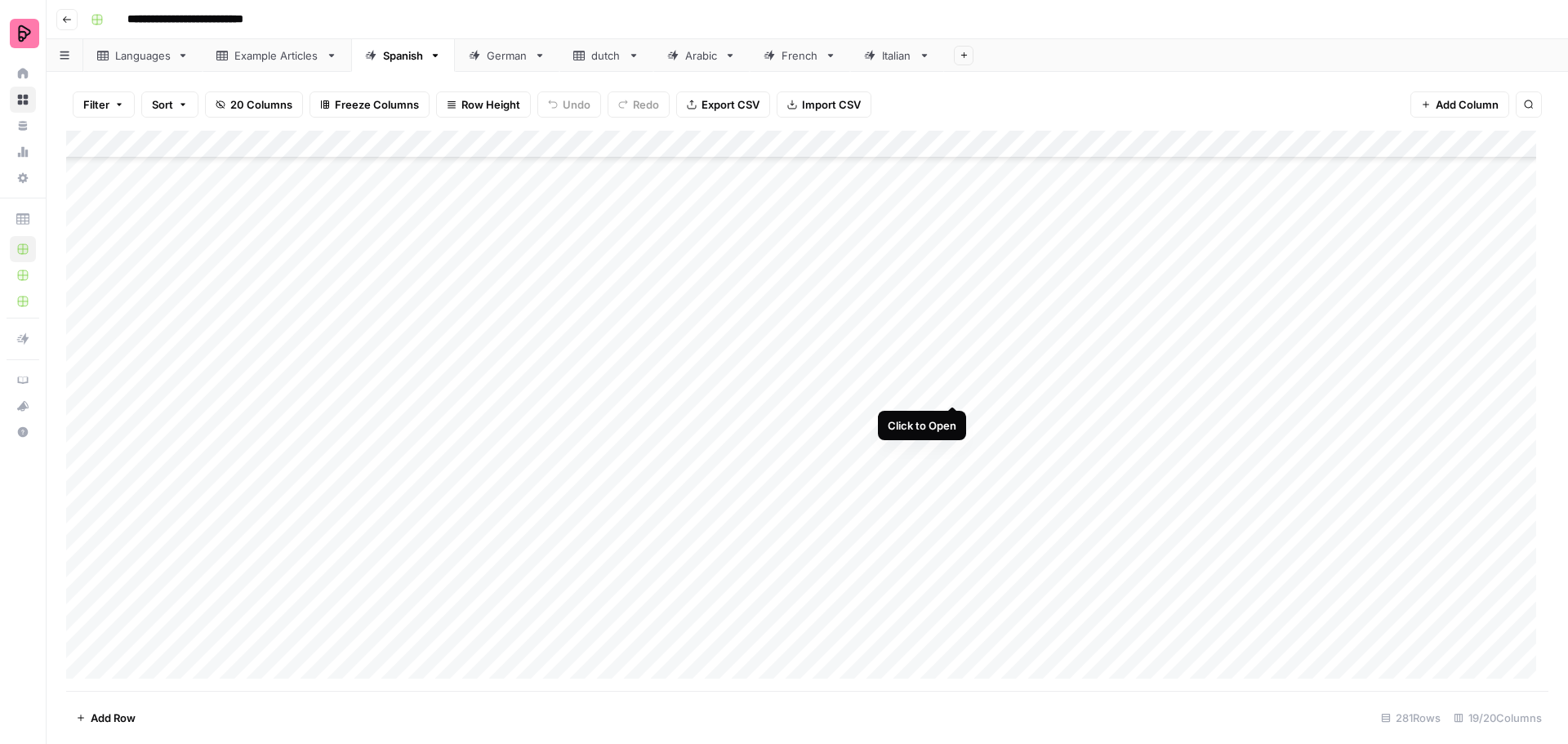 click on "Add Column" at bounding box center (807, 411) 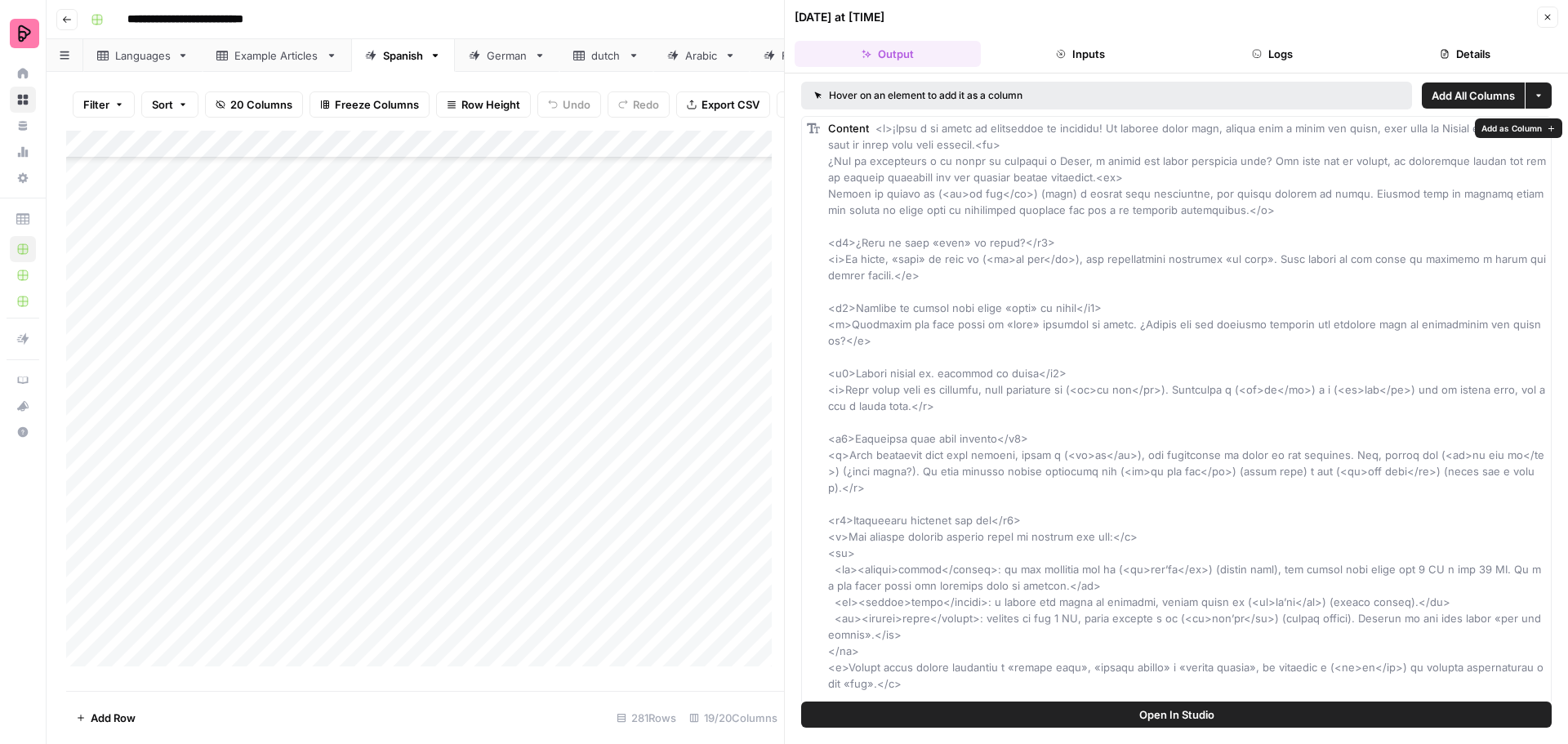 click at bounding box center (1187, 1598) 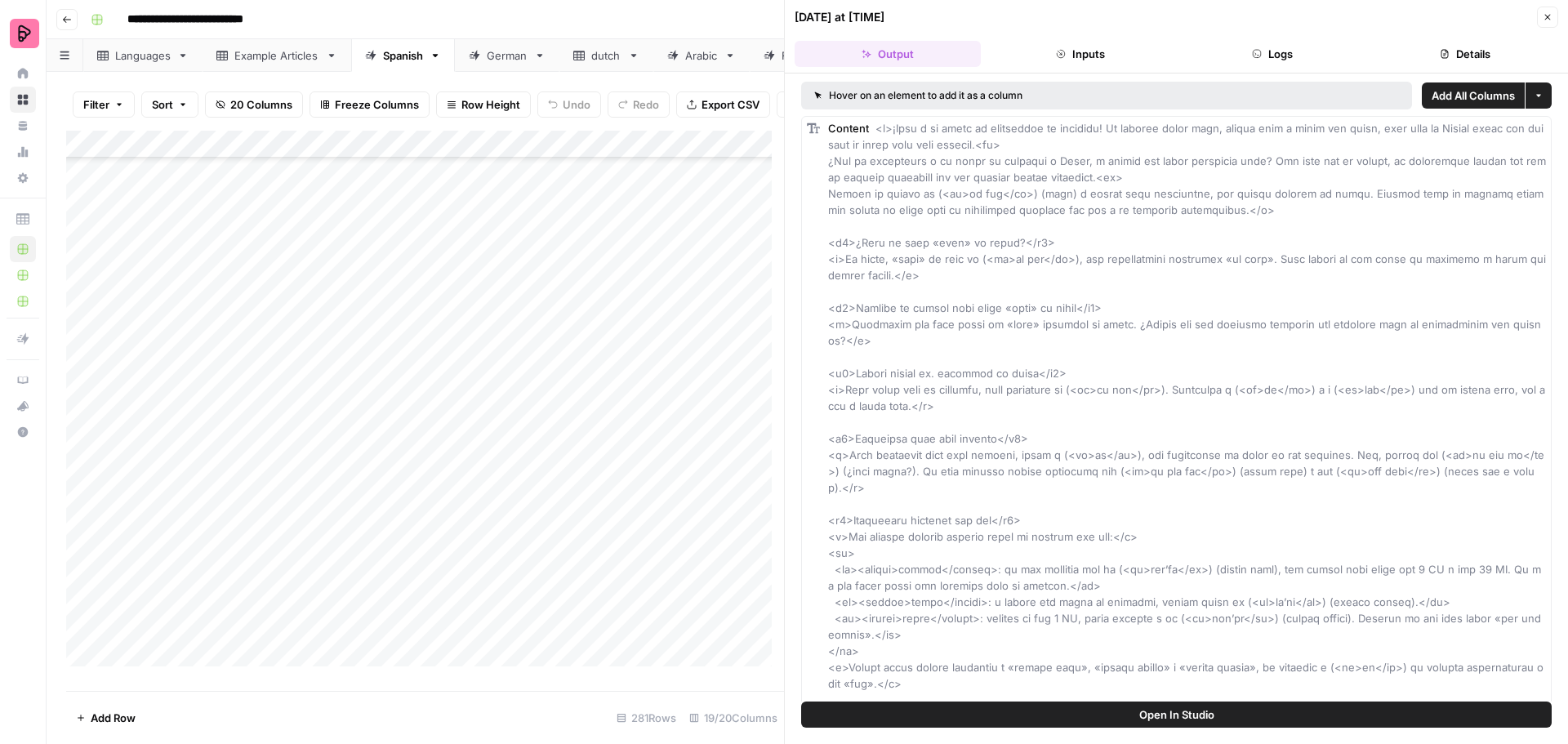 click on "Close" at bounding box center (1548, 17) 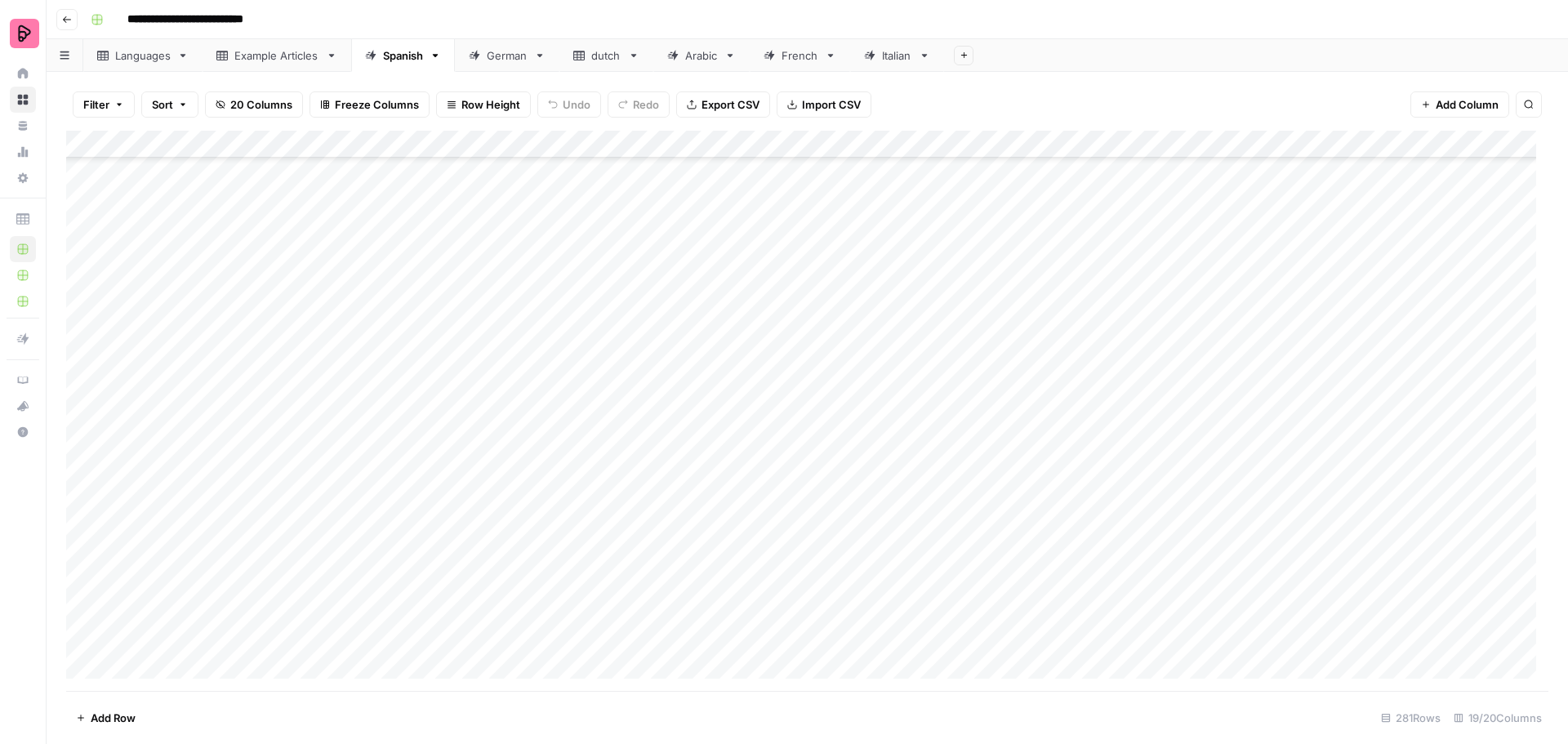 scroll, scrollTop: 2943, scrollLeft: 0, axis: vertical 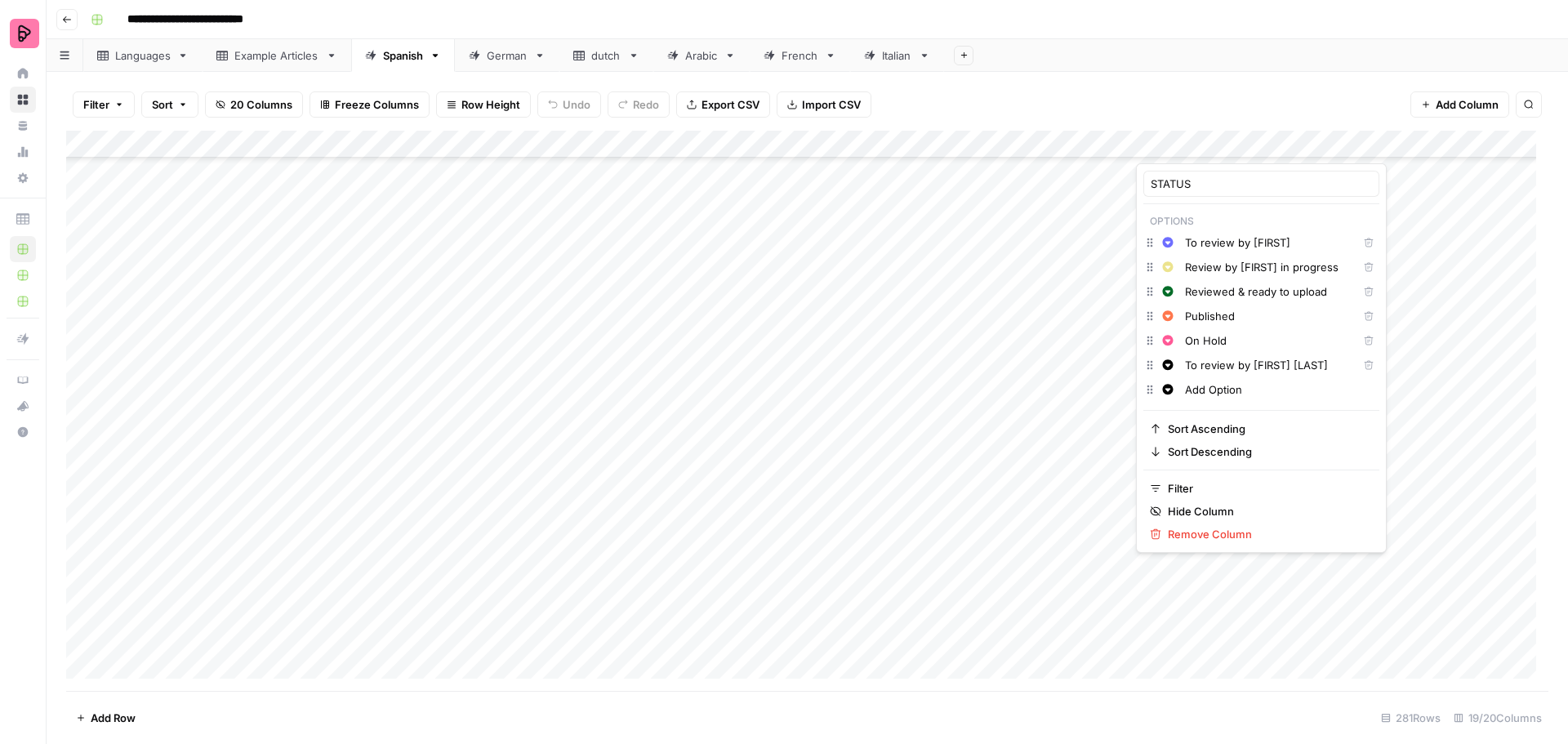 click on "Review by [PERSON]" at bounding box center (1267, 365) 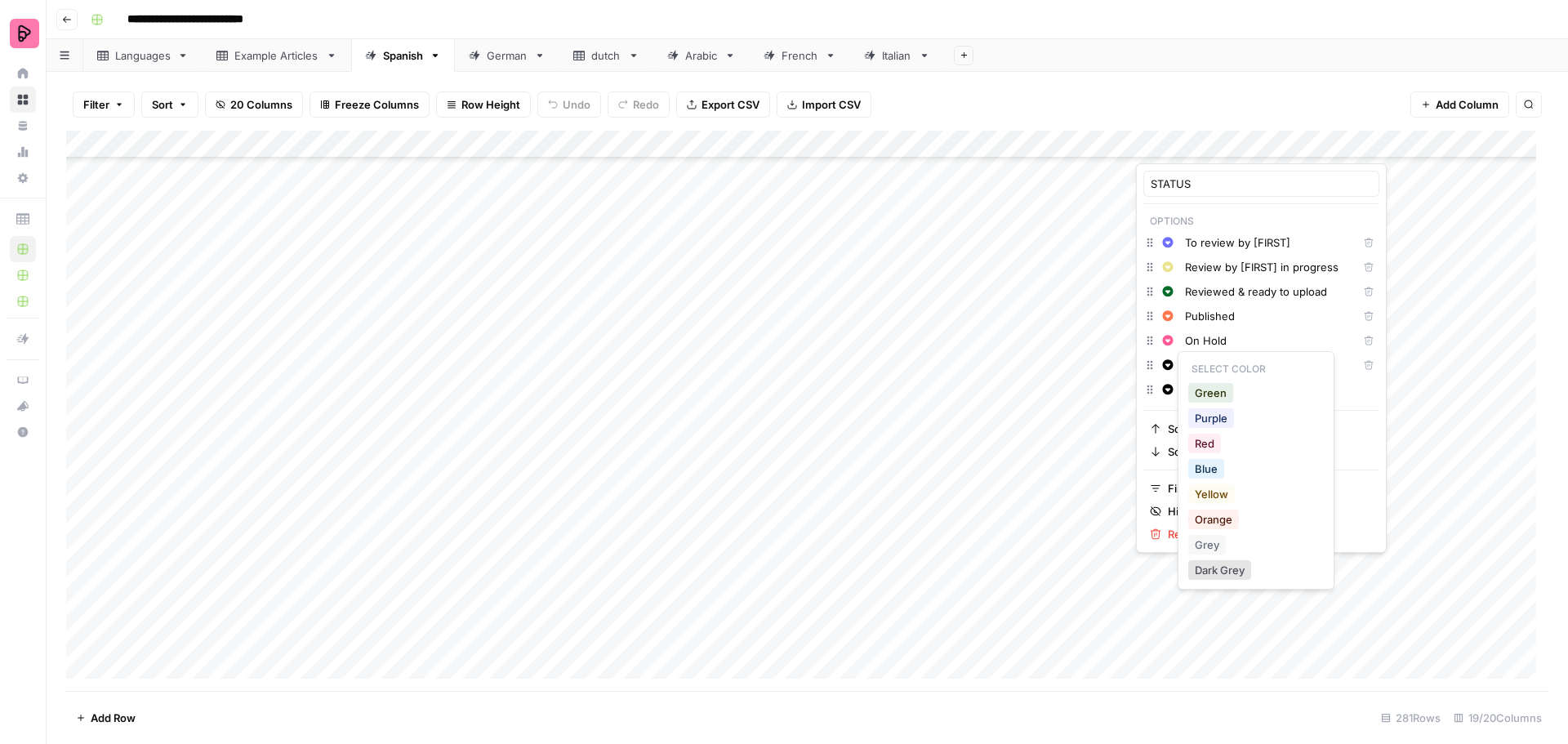 click 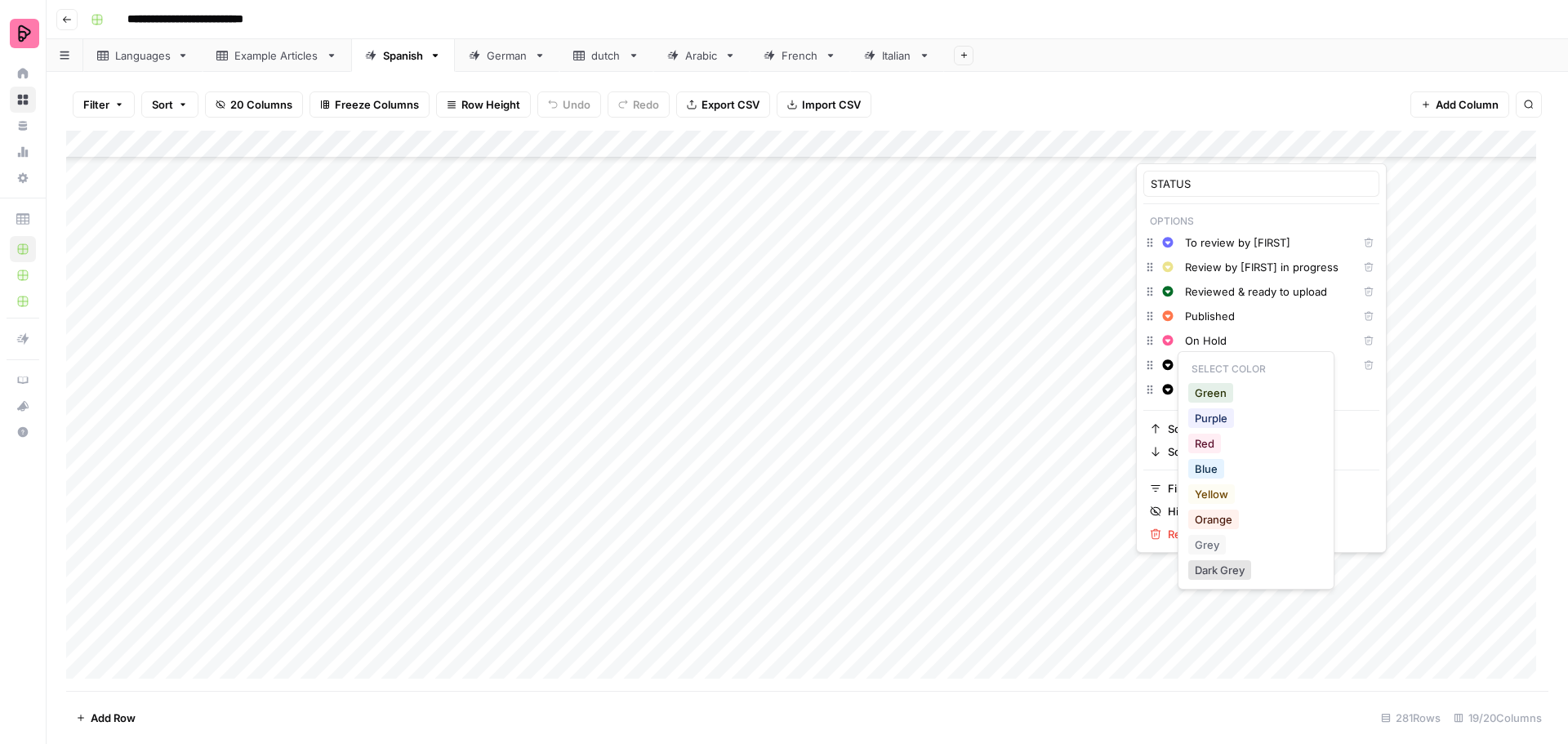 click 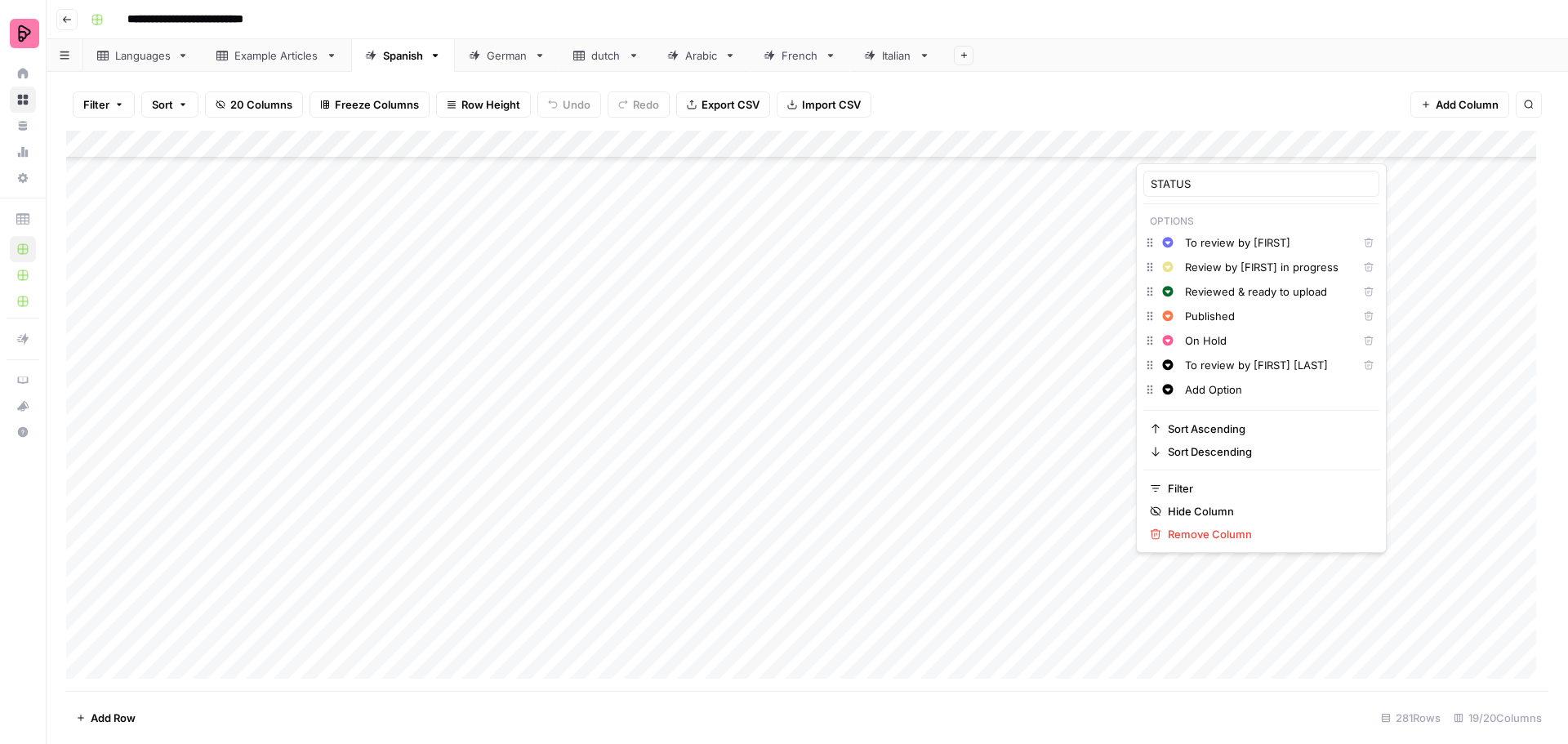 click on "Review by [PERSON]" at bounding box center (1267, 365) 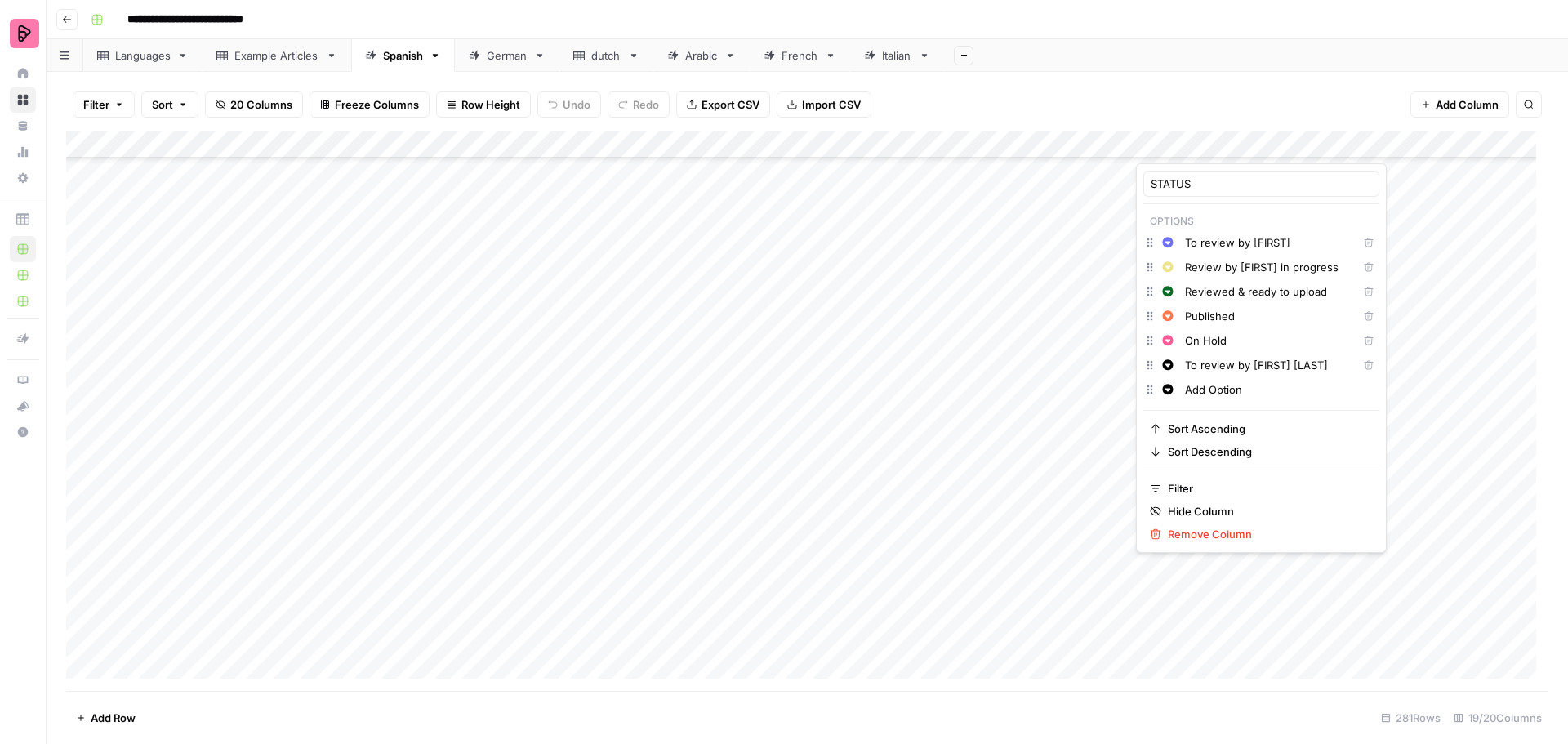 click 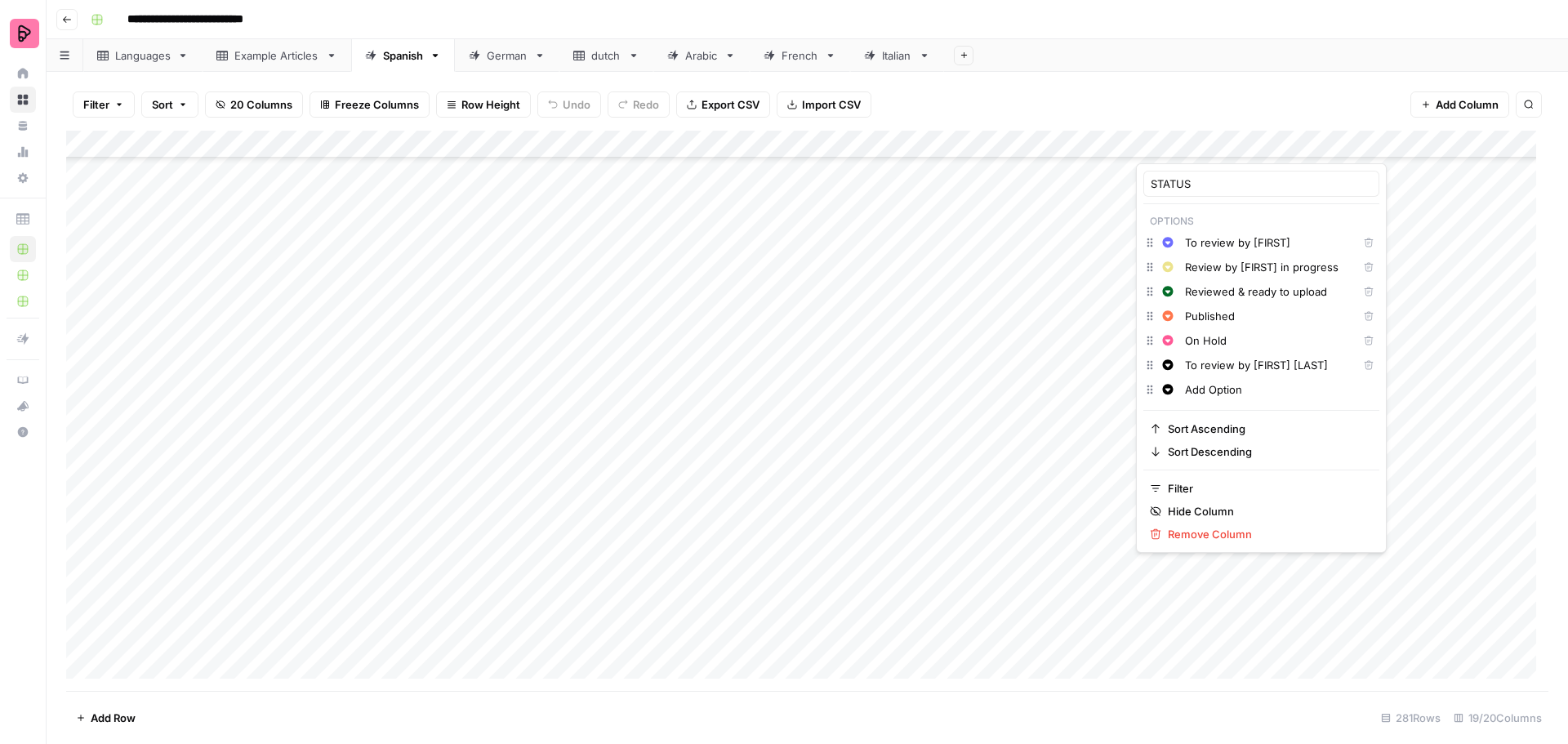 click 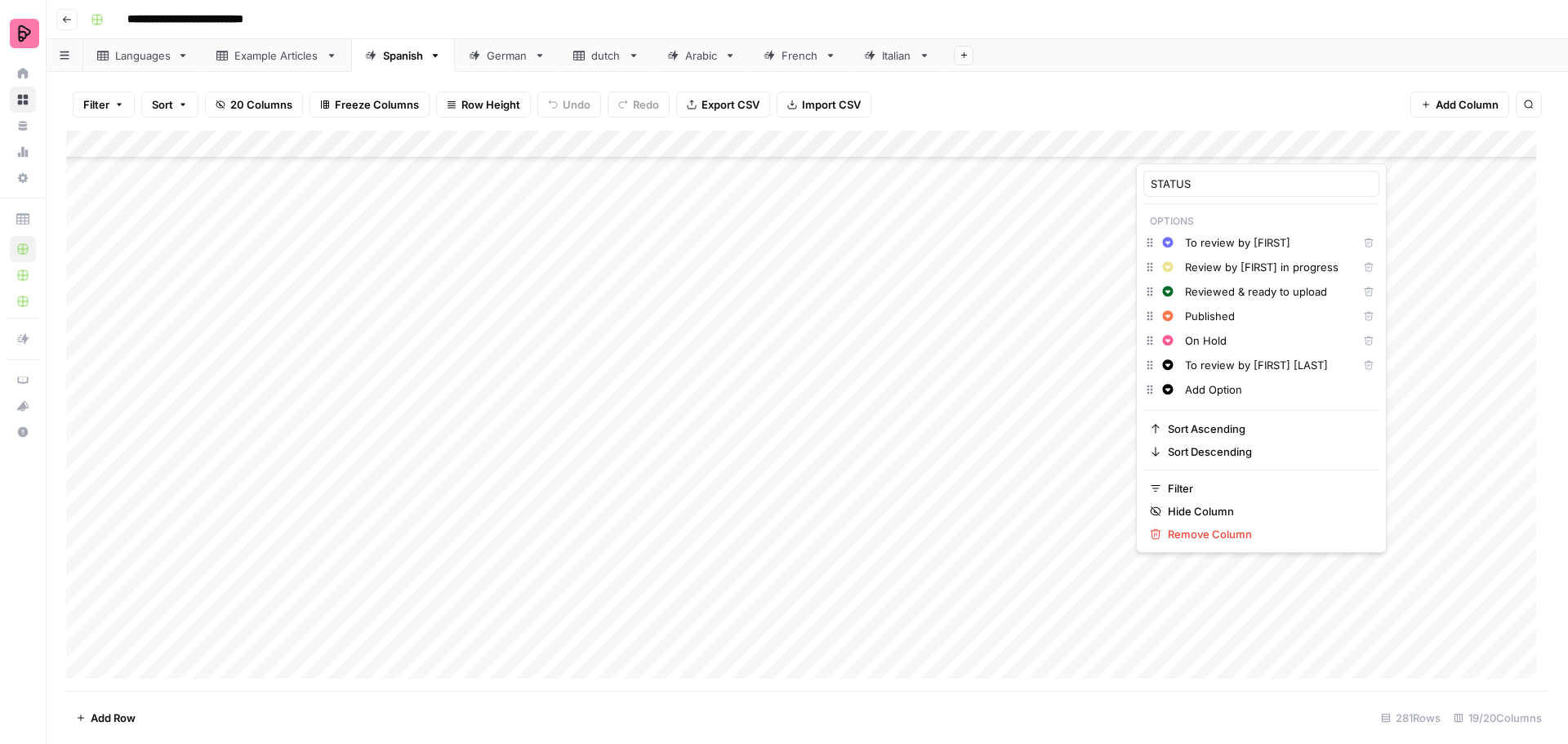 click on "Review by [PERSON]" at bounding box center (1267, 365) 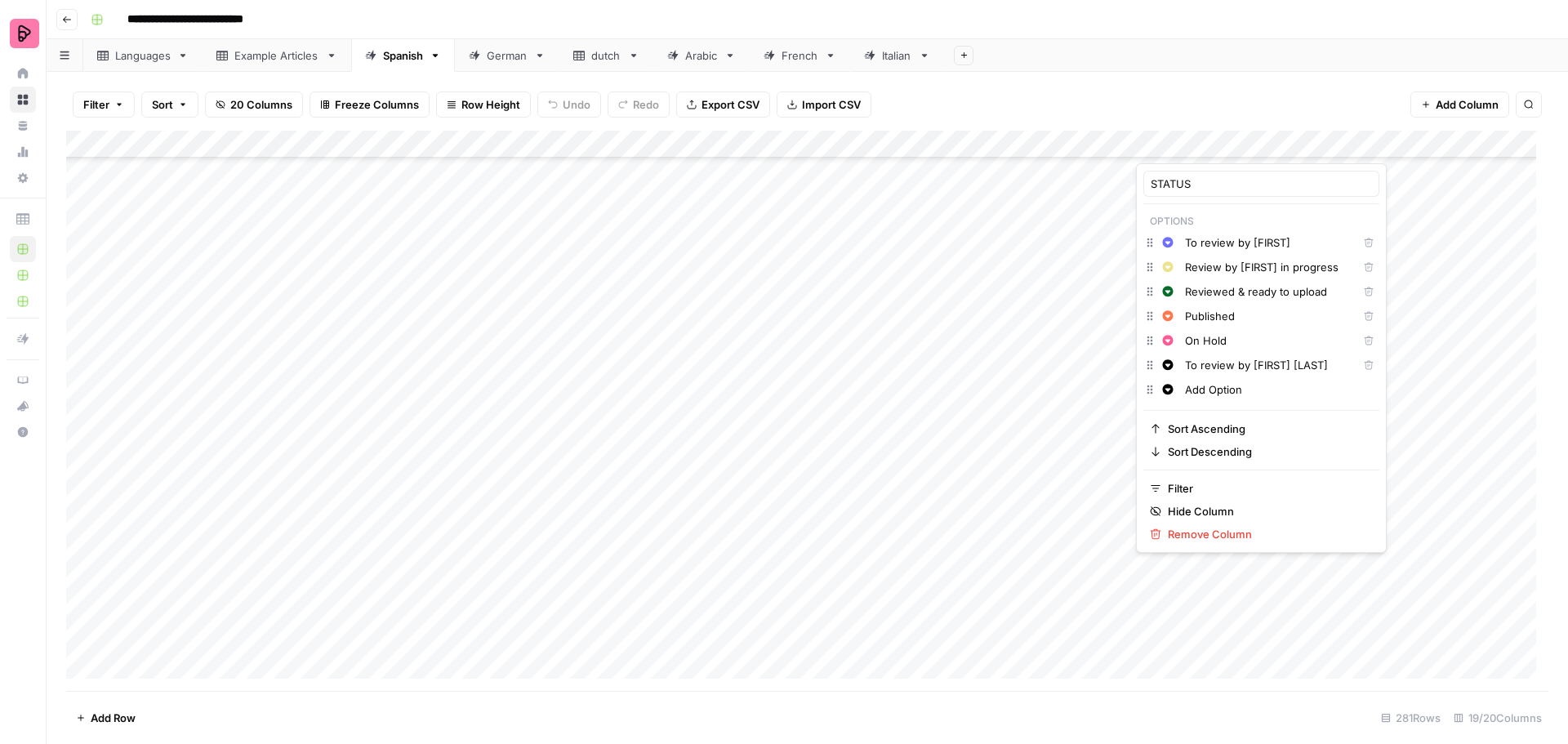 click 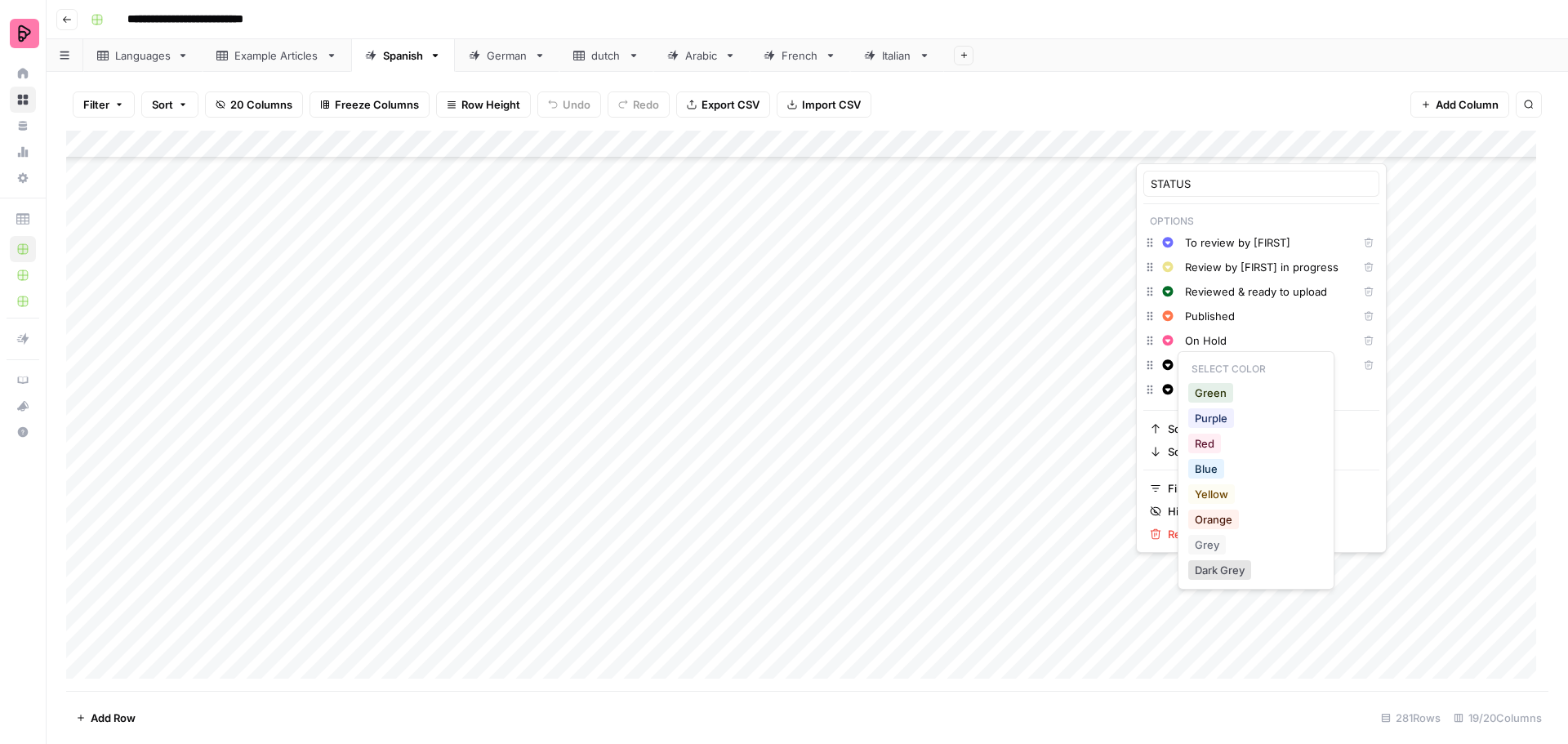 click on "Select Color" at bounding box center (1256, 369) 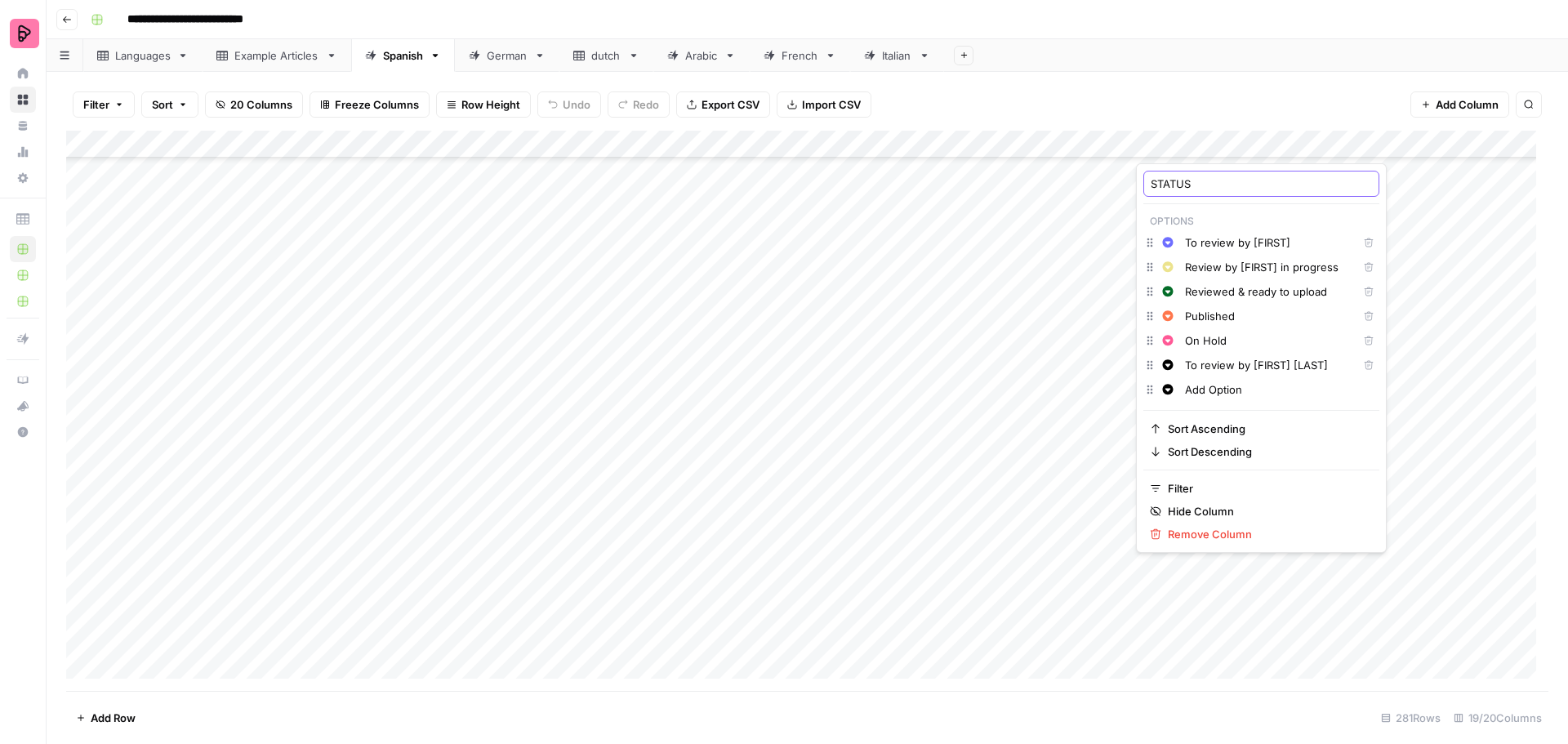 click on "STATUS" at bounding box center (1261, 184) 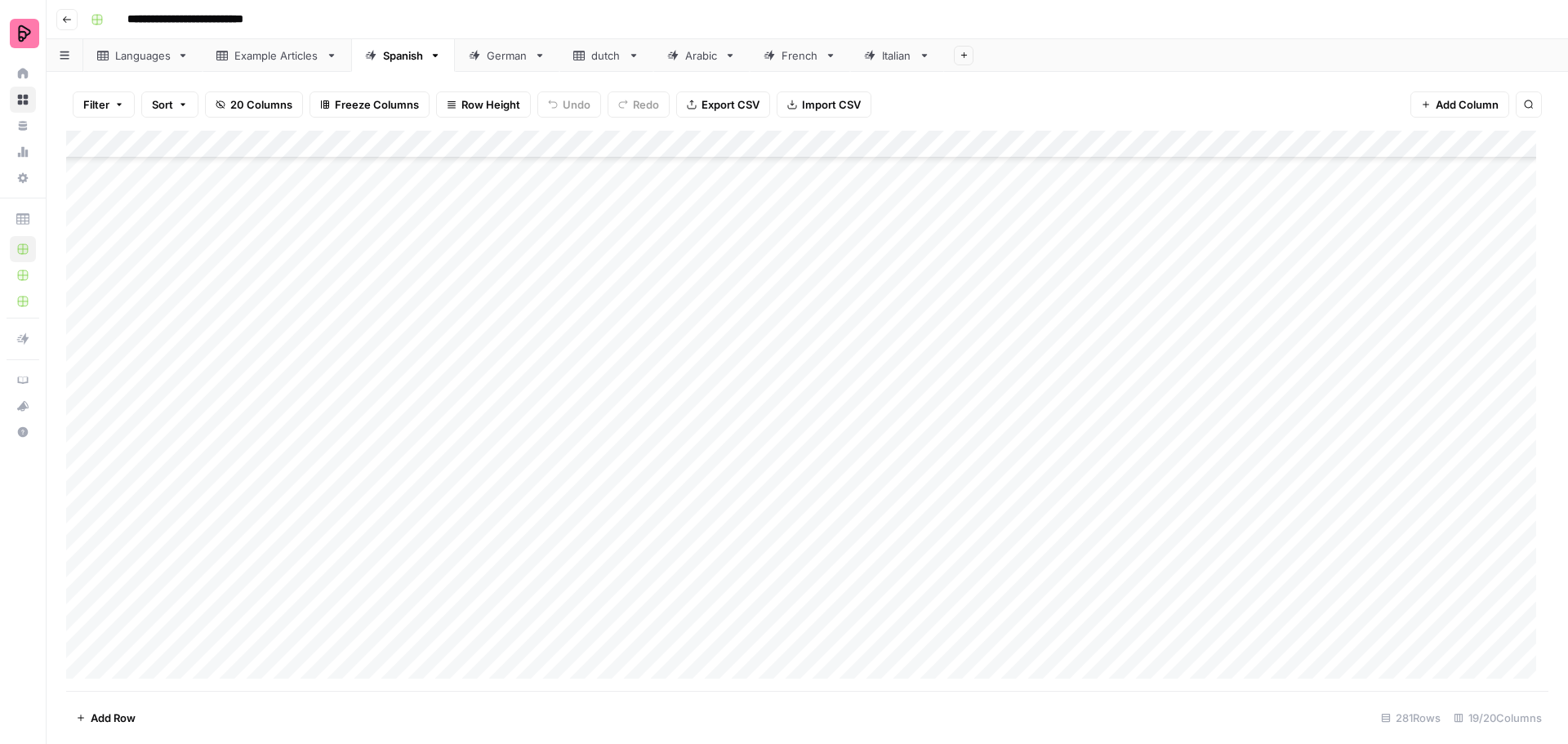 click on "Add Column" at bounding box center [807, 411] 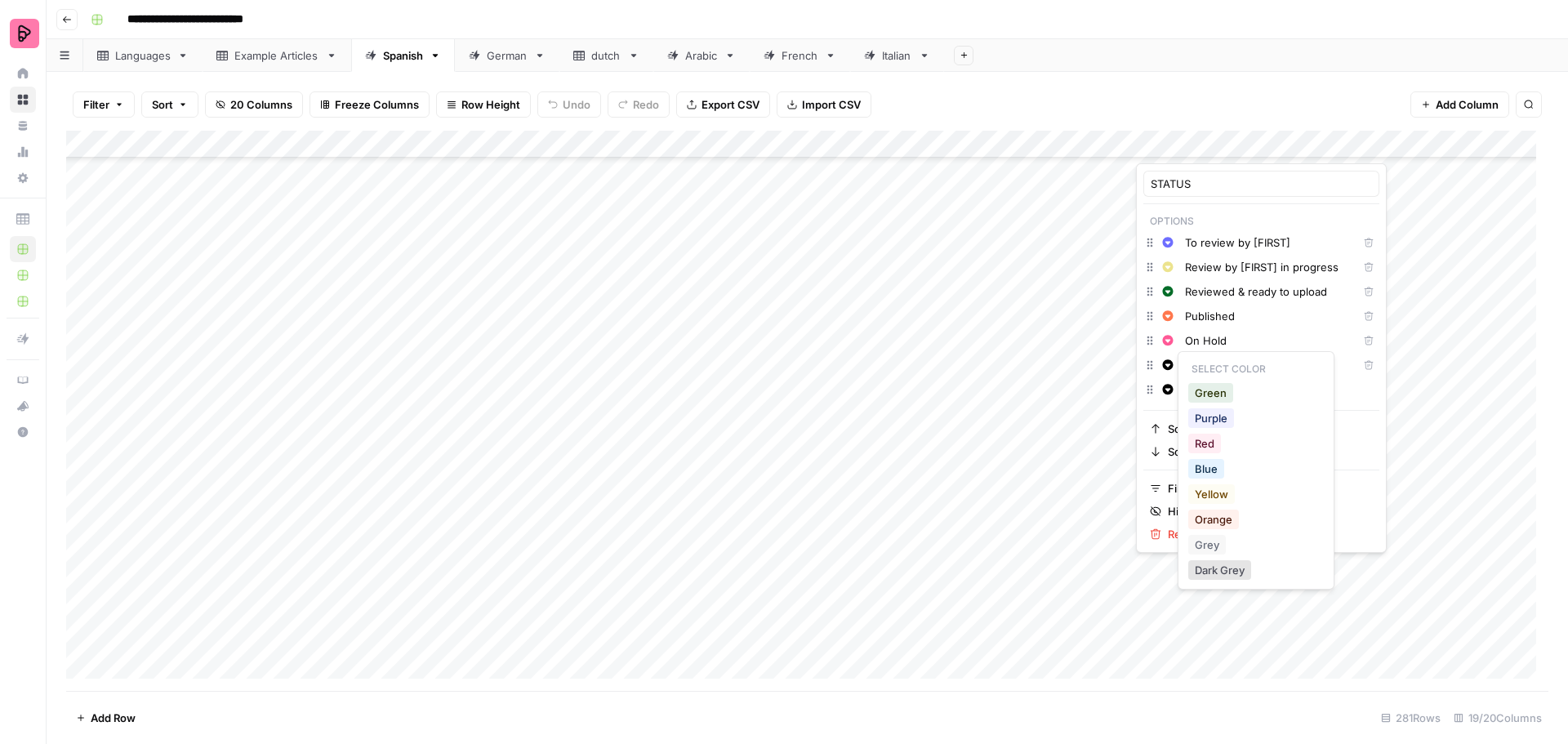click 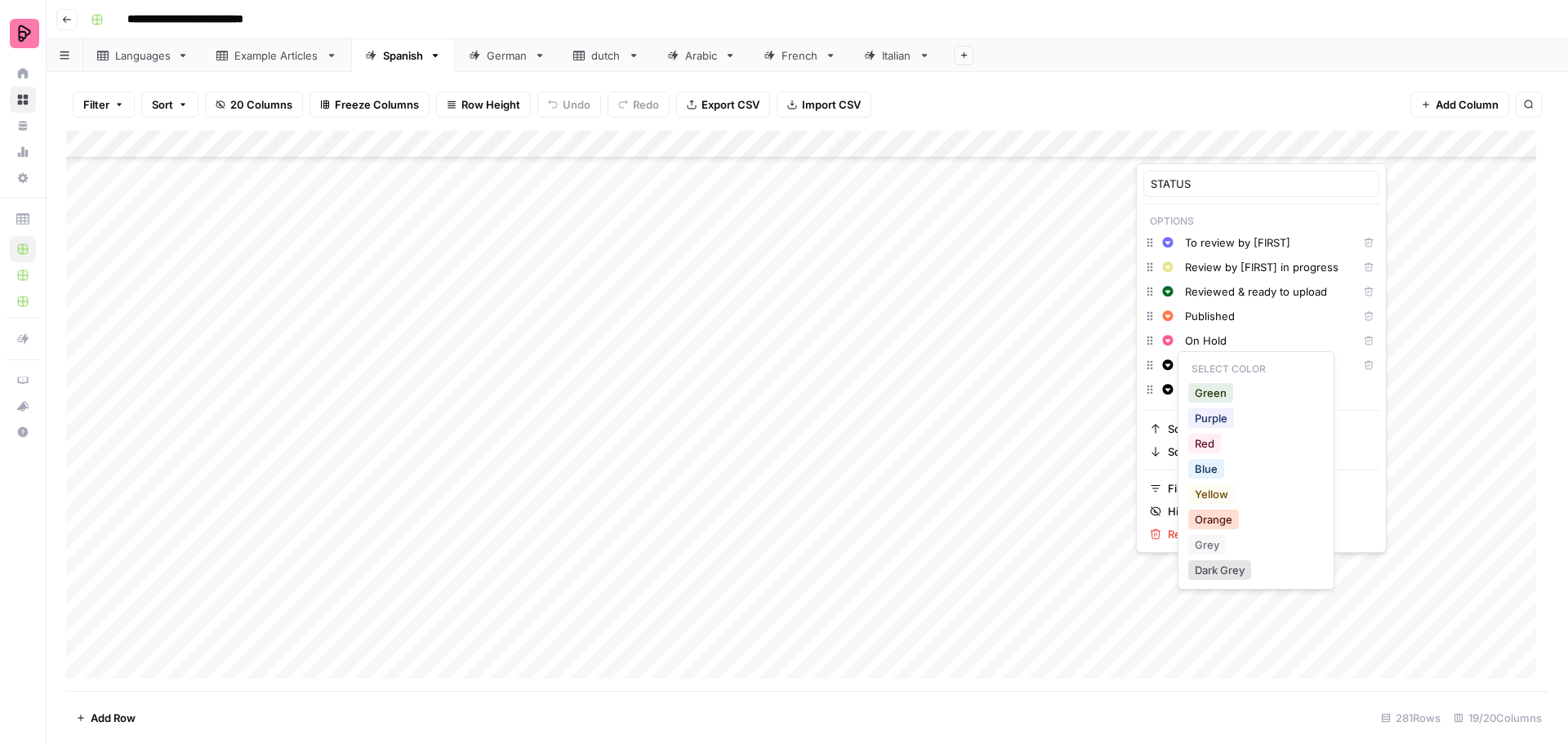 click on "Orange" at bounding box center [1214, 519] 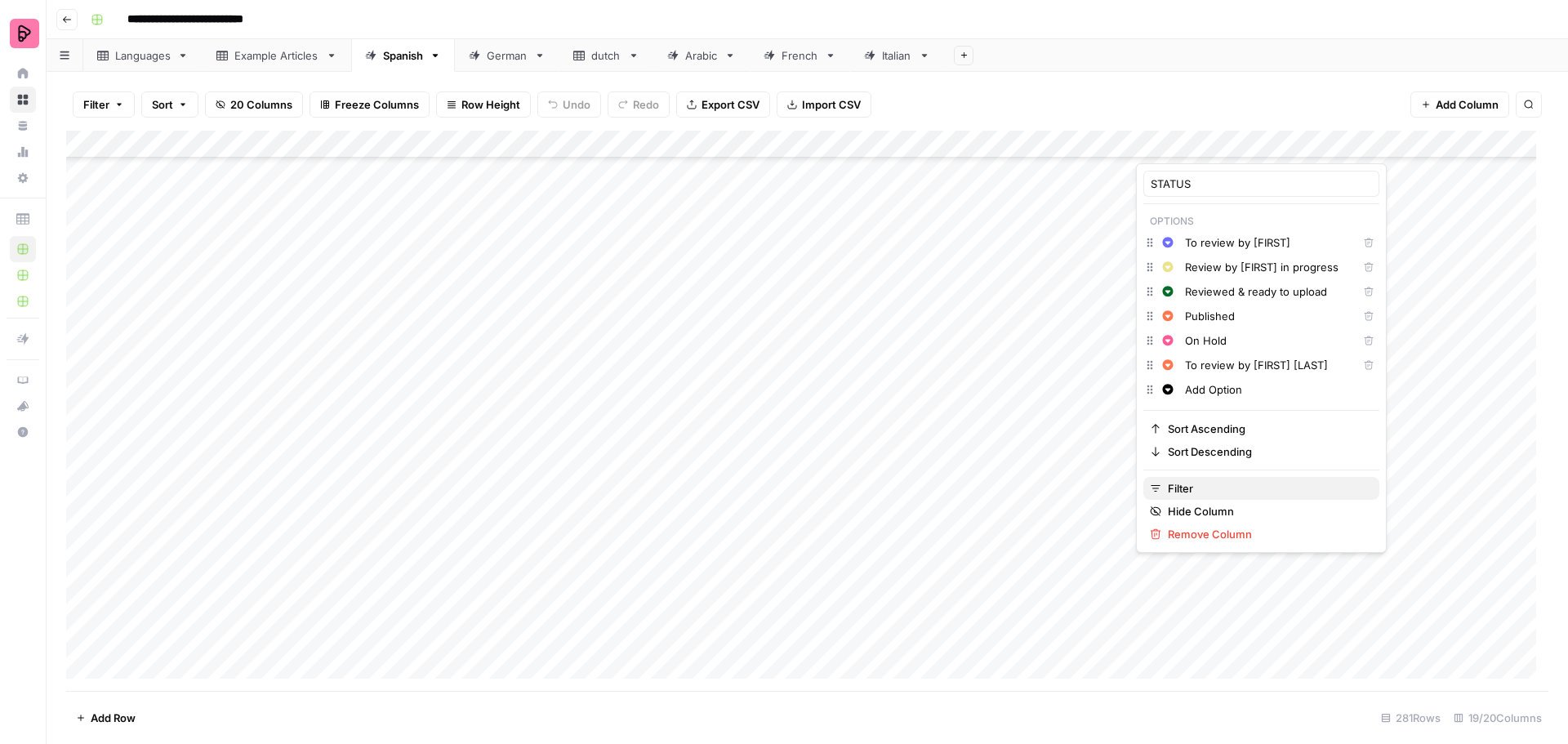 click on "Filter" at bounding box center [1261, 488] 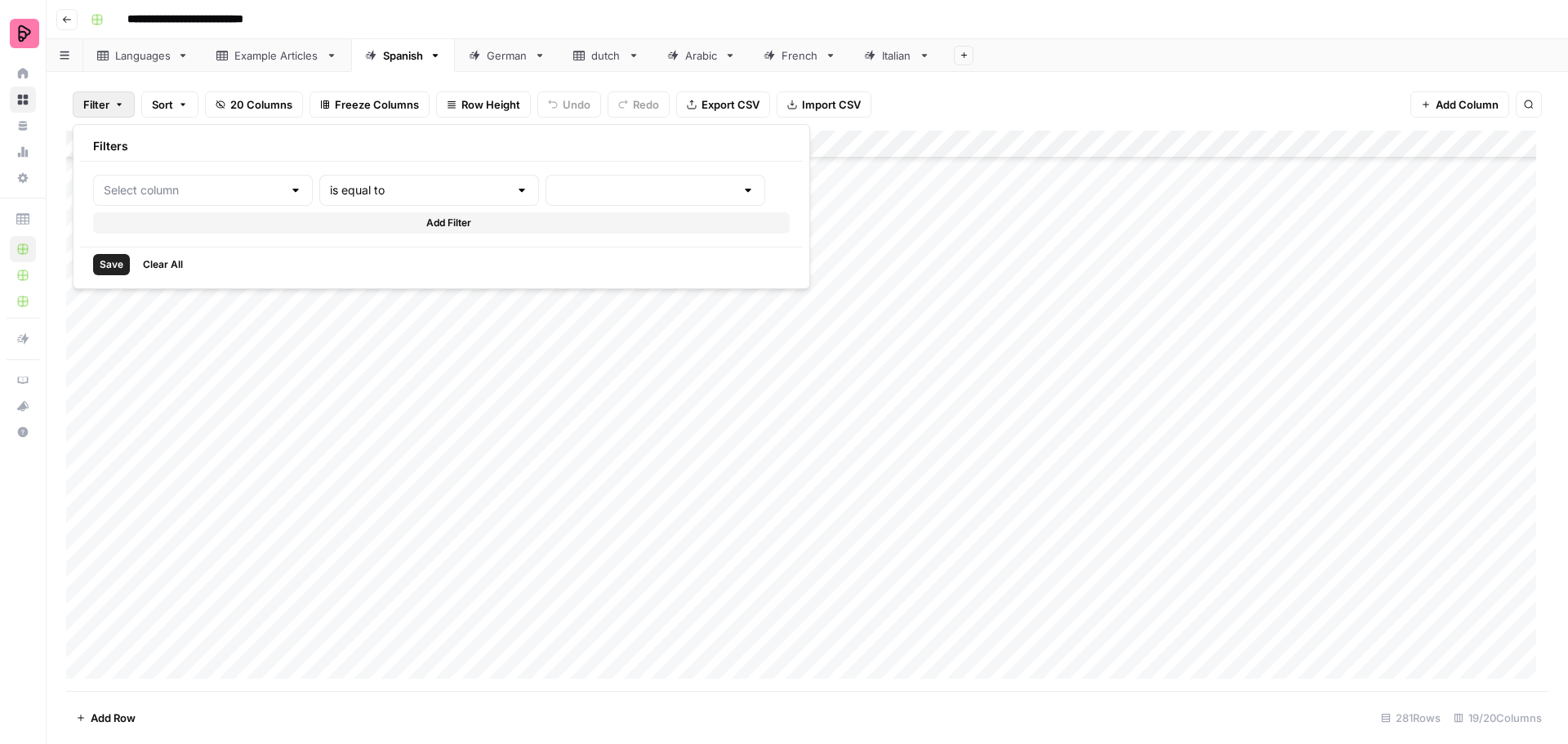 type on "STATUS" 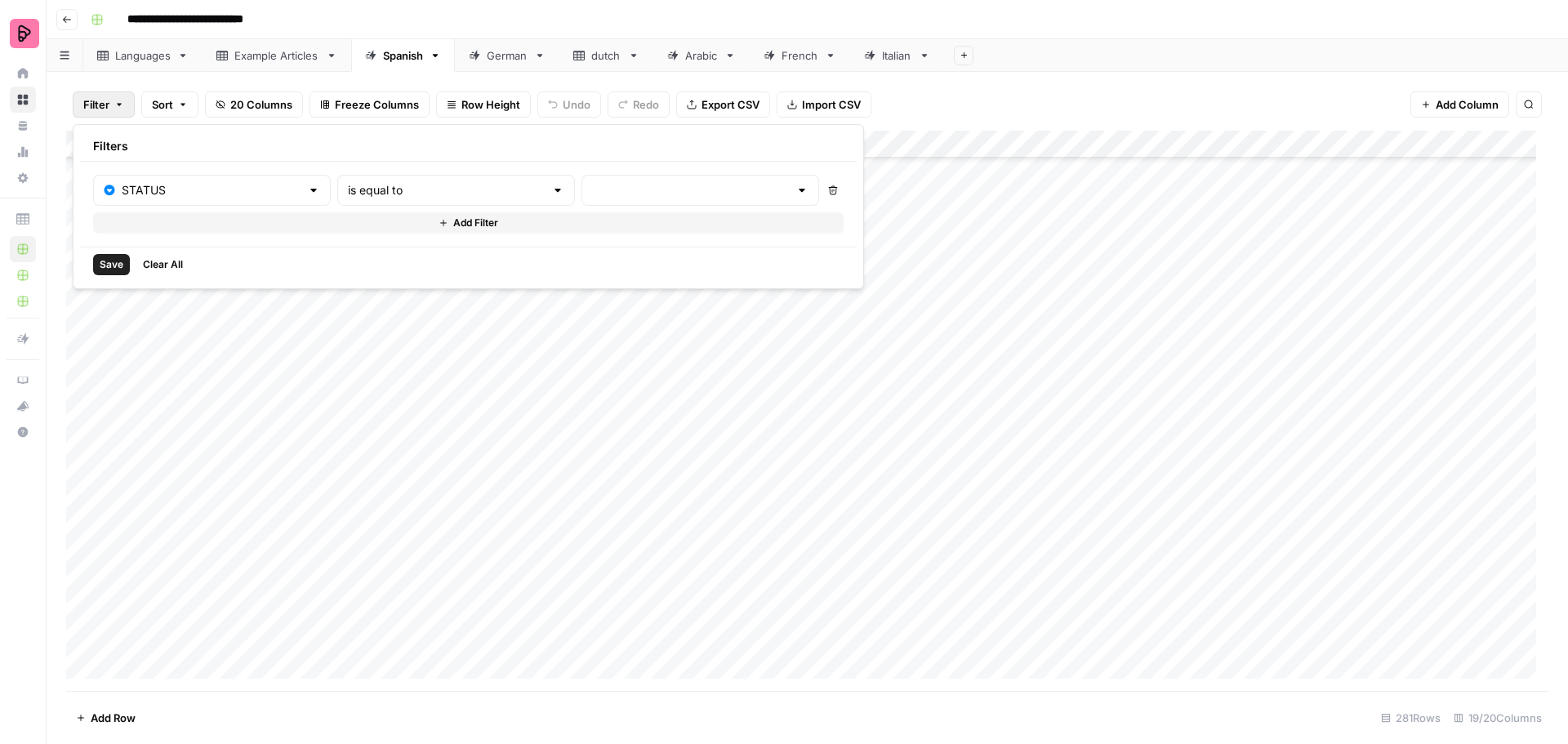 click on "STATUS" at bounding box center [212, 190] 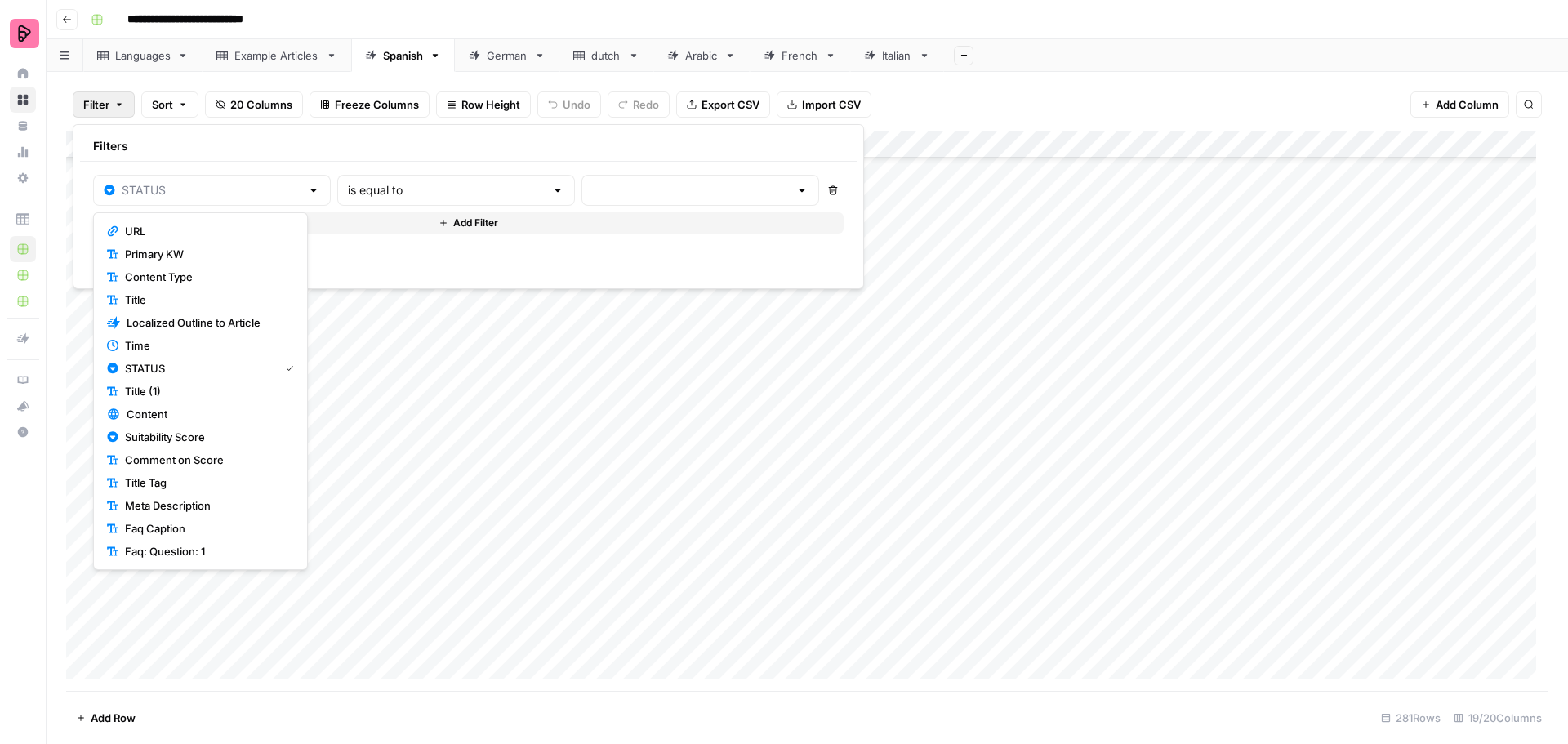 click at bounding box center [314, 190] 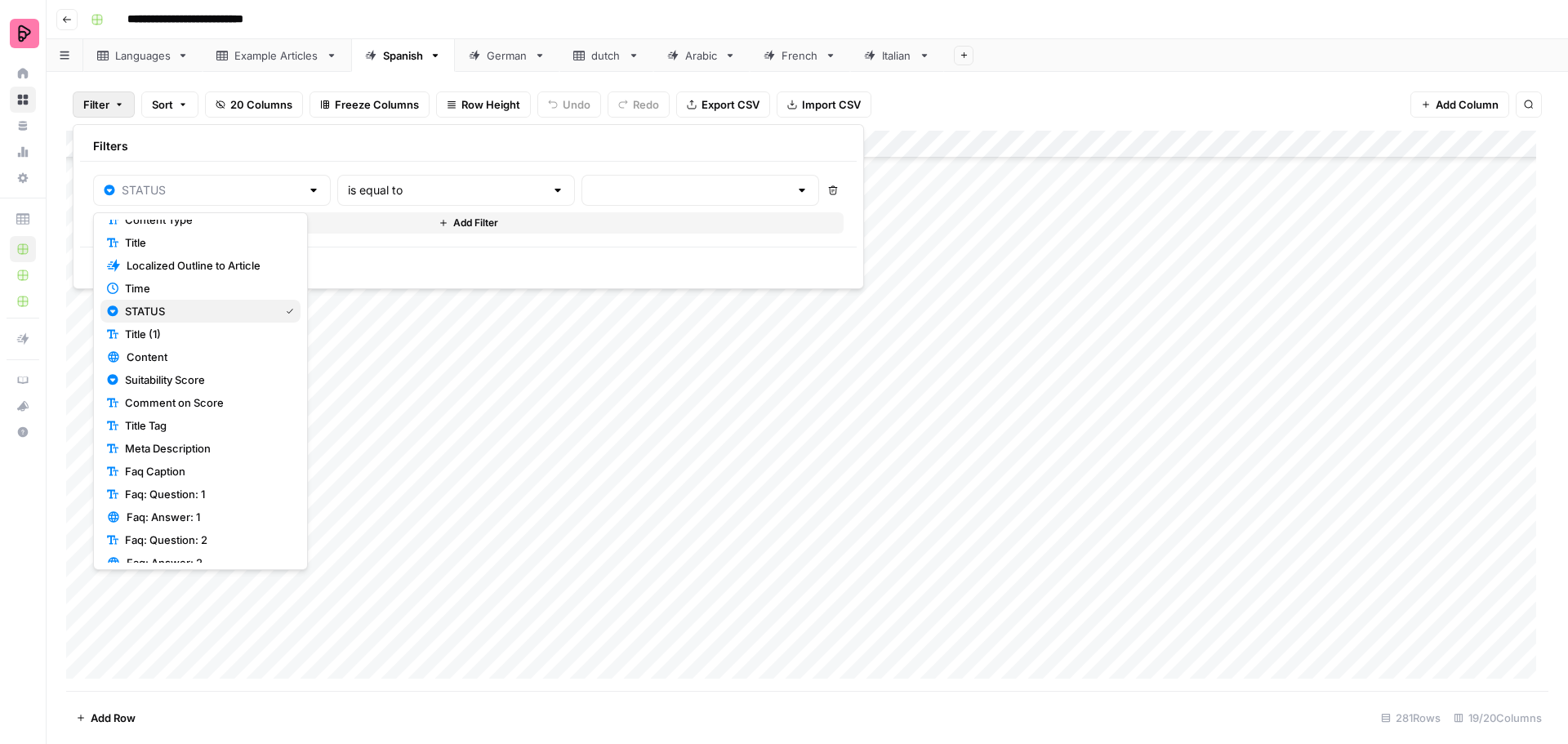 click on "STATUS" at bounding box center [200, 311] 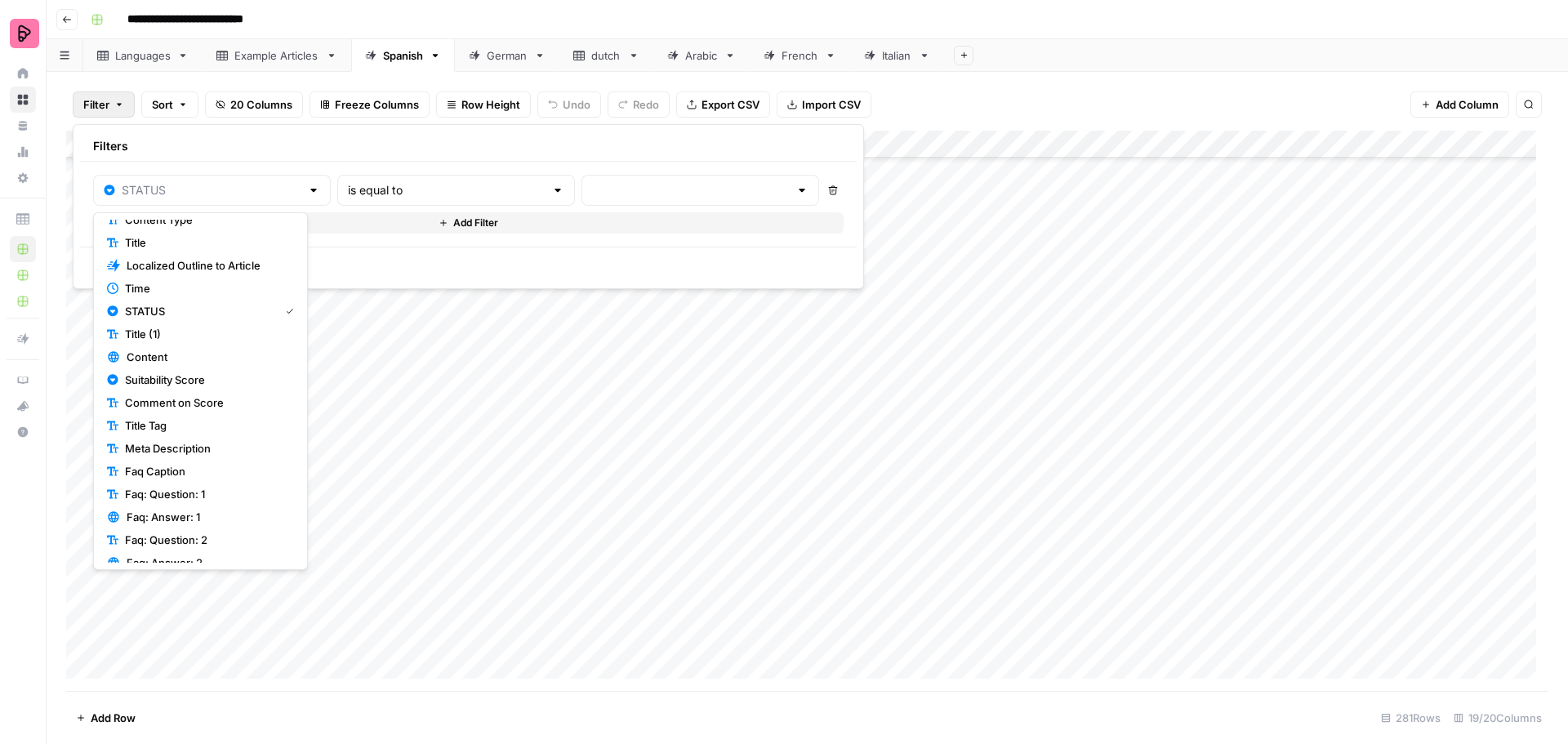type on "STATUS" 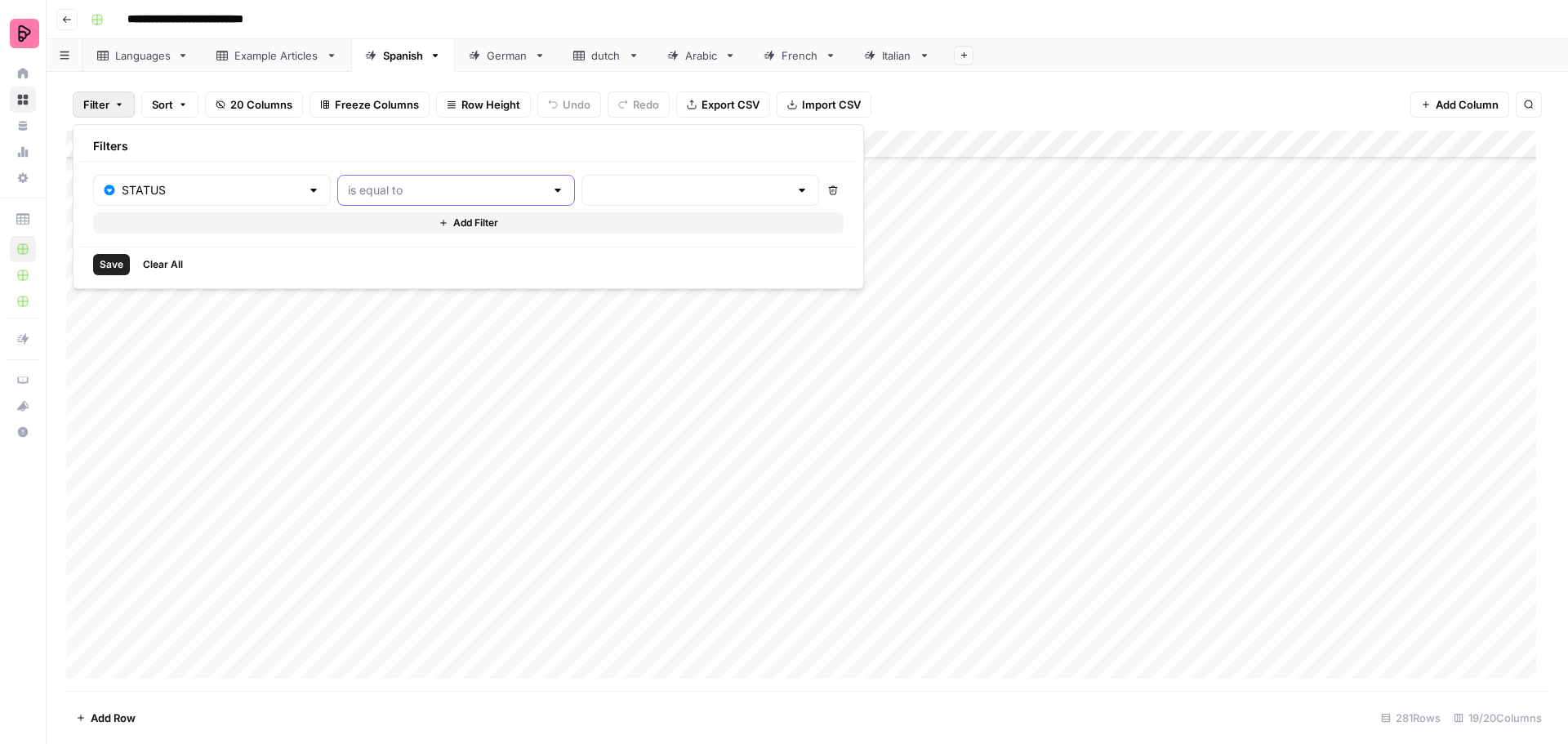click at bounding box center (446, 190) 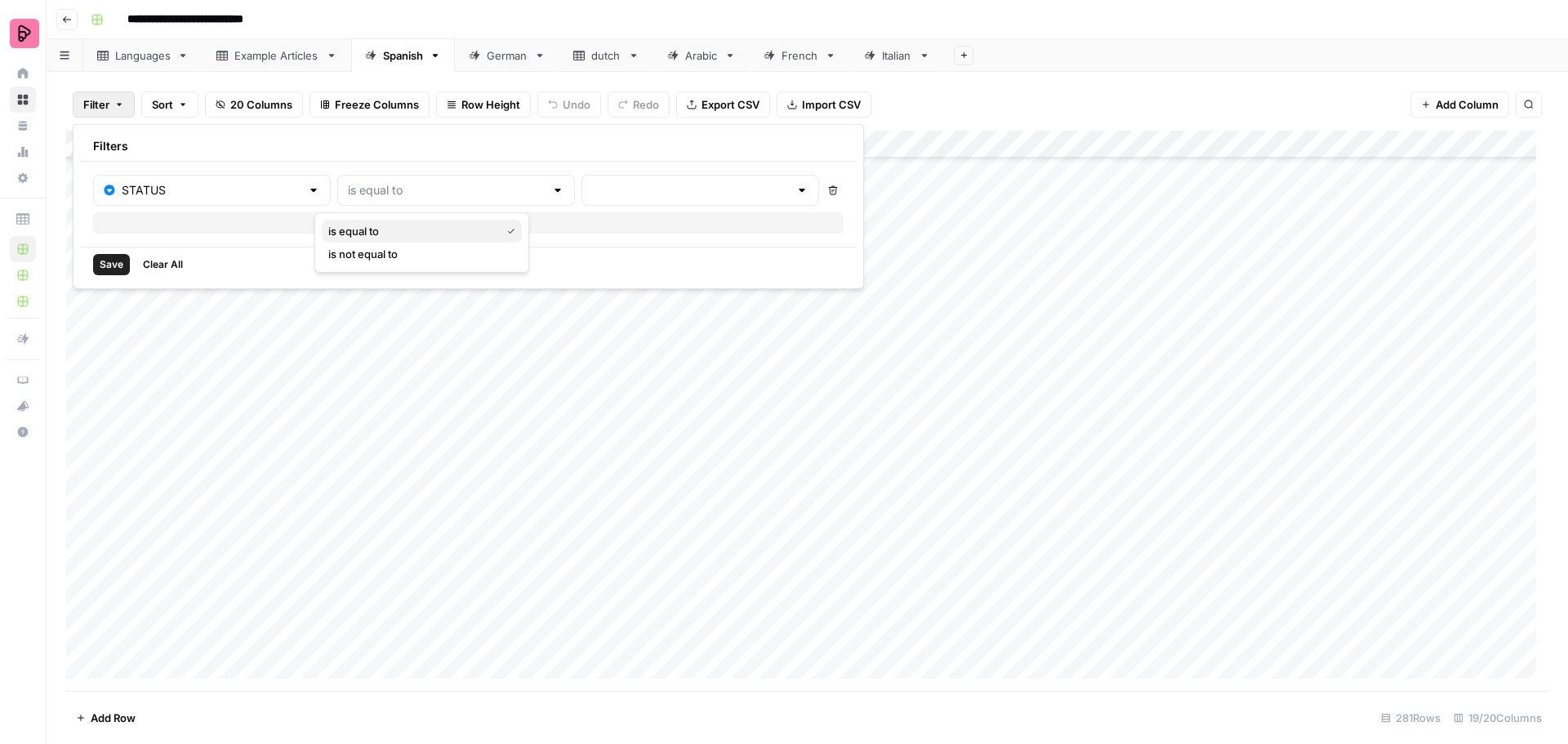click on "is equal to" at bounding box center [421, 231] 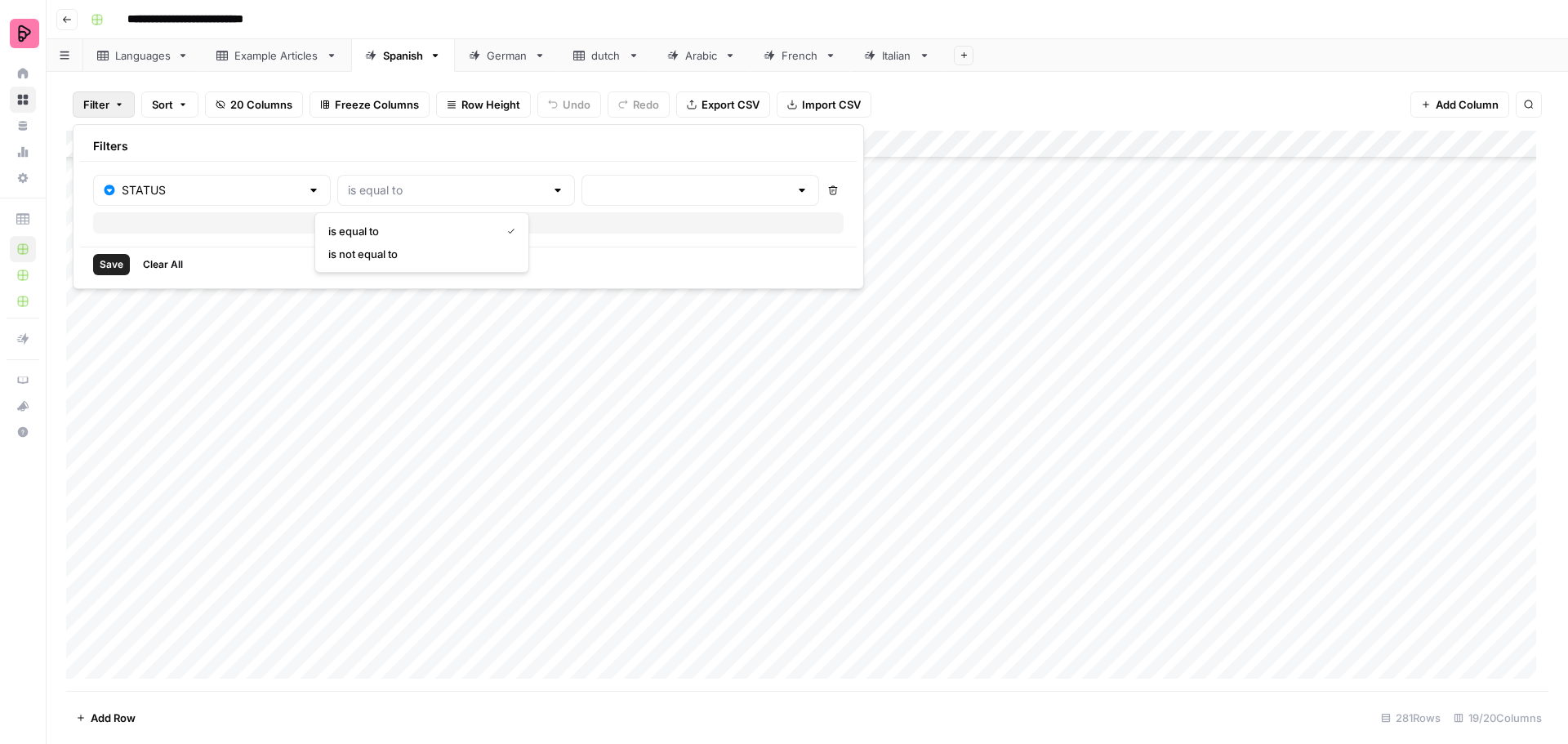 type on "is equal to" 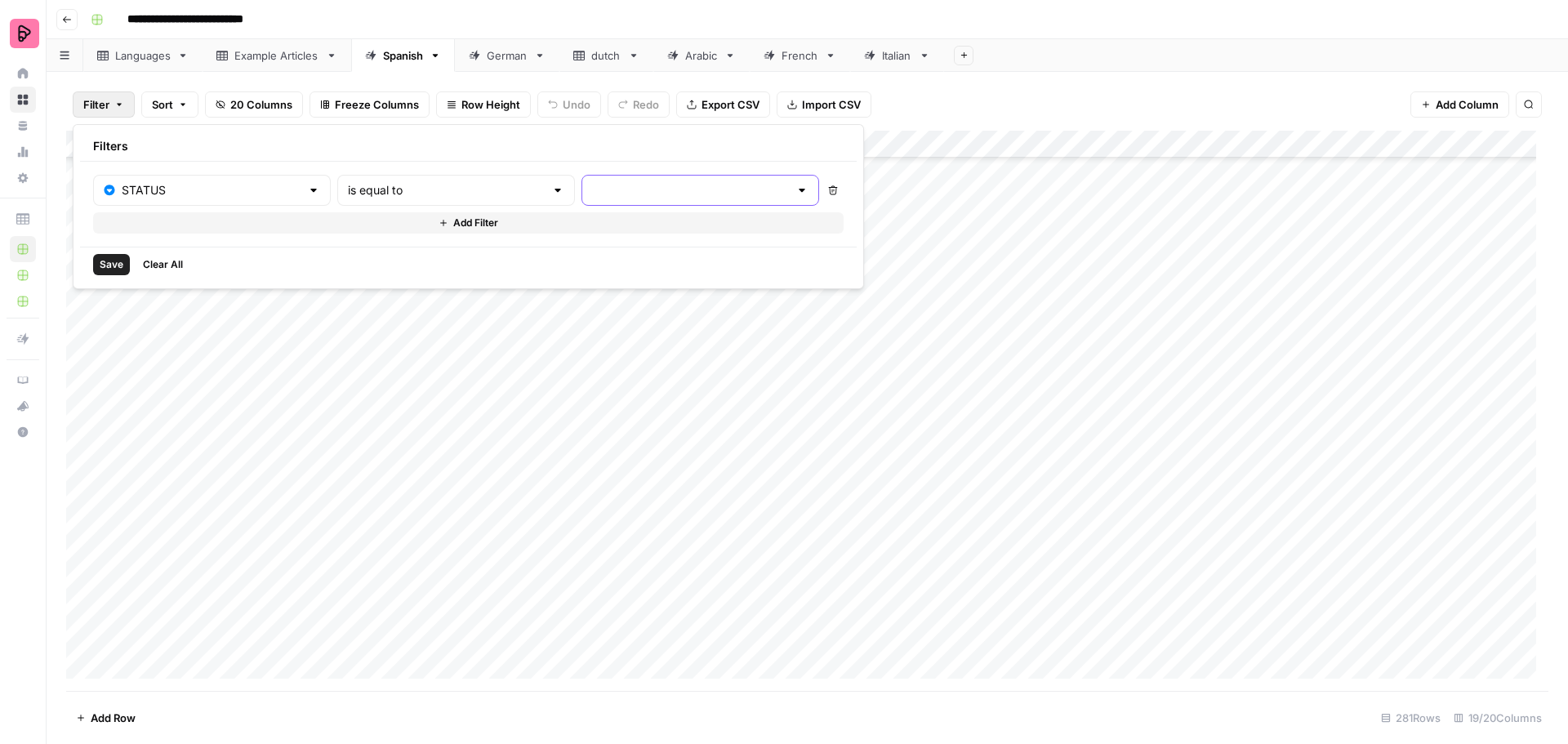 click at bounding box center [690, 190] 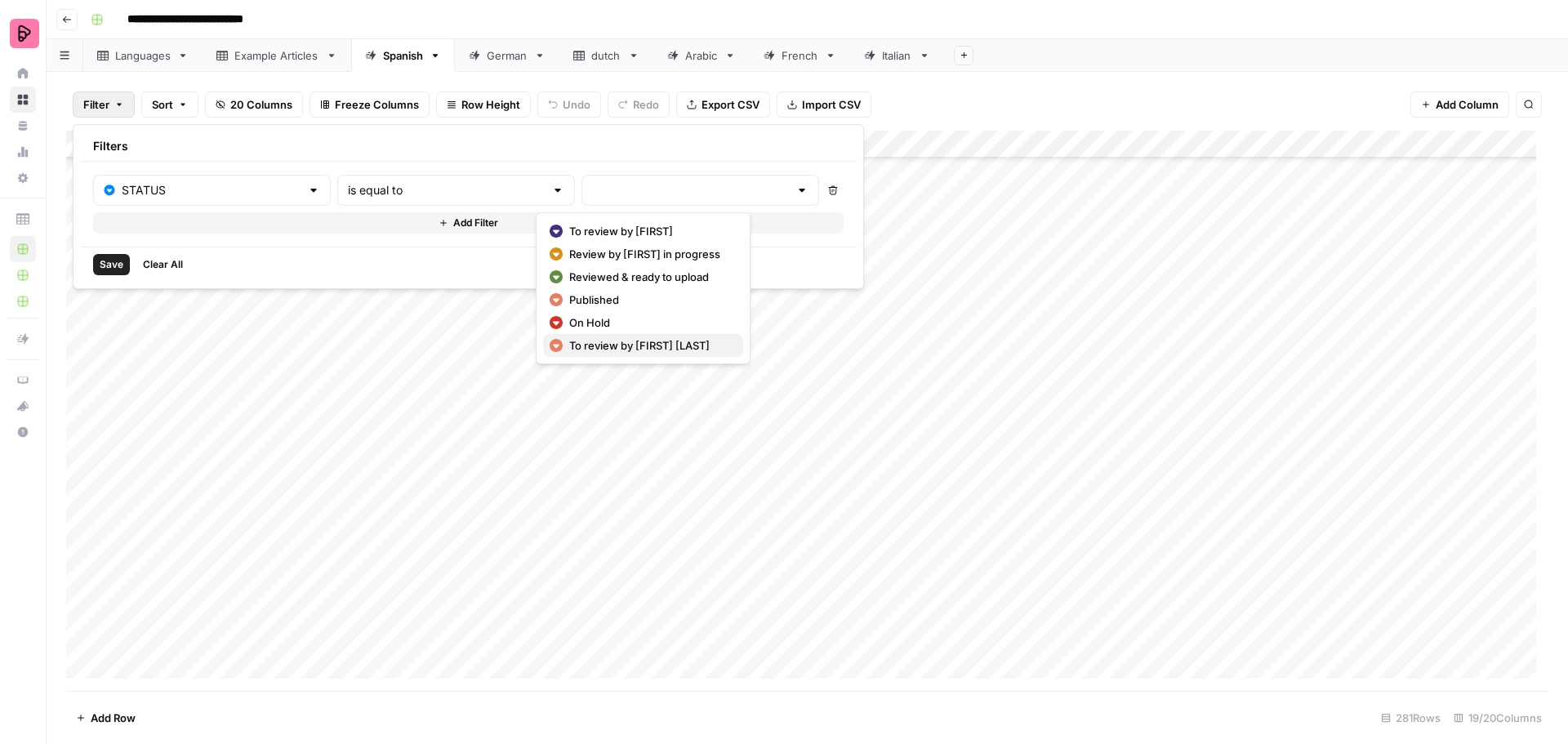 click on "Review by [PERSON]" at bounding box center (639, 345) 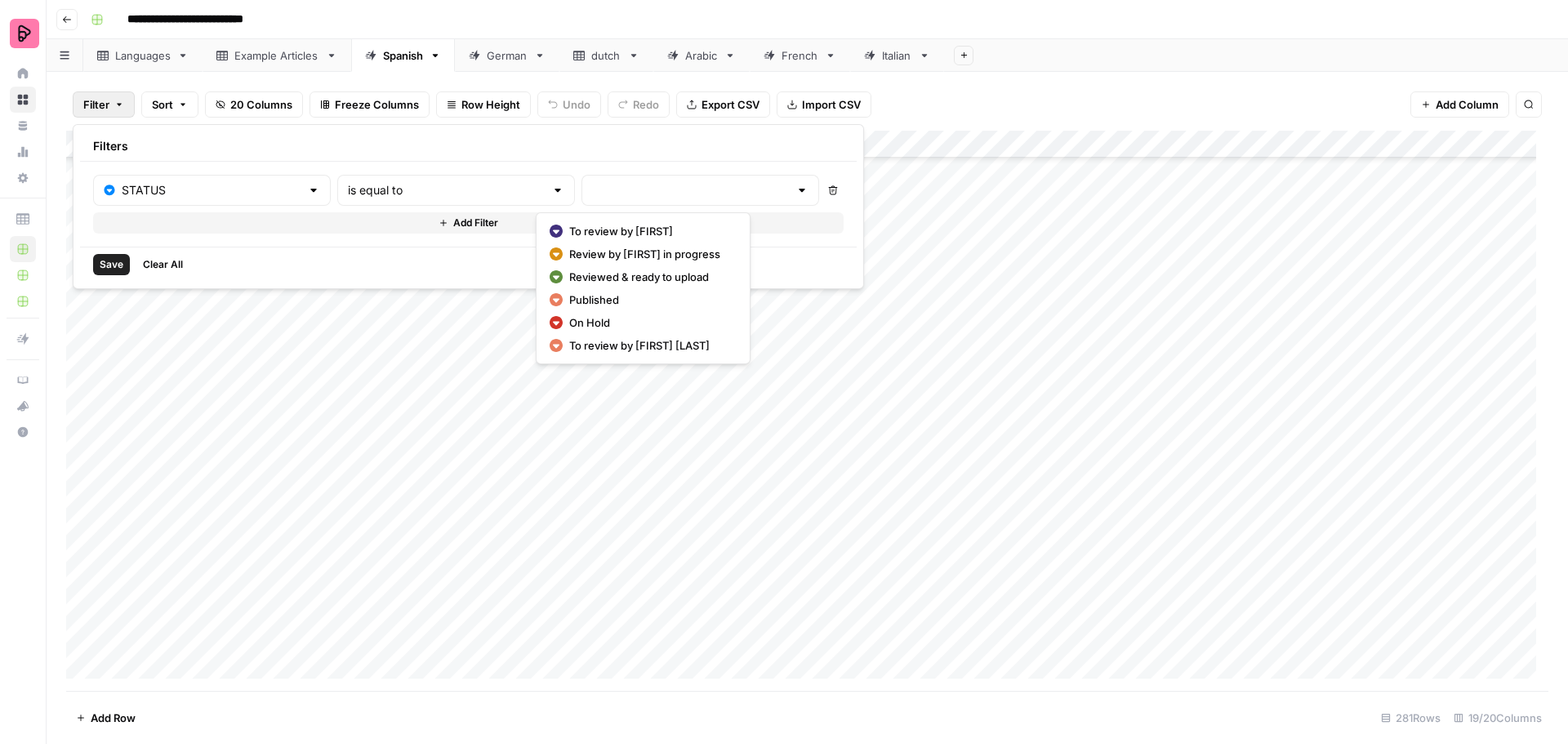 type on "Review by [PERSON]" 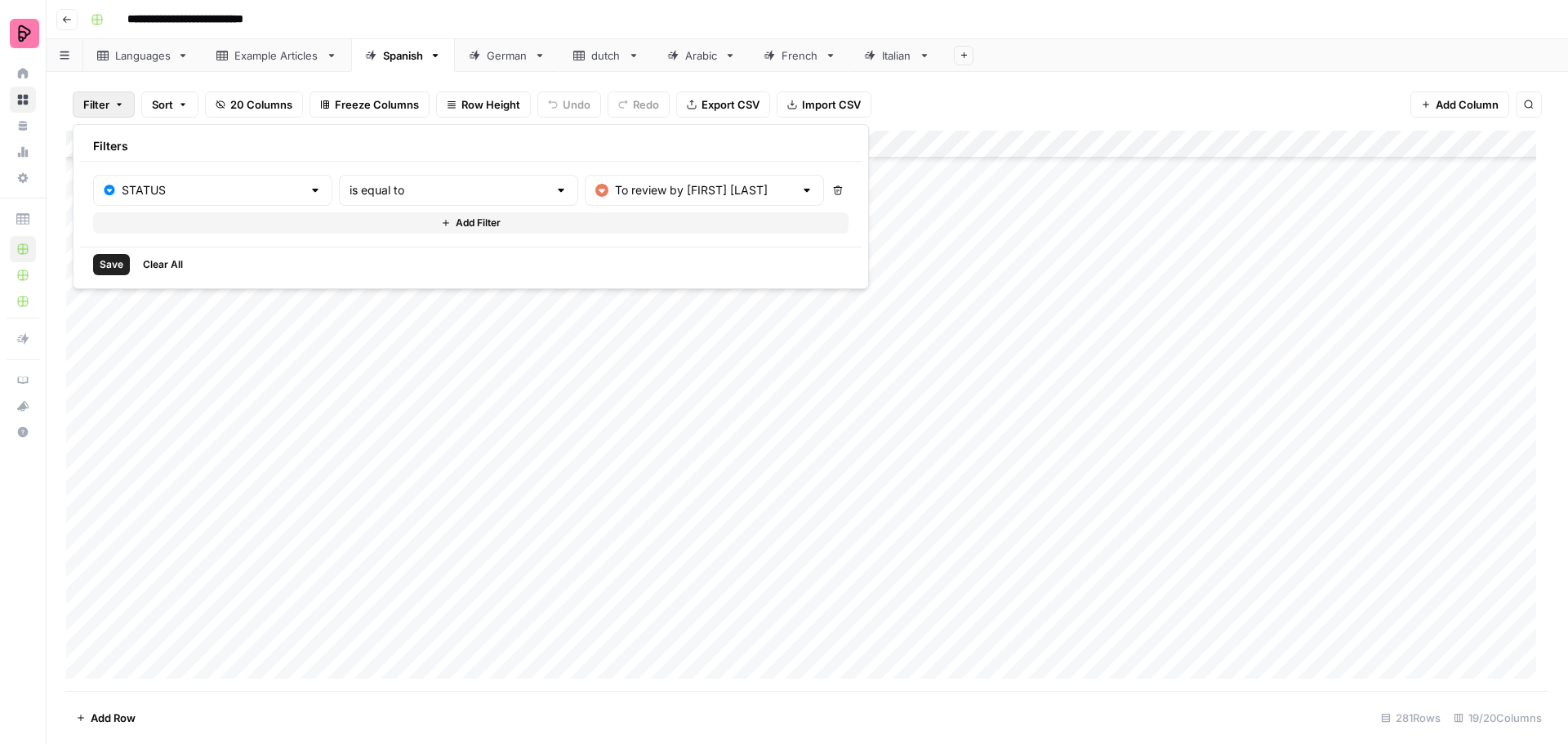 click on "Save" at bounding box center [111, 265] 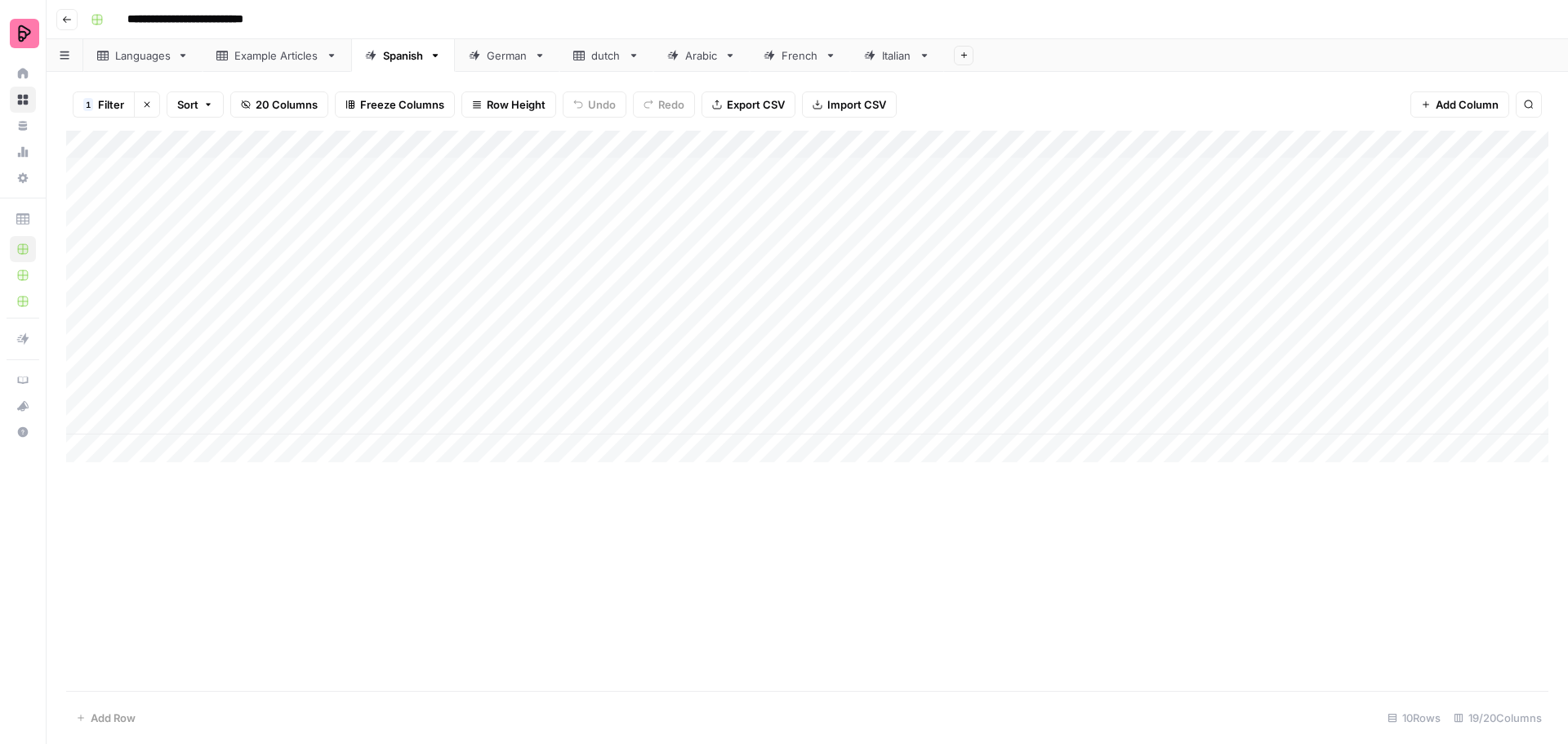 scroll, scrollTop: 0, scrollLeft: 0, axis: both 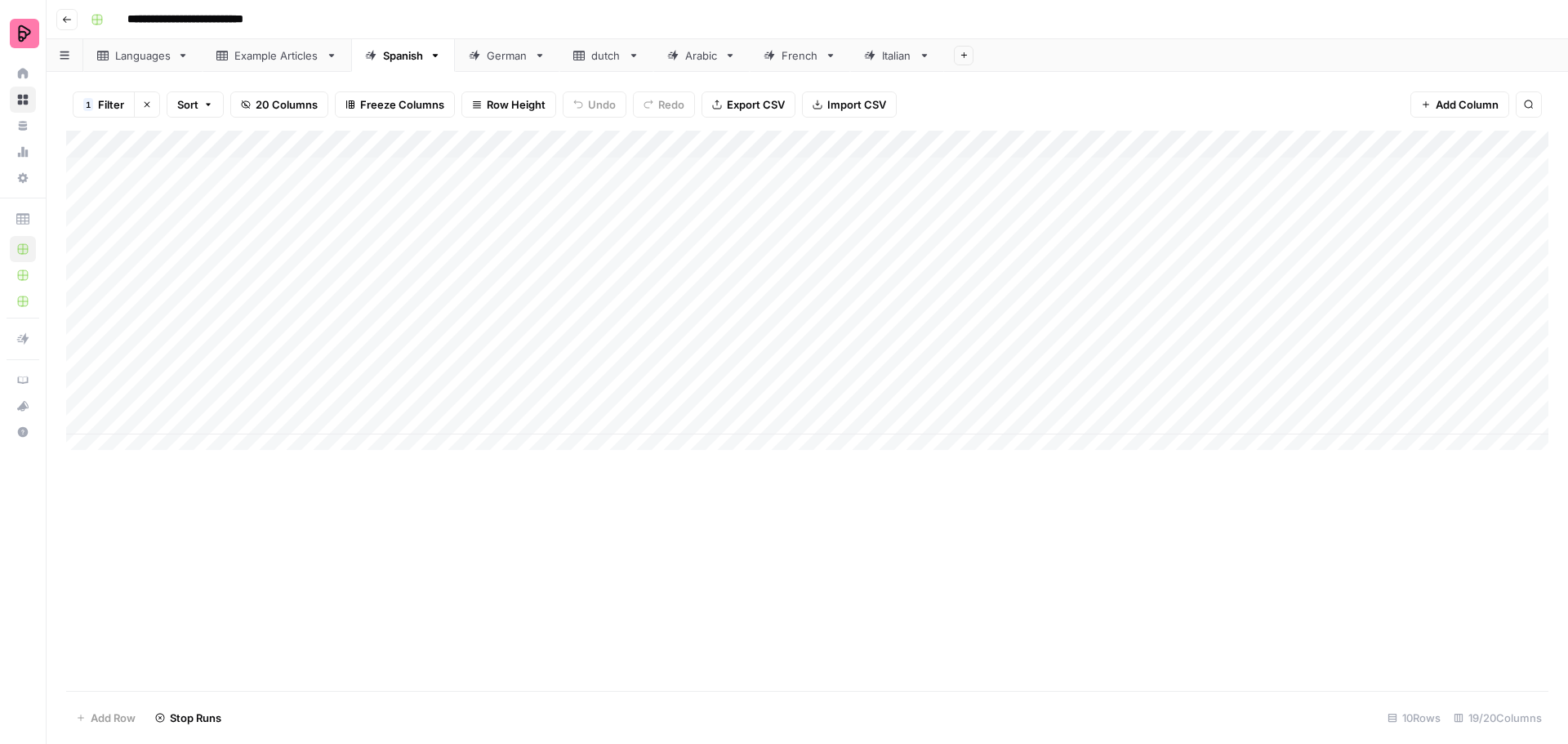click on "Add Column" at bounding box center [807, 296] 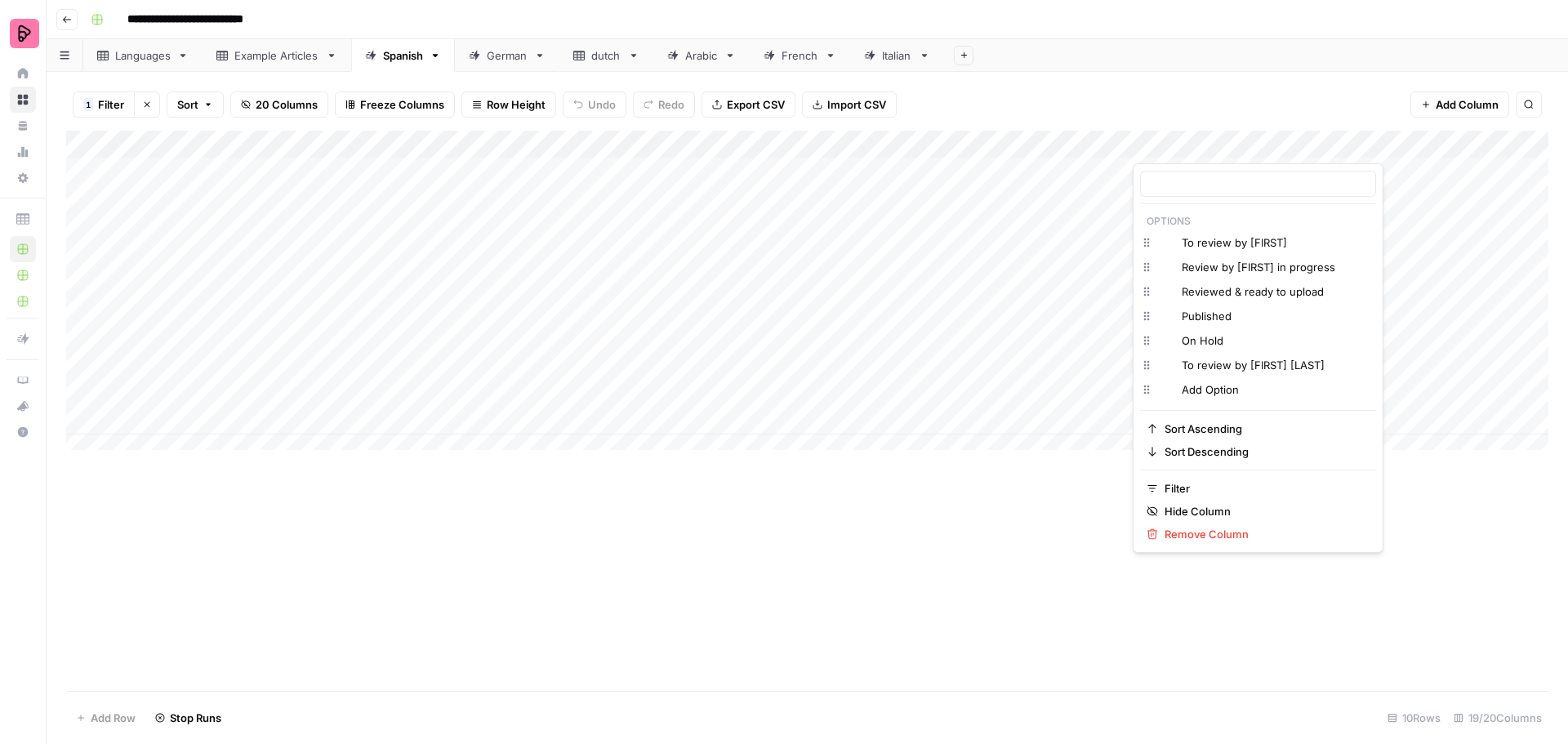 type on "STATUS" 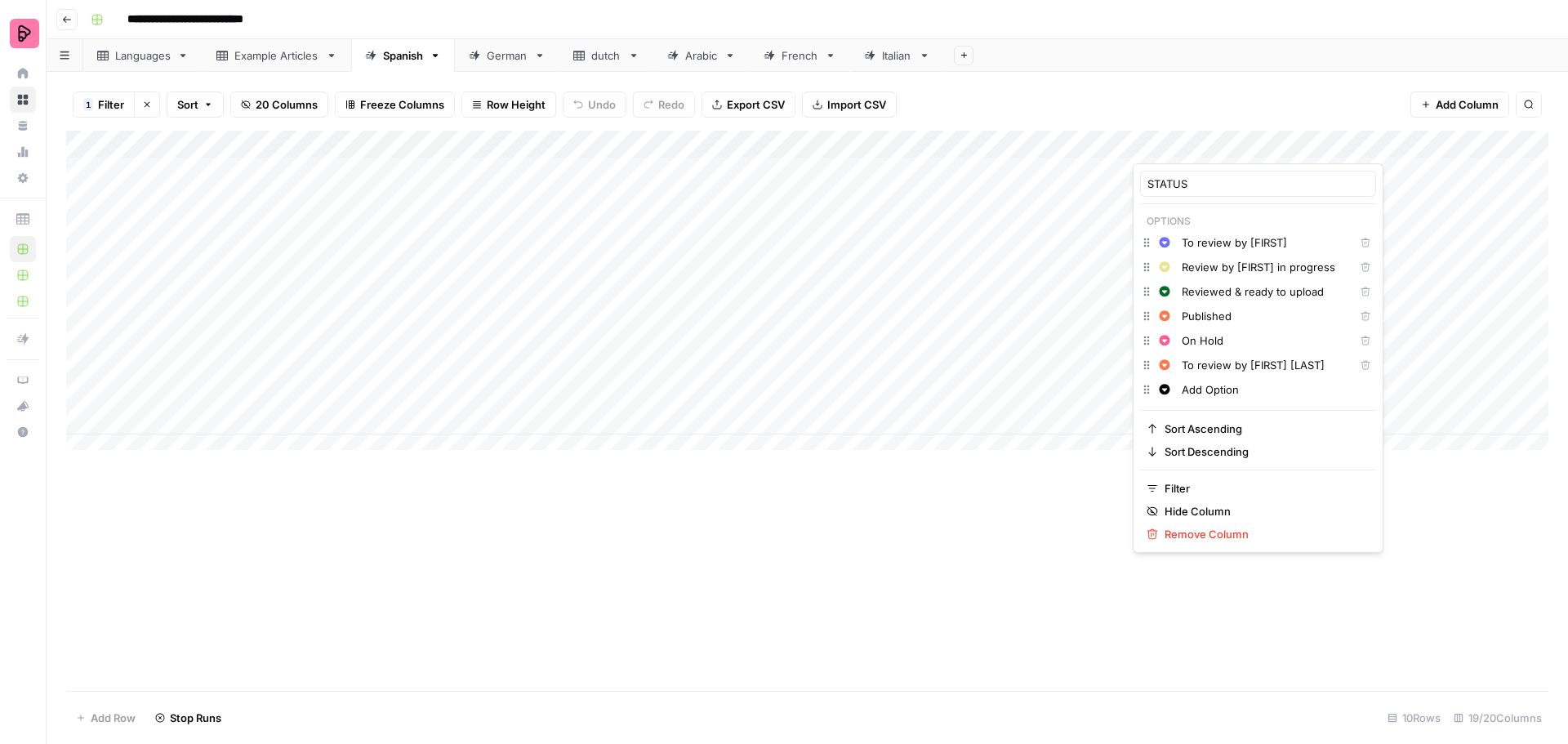 click at bounding box center (1206, 147) 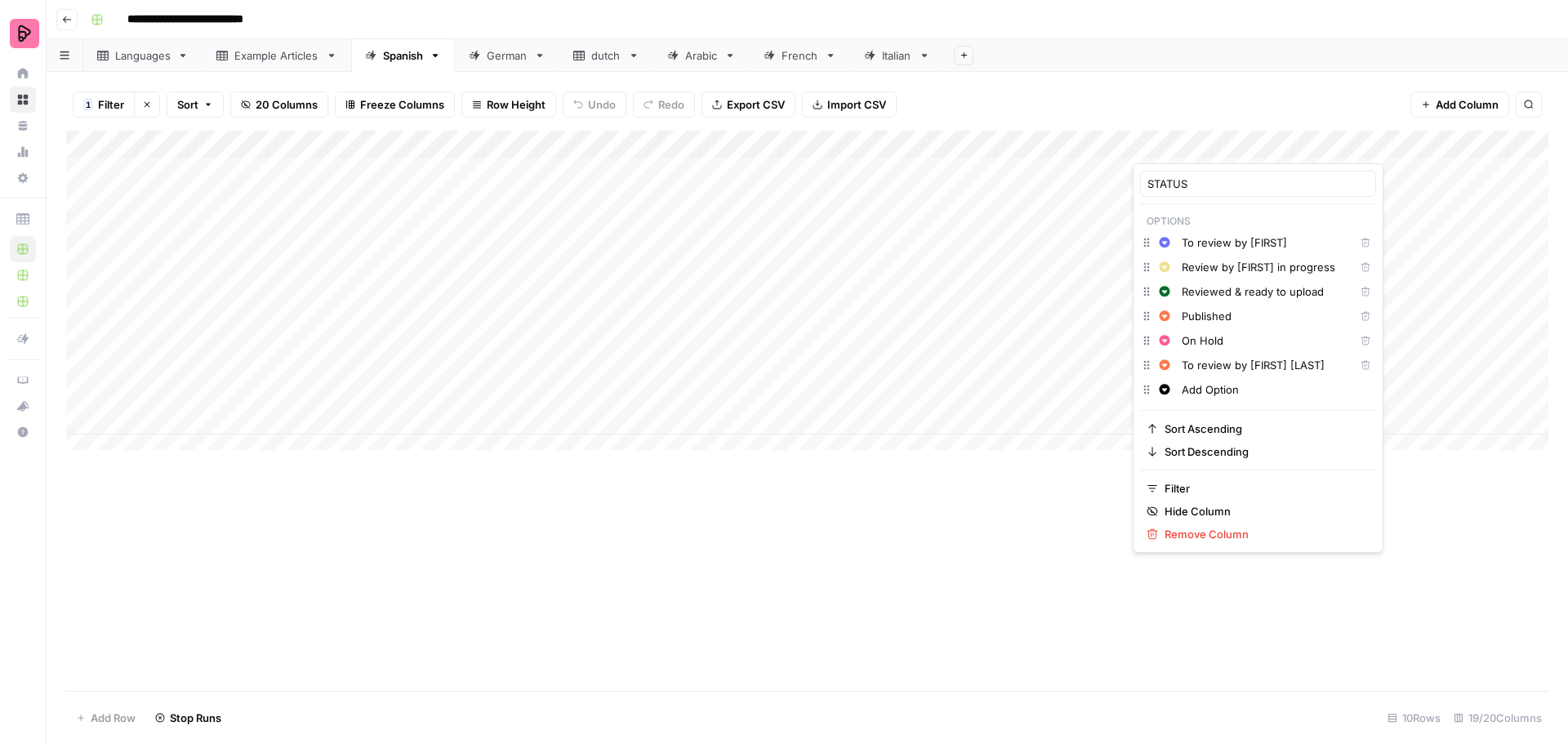 click on "Add Column" at bounding box center (807, 411) 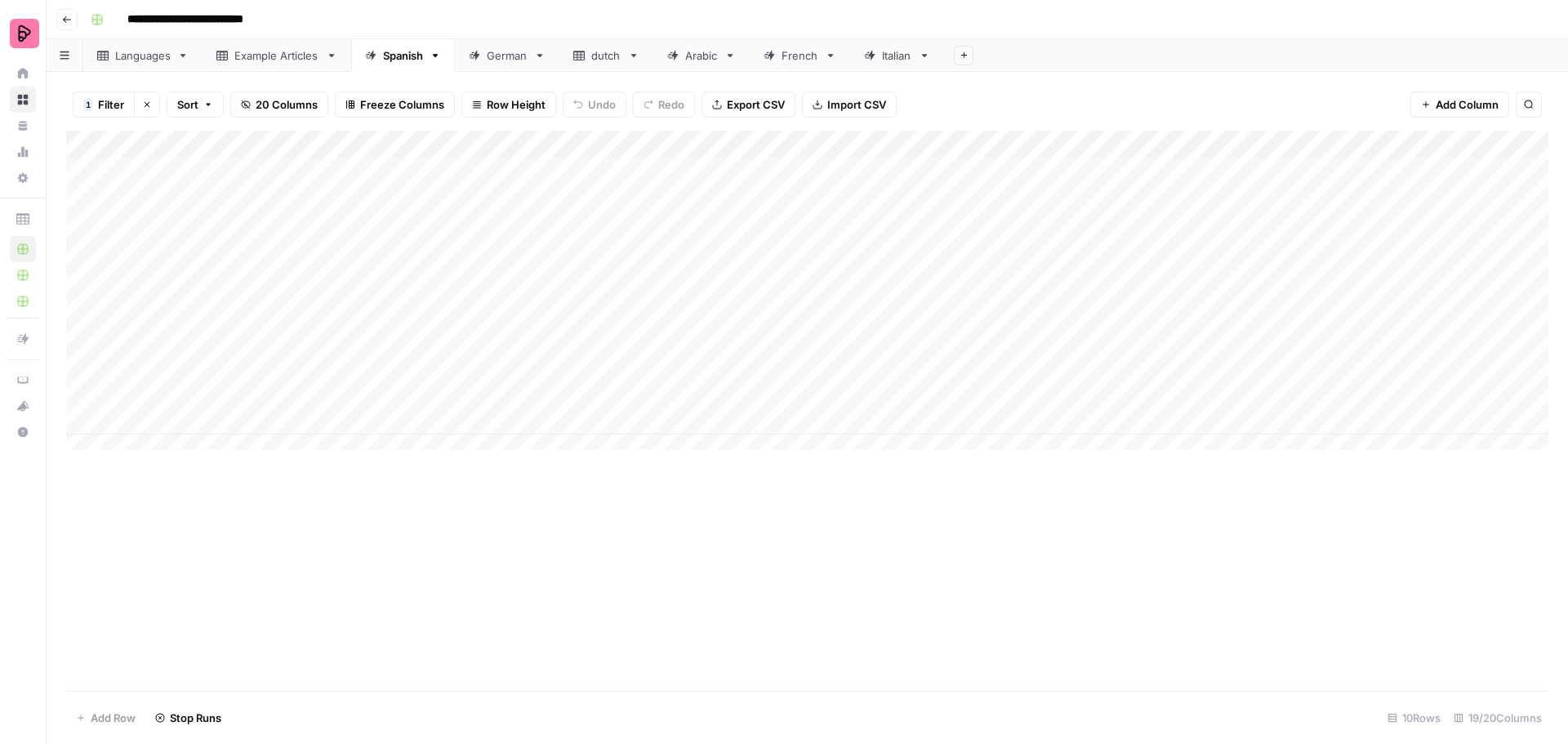 click on "Add Column" at bounding box center (807, 296) 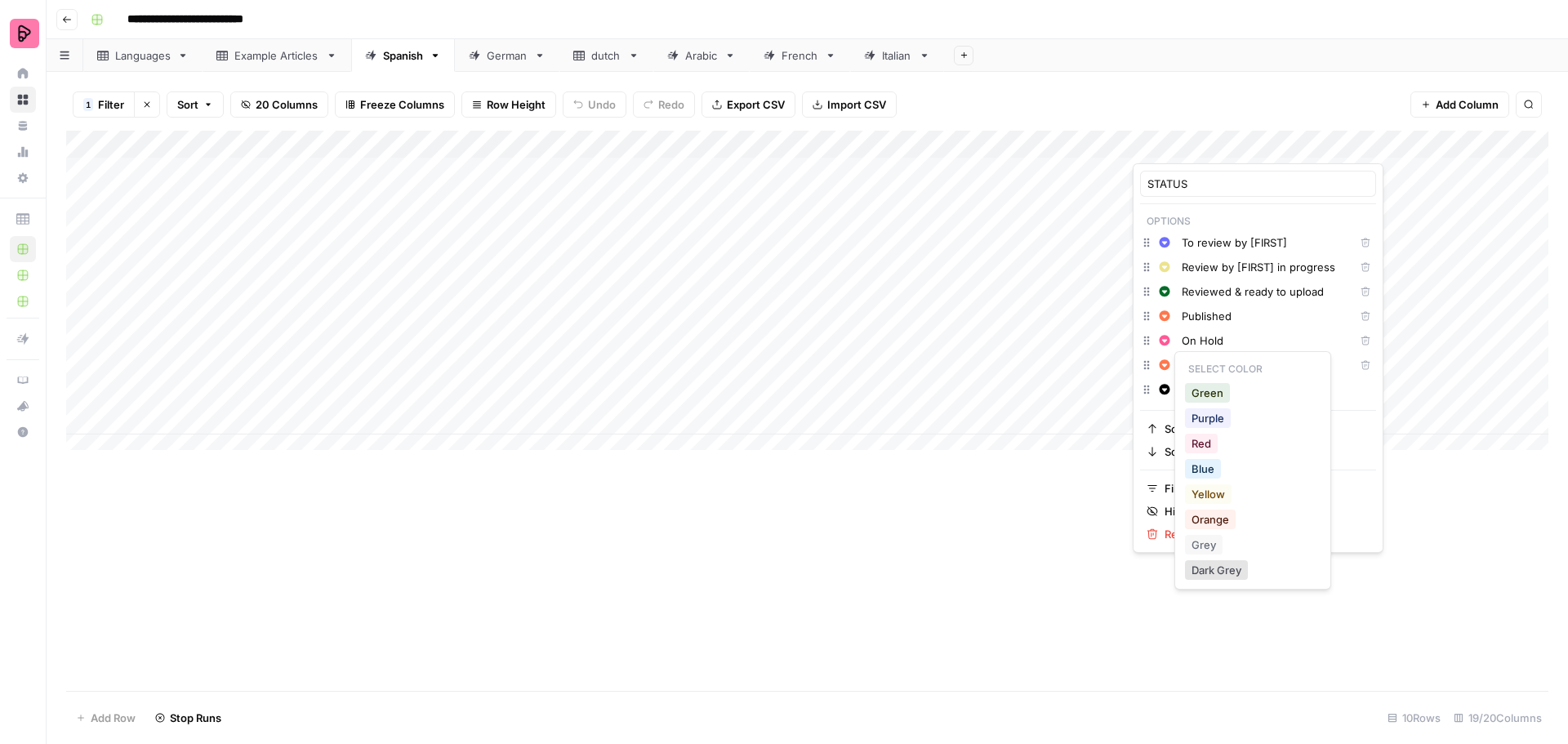 click 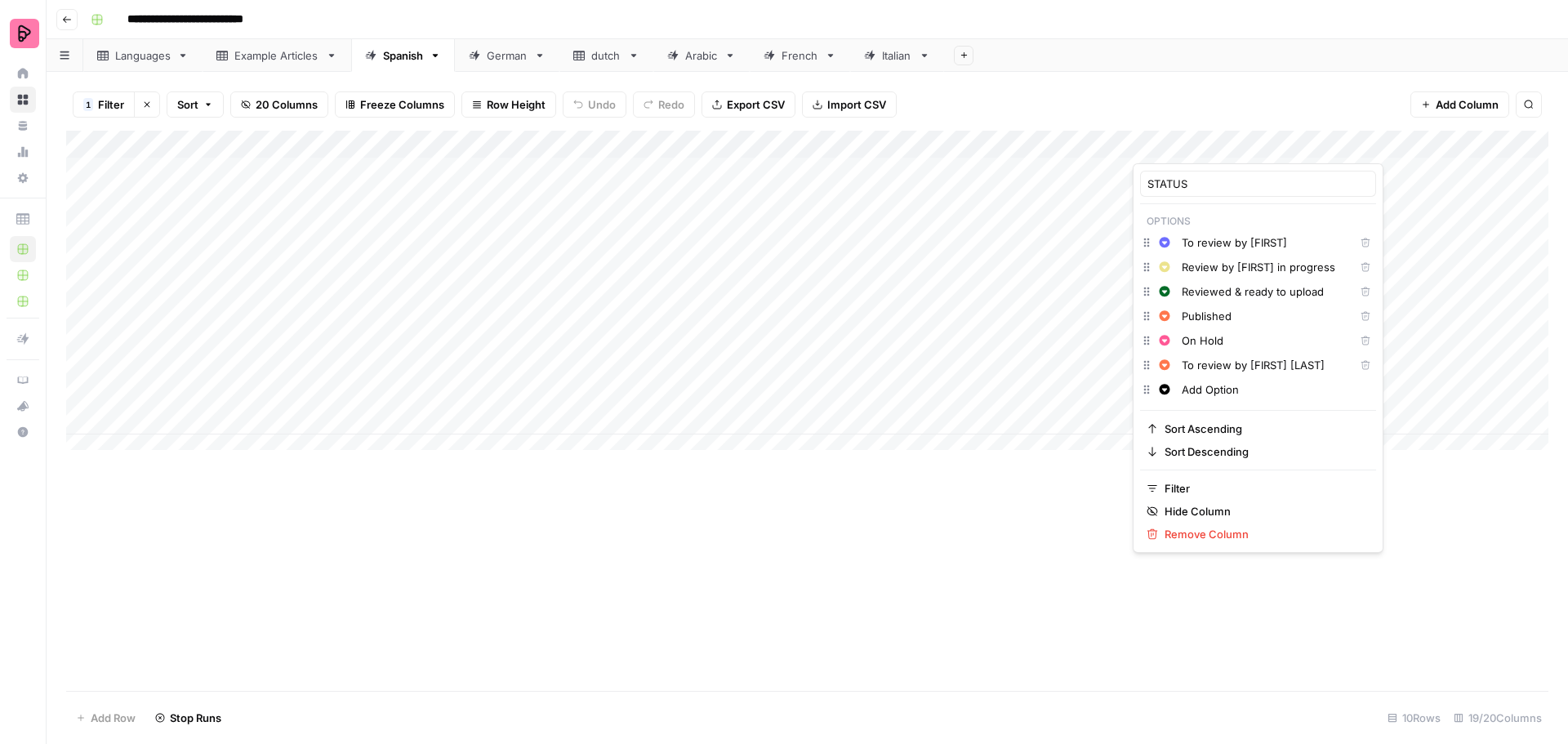 click 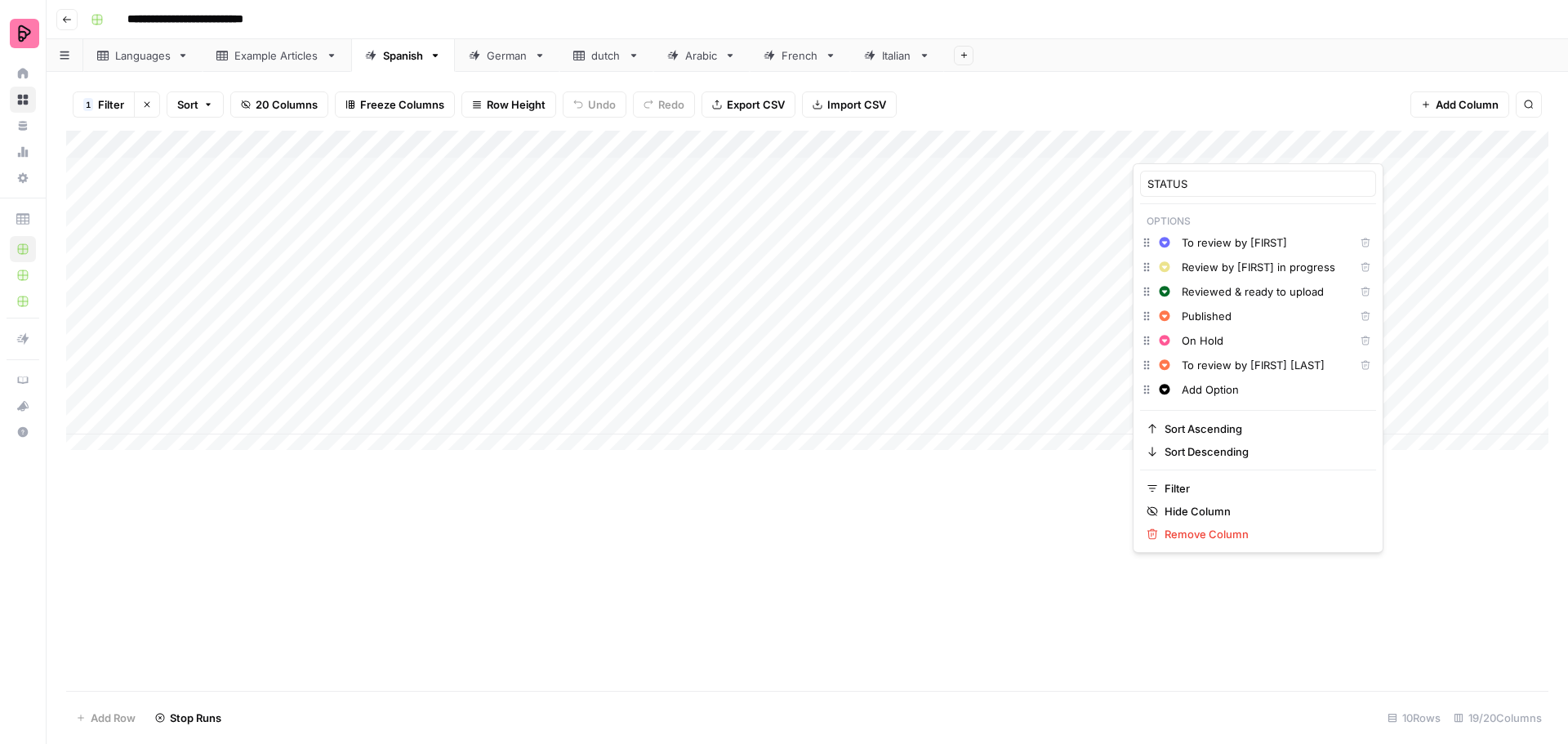 click 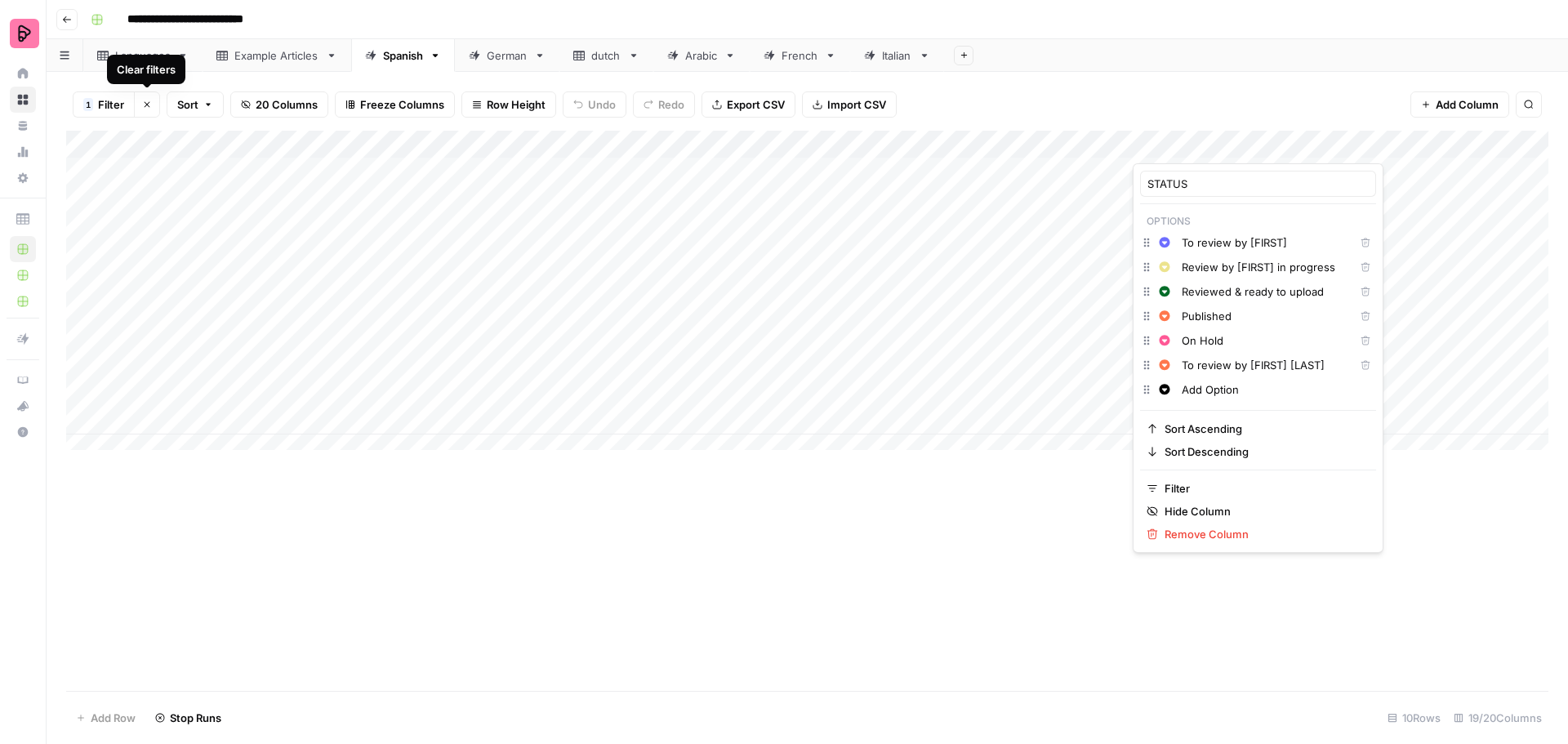 click 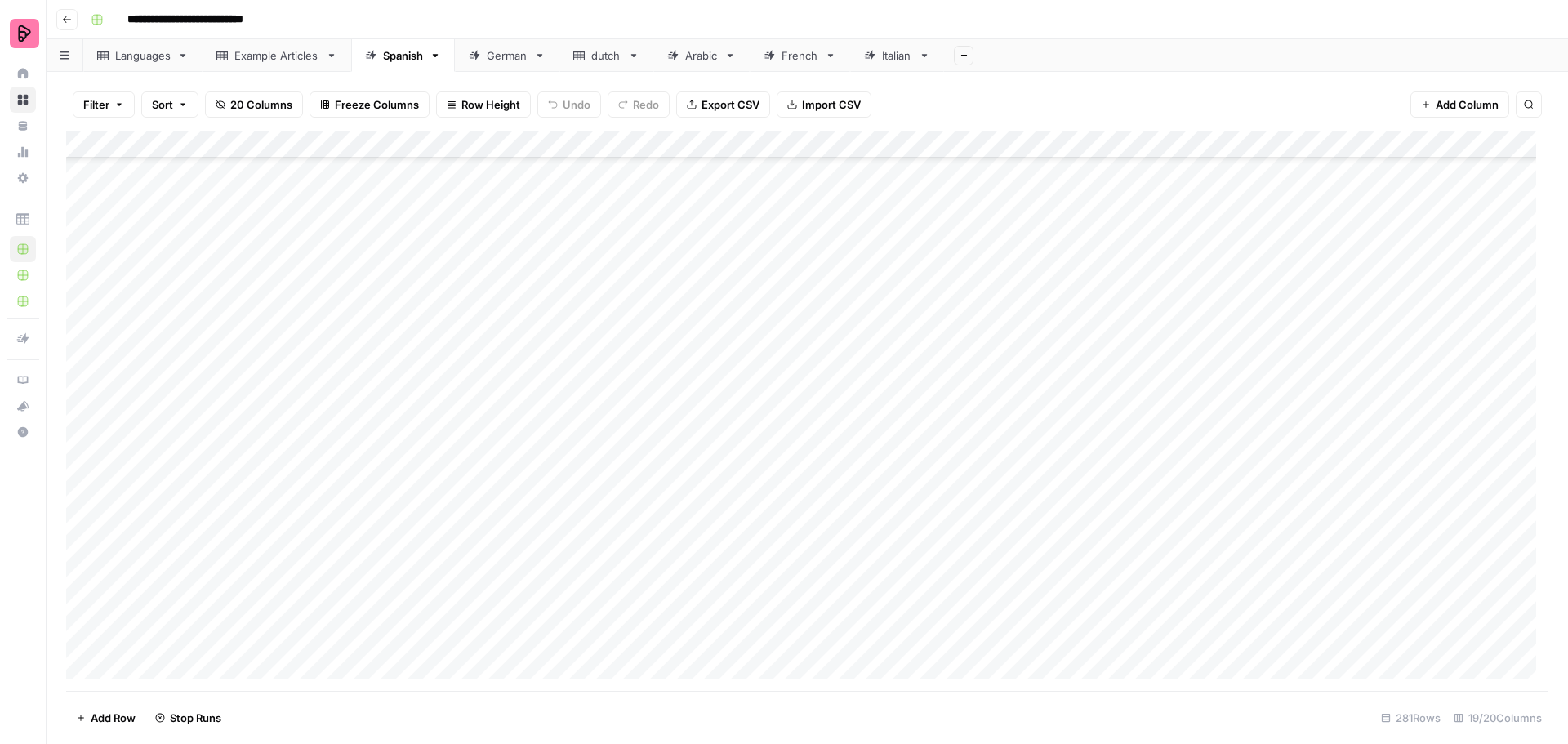 scroll, scrollTop: 3116, scrollLeft: 0, axis: vertical 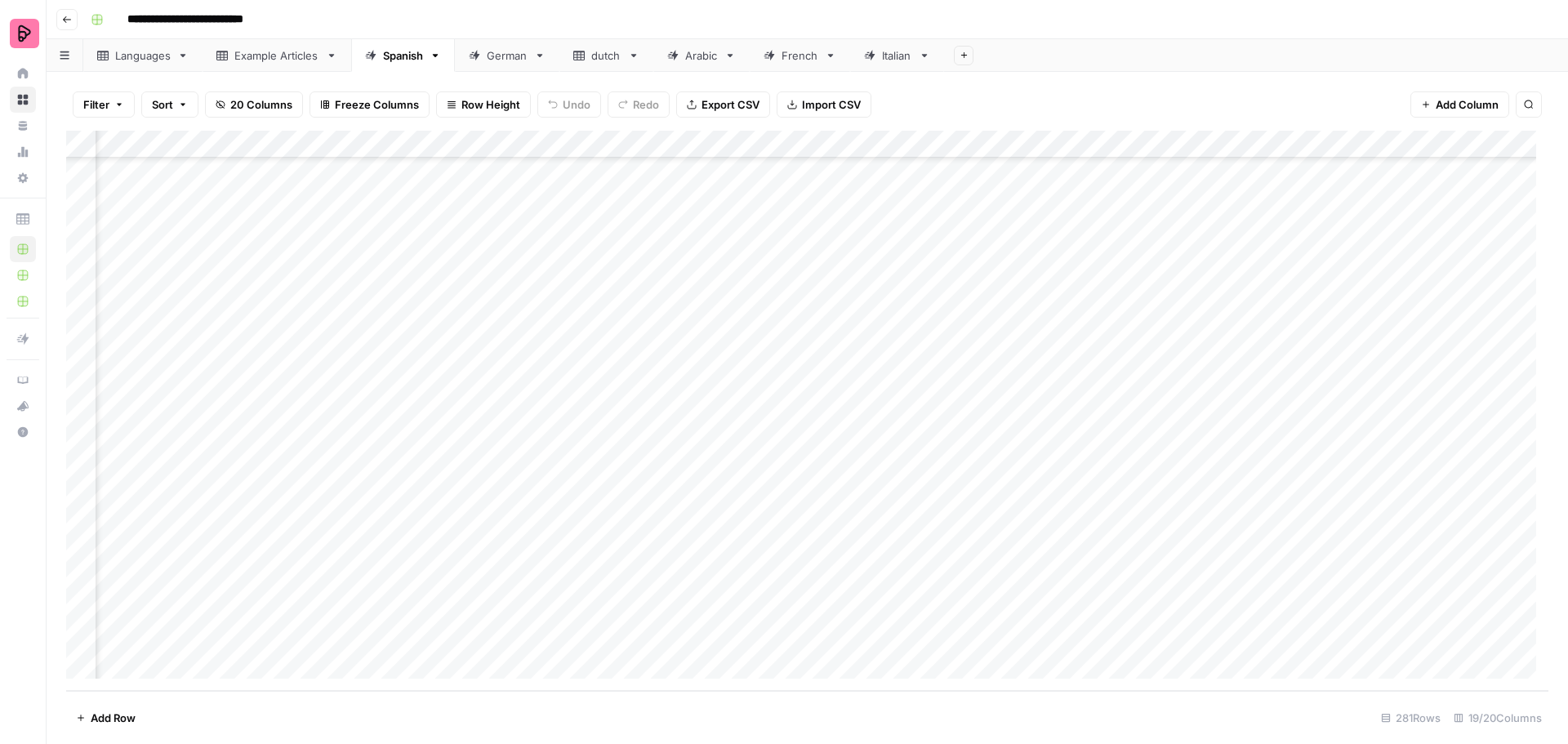 click on "Add Column" at bounding box center [807, 411] 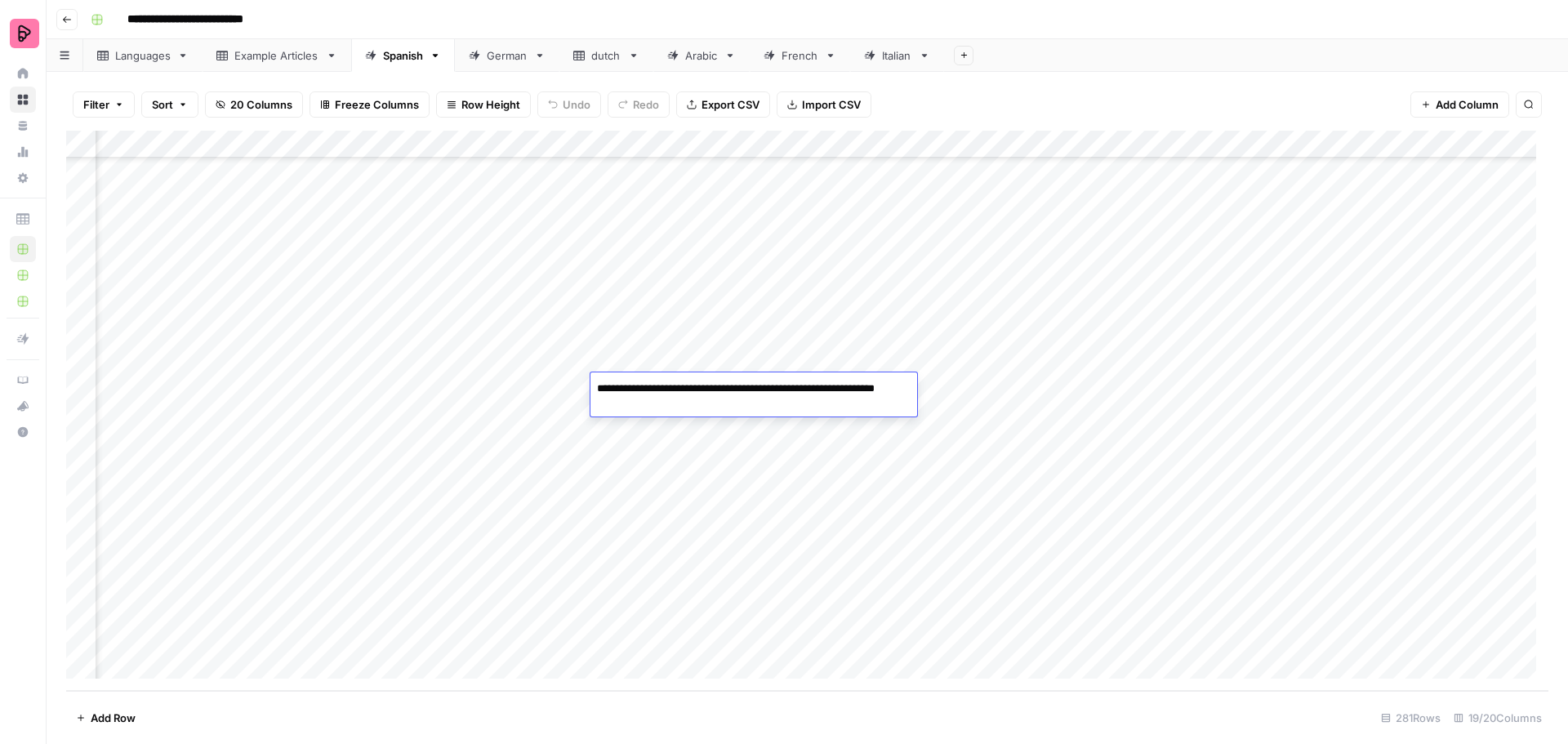 click on "Add Column" at bounding box center [807, 411] 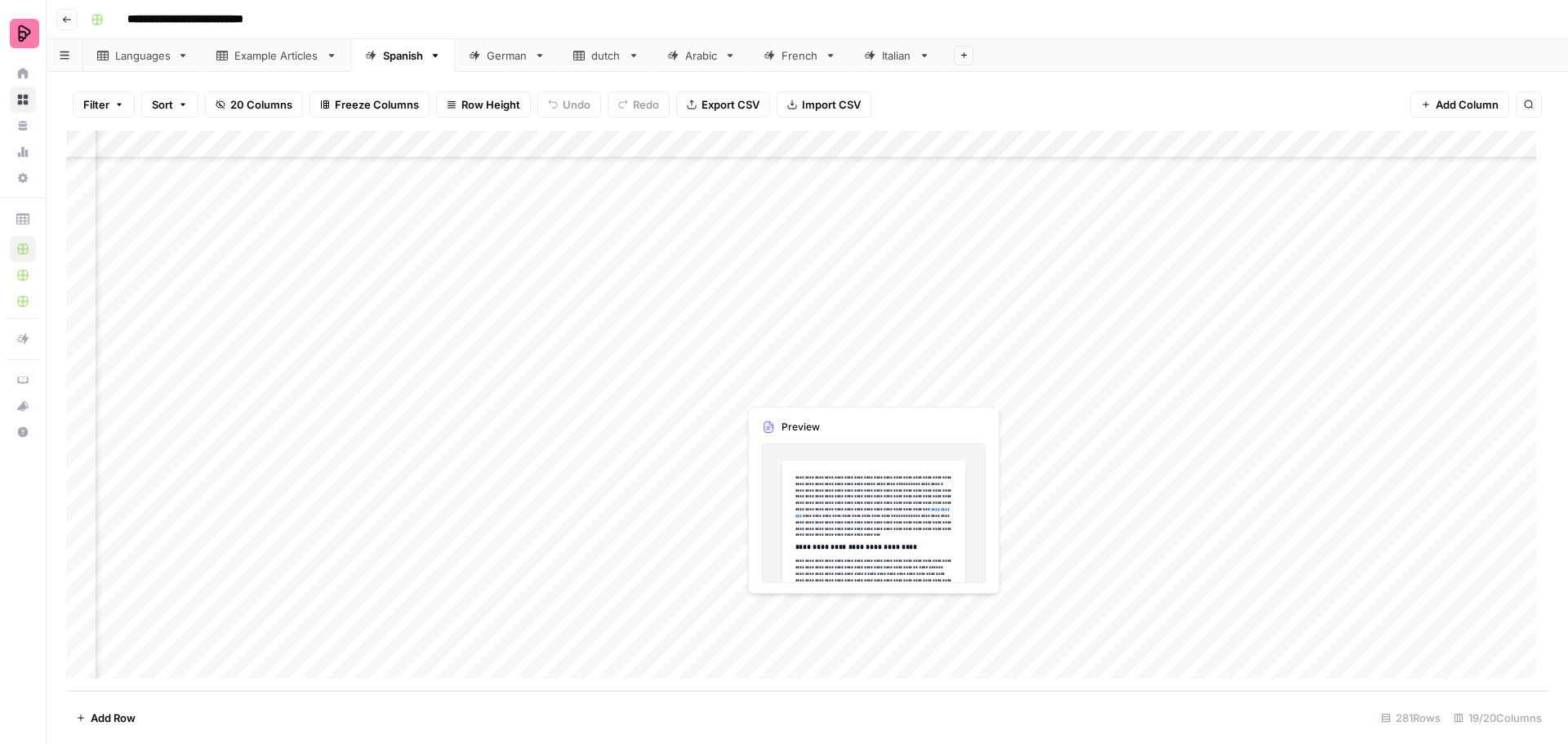 click on "Add Column" at bounding box center (807, 411) 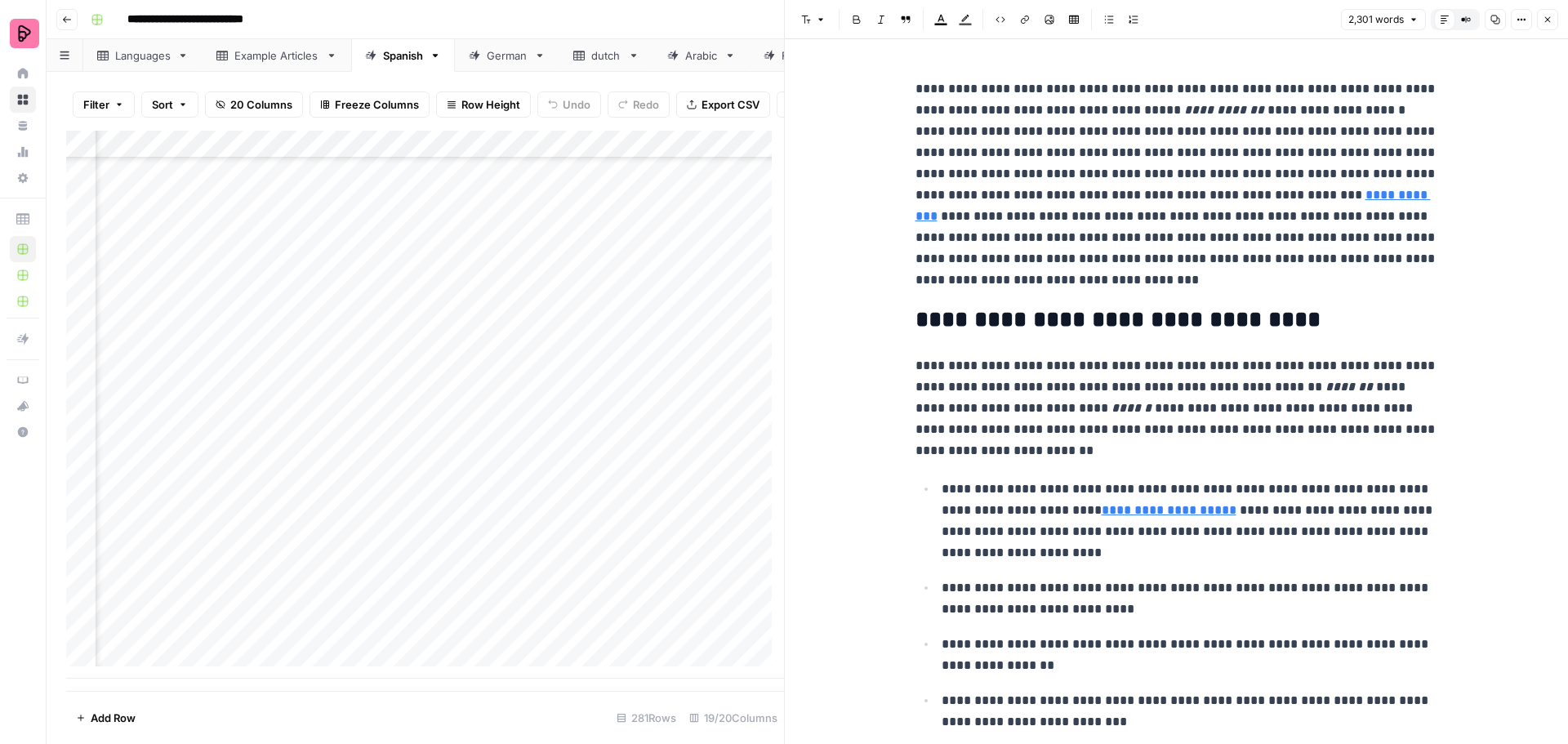 click on "**********" at bounding box center [1177, 185] 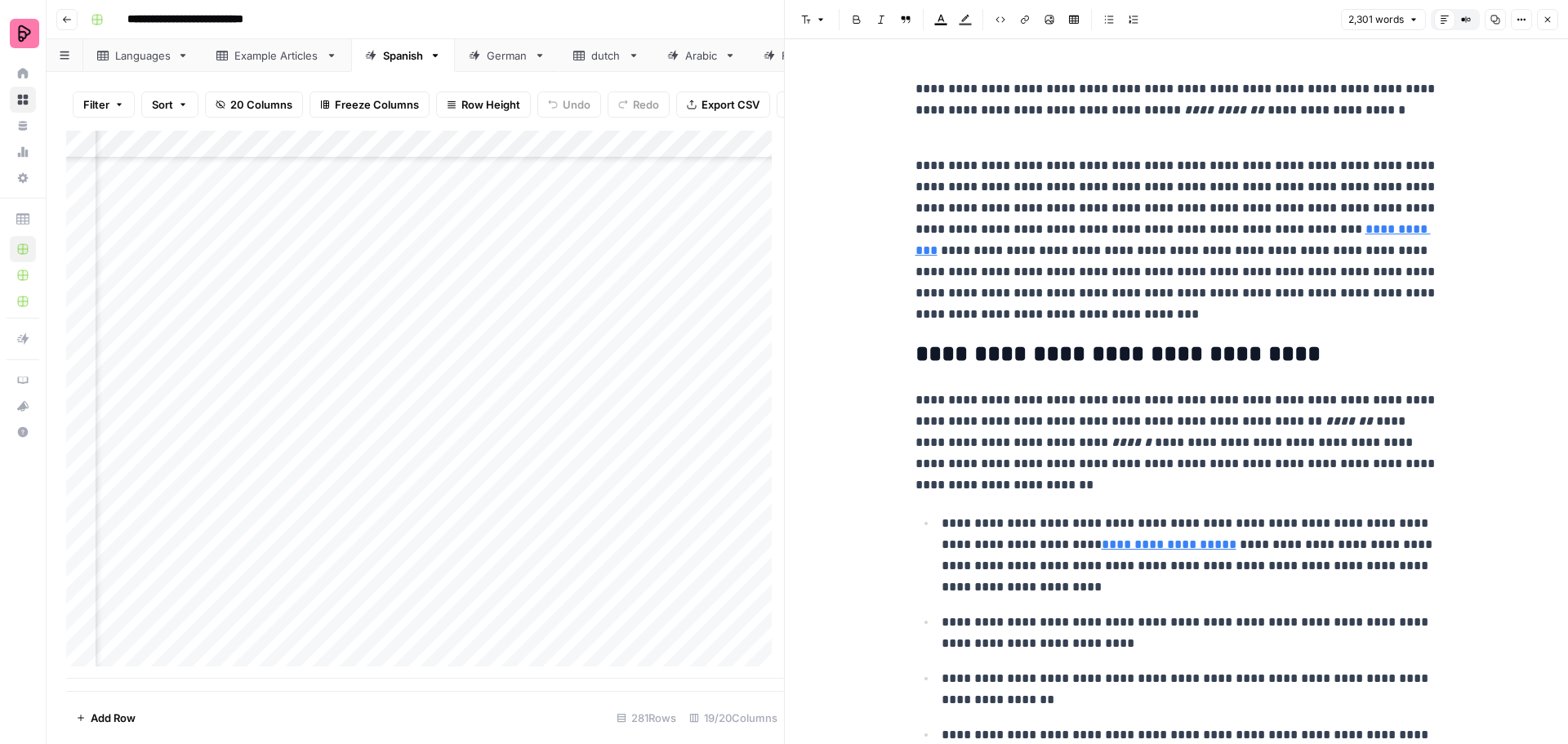 click on "**********" at bounding box center [1177, 229] 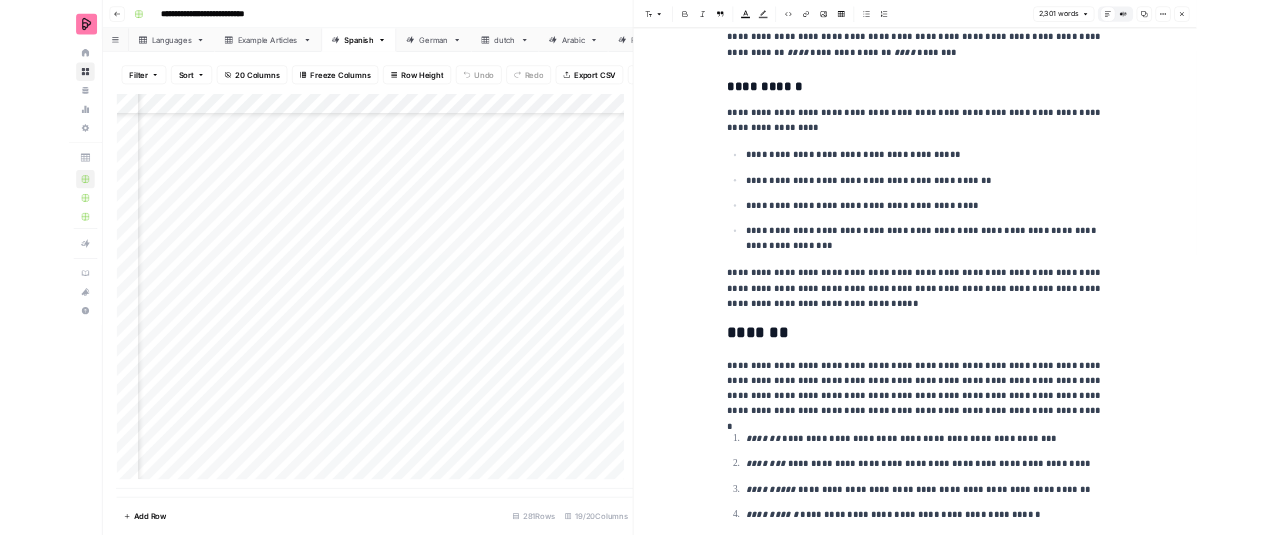 scroll, scrollTop: 0, scrollLeft: 0, axis: both 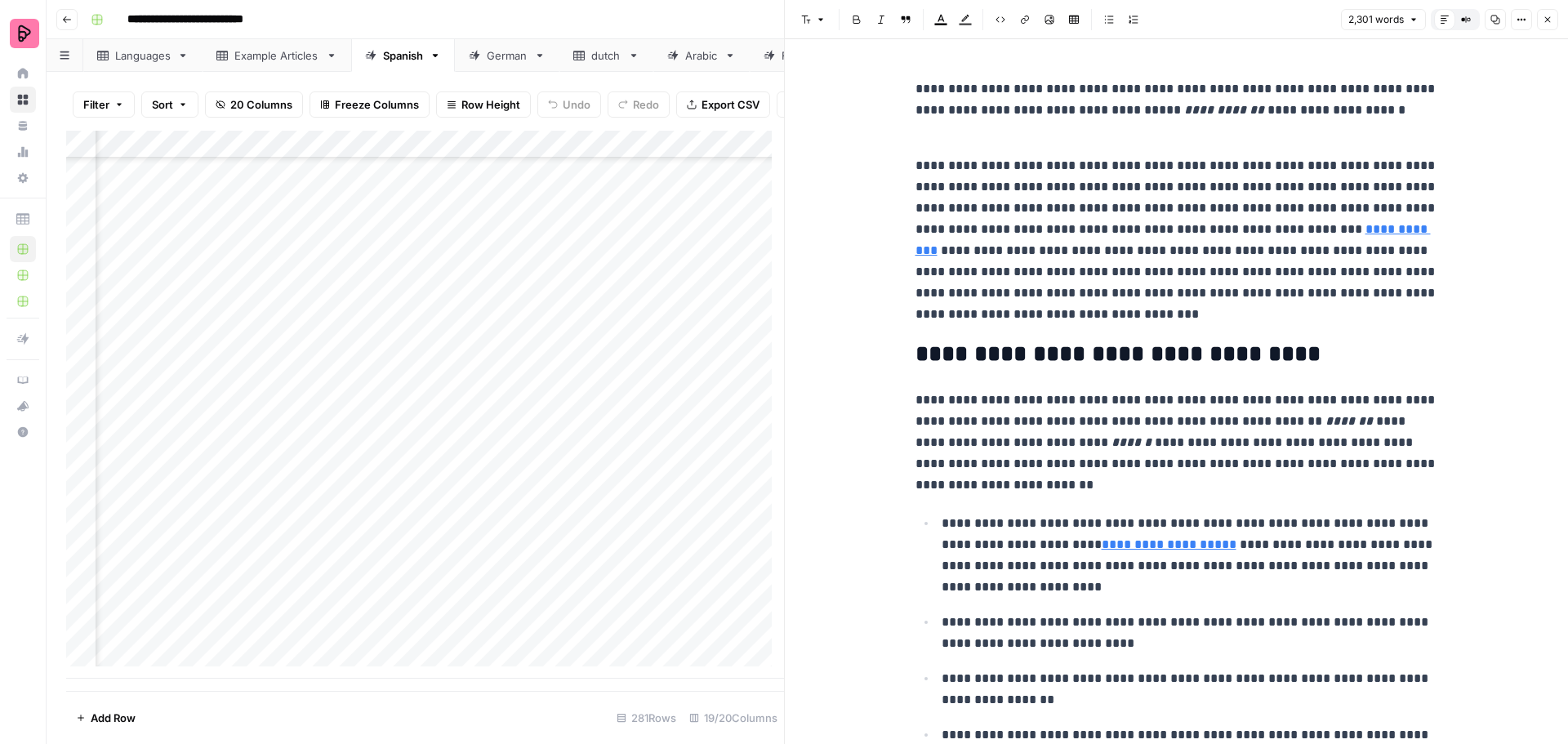 click on "**********" at bounding box center [1177, 100] 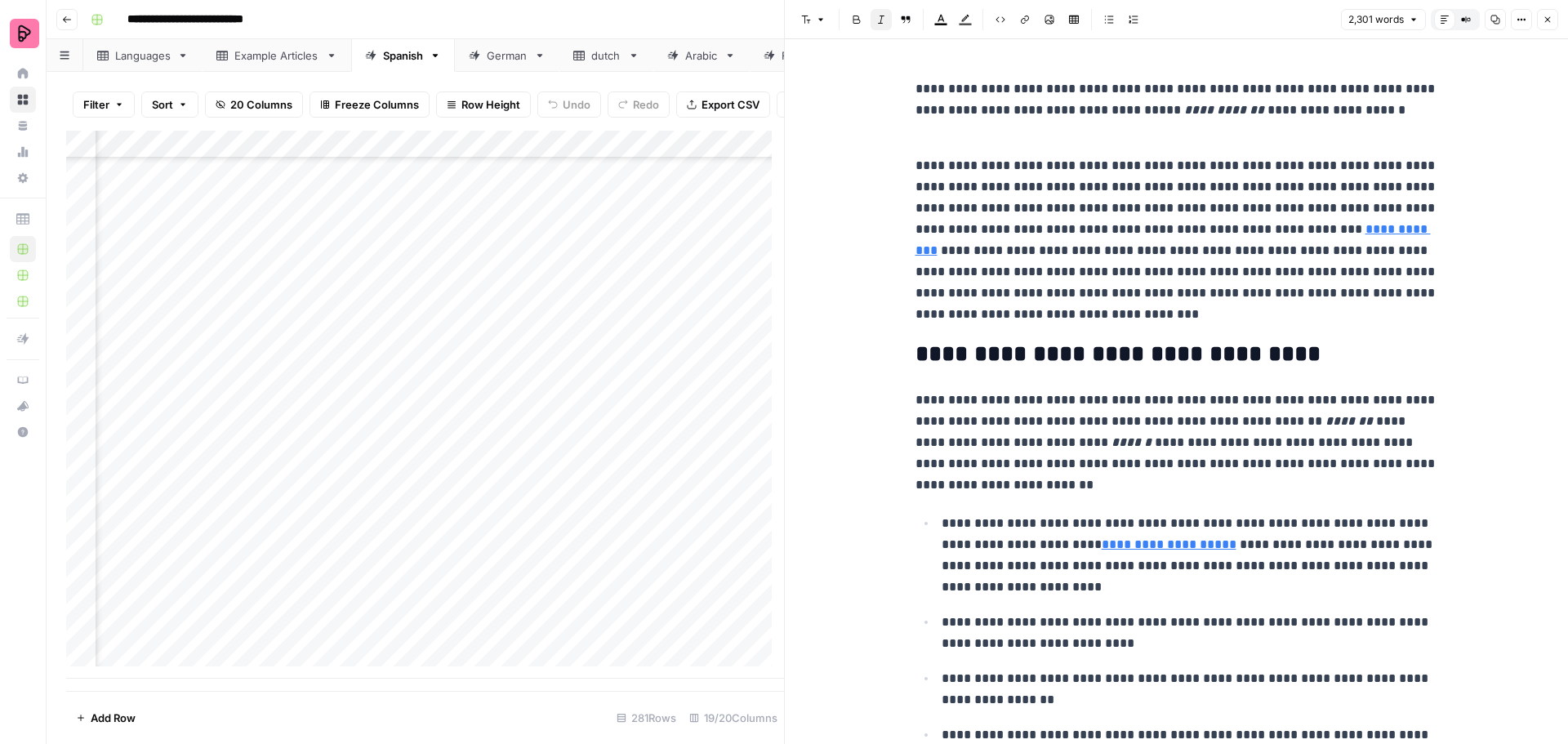 click on "**********" at bounding box center [1224, 109] 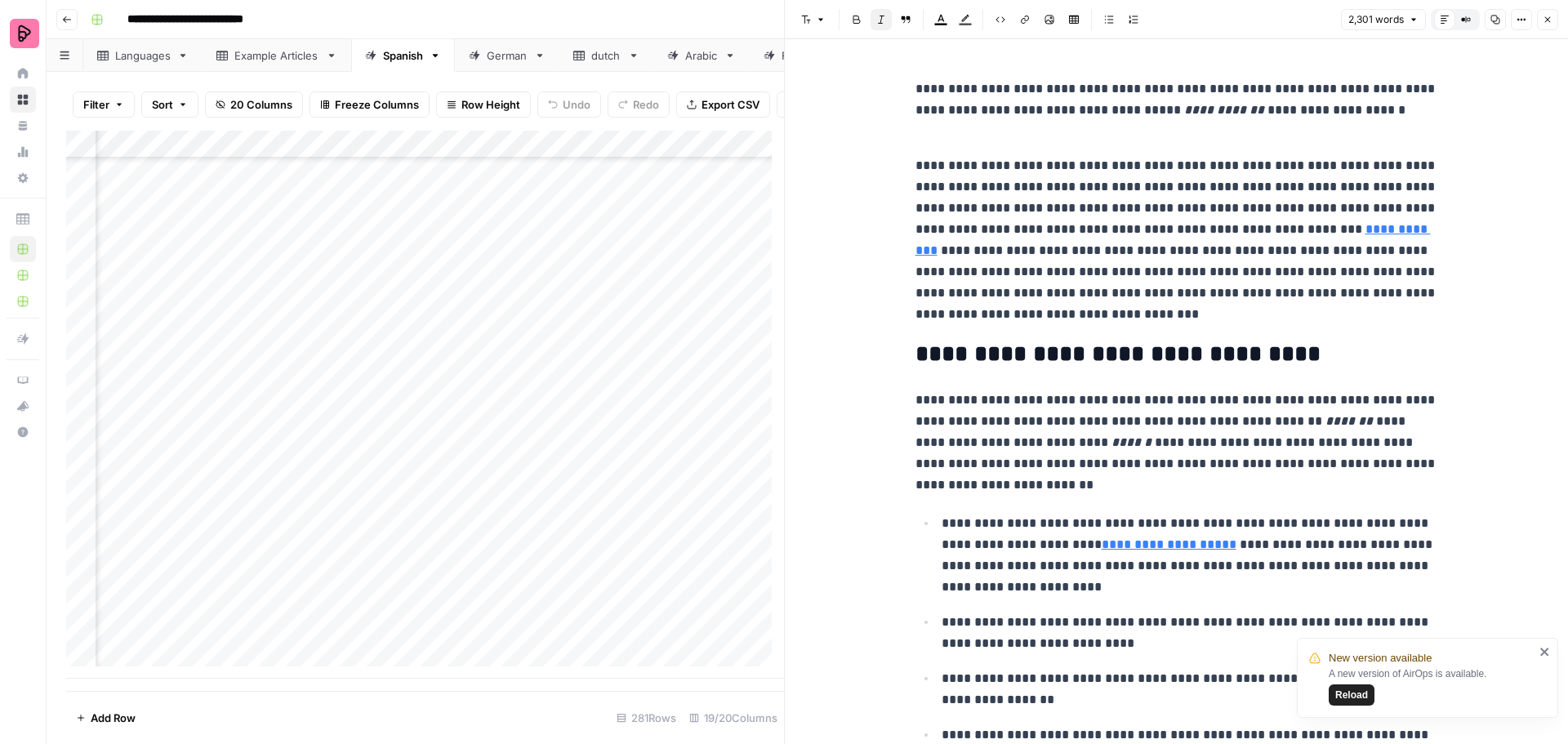 click 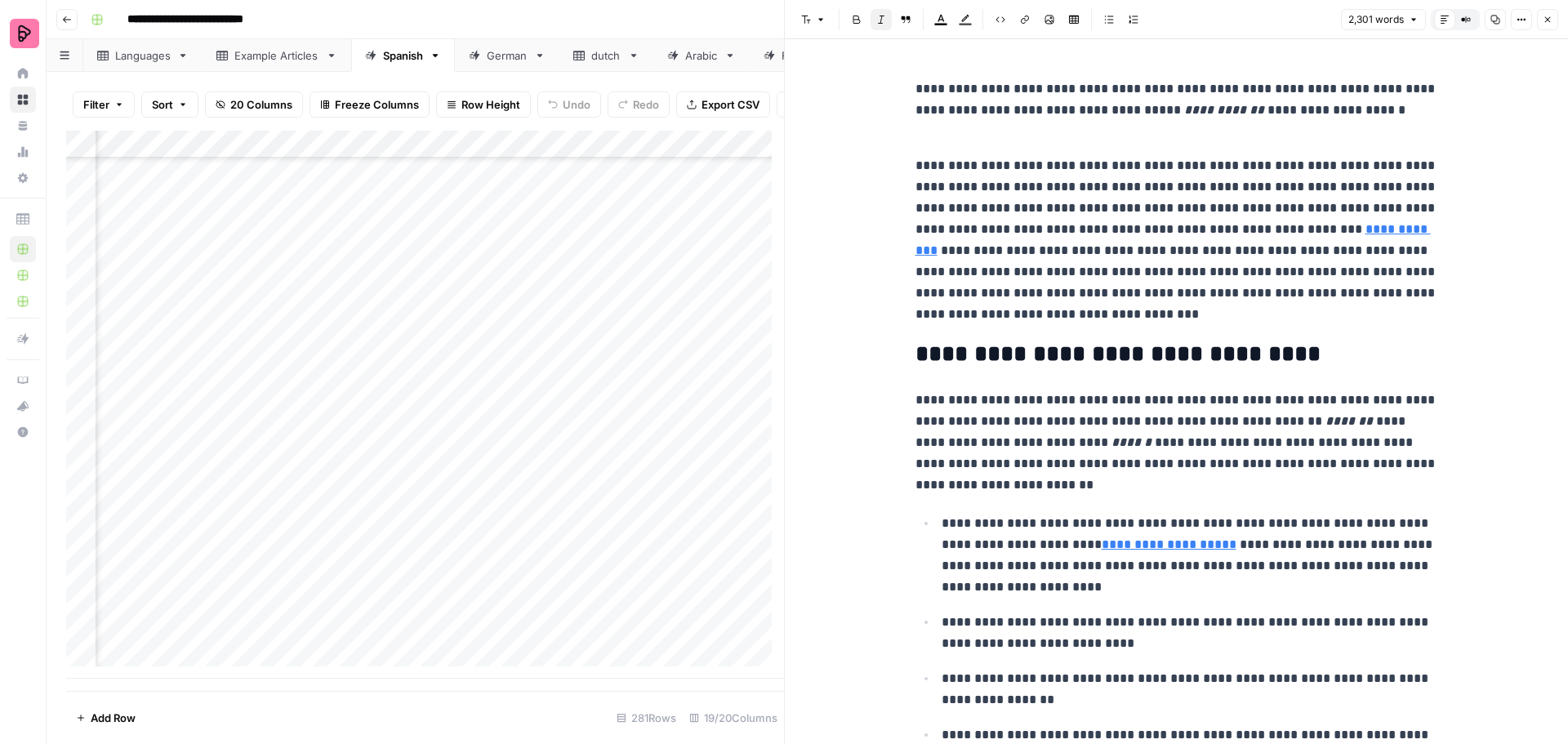 click on "**********" at bounding box center [1226, 109] 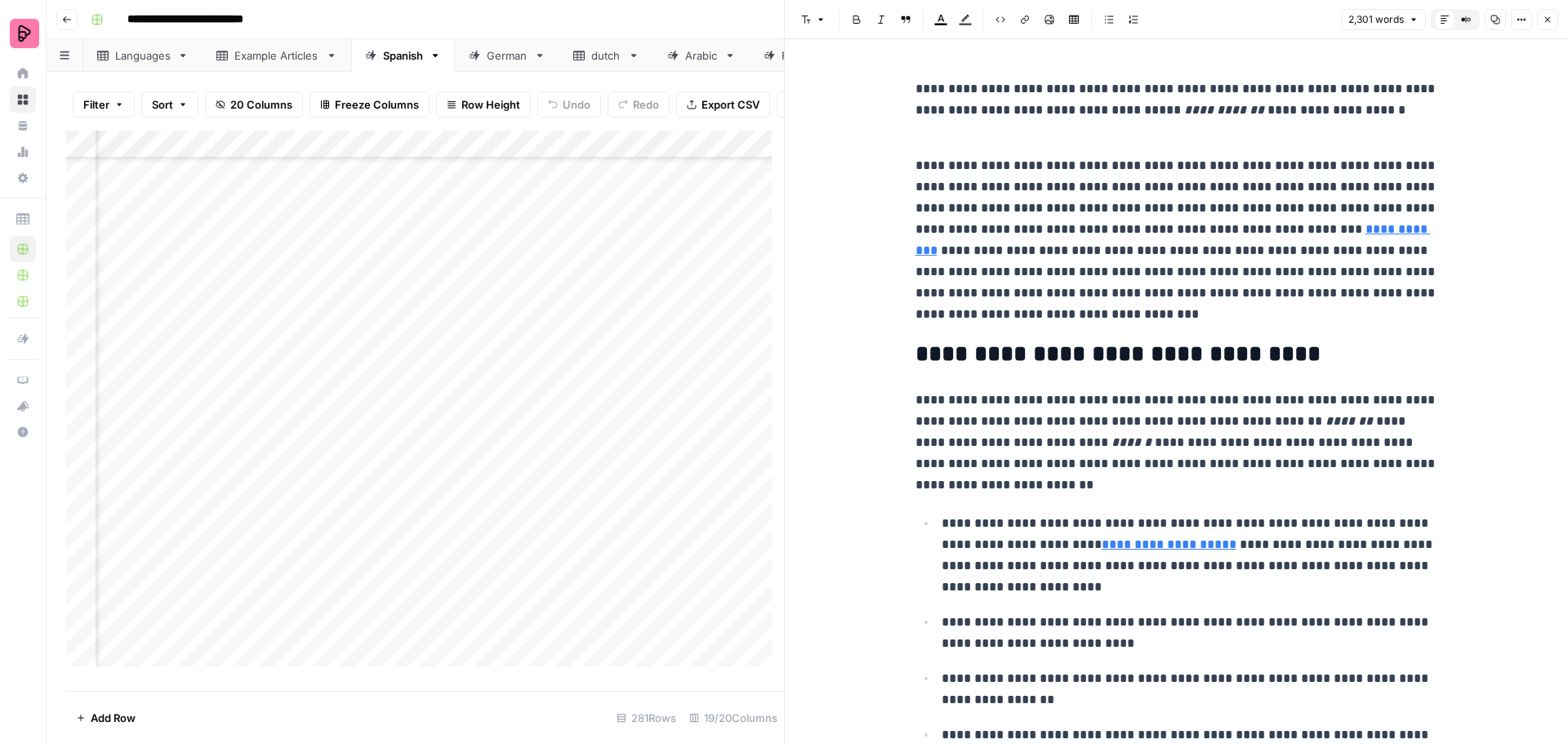 scroll, scrollTop: 0, scrollLeft: 0, axis: both 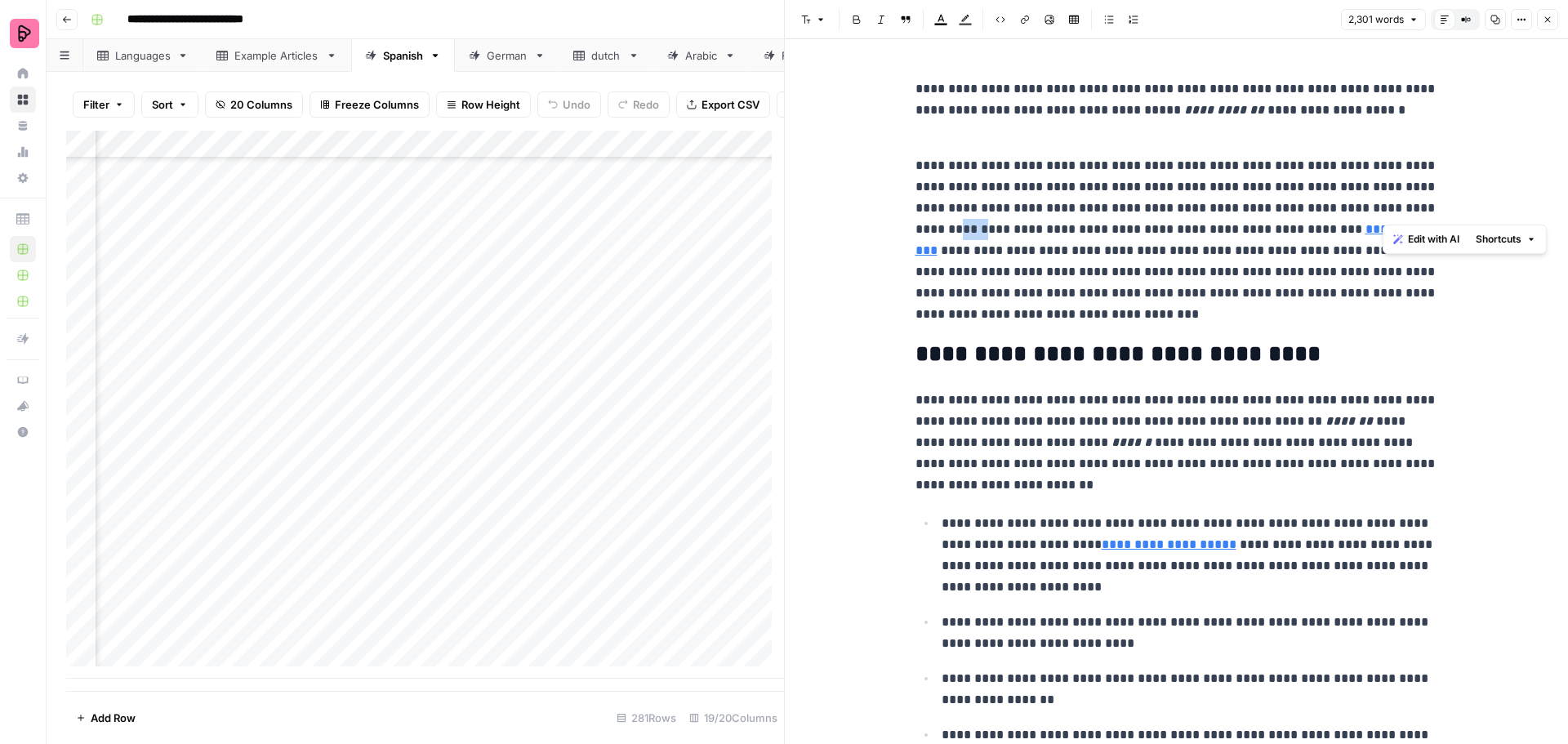 drag, startPoint x: 1382, startPoint y: 211, endPoint x: 1407, endPoint y: 209, distance: 25.07987 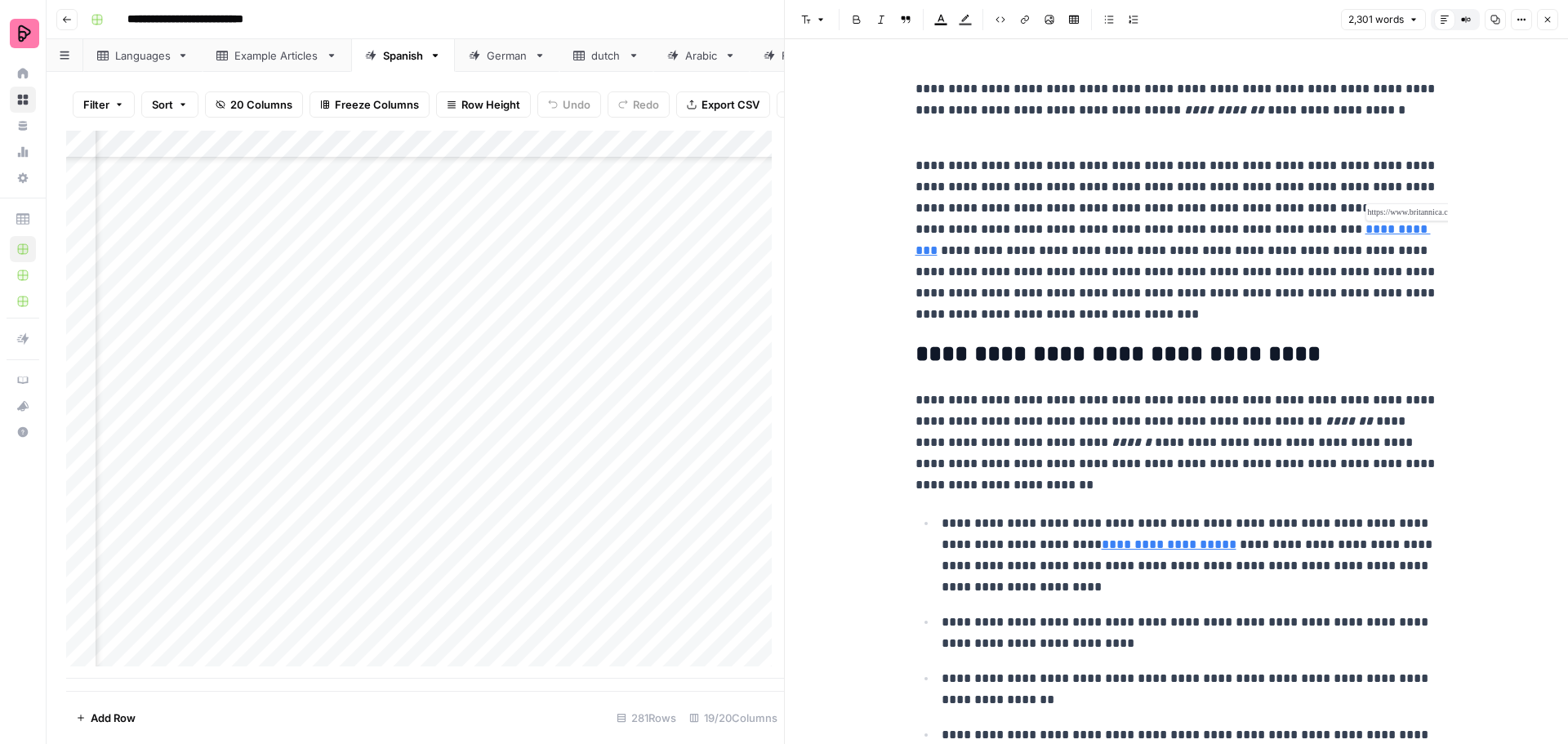 click on "**********" at bounding box center (1173, 239) 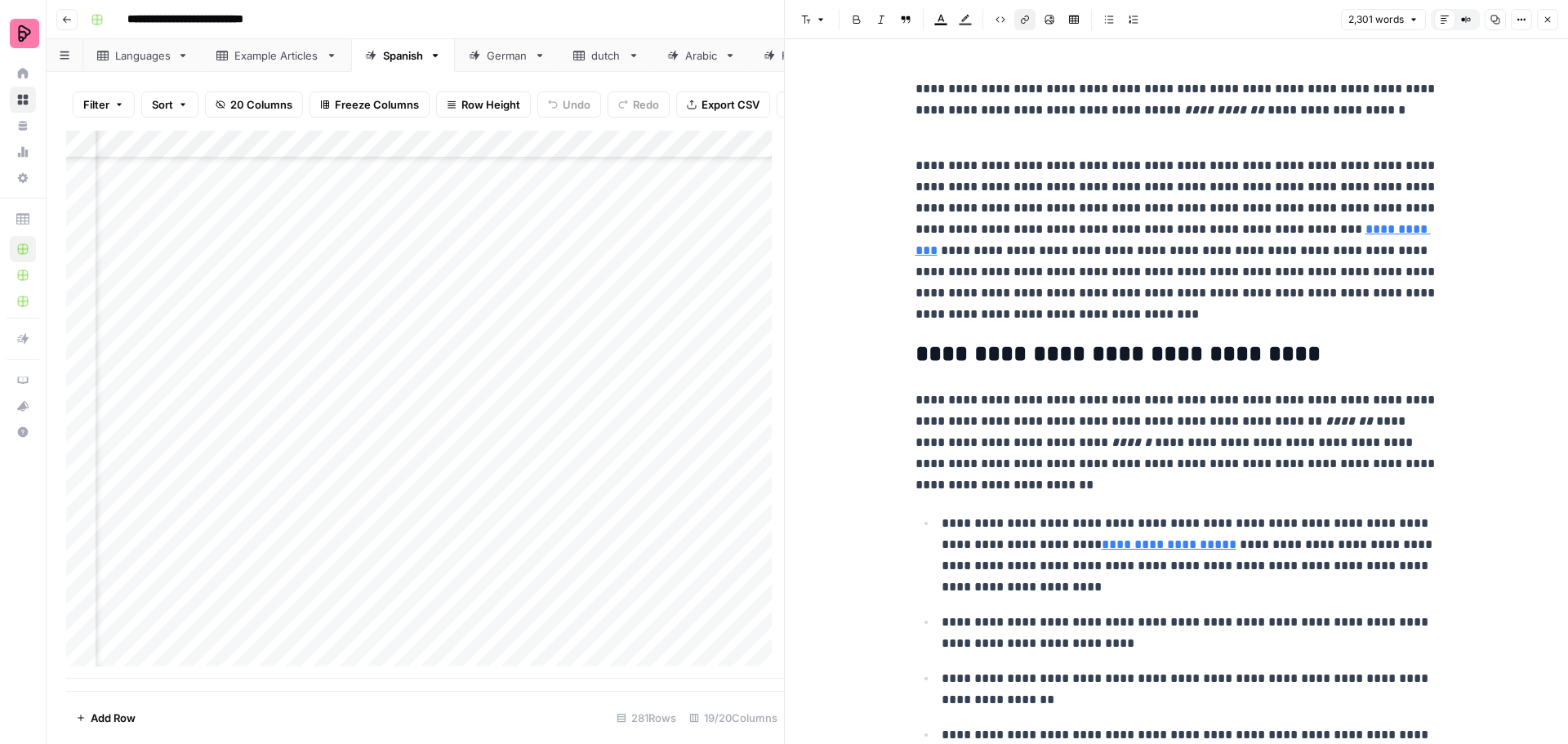 drag, startPoint x: 1304, startPoint y: 230, endPoint x: 1216, endPoint y: 219, distance: 88.684835 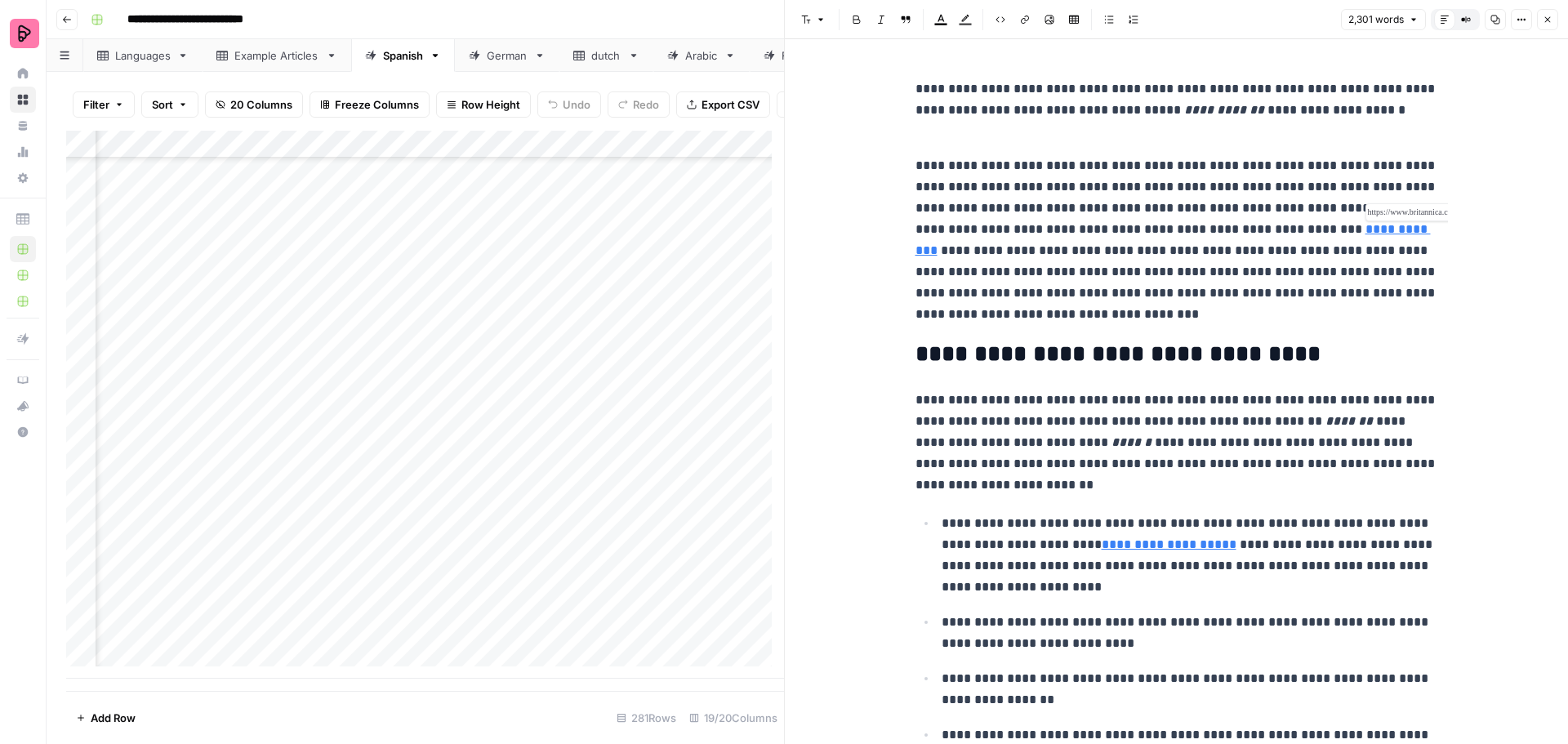 click on "**********" at bounding box center [1173, 239] 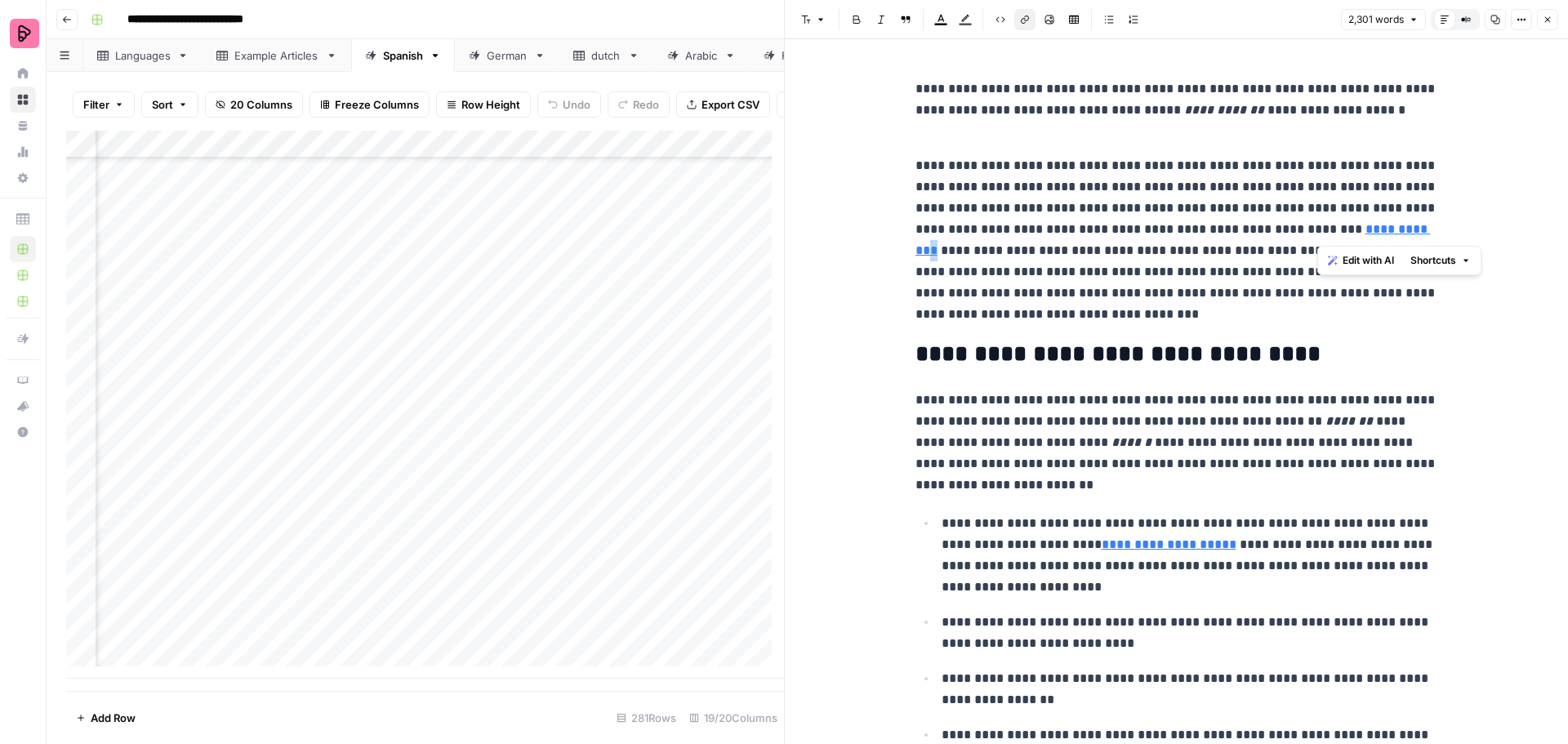 click on "**********" at bounding box center [1177, 229] 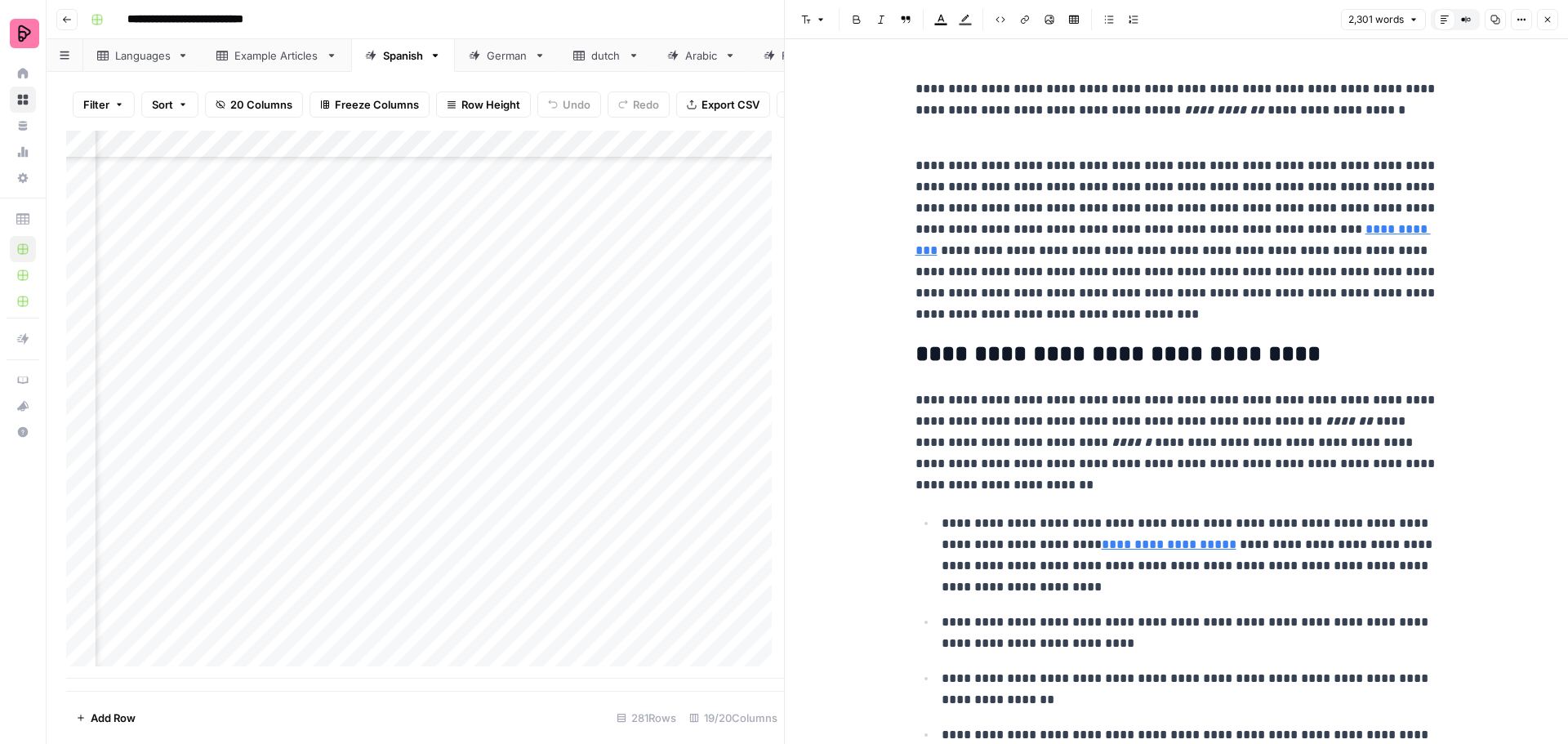 click on "**********" at bounding box center [1177, 229] 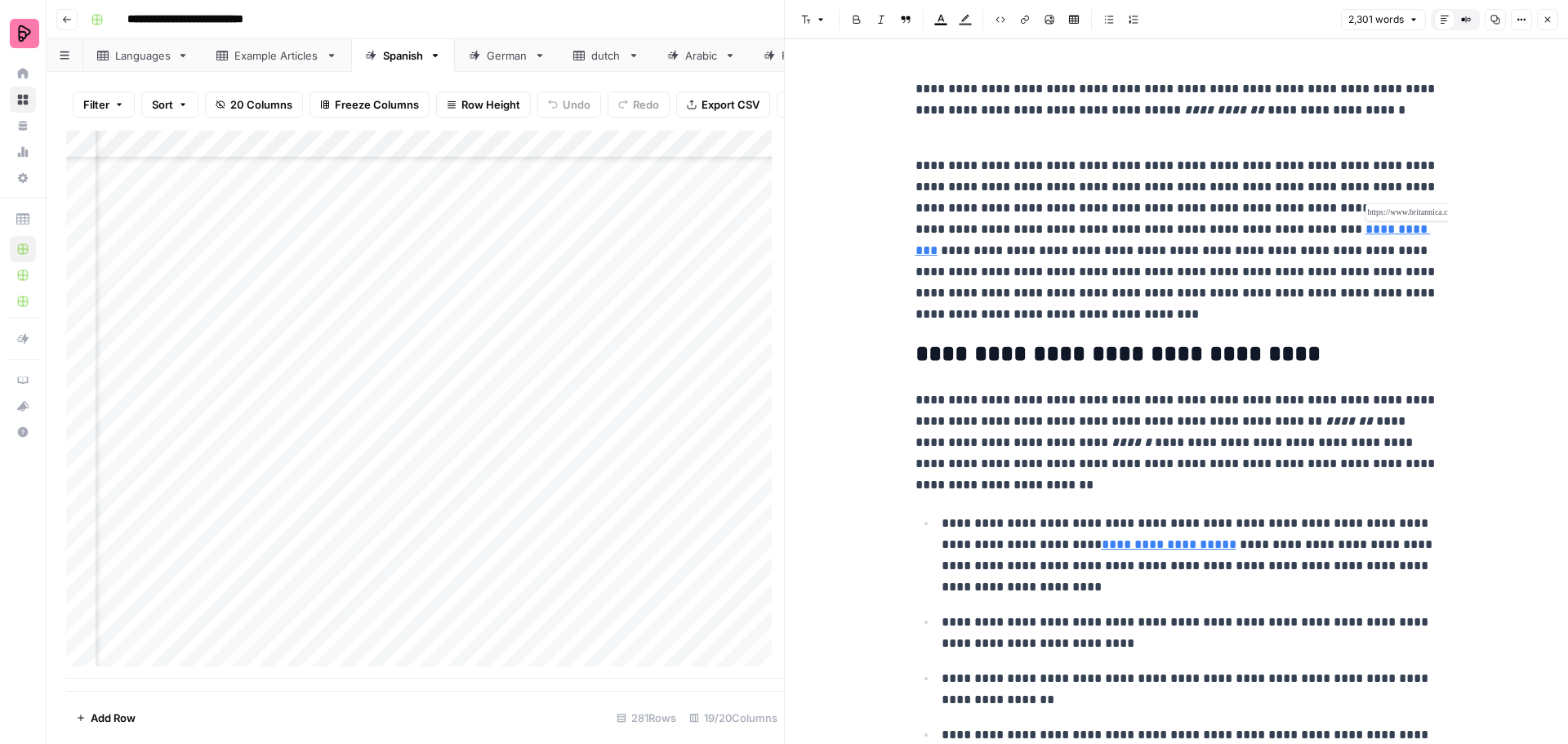click on "**********" at bounding box center [1173, 239] 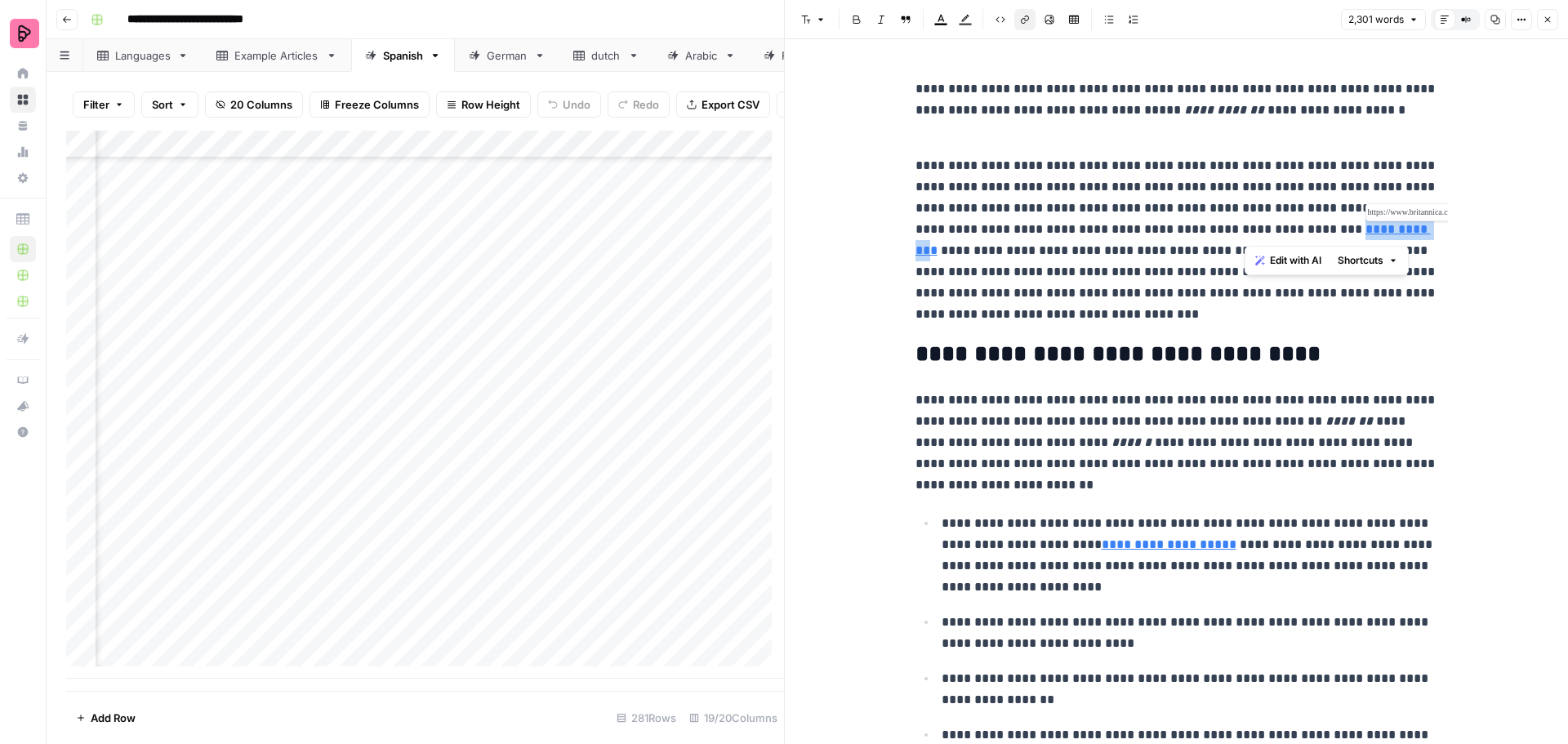 drag, startPoint x: 1321, startPoint y: 229, endPoint x: 1246, endPoint y: 227, distance: 75.02666 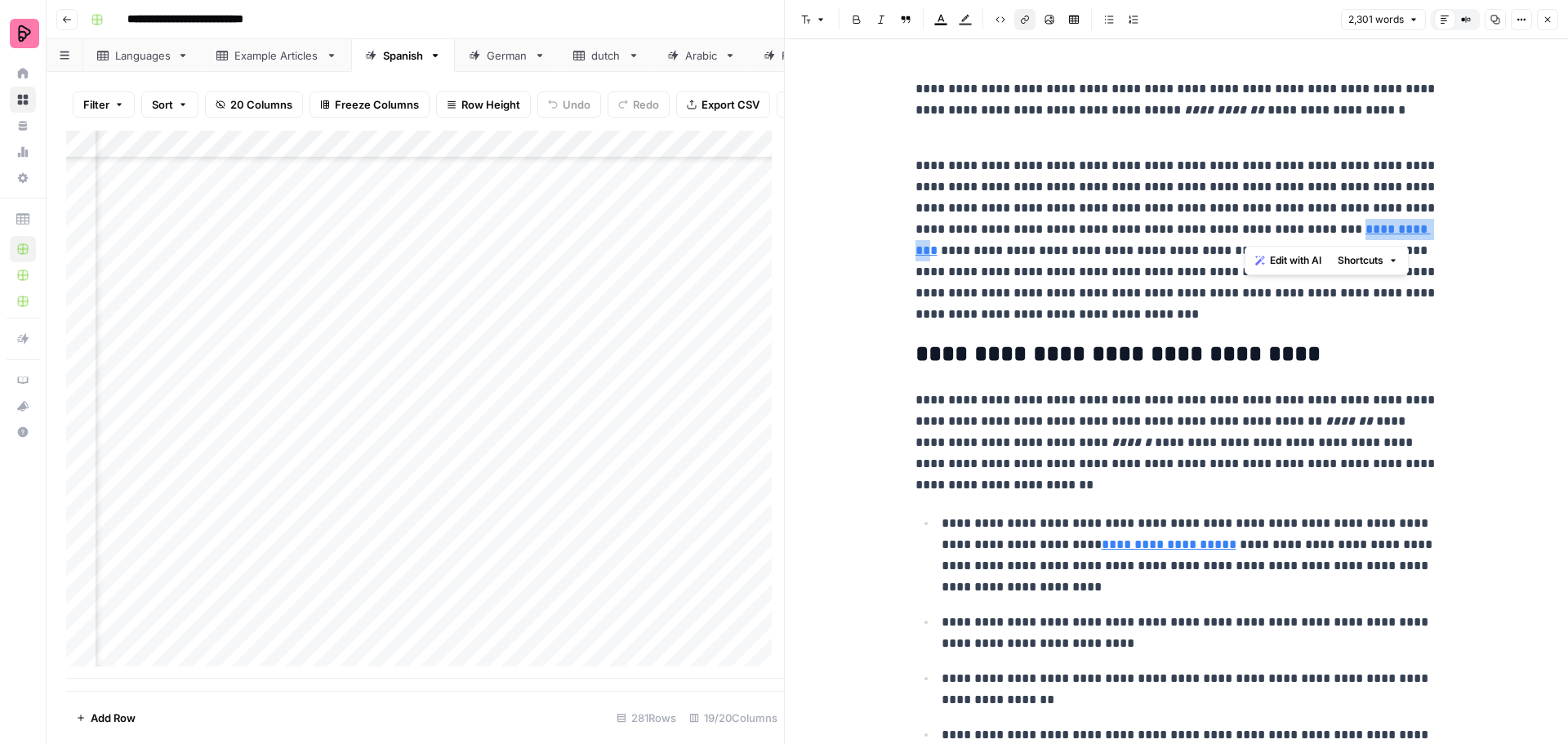 click on "Edit with AI" at bounding box center [1288, 261] 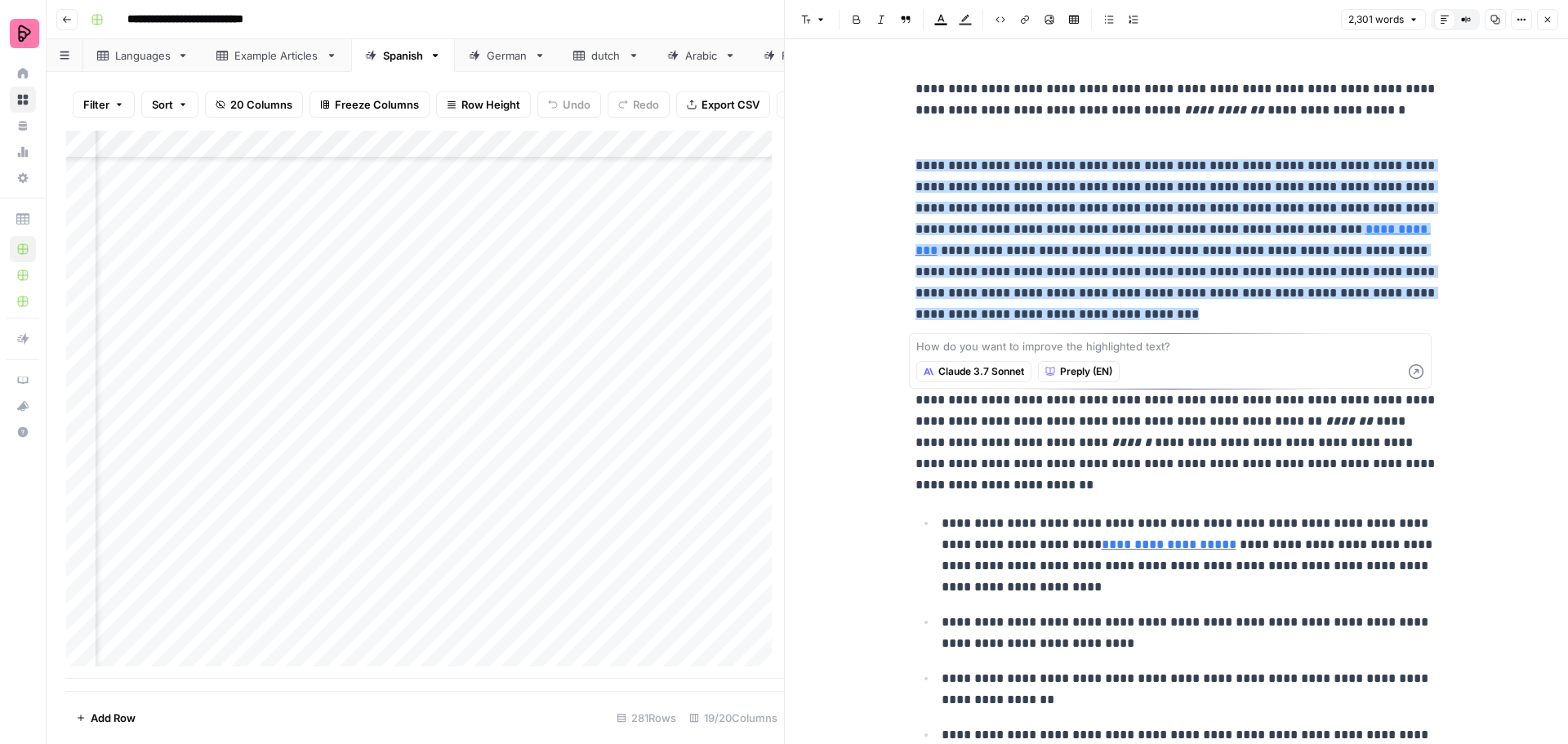 click on "**********" at bounding box center [1177, 282] 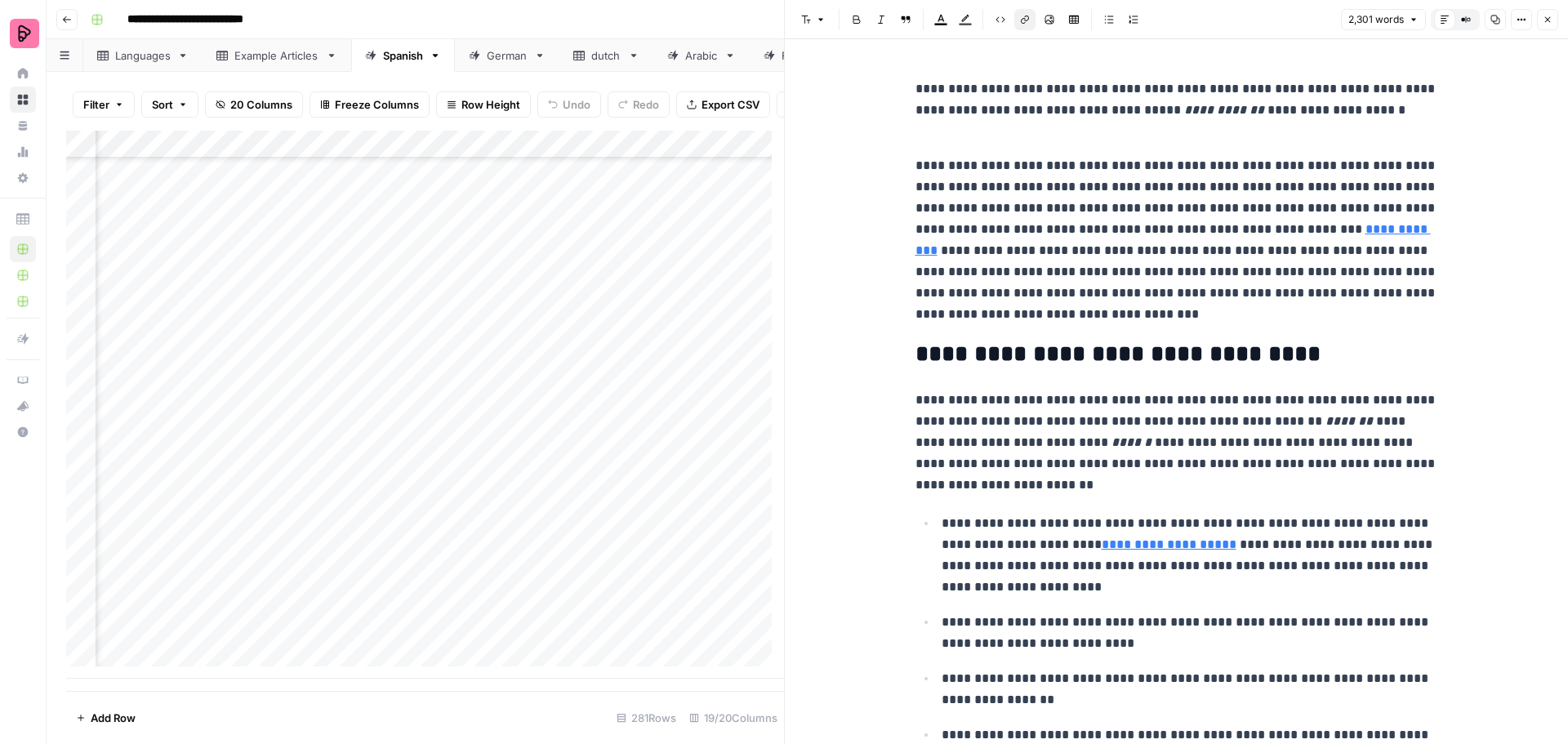 drag, startPoint x: 1312, startPoint y: 231, endPoint x: 1329, endPoint y: 226, distance: 17.720045 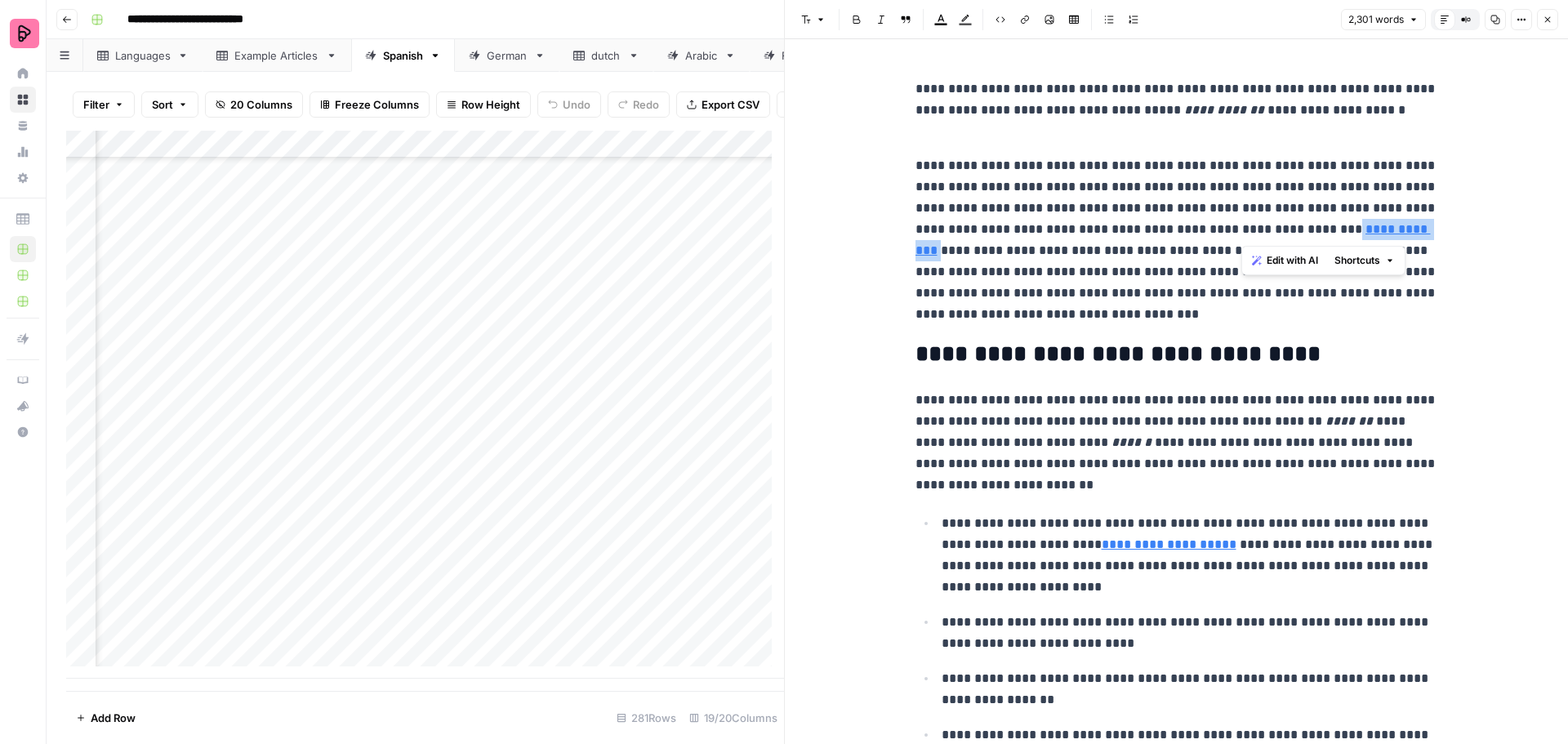 drag, startPoint x: 1327, startPoint y: 228, endPoint x: 1242, endPoint y: 227, distance: 85.00588 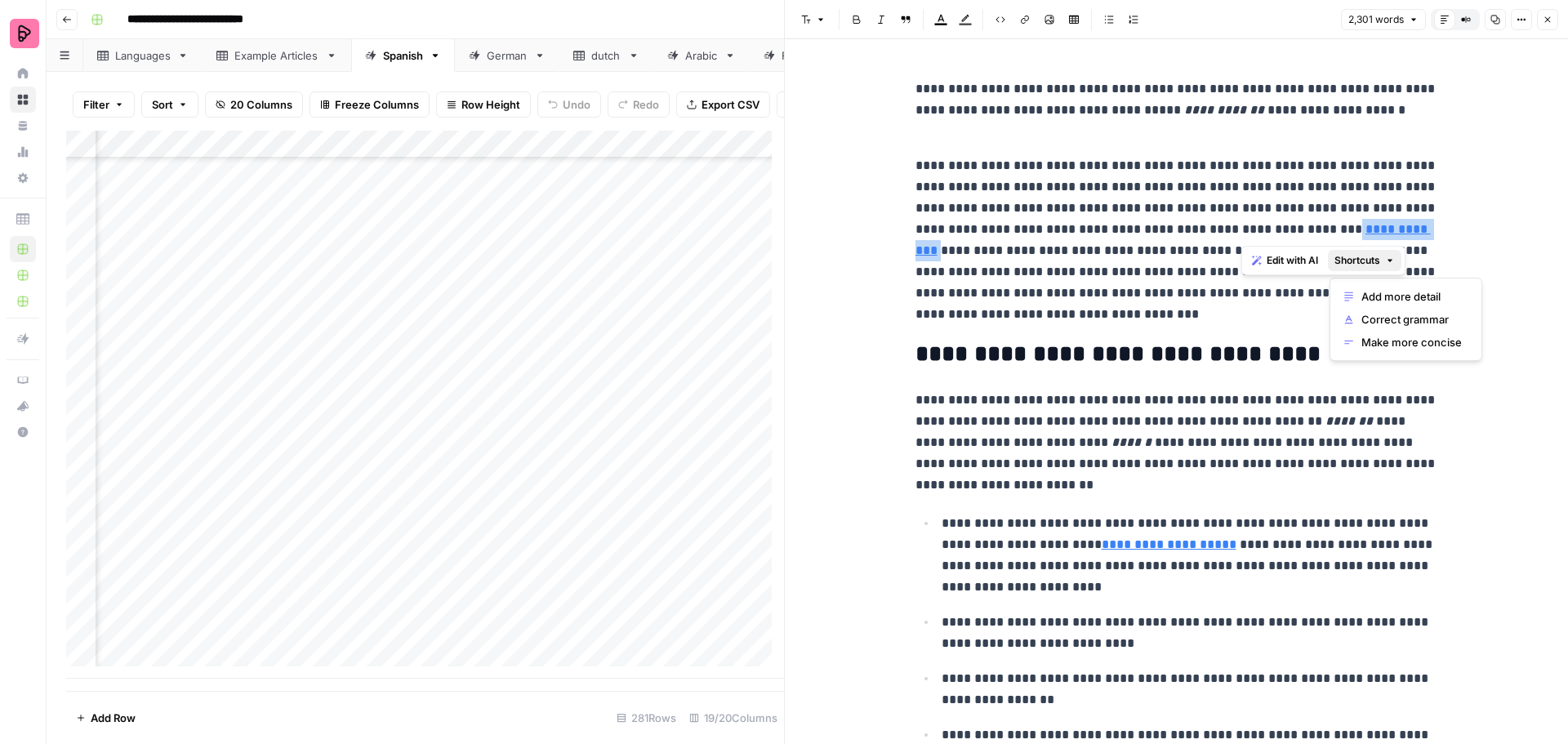 click on "**********" at bounding box center [1177, 229] 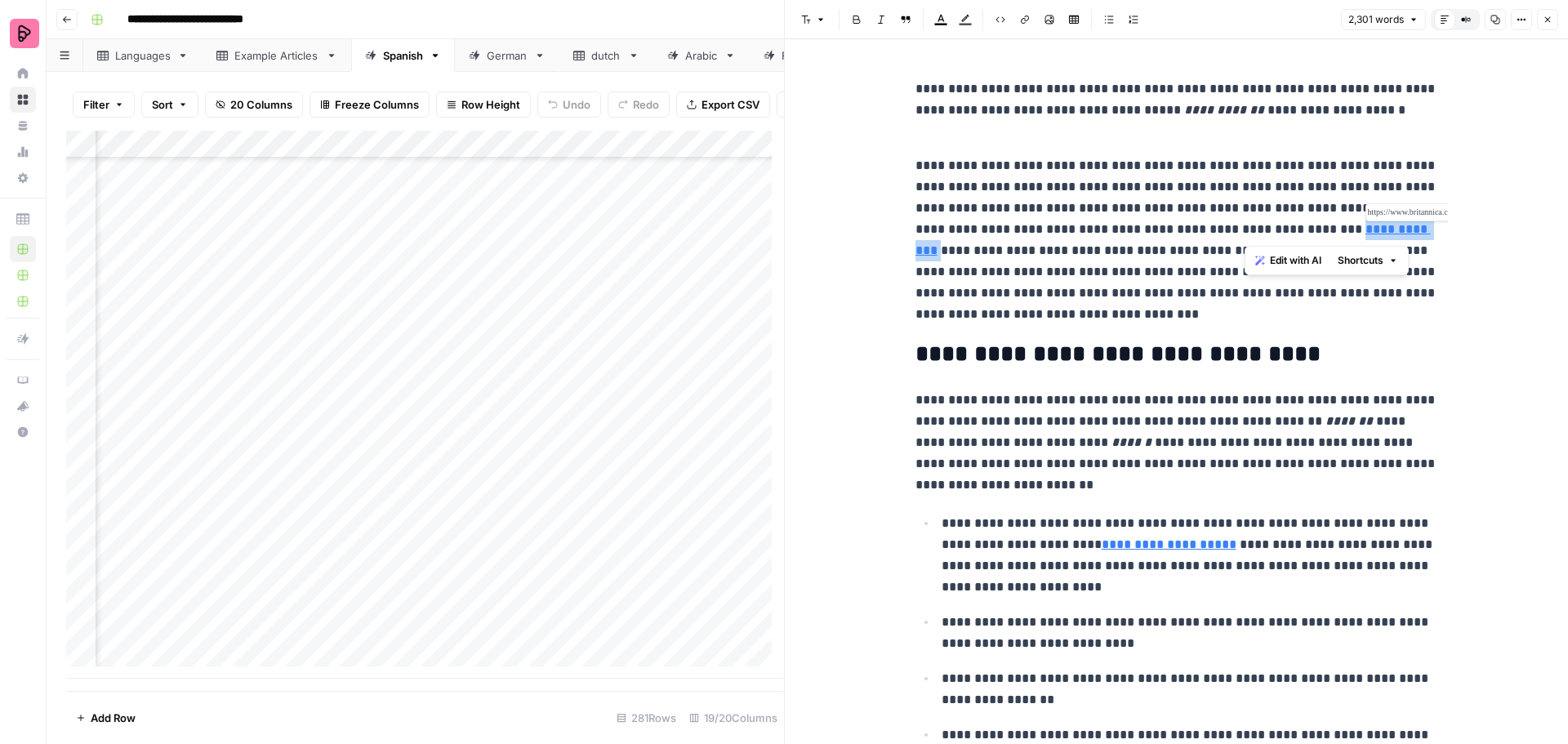 drag, startPoint x: 1328, startPoint y: 230, endPoint x: 1245, endPoint y: 227, distance: 83.0542 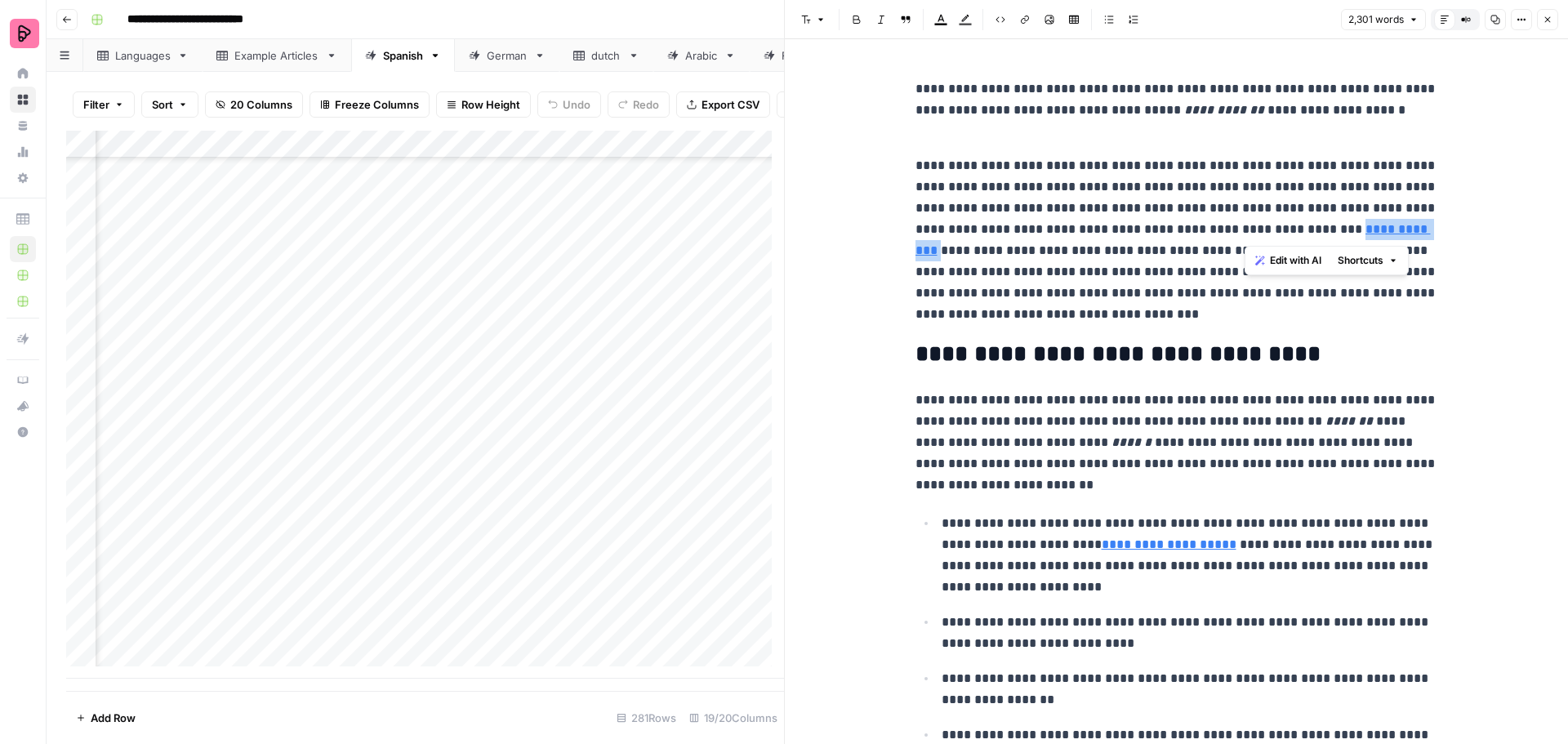 click 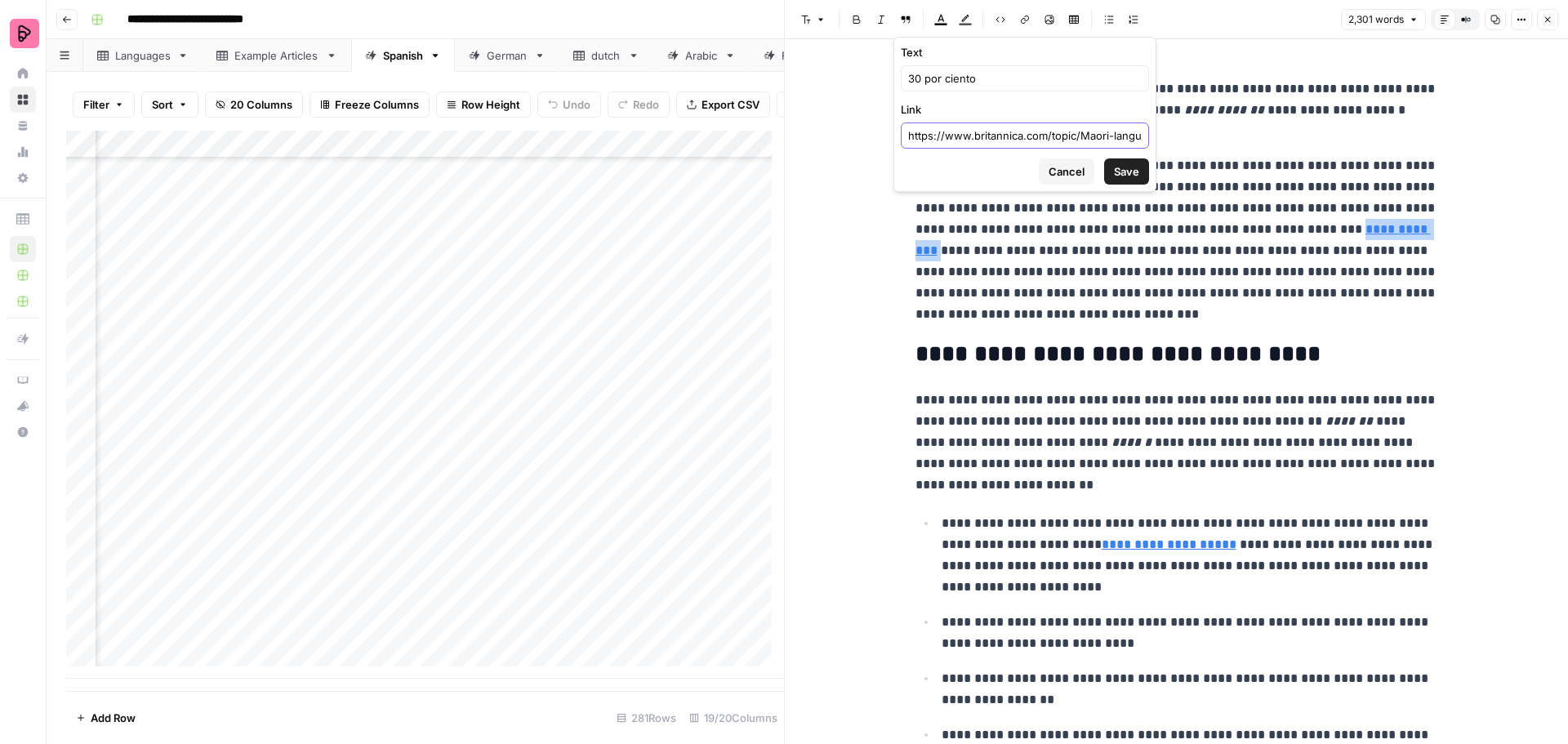 click on "https://www.britannica.com/topic/Maori-language" at bounding box center [1025, 136] 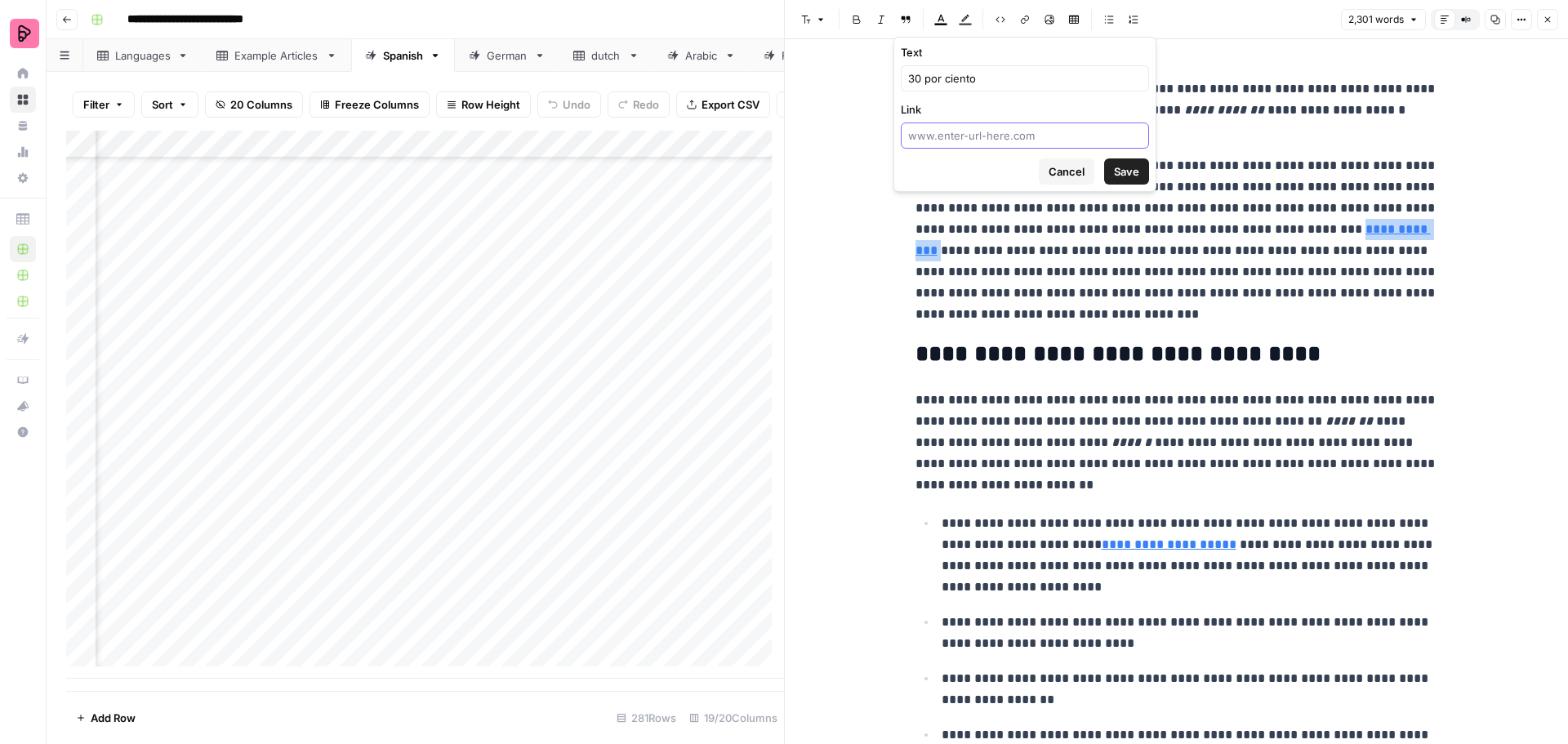 type 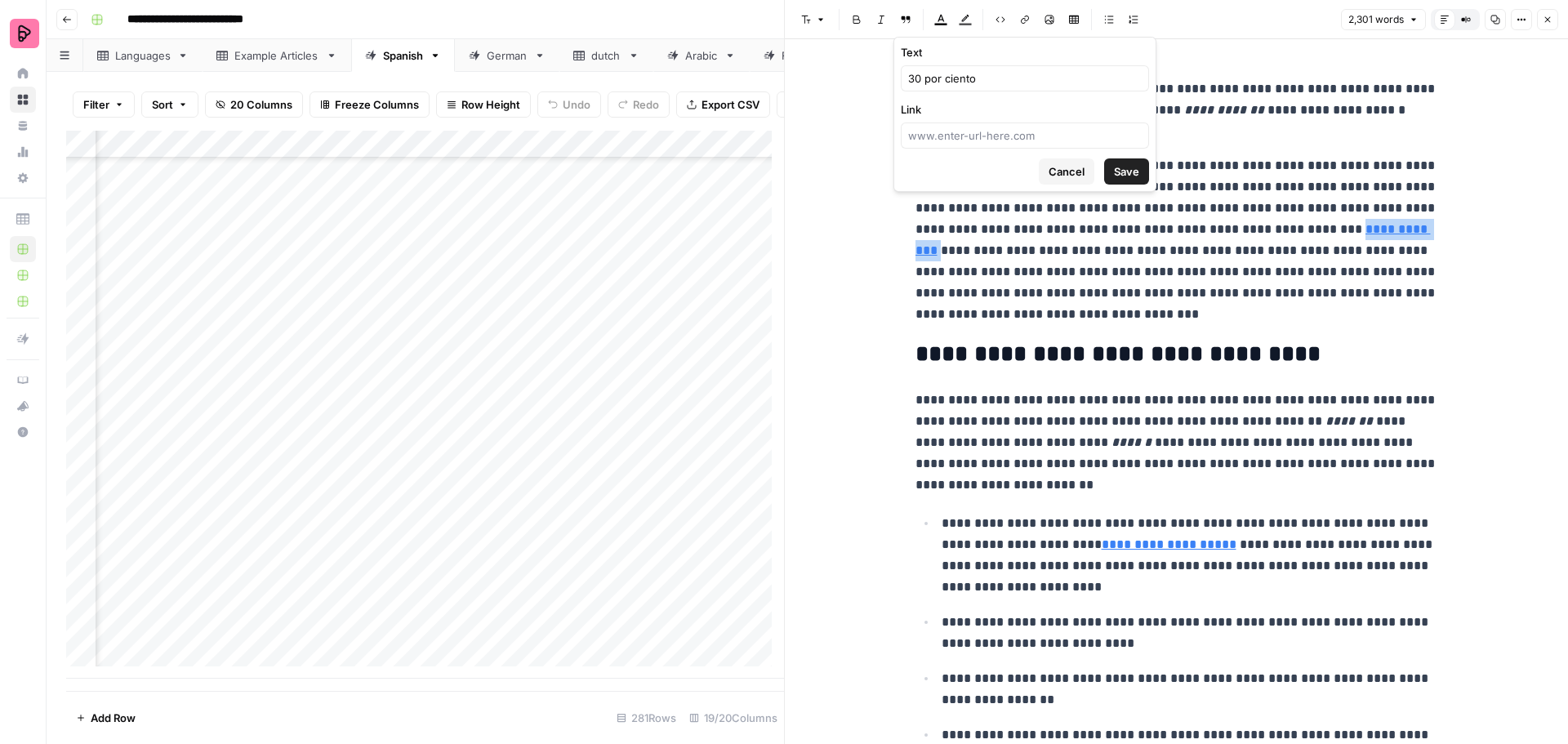 click on "Save" at bounding box center (1126, 172) 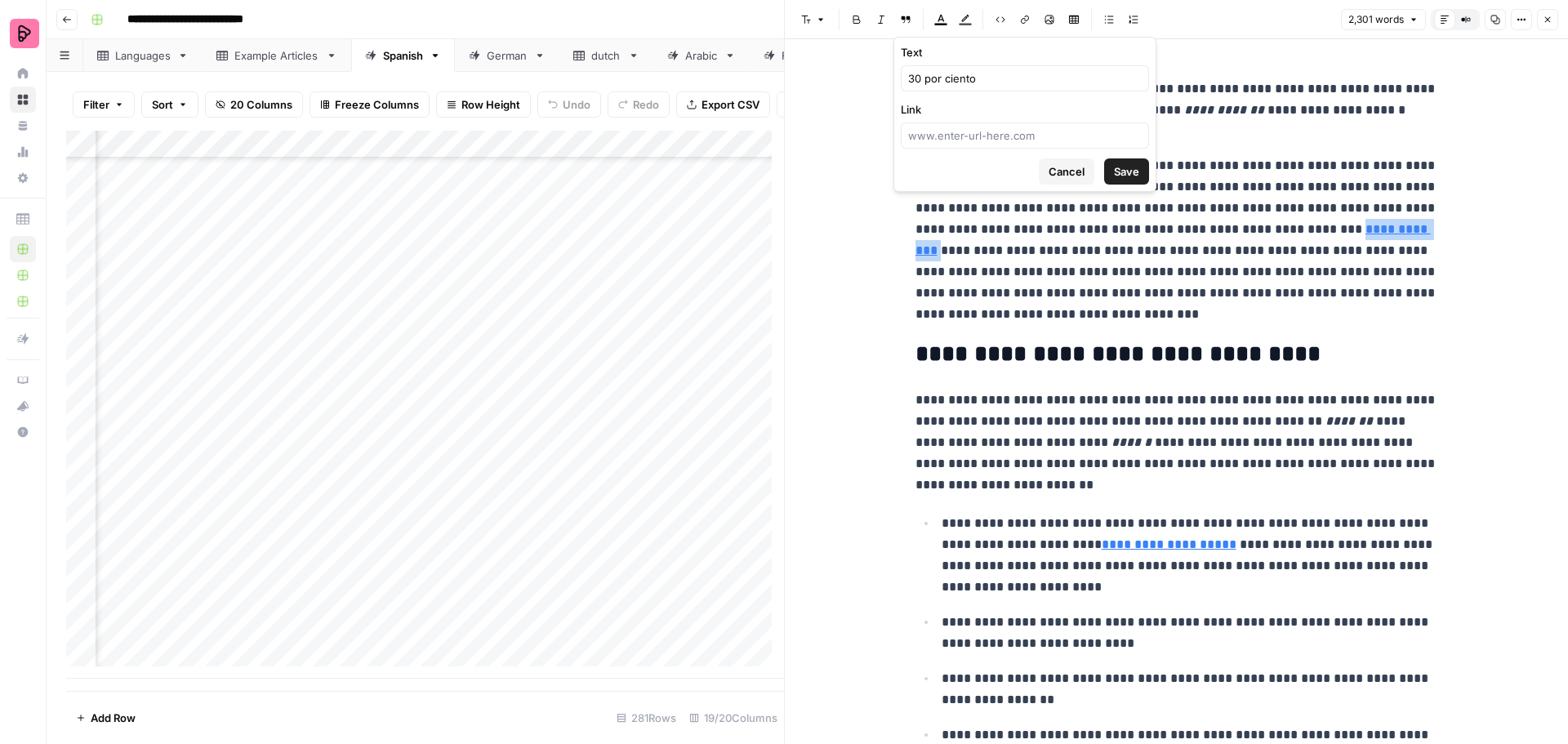 click on "Cancel" at bounding box center [1067, 172] 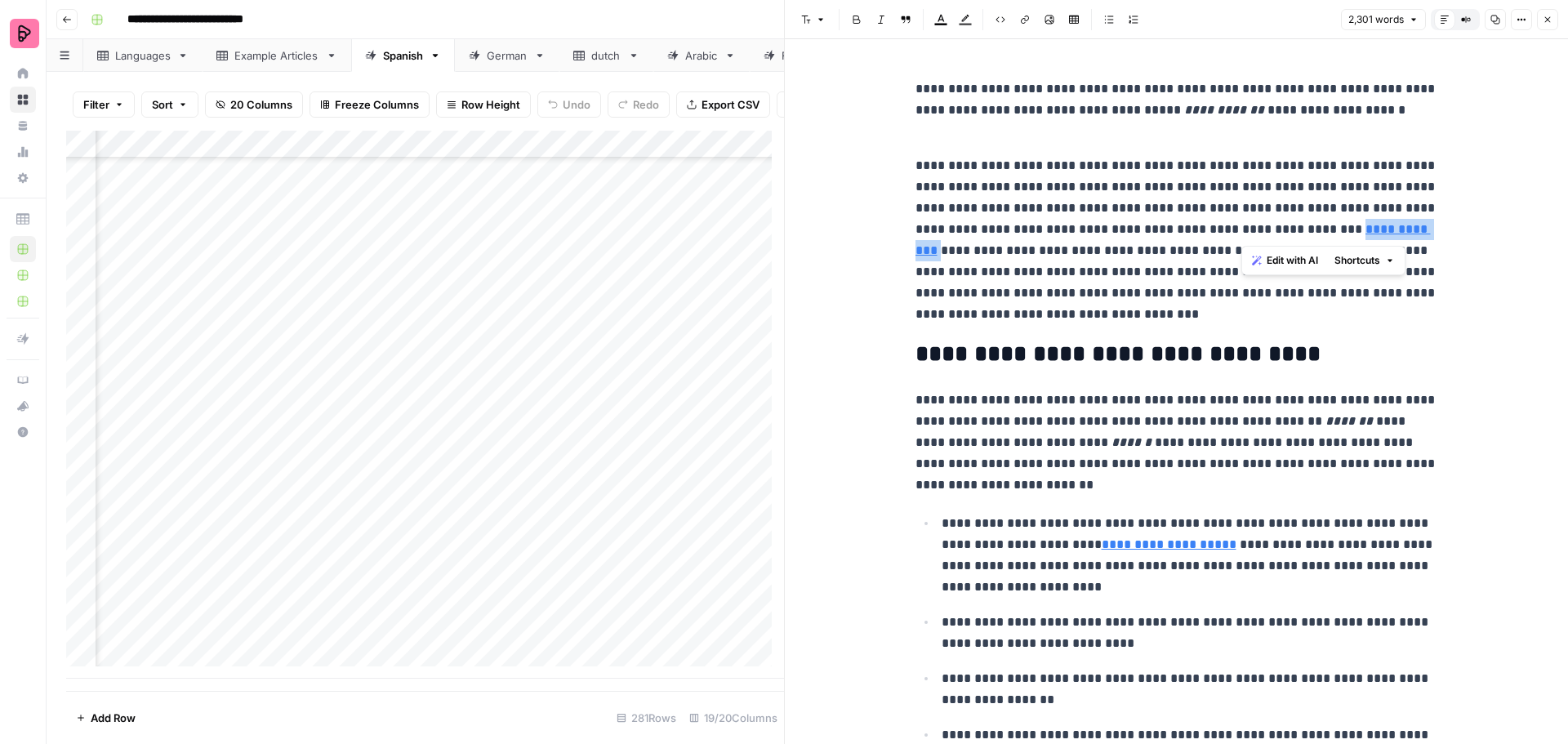 drag, startPoint x: 1329, startPoint y: 229, endPoint x: 1242, endPoint y: 227, distance: 87.02299 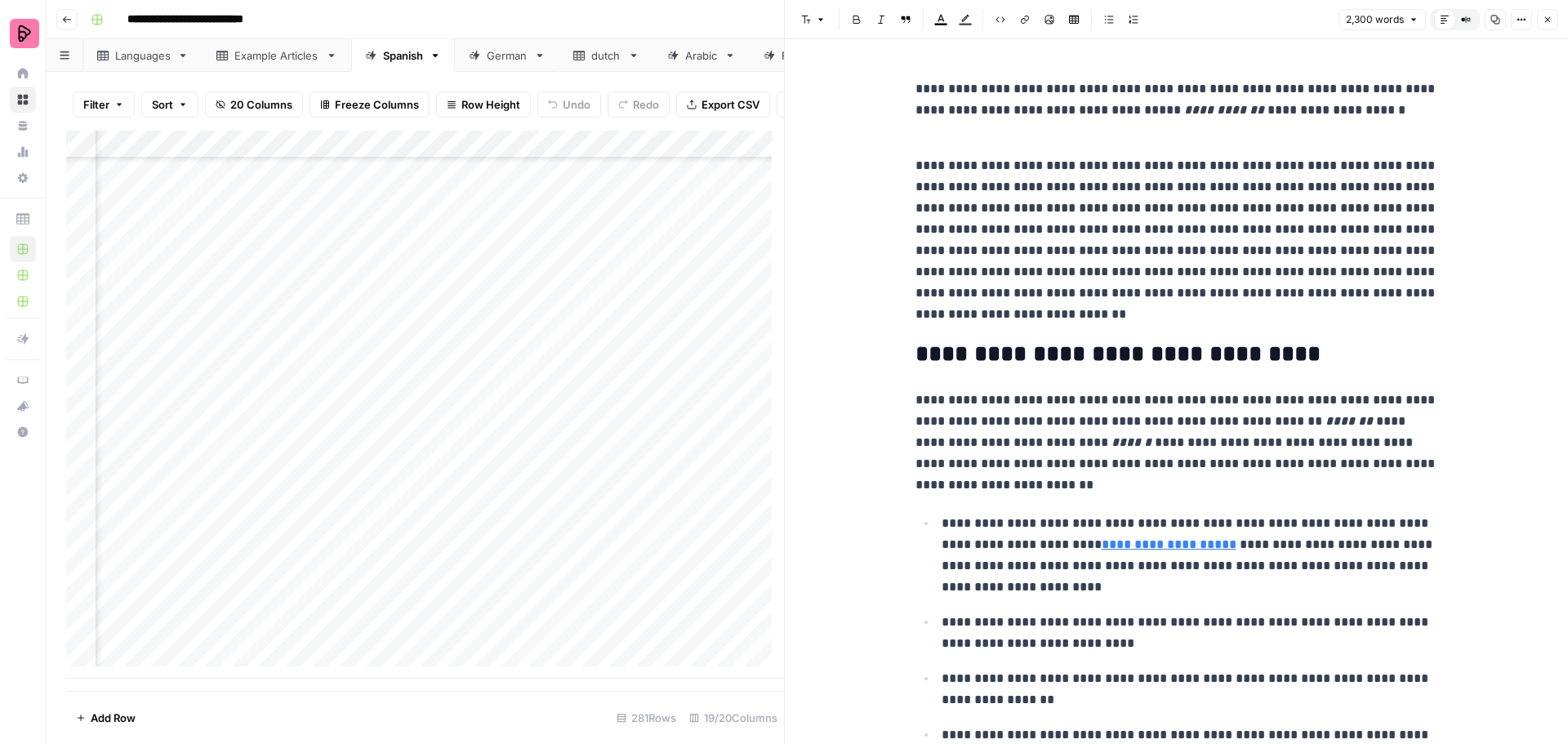 click on "**********" at bounding box center [1177, 229] 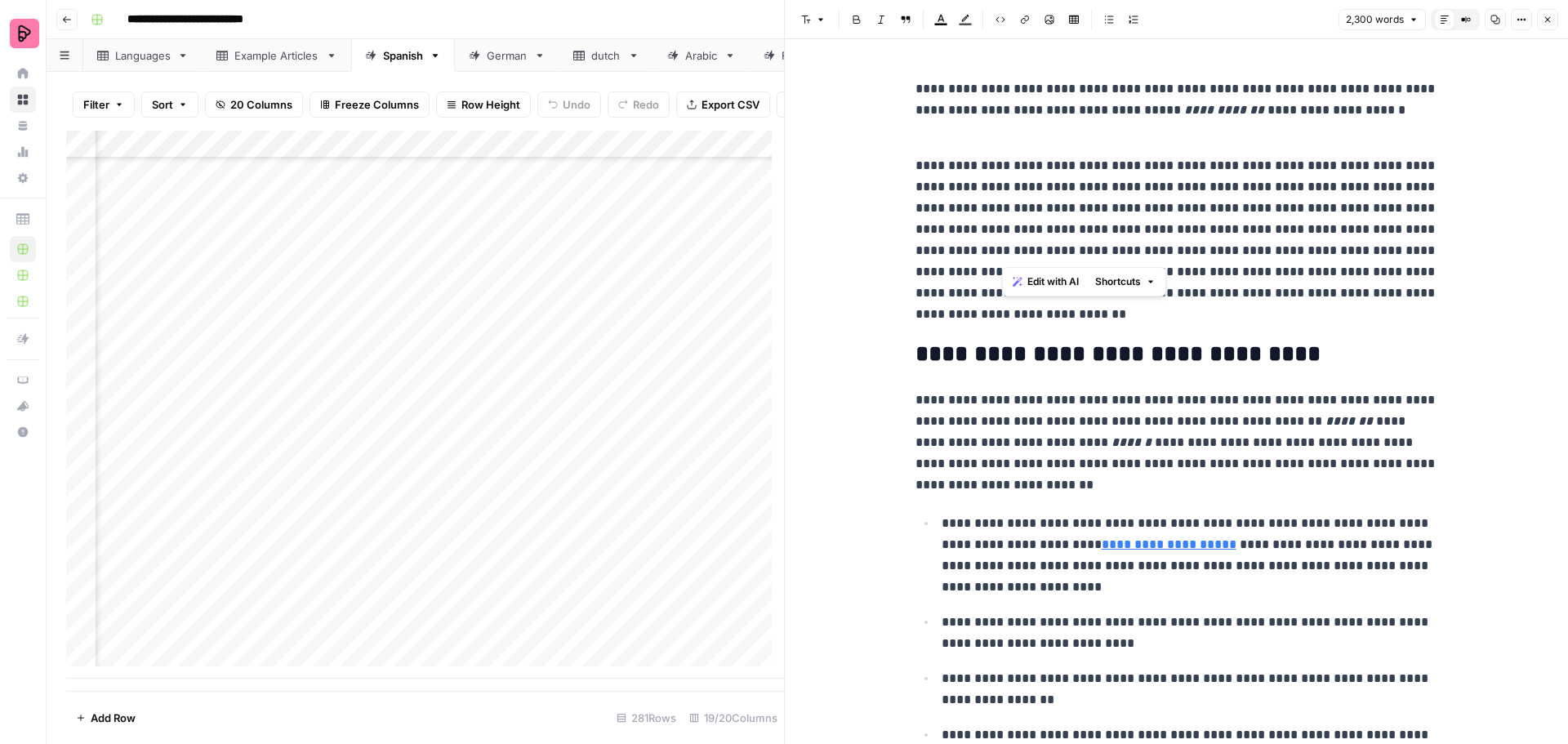 drag, startPoint x: 1004, startPoint y: 252, endPoint x: 1040, endPoint y: 256, distance: 36.22154 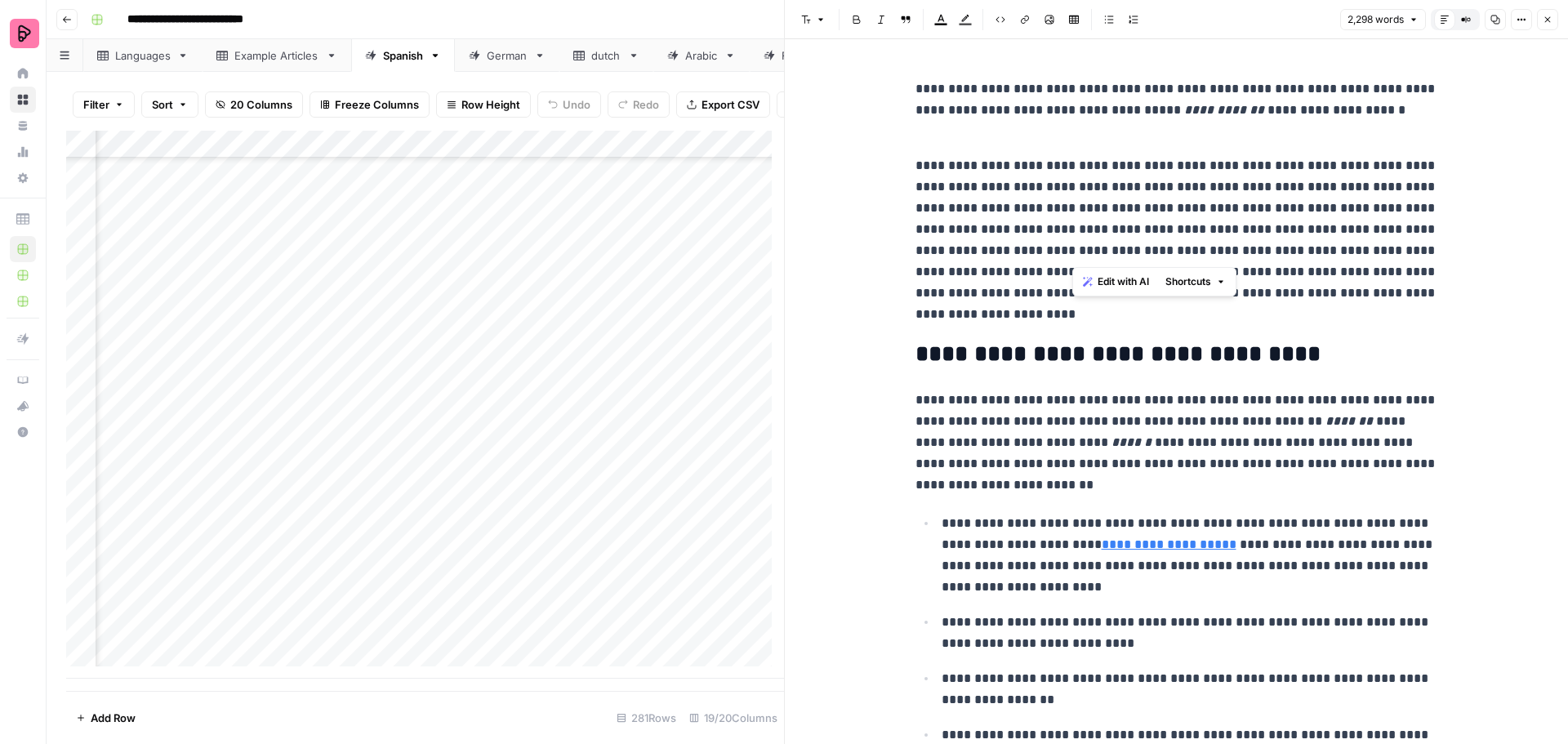 drag, startPoint x: 1073, startPoint y: 255, endPoint x: 1147, endPoint y: 252, distance: 74.06079 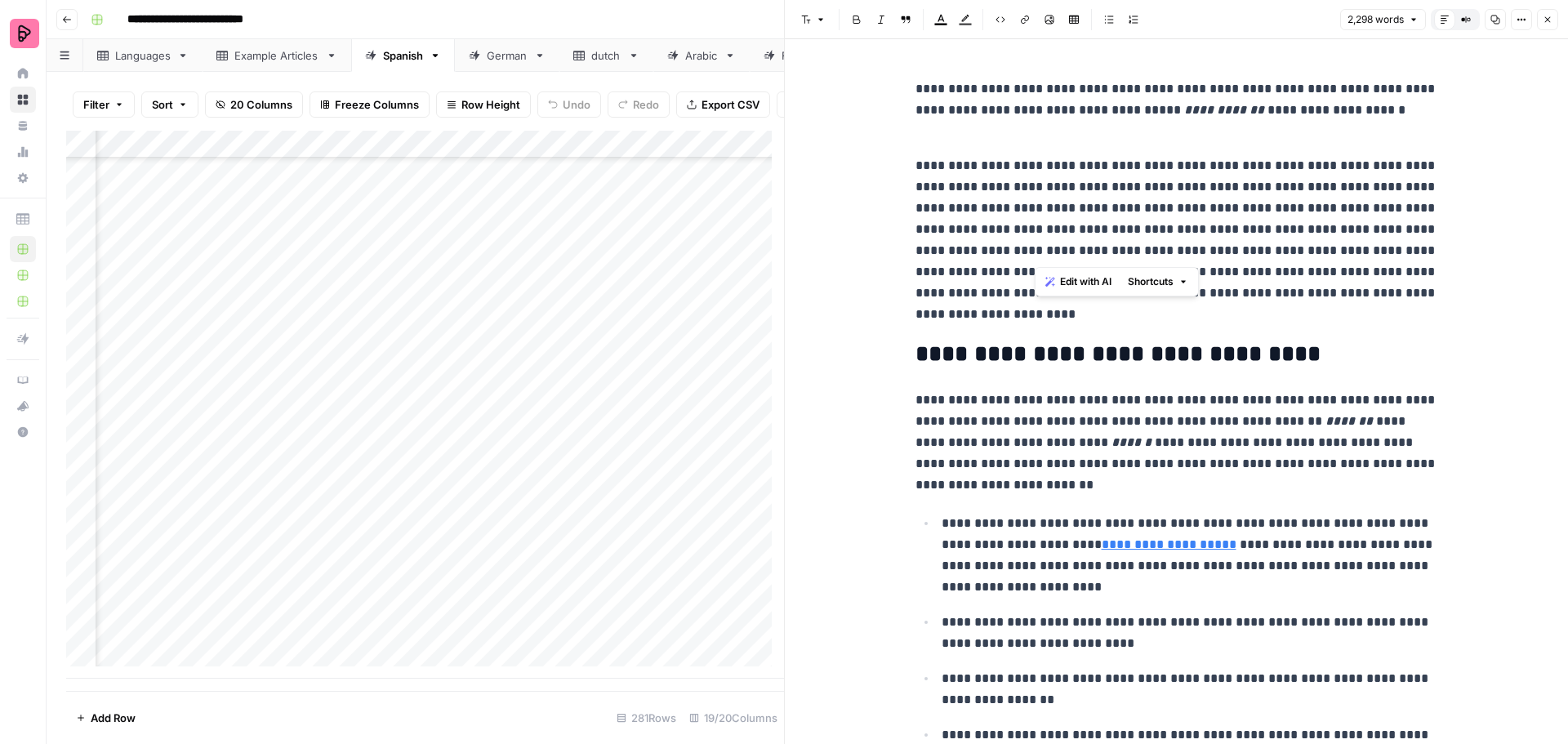 drag, startPoint x: 1035, startPoint y: 252, endPoint x: 1077, endPoint y: 247, distance: 42.29657 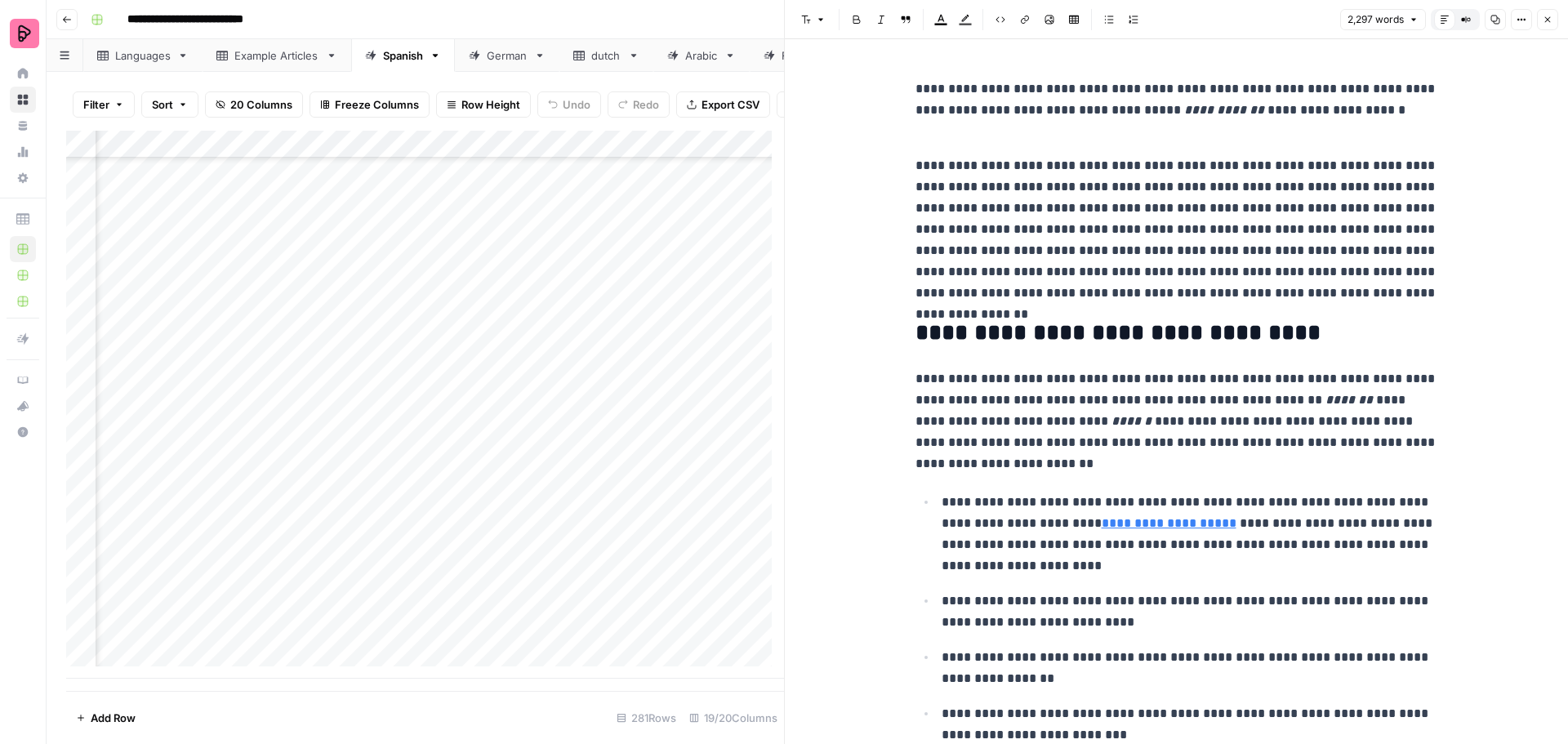 click on "**********" at bounding box center (1177, 219) 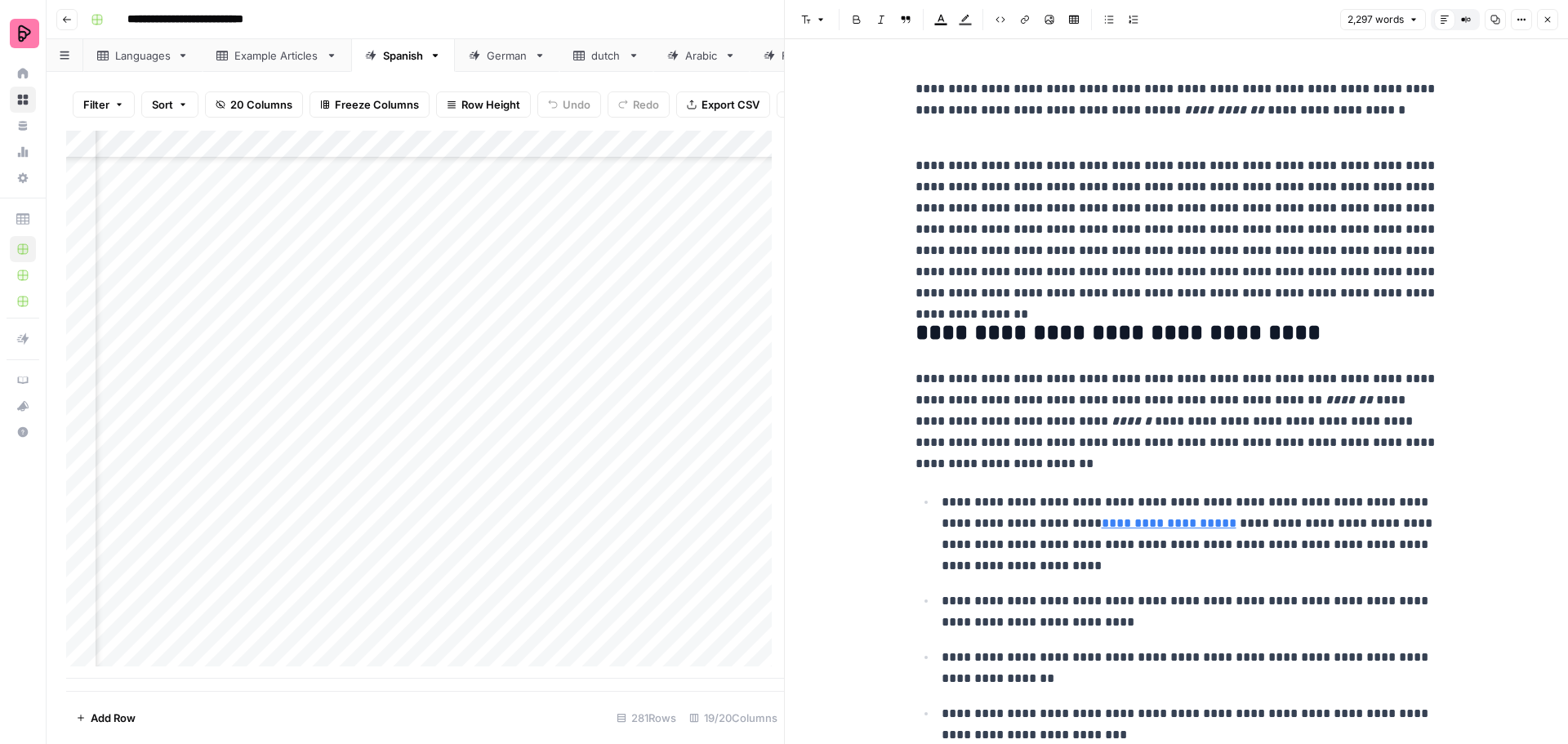 click on "**********" at bounding box center (1177, 219) 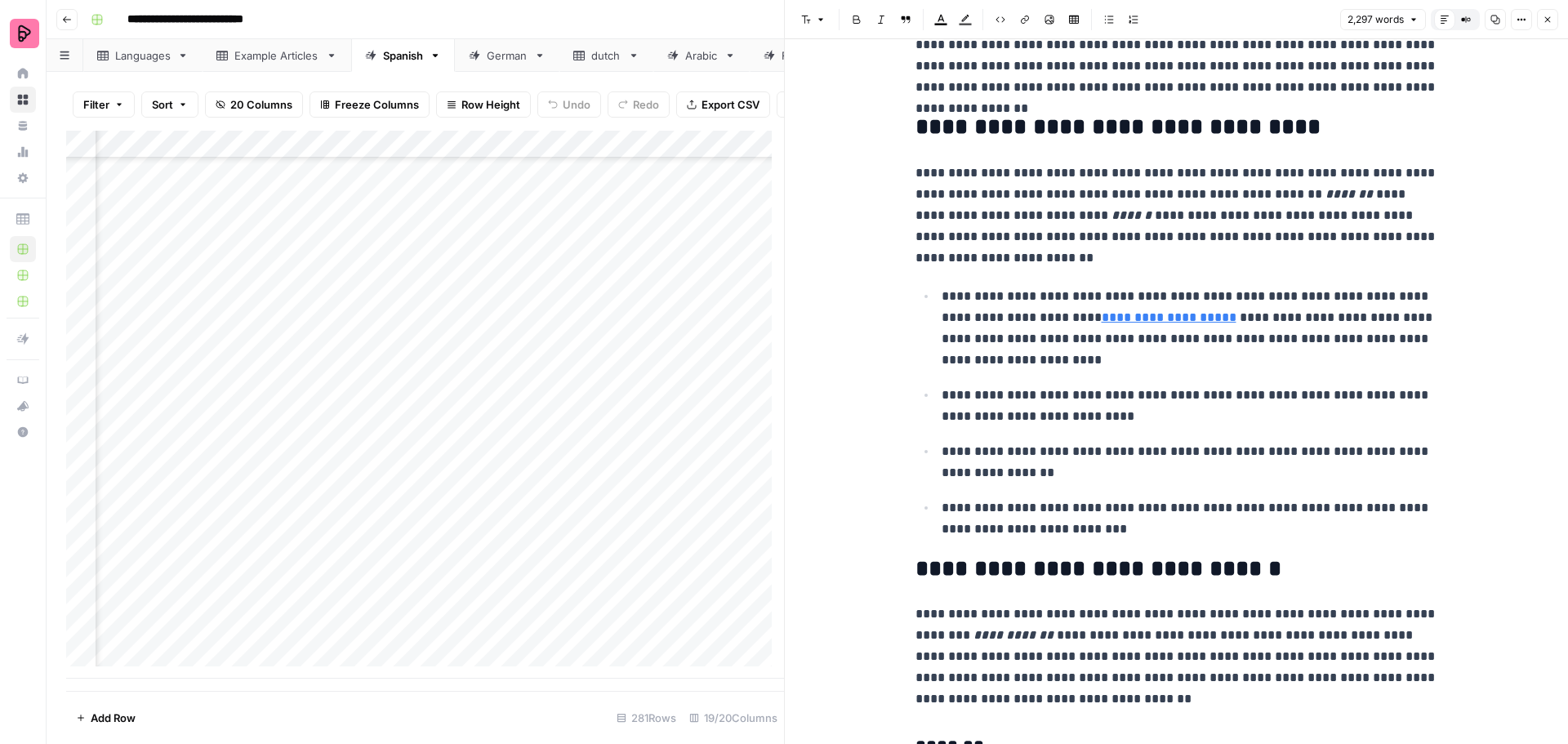scroll, scrollTop: 265, scrollLeft: 0, axis: vertical 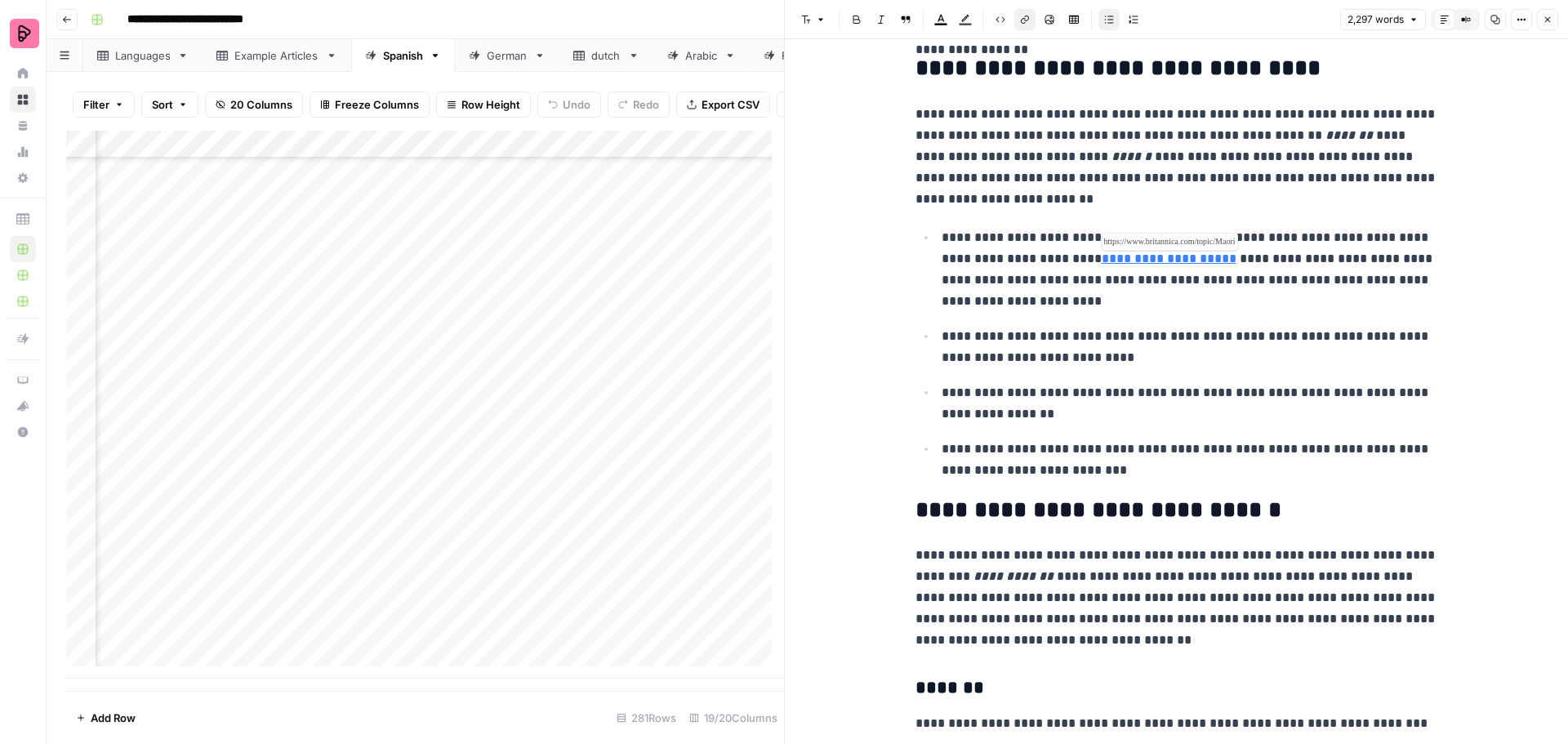 click on "**********" at bounding box center (1169, 258) 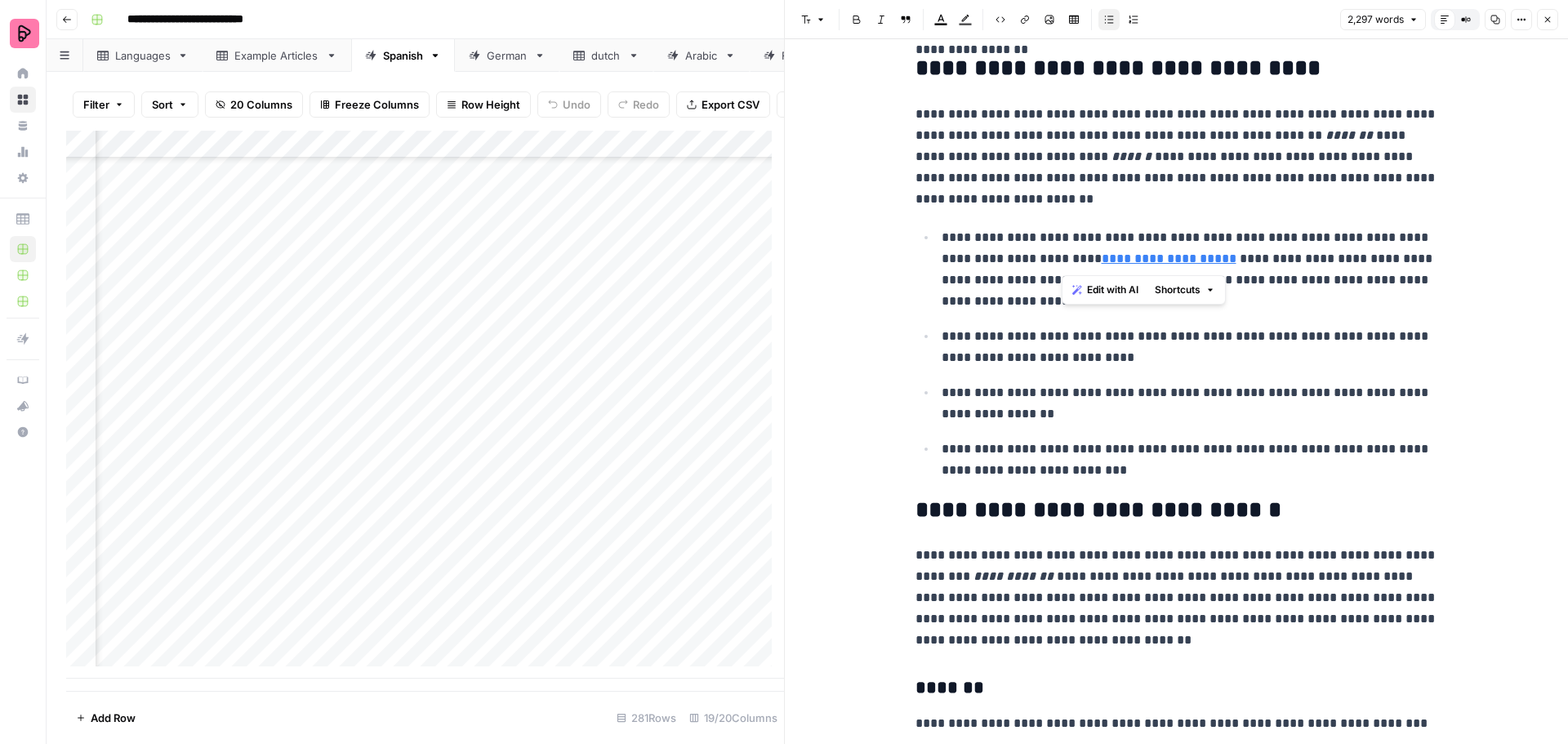 drag, startPoint x: 1192, startPoint y: 255, endPoint x: 1061, endPoint y: 257, distance: 131.01527 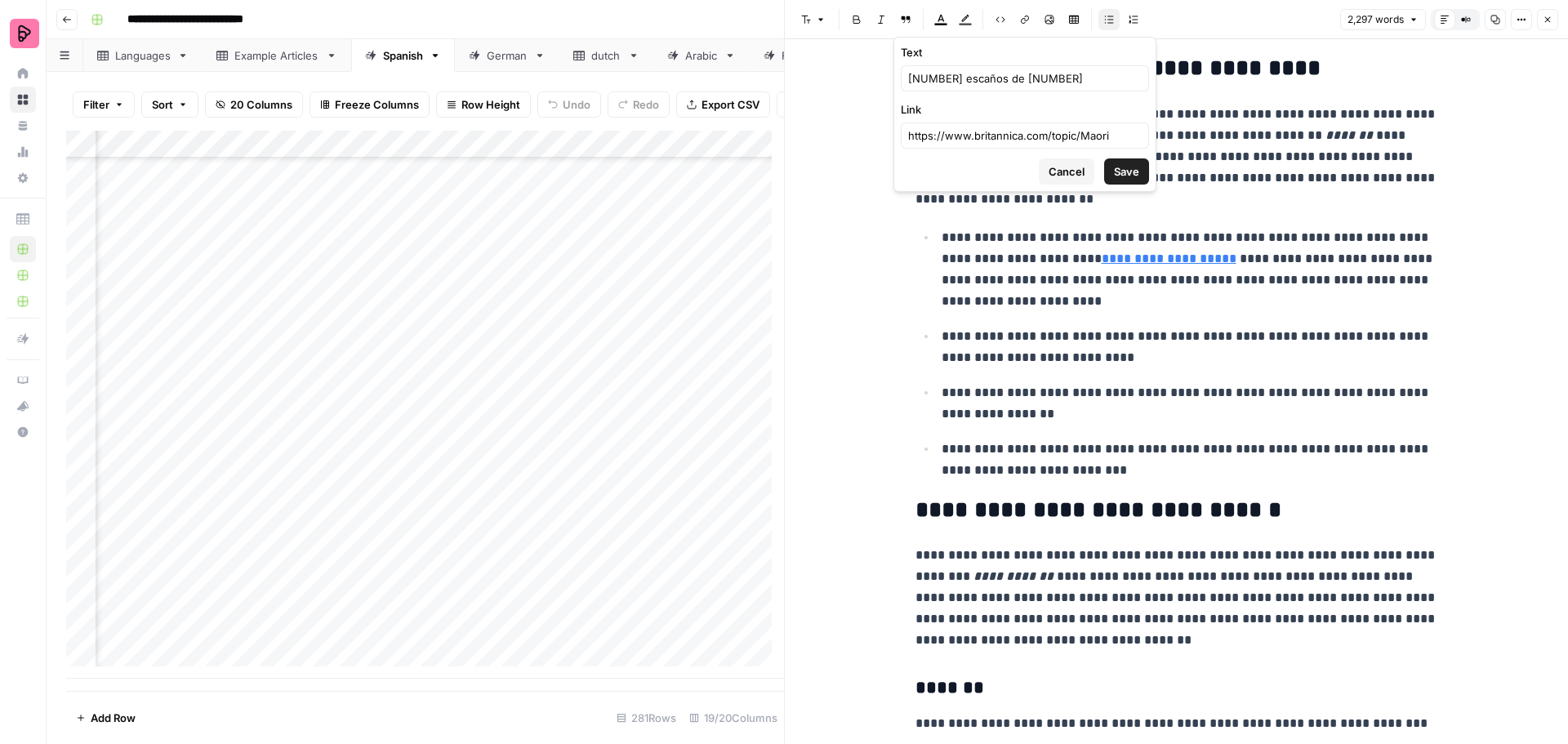 click on "Cancel" at bounding box center [1067, 172] 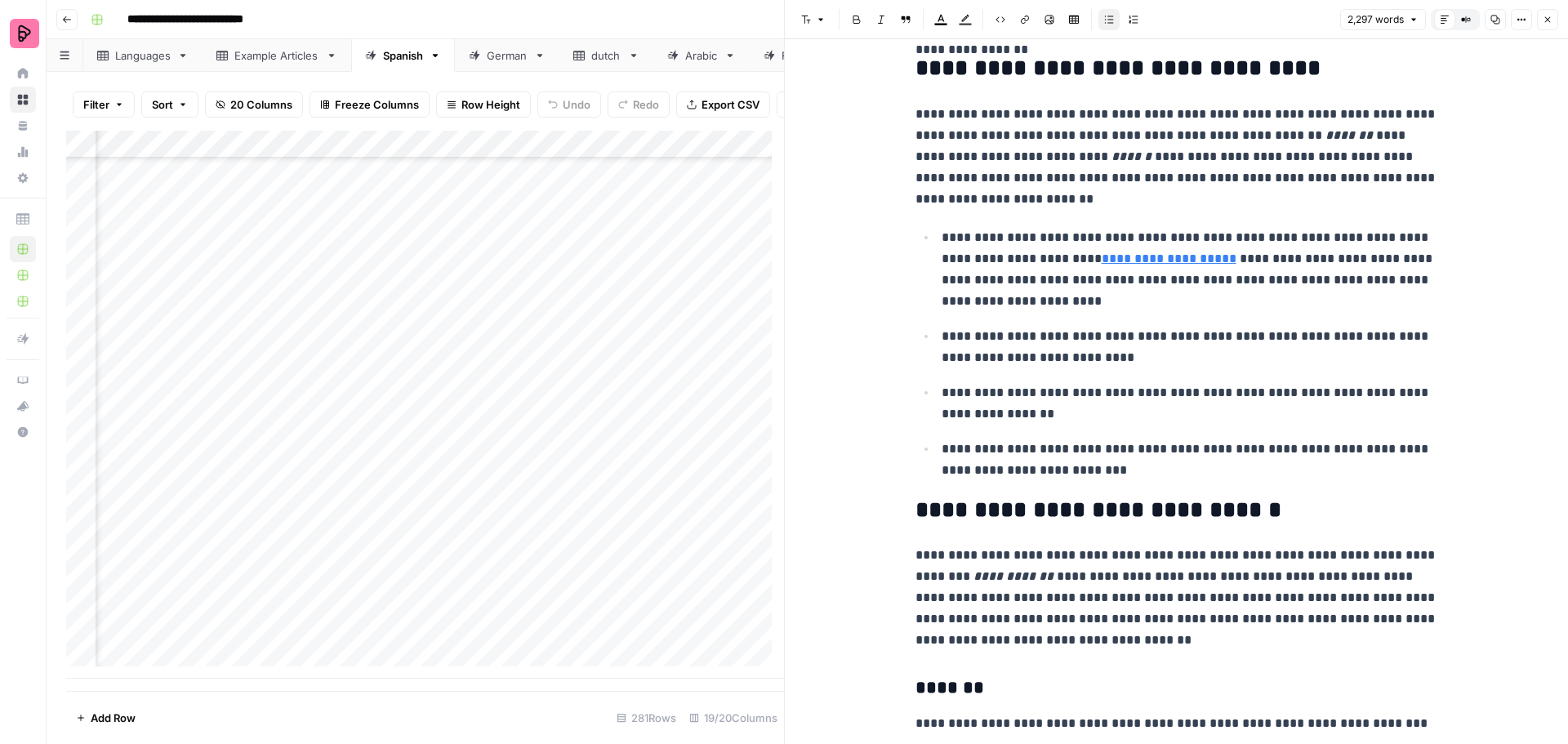 click on "**********" at bounding box center (1190, 270) 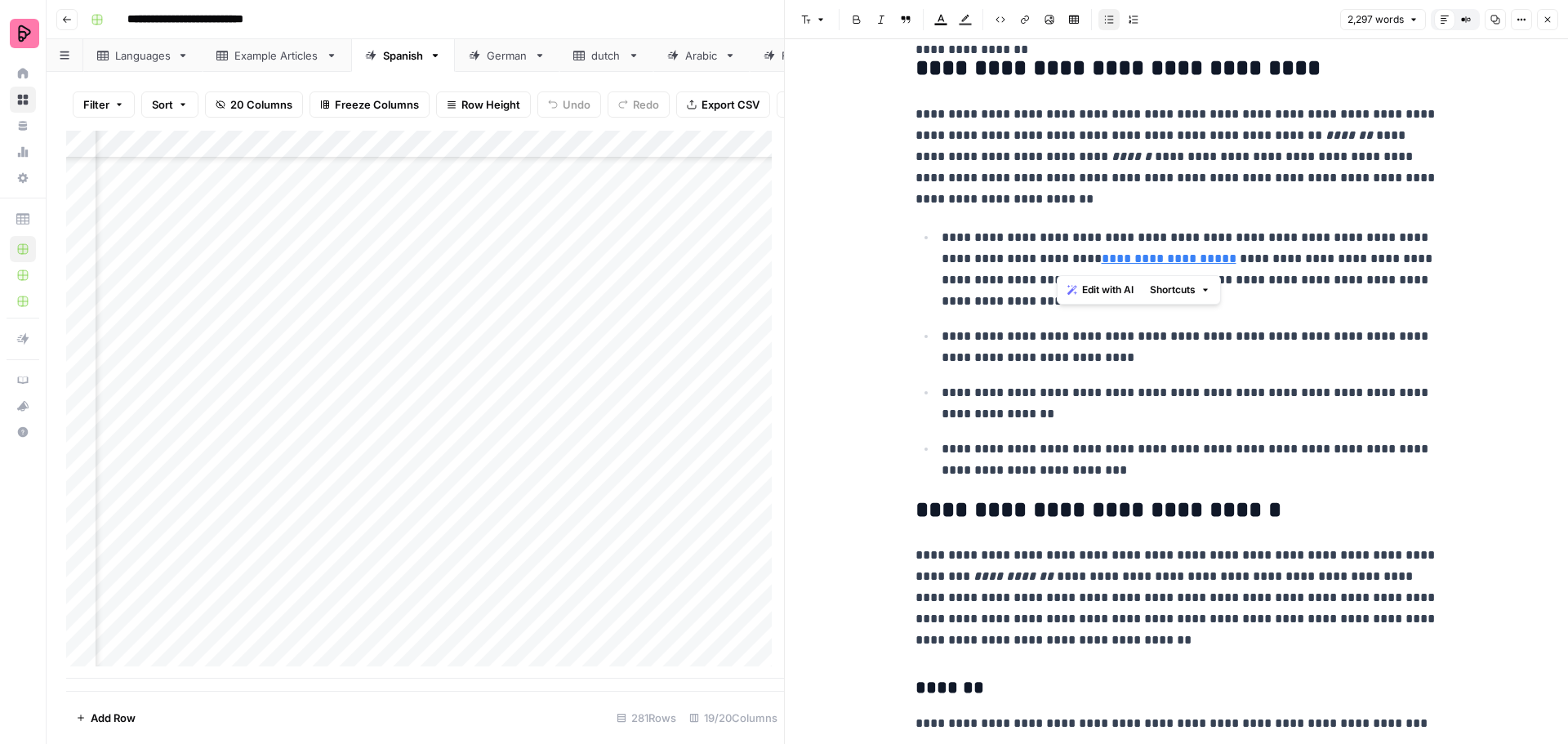 drag, startPoint x: 1188, startPoint y: 257, endPoint x: 1058, endPoint y: 260, distance: 130.0346 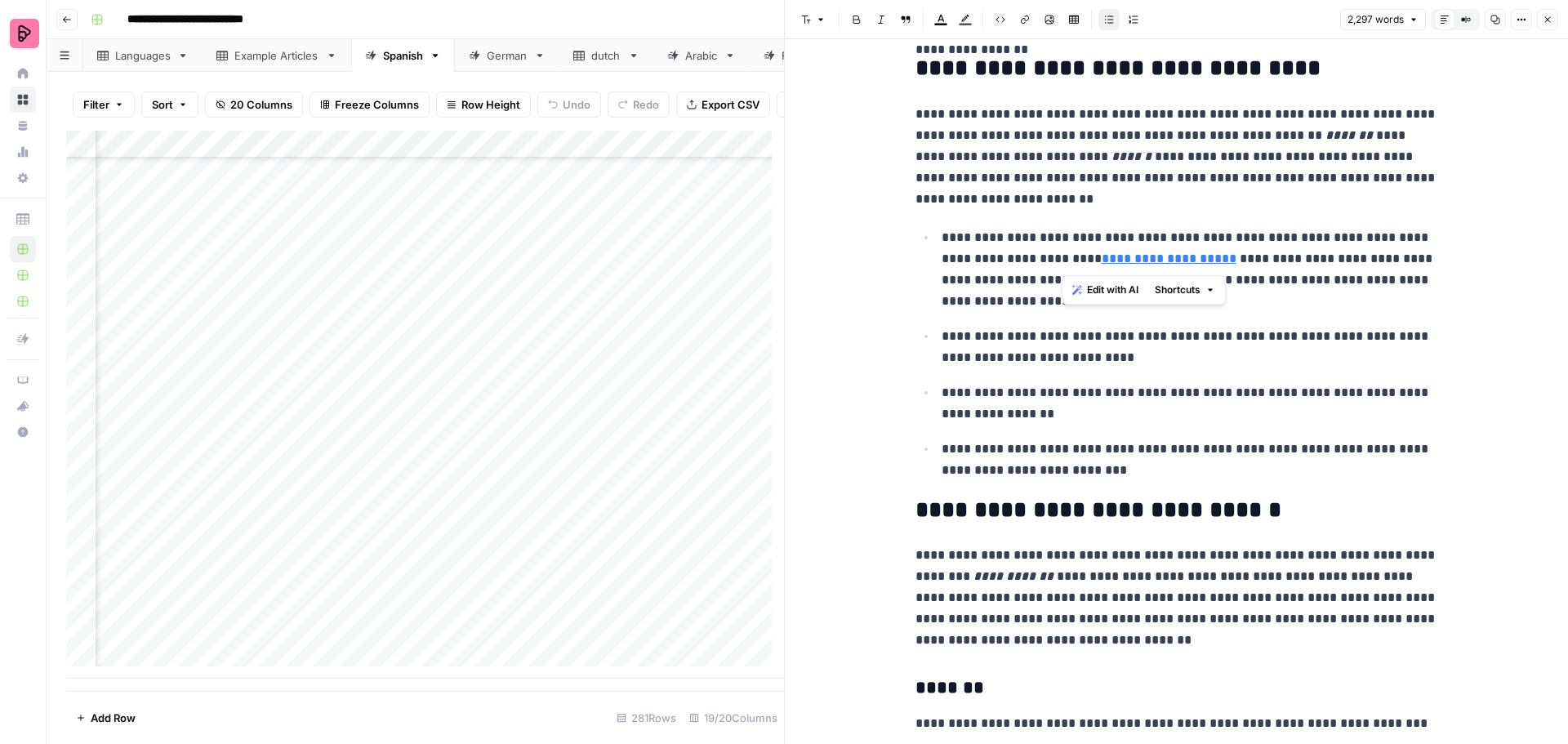 drag, startPoint x: 1192, startPoint y: 254, endPoint x: 1064, endPoint y: 268, distance: 128.76335 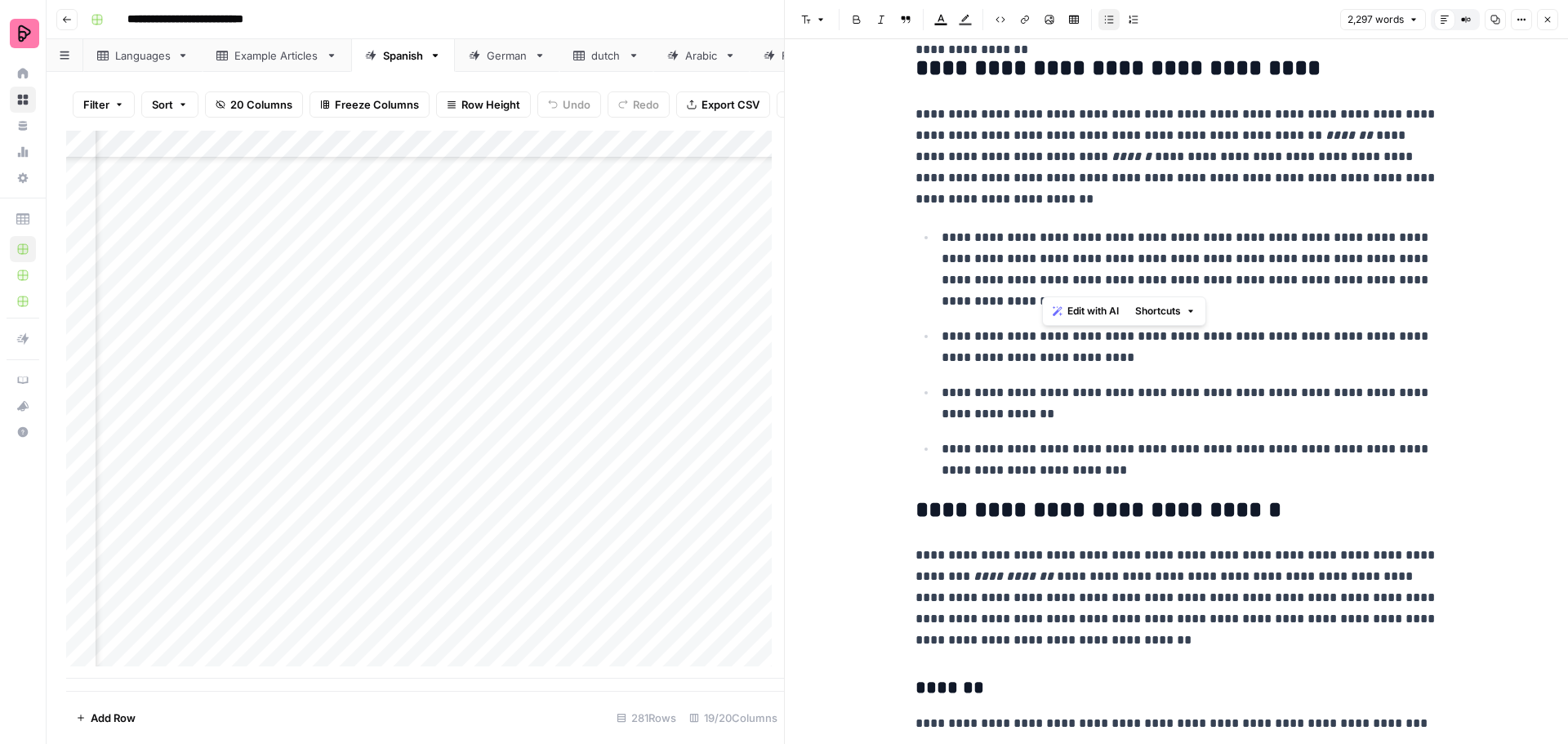 drag, startPoint x: 1041, startPoint y: 283, endPoint x: 1069, endPoint y: 285, distance: 28.071338 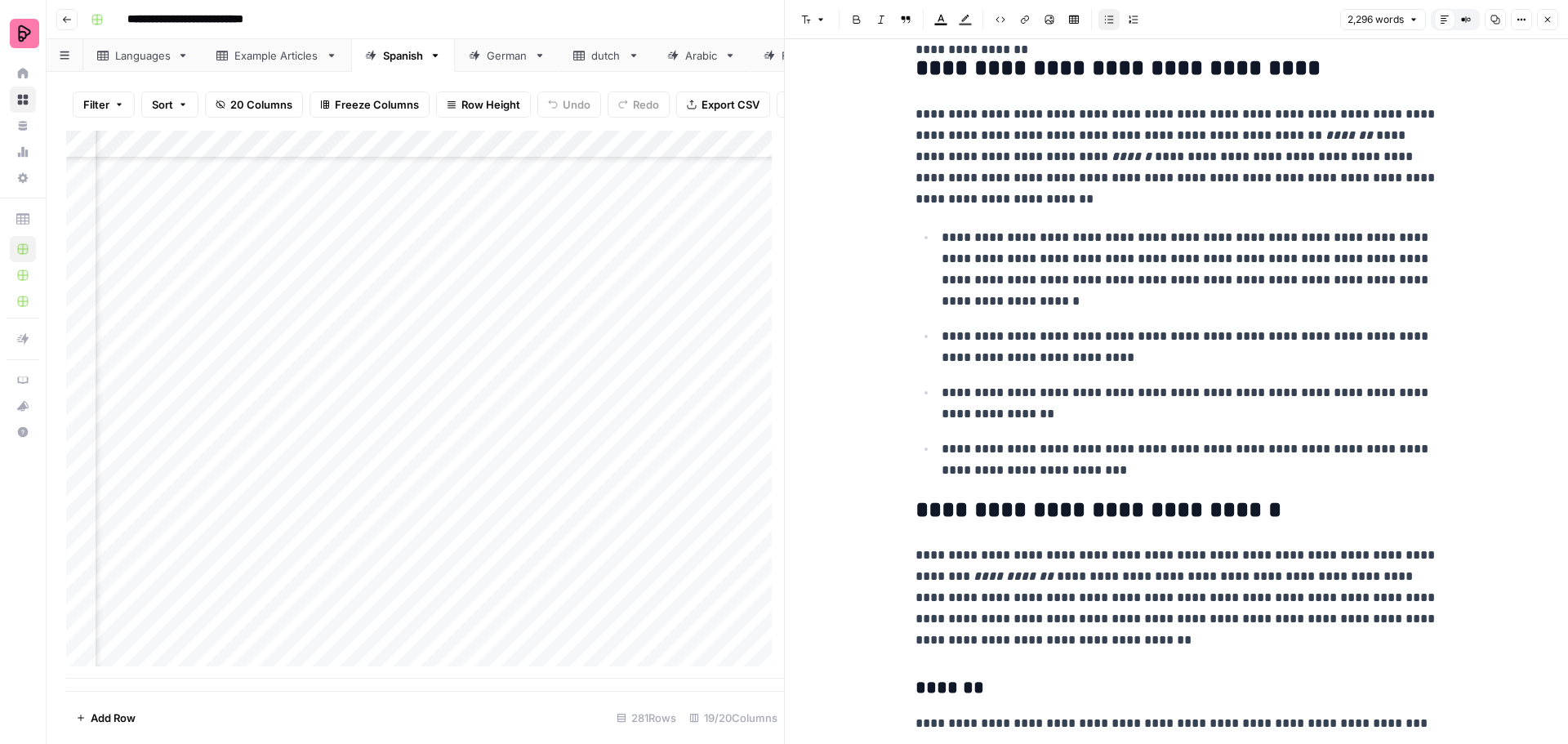 click on "**********" at bounding box center (1190, 270) 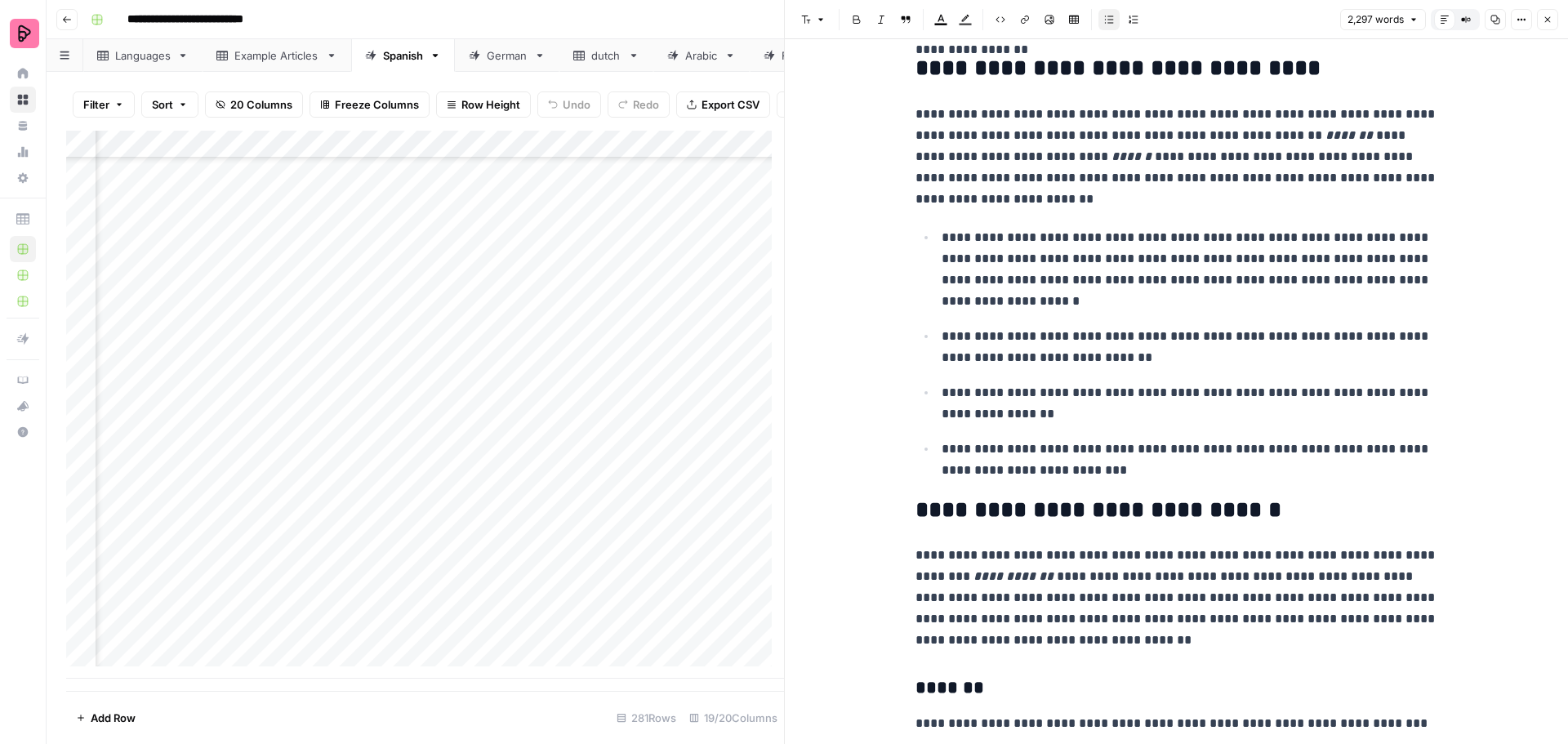 click on "**********" at bounding box center [1190, 403] 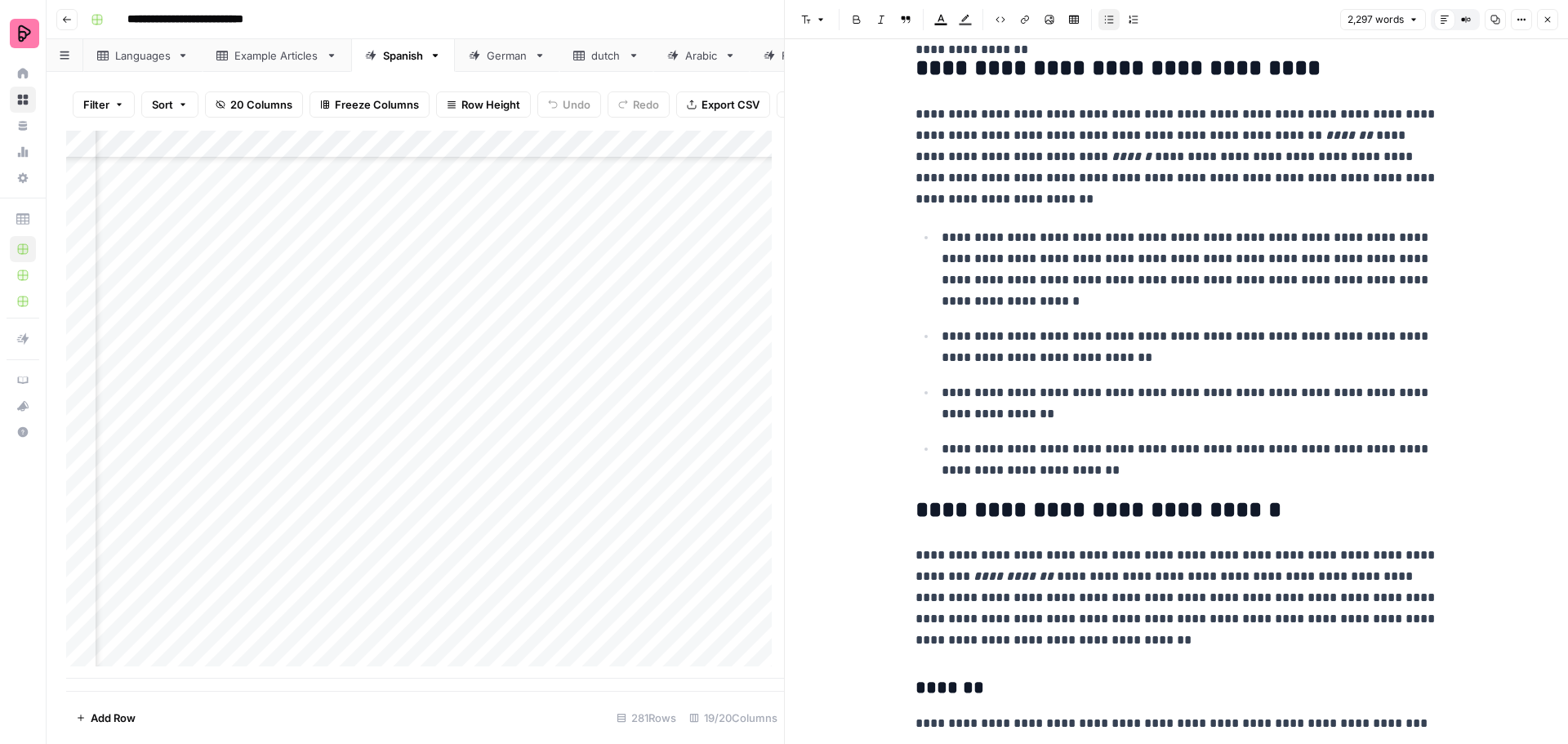 click on "**********" at bounding box center [1190, 460] 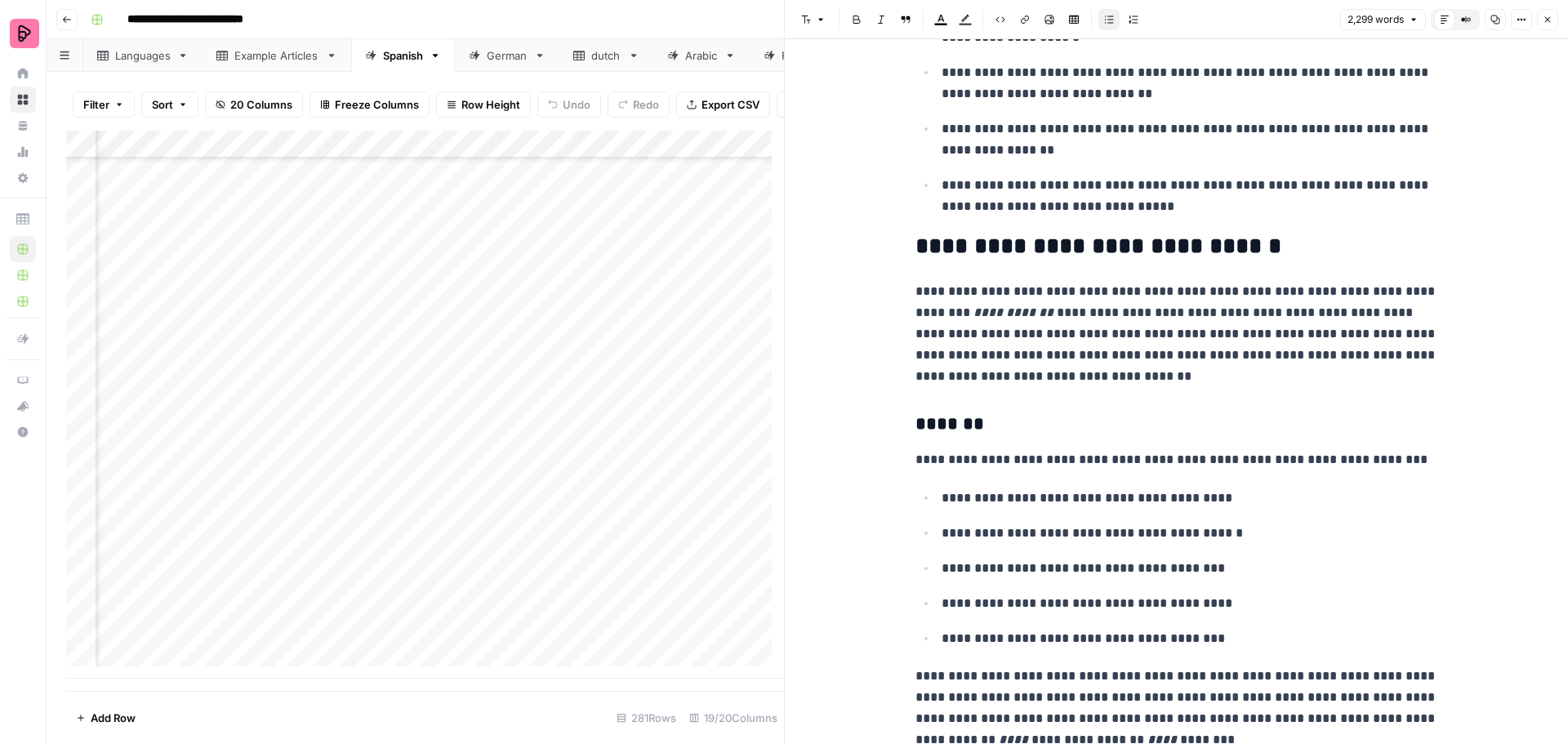 scroll, scrollTop: 558, scrollLeft: 0, axis: vertical 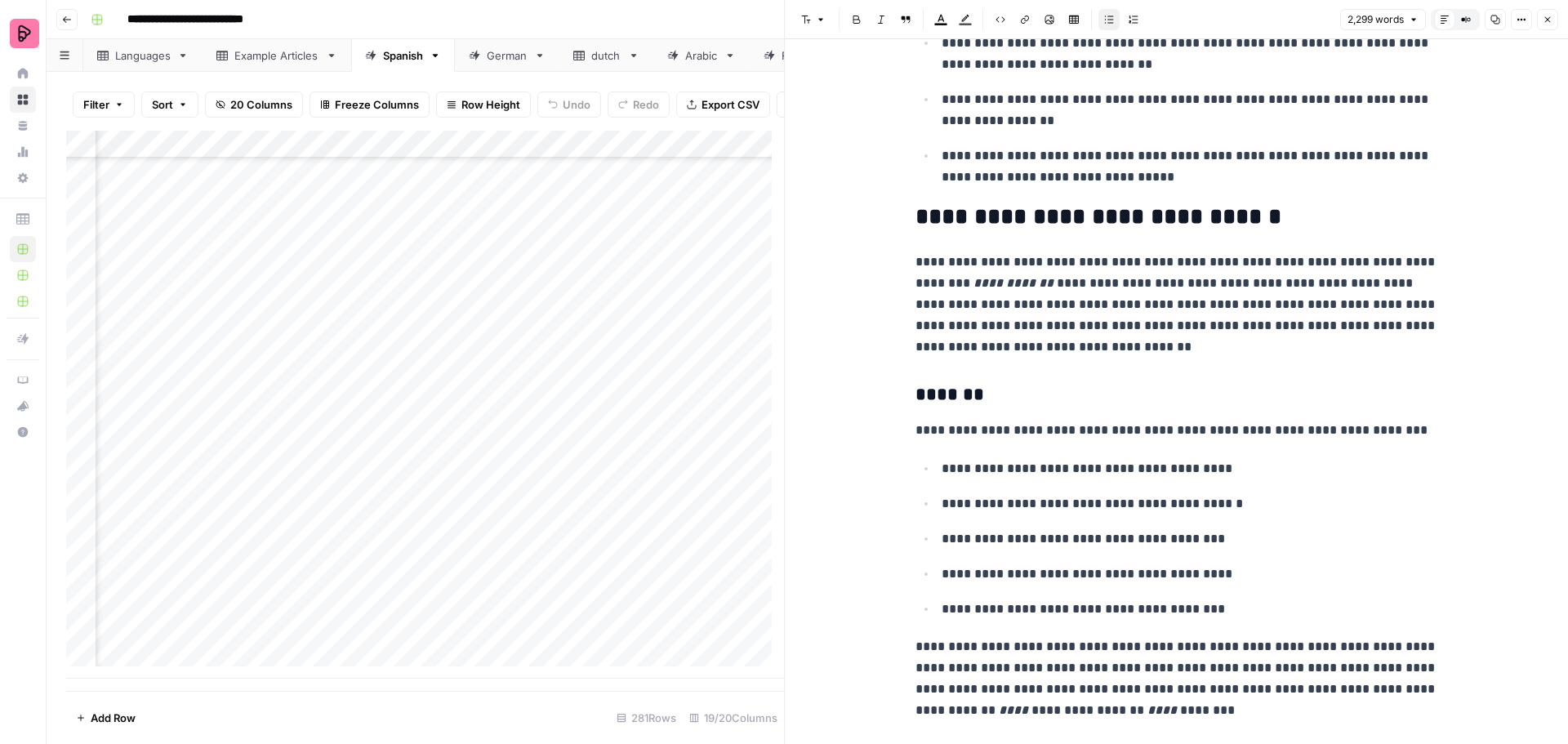 click on "**********" at bounding box center (1177, 305) 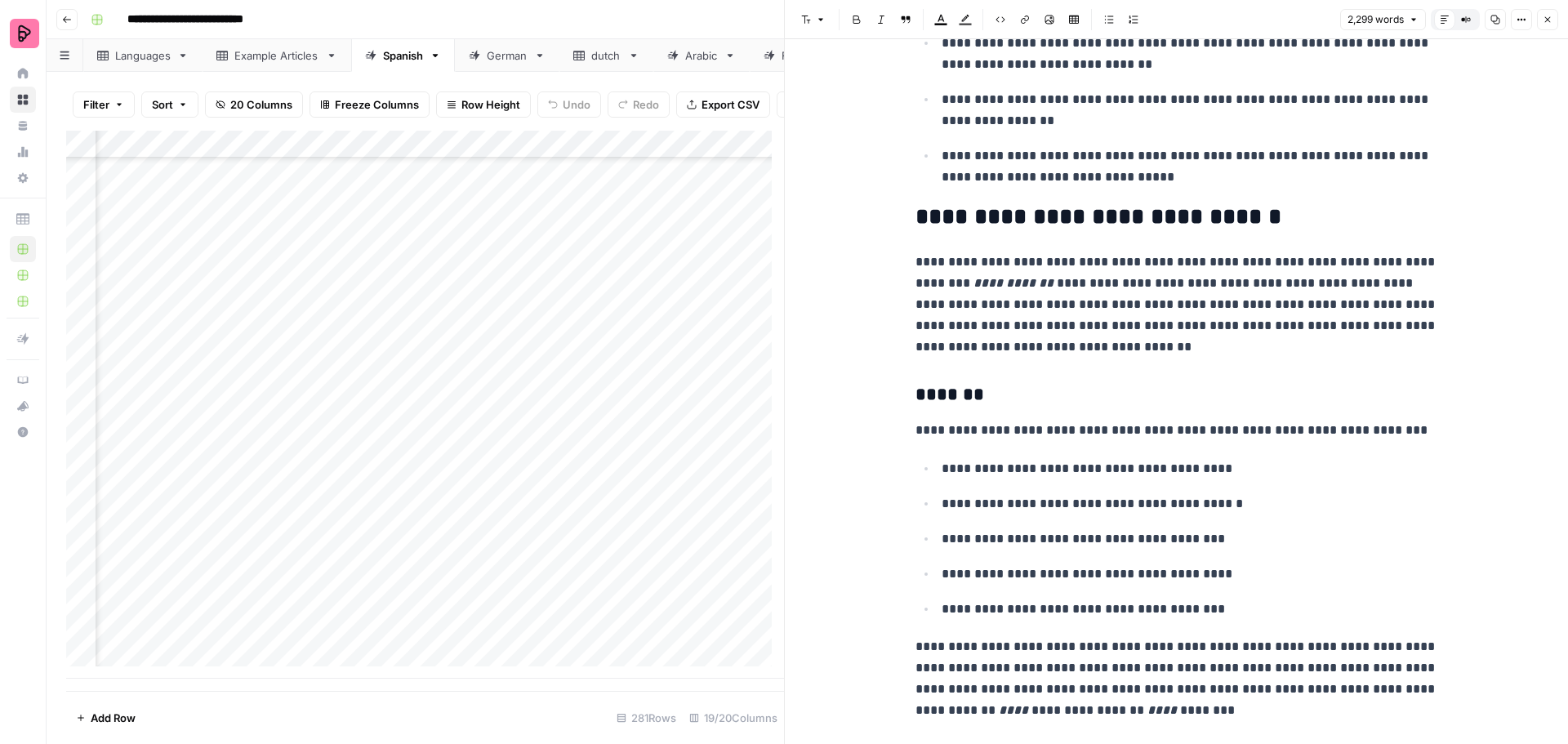 click on "**********" at bounding box center (1013, 283) 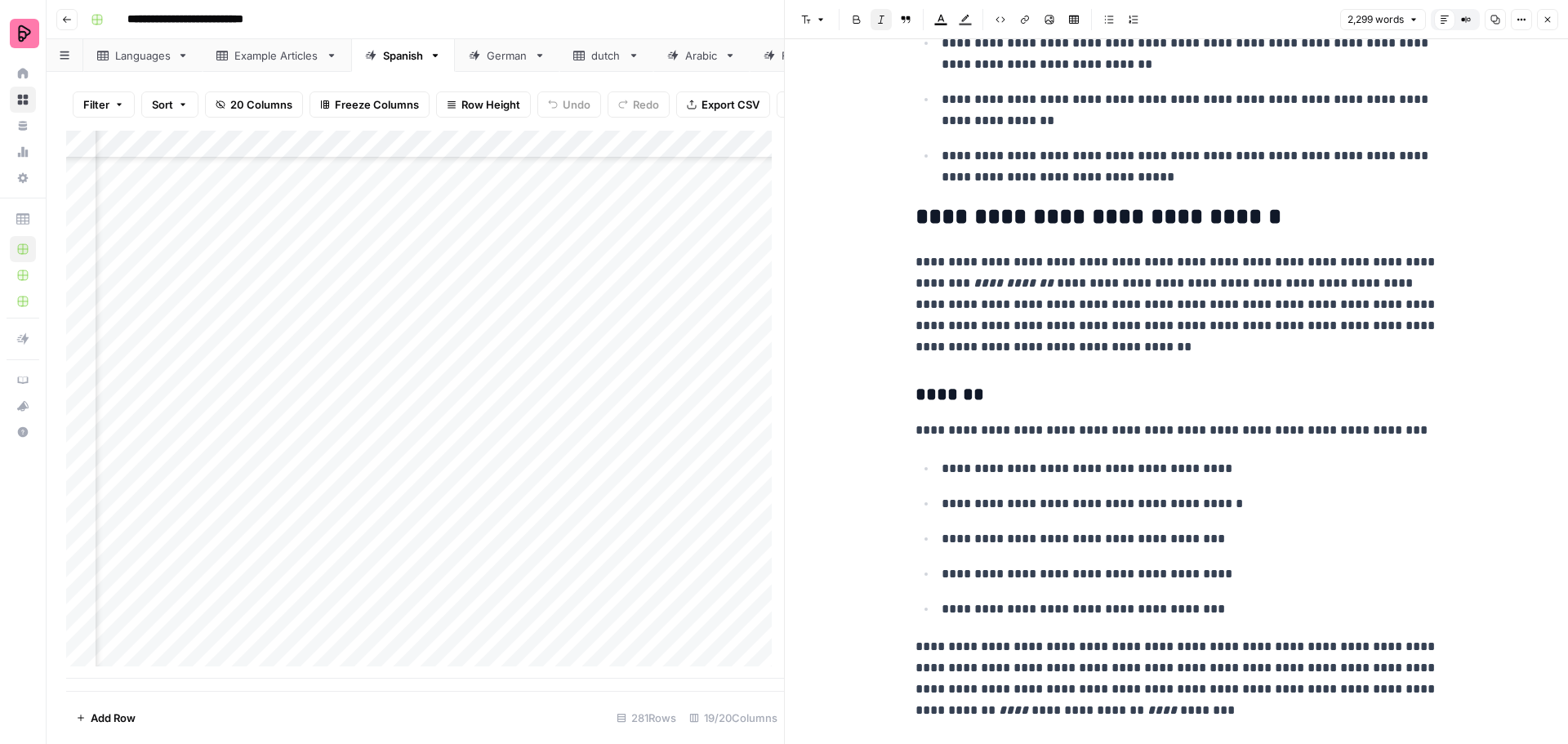 click on "**********" at bounding box center [1177, 305] 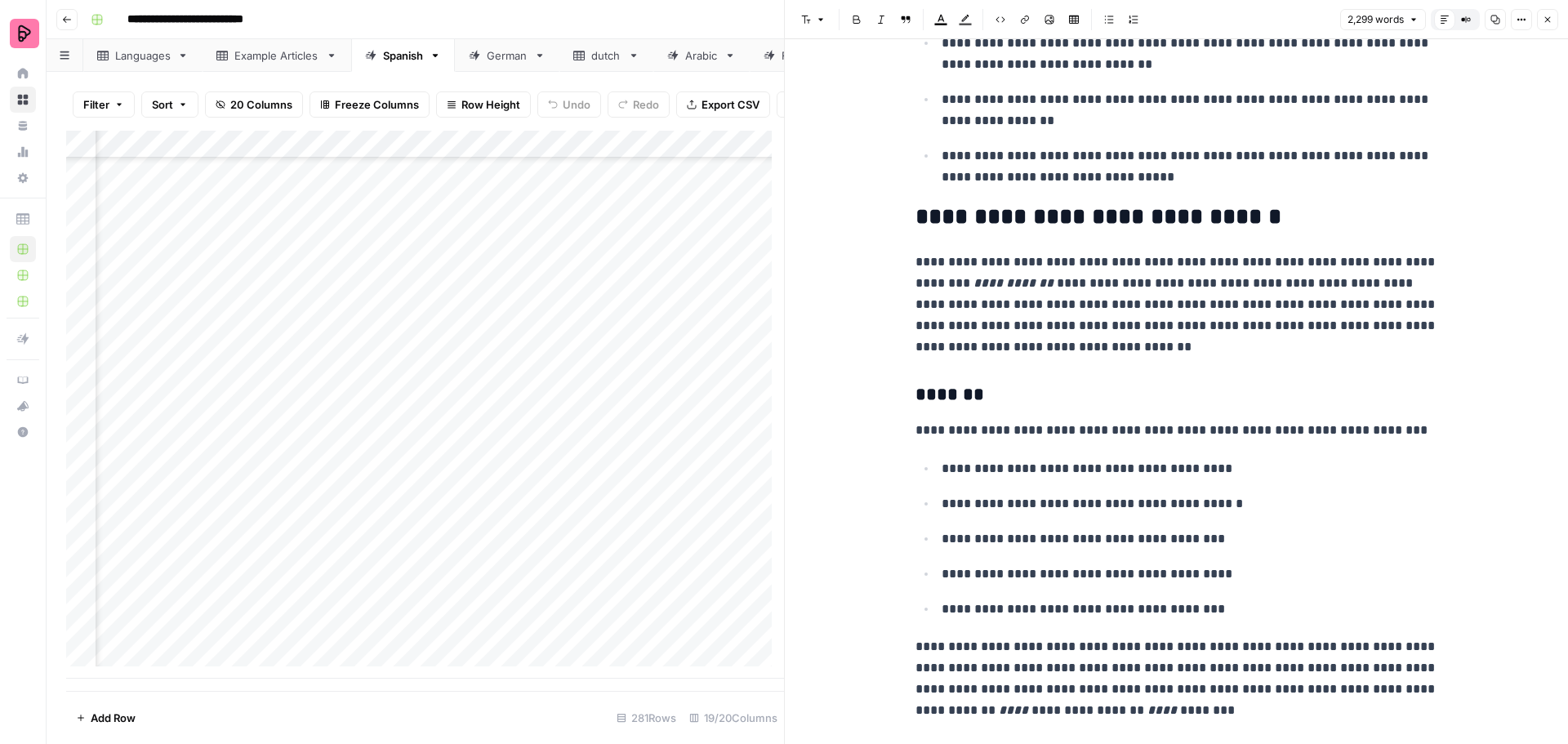 click on "**********" at bounding box center (1177, 305) 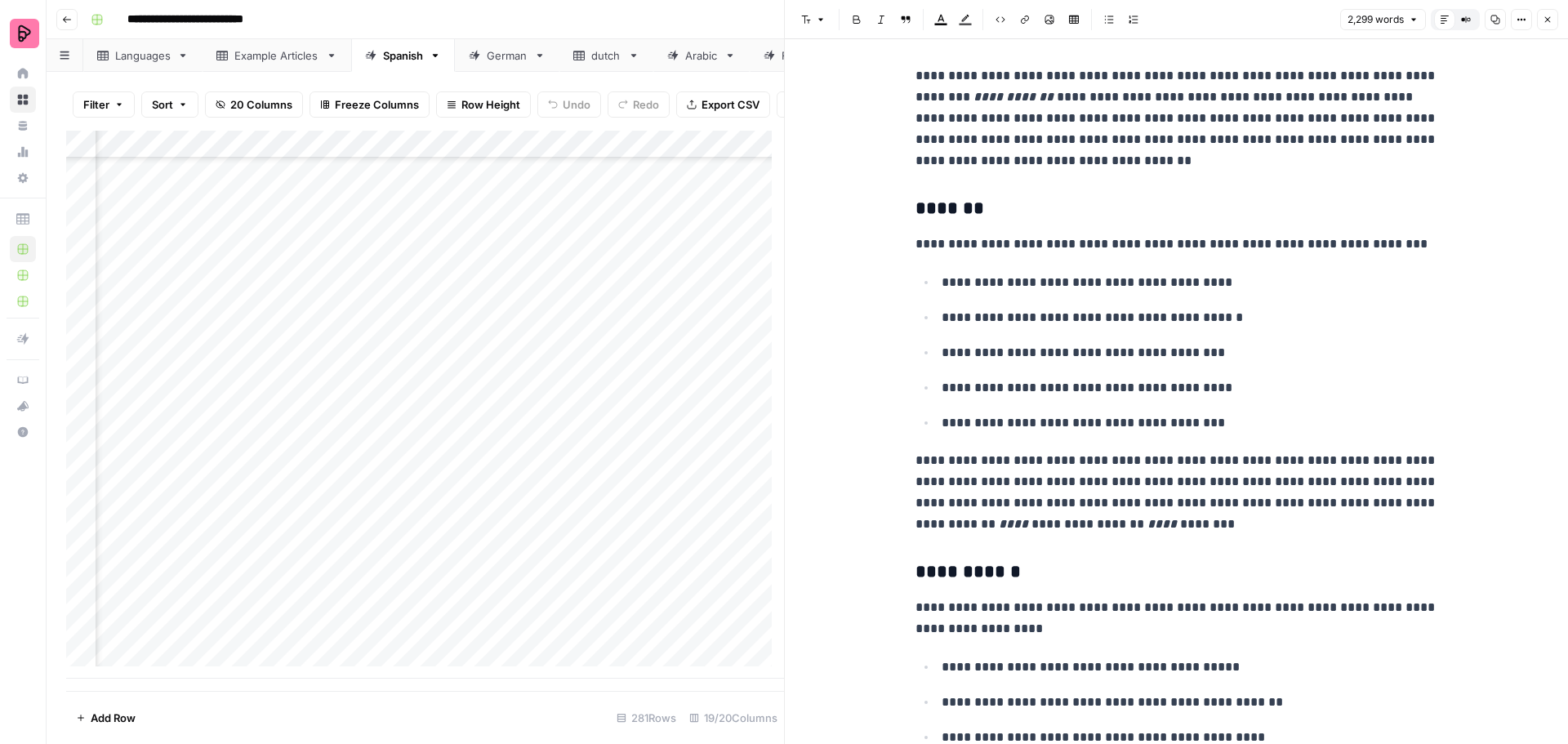 scroll, scrollTop: 754, scrollLeft: 0, axis: vertical 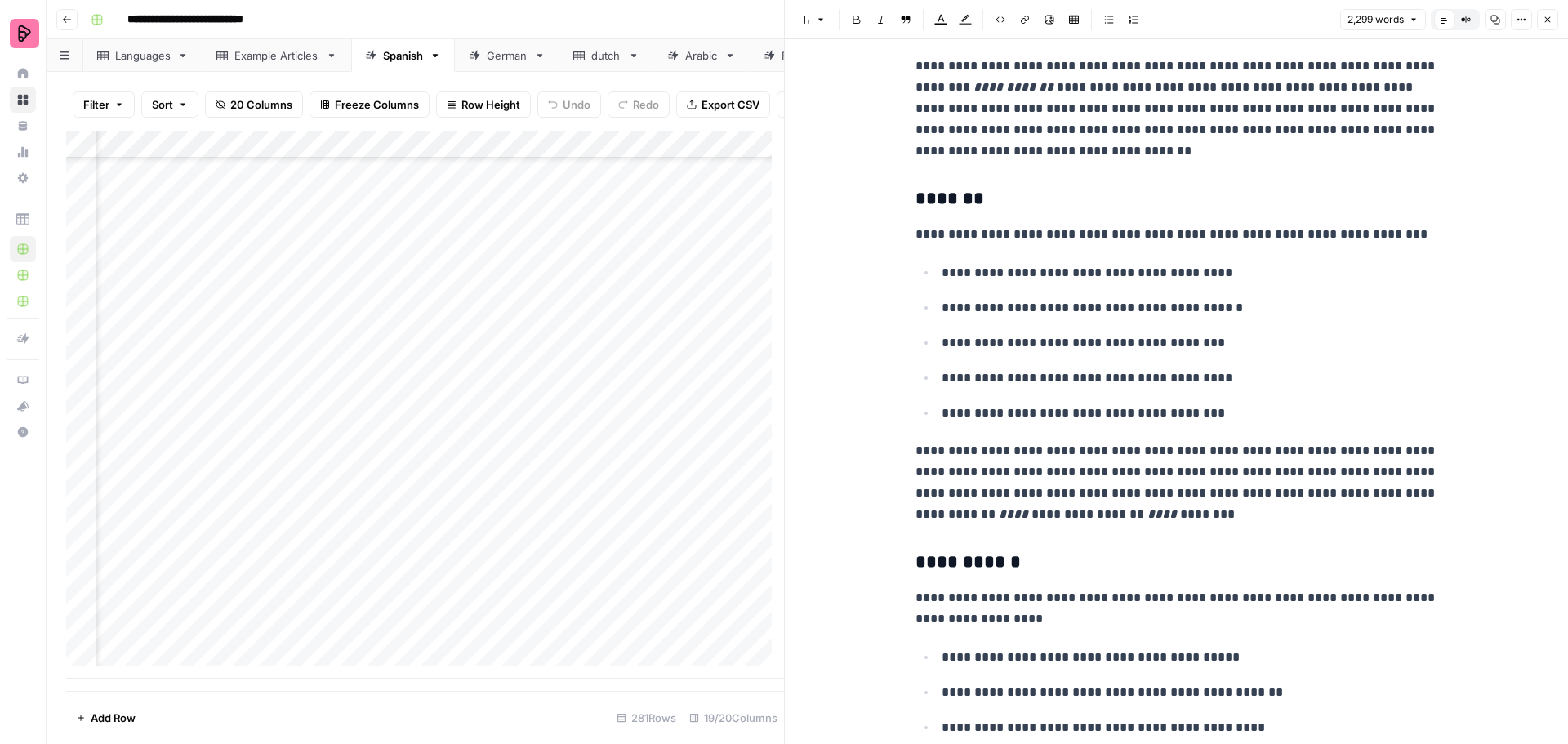 click on "**********" at bounding box center (1177, 483) 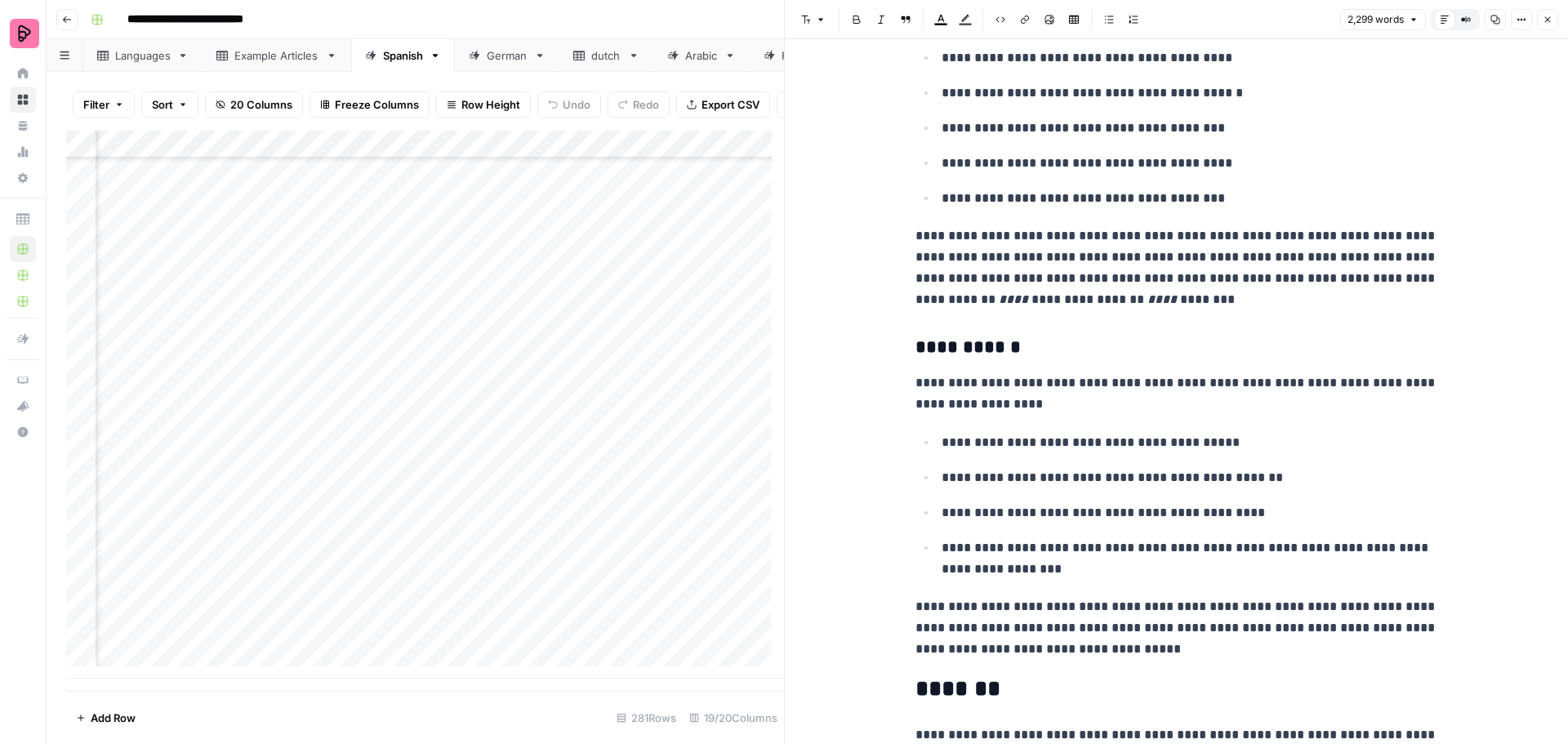 scroll, scrollTop: 1008, scrollLeft: 0, axis: vertical 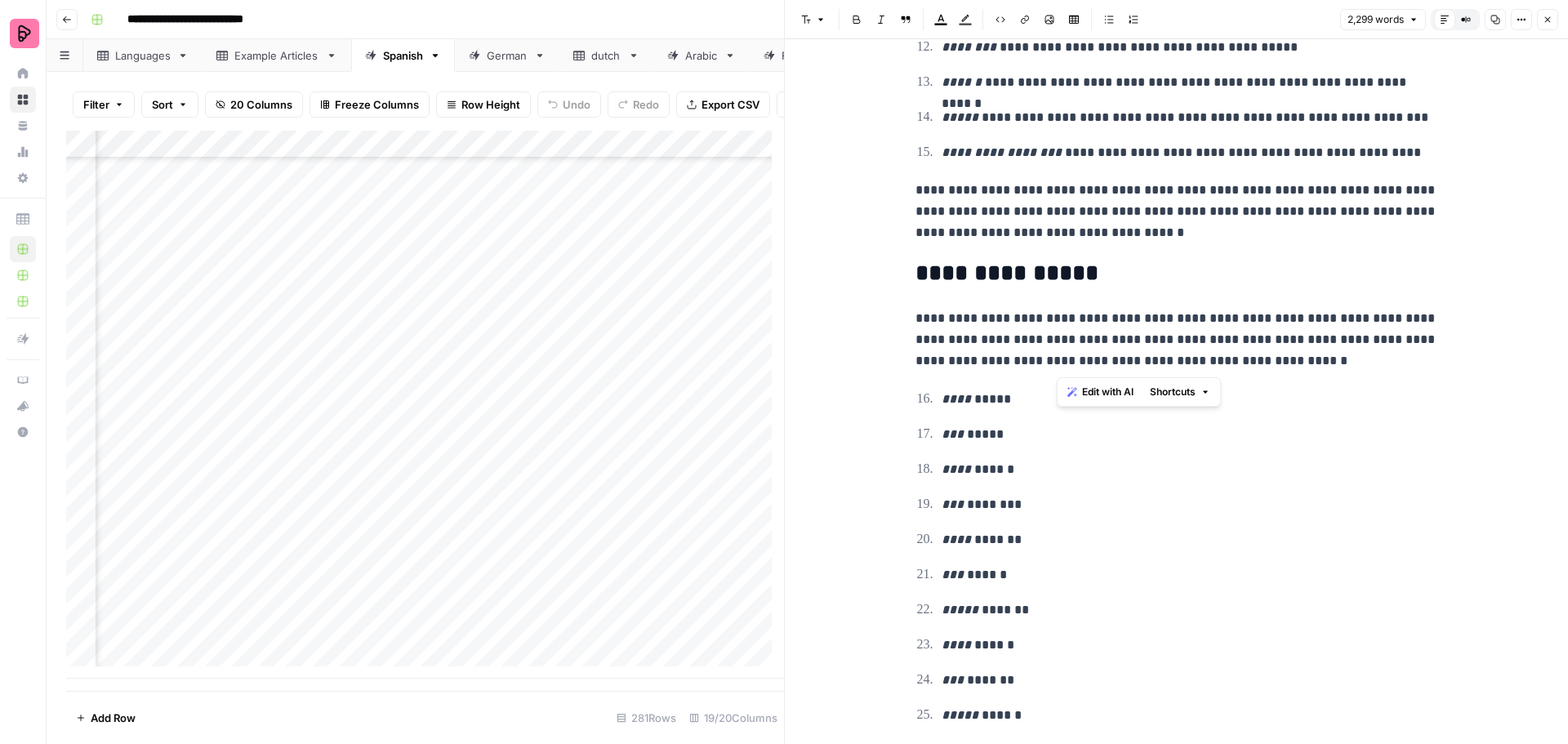 drag, startPoint x: 1055, startPoint y: 365, endPoint x: 1107, endPoint y: 365, distance: 52 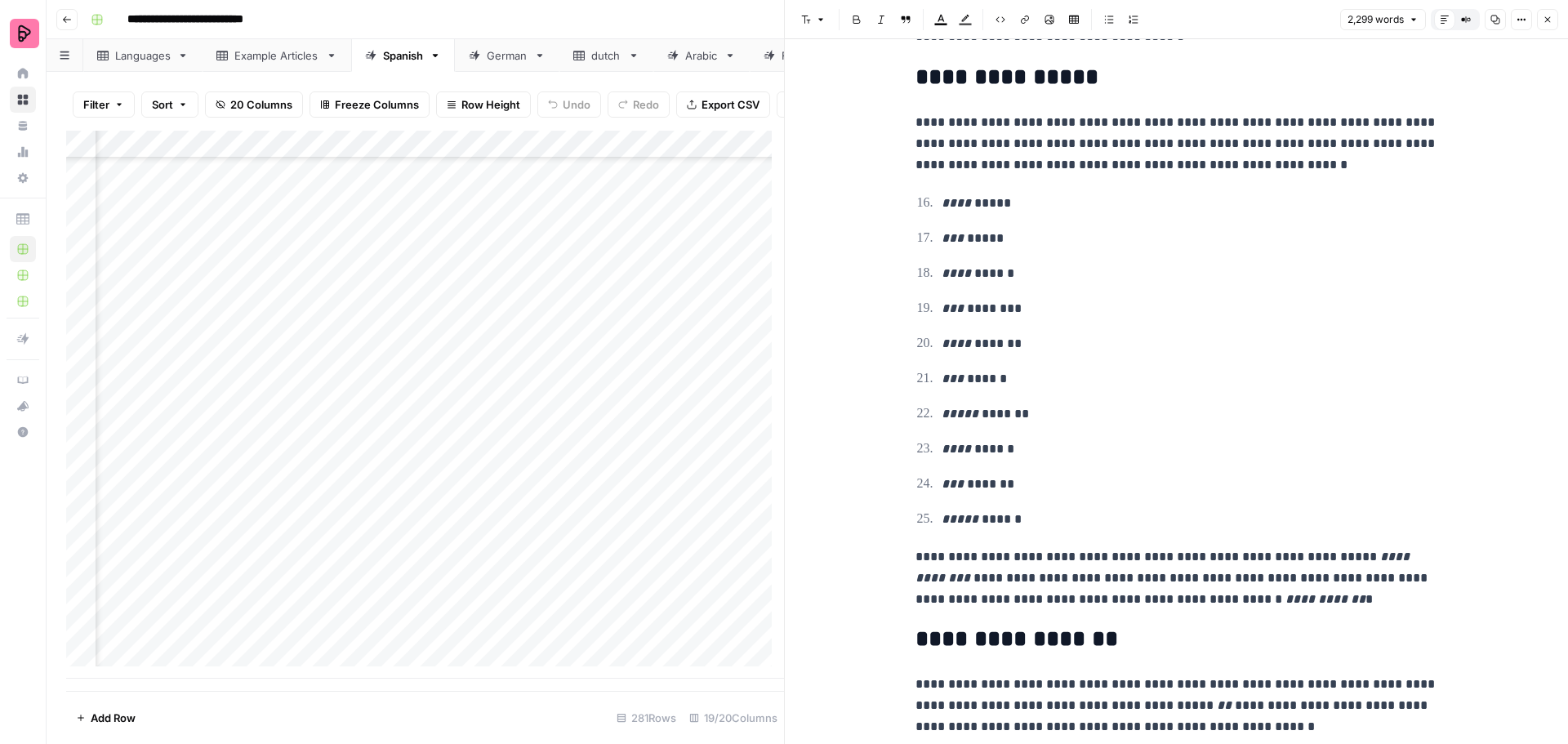 scroll, scrollTop: 2643, scrollLeft: 0, axis: vertical 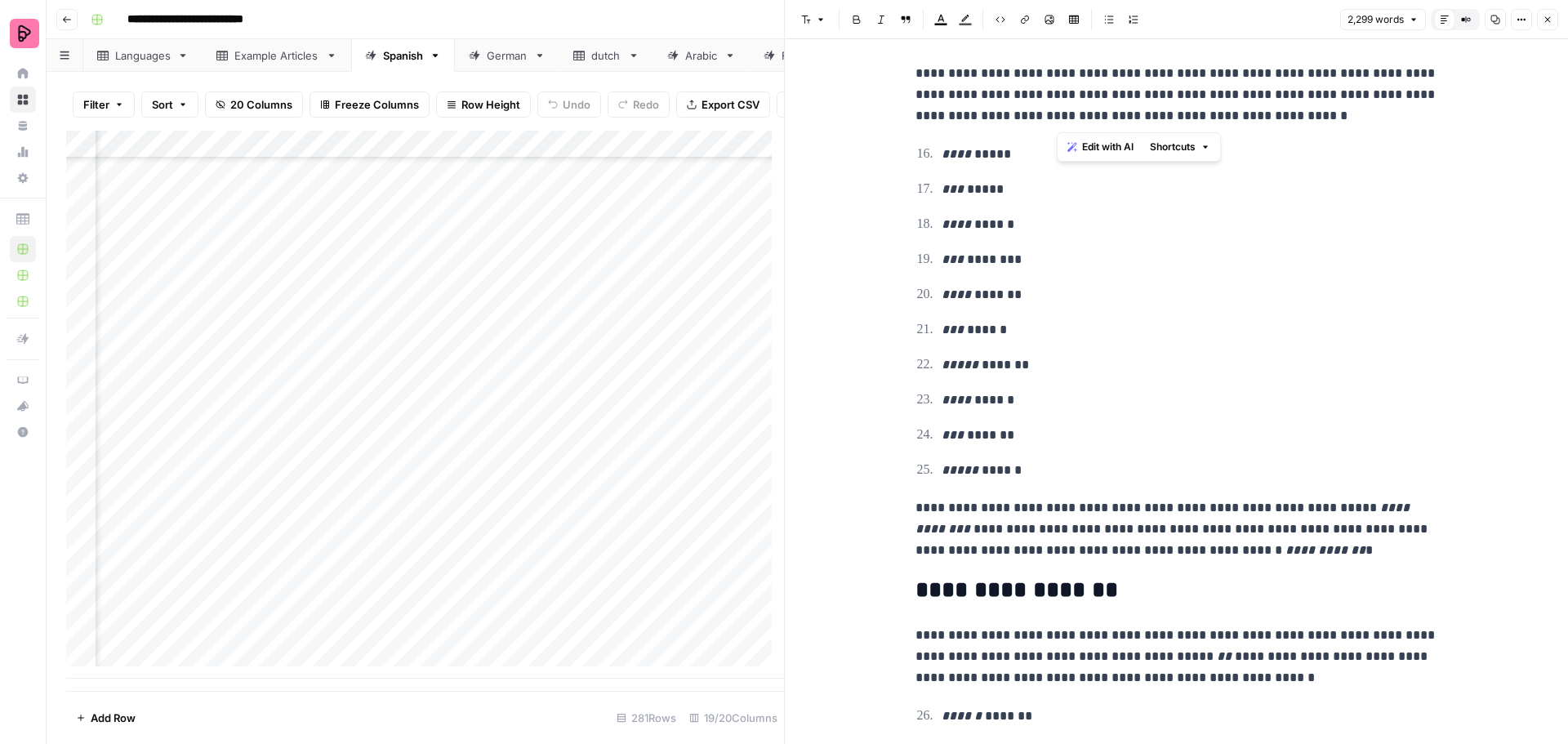 drag, startPoint x: 1058, startPoint y: 116, endPoint x: 1115, endPoint y: 118, distance: 57.035077 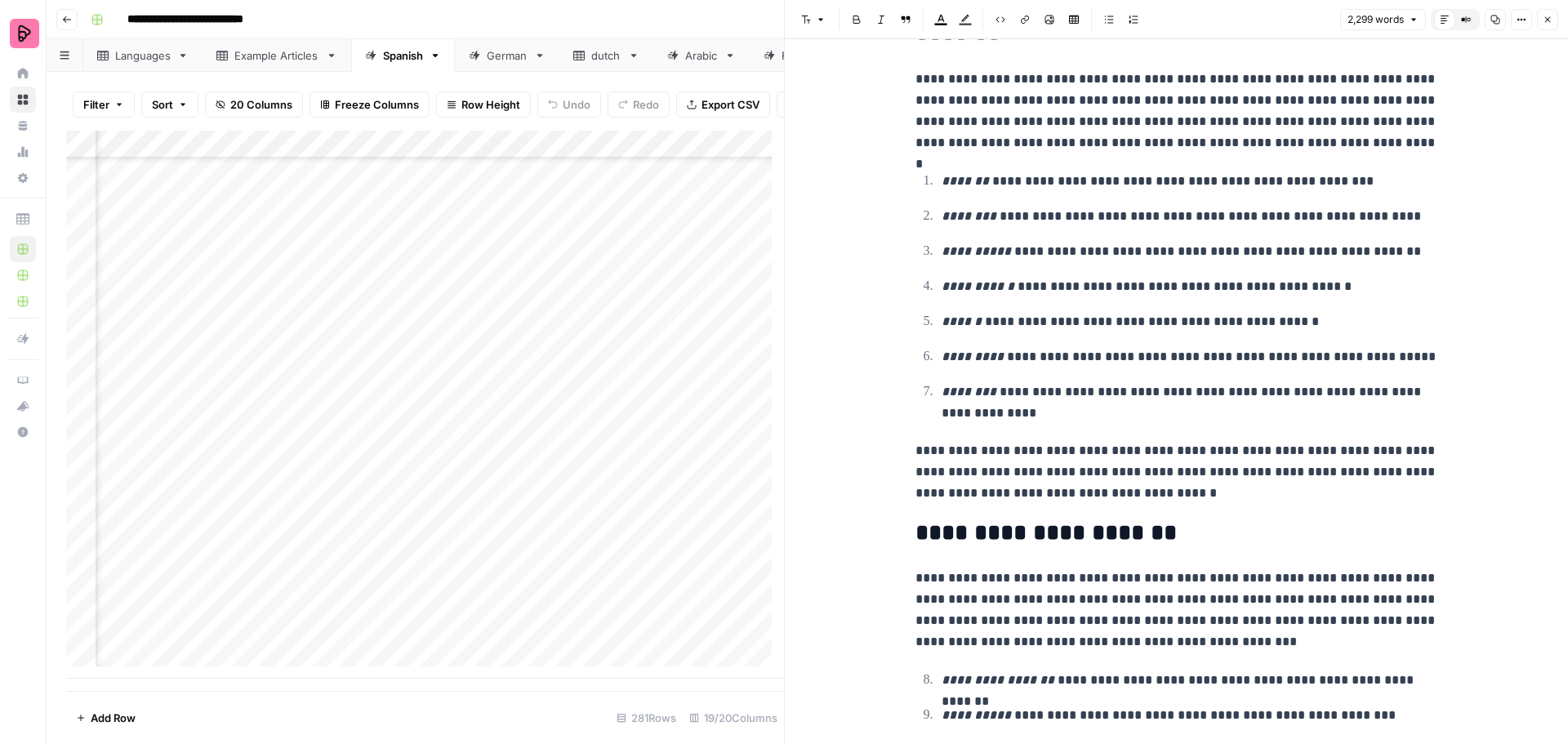 scroll, scrollTop: 1575, scrollLeft: 0, axis: vertical 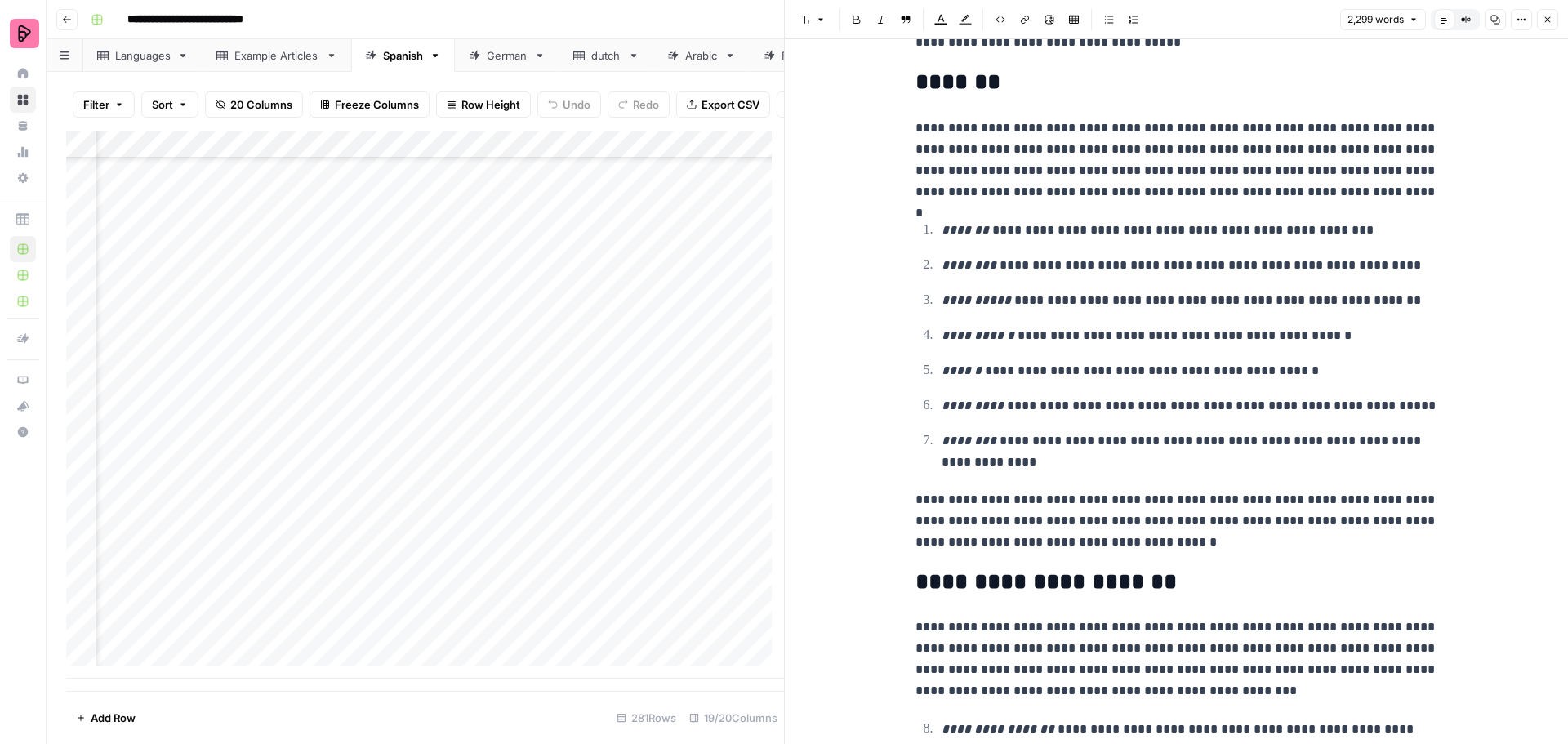 click on "**********" at bounding box center [1187, 229] 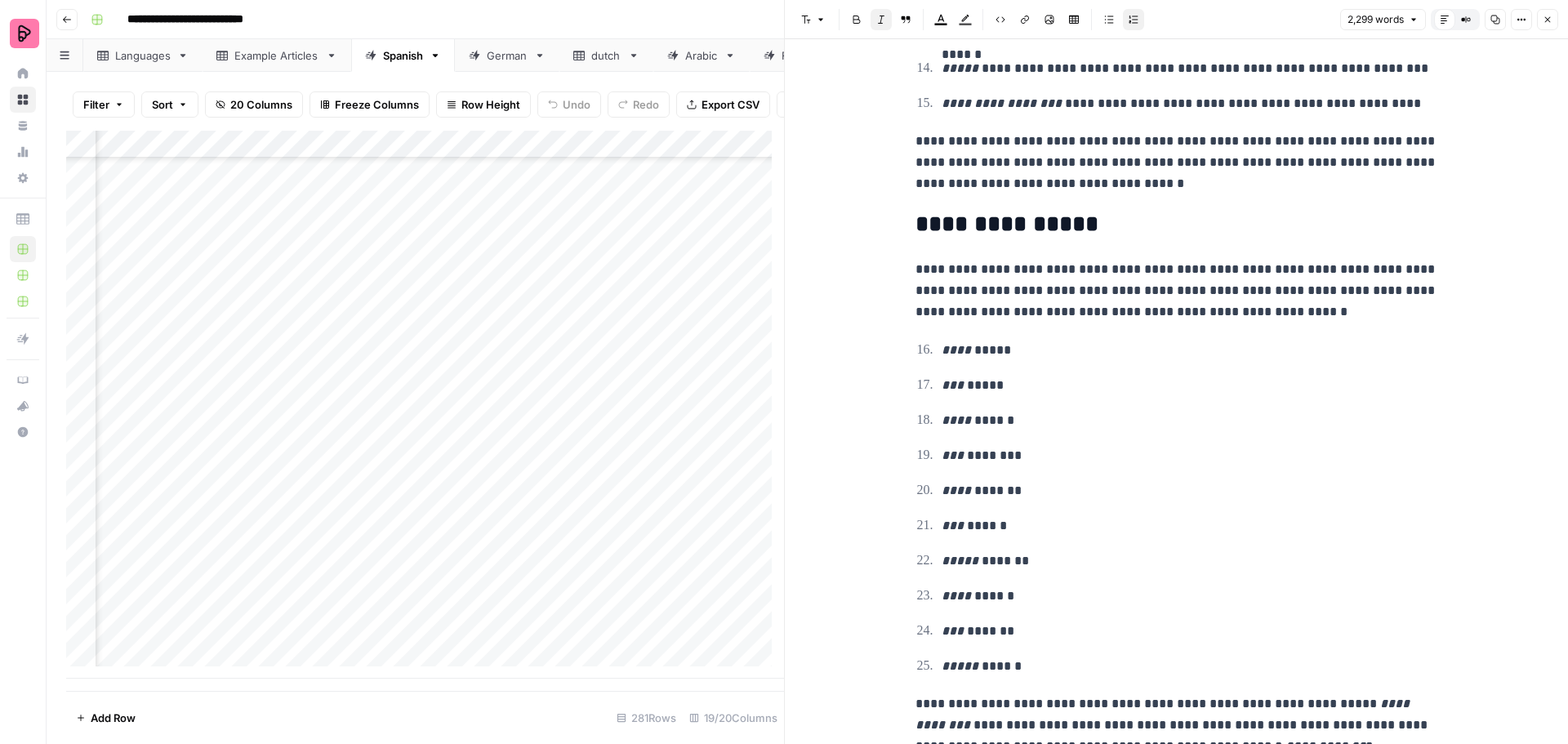 scroll, scrollTop: 2457, scrollLeft: 0, axis: vertical 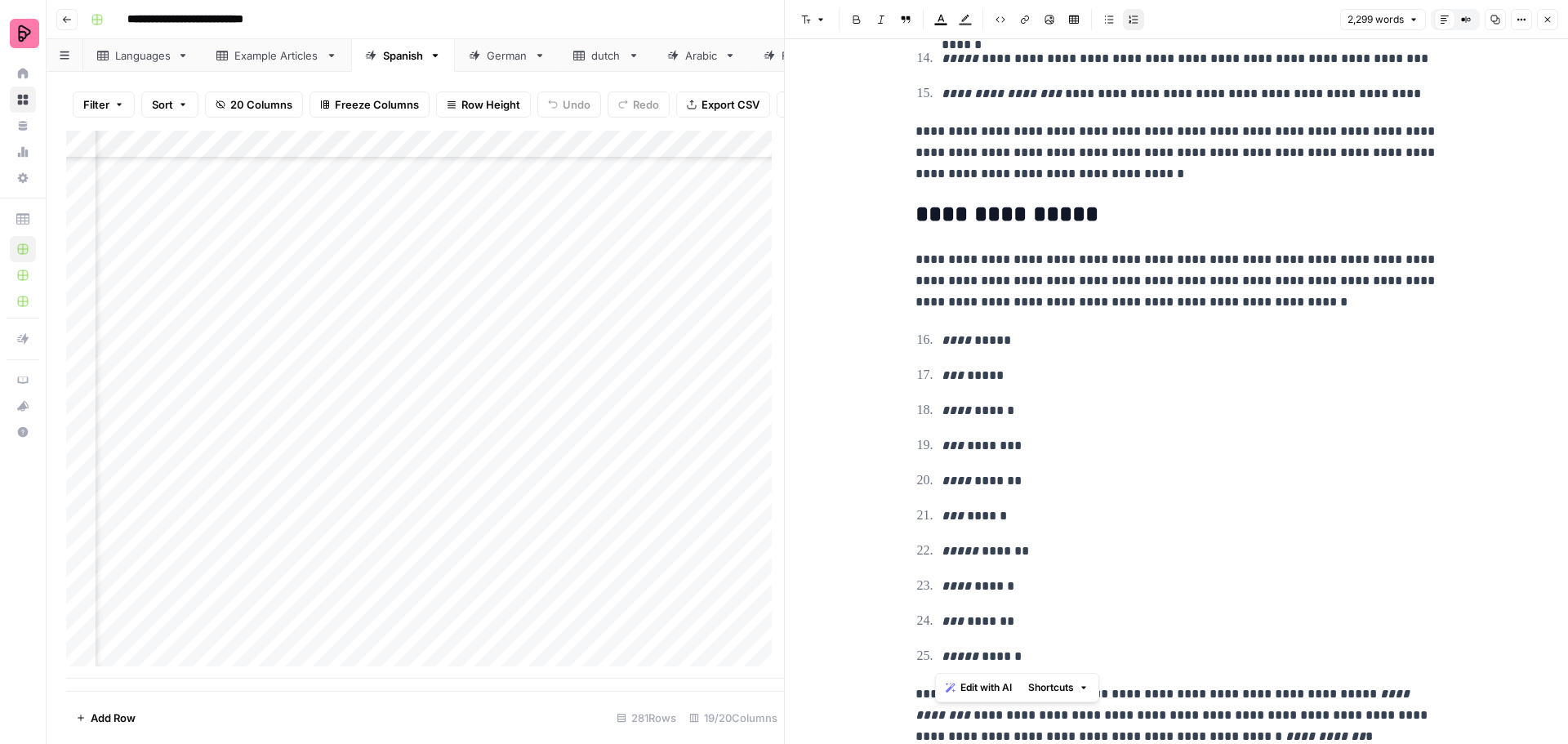 drag, startPoint x: 1028, startPoint y: 654, endPoint x: 910, endPoint y: 340, distance: 335.44001 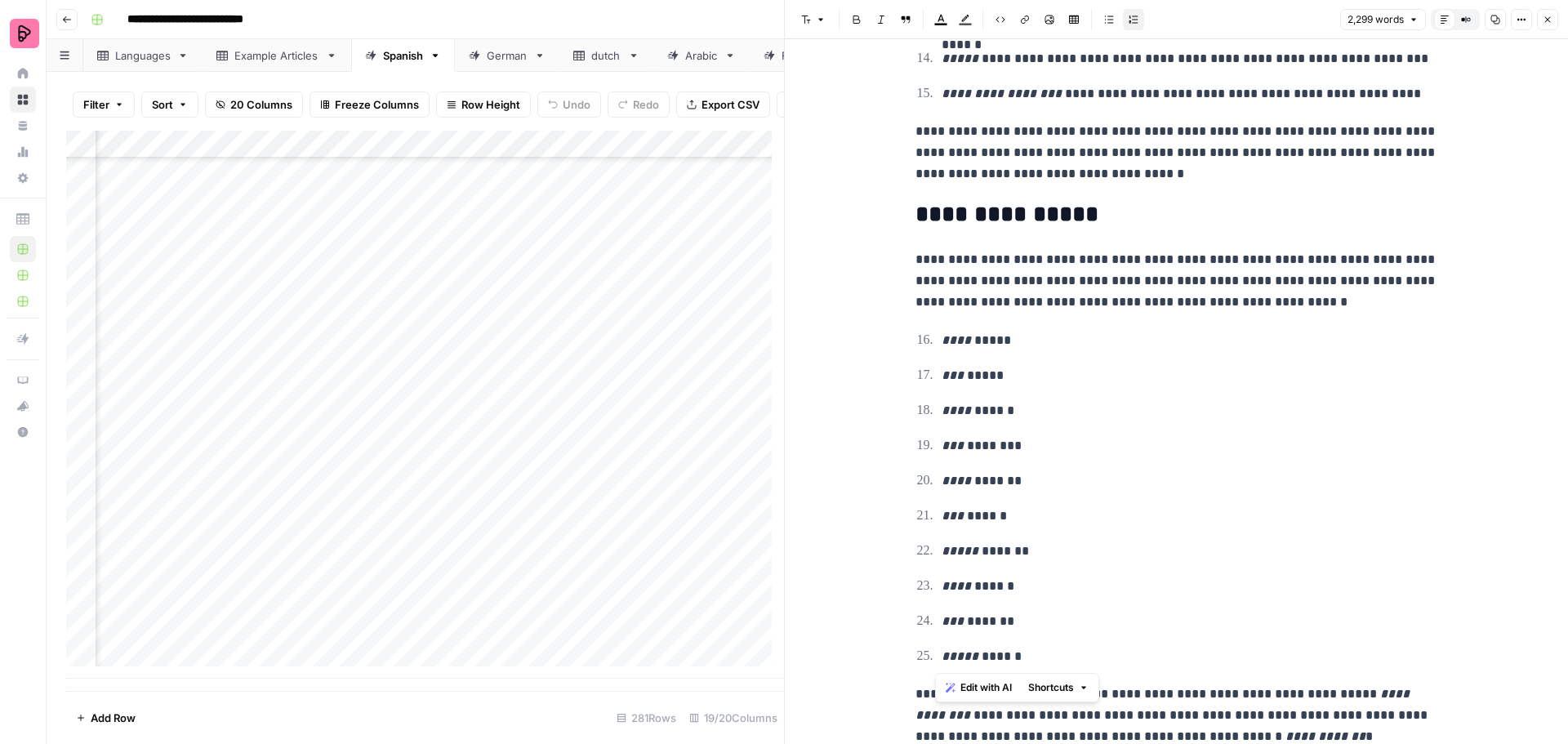 click on "**** ***** *** ***** **** ****** *** ******** **** ******* *** ****** ***** ******* **** ****** *** ******* ***** ******" at bounding box center [1177, 498] 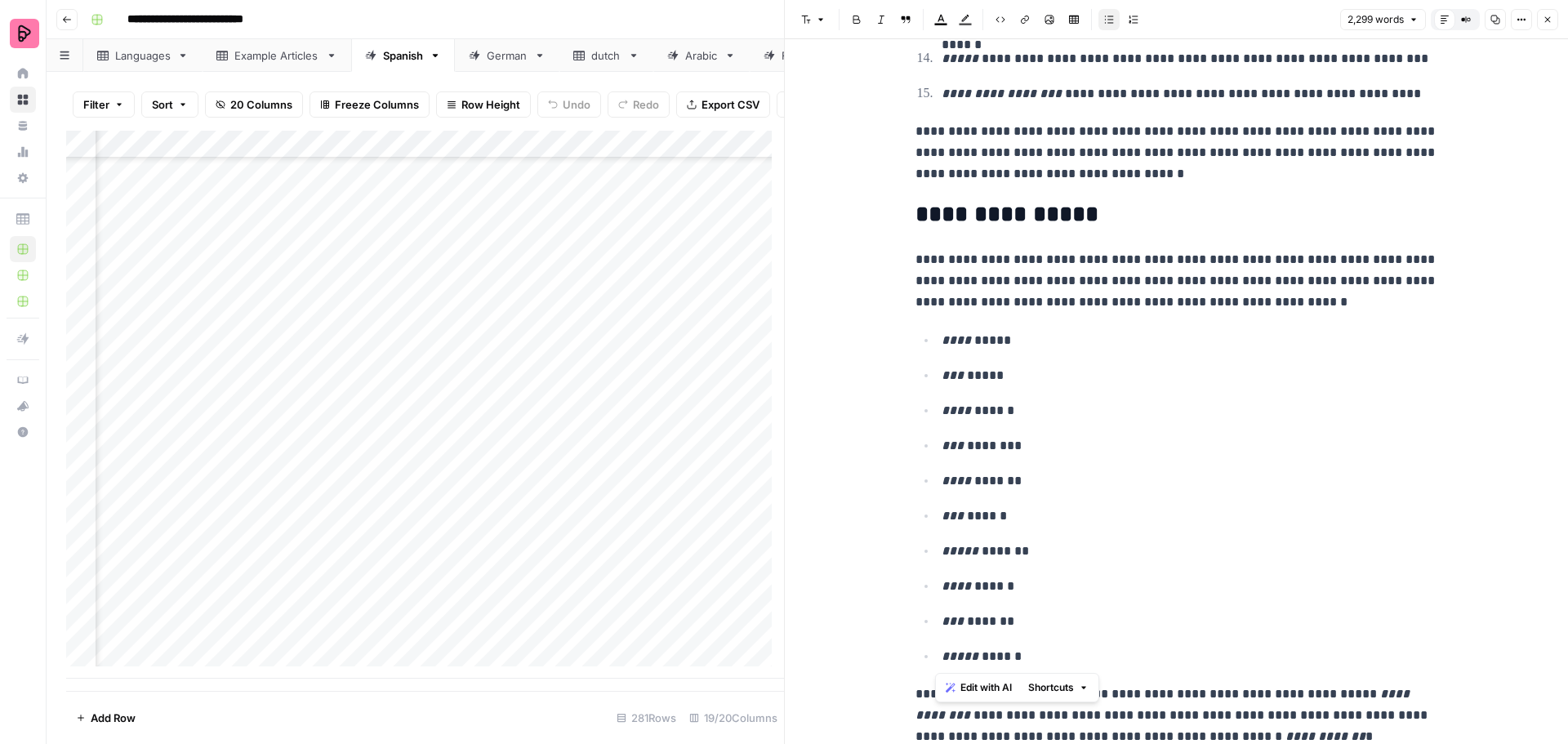 click on "**** ***** *** ***** **** ****** *** ******** **** ******* *** ****** ***** ******* **** ****** *** ******* ***** ******" at bounding box center [1177, 498] 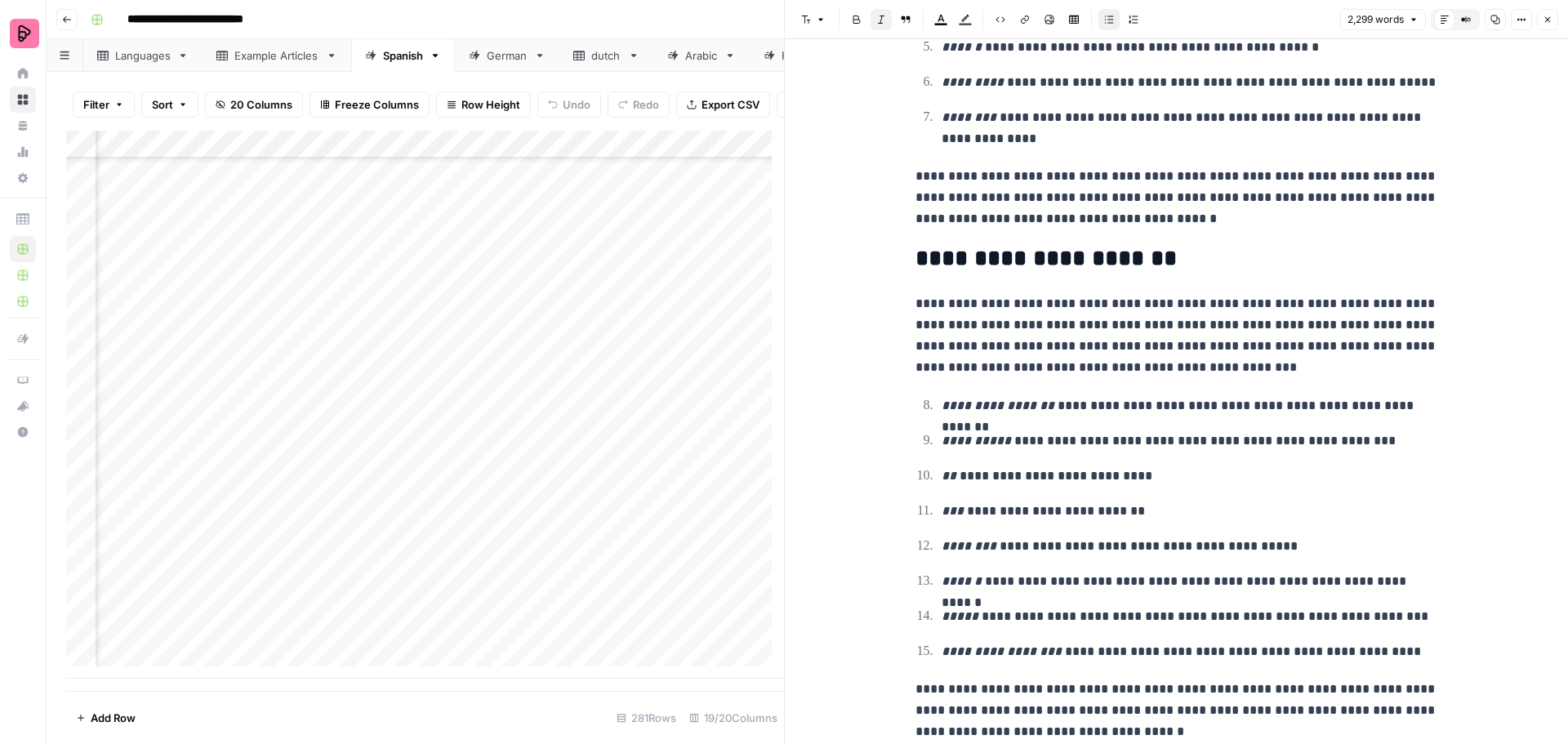 scroll, scrollTop: 1977, scrollLeft: 0, axis: vertical 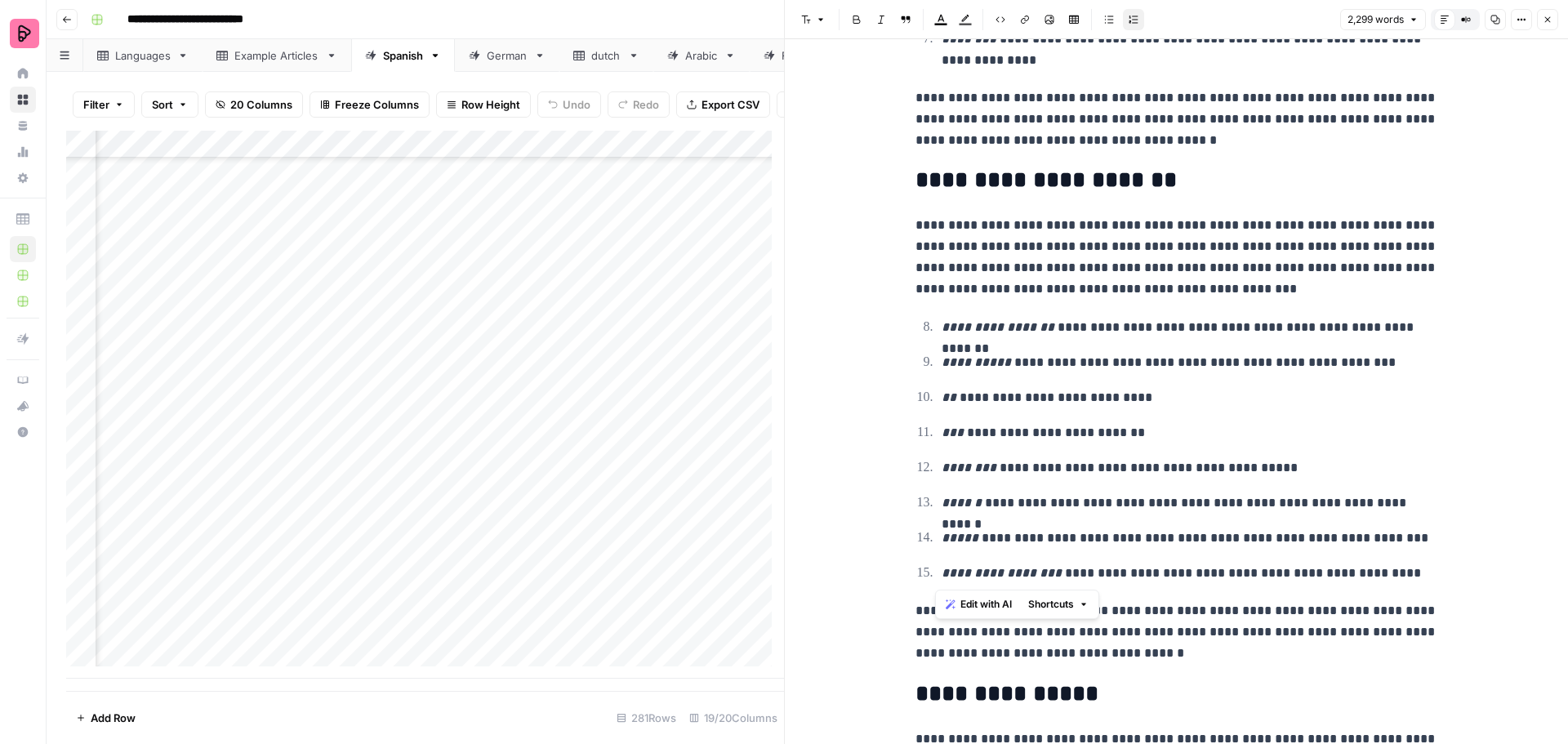 drag, startPoint x: 1390, startPoint y: 572, endPoint x: 913, endPoint y: 332, distance: 533.9747 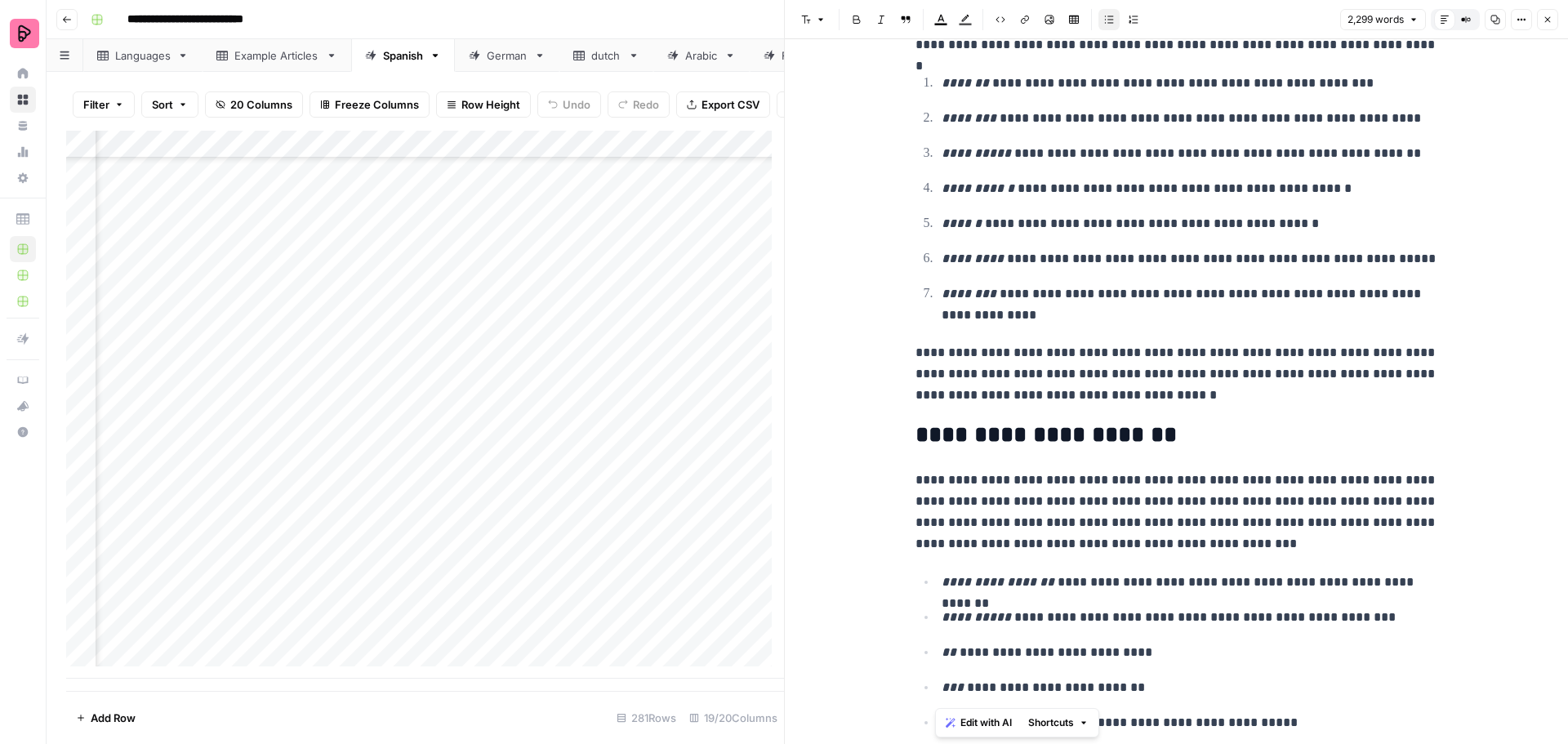 scroll, scrollTop: 1595, scrollLeft: 0, axis: vertical 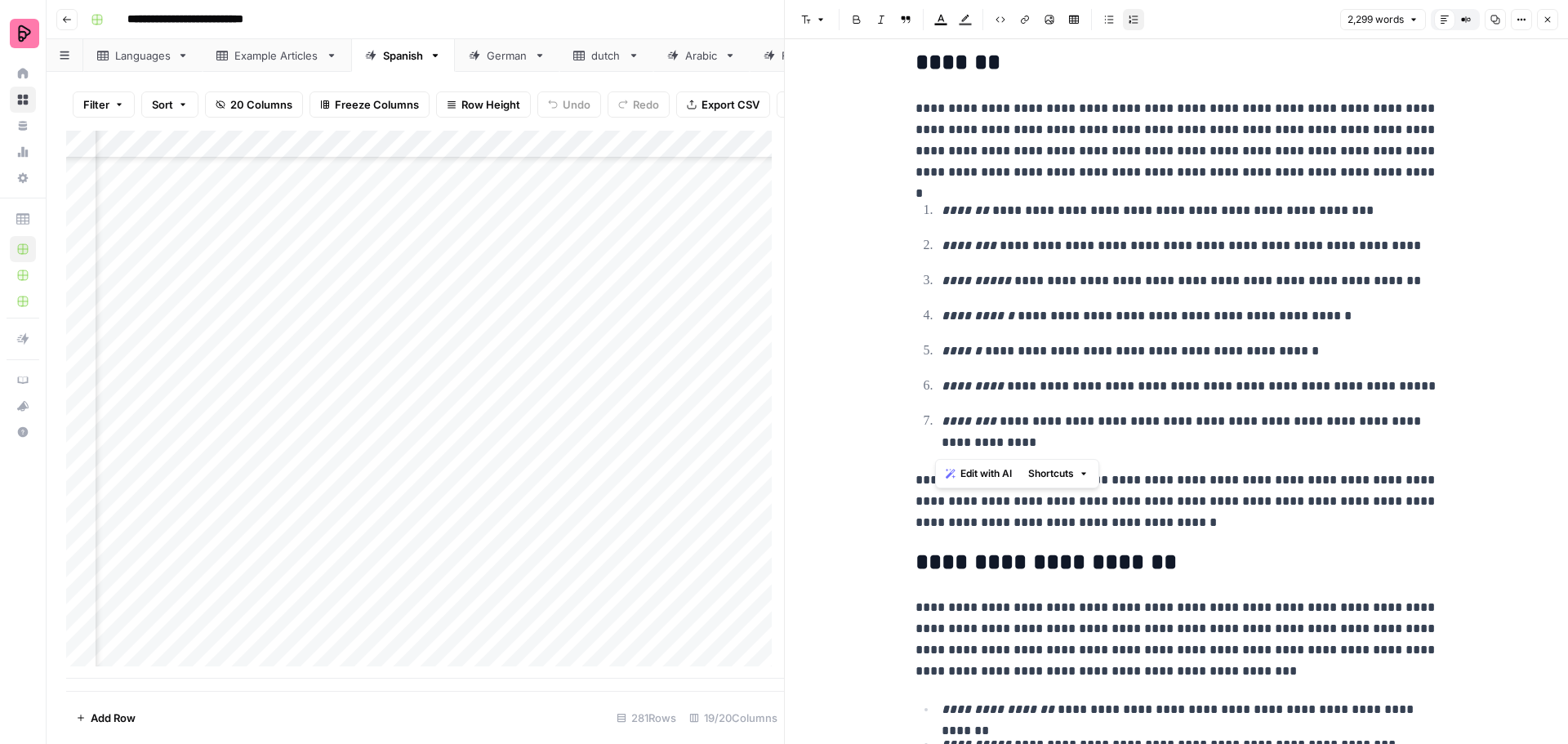 drag, startPoint x: 1053, startPoint y: 445, endPoint x: 933, endPoint y: 218, distance: 256.76643 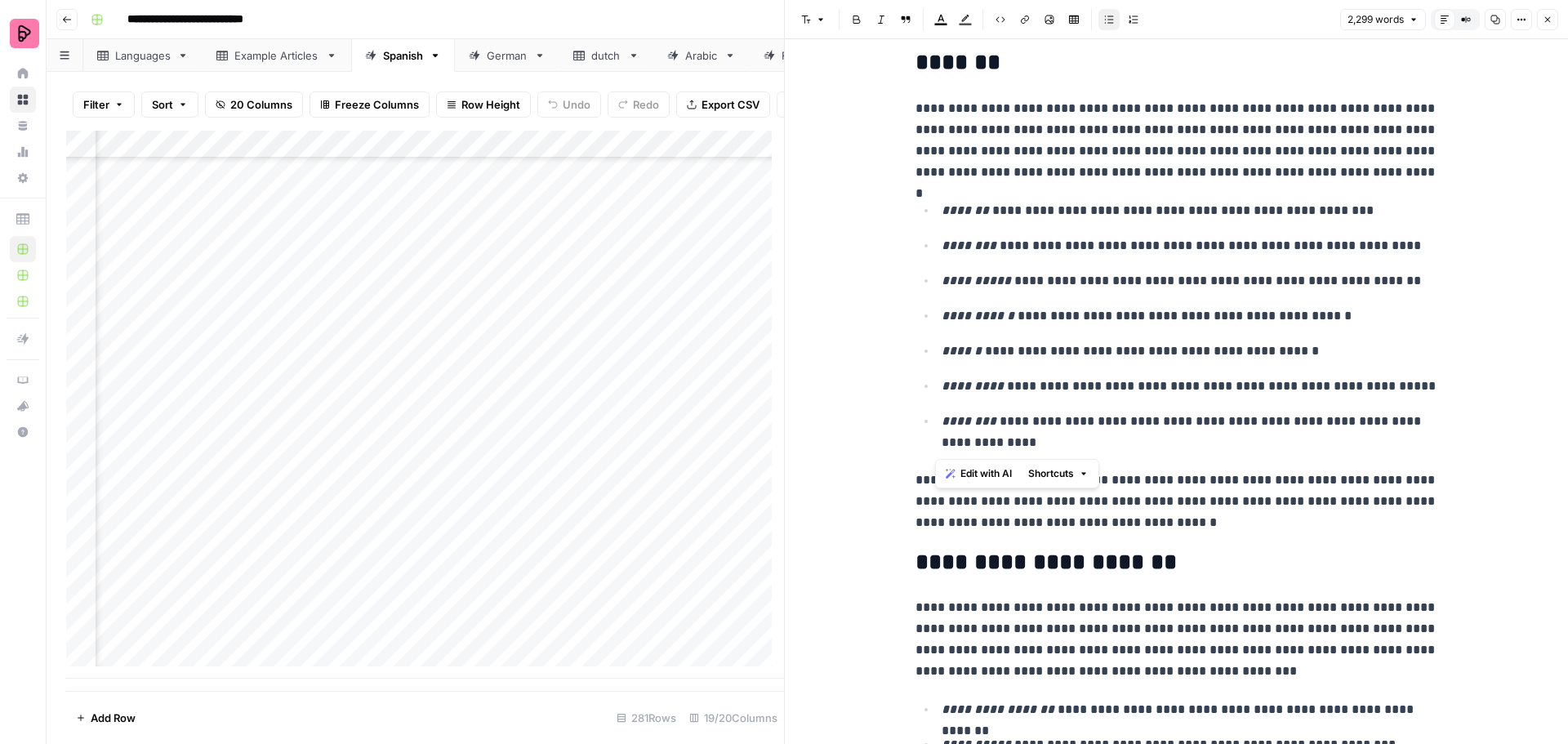click on "**********" at bounding box center [1176, 2491] 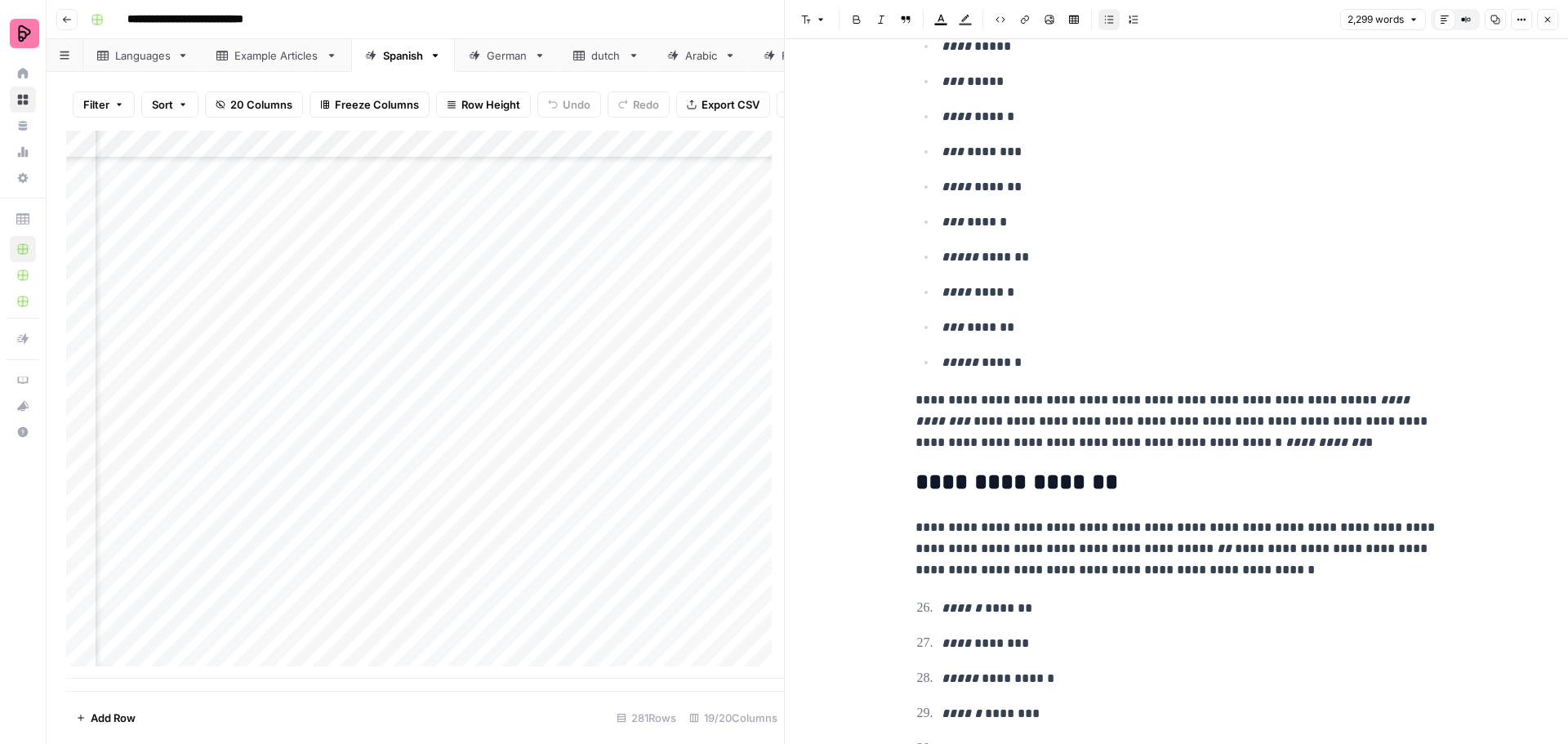 scroll, scrollTop: 2867, scrollLeft: 0, axis: vertical 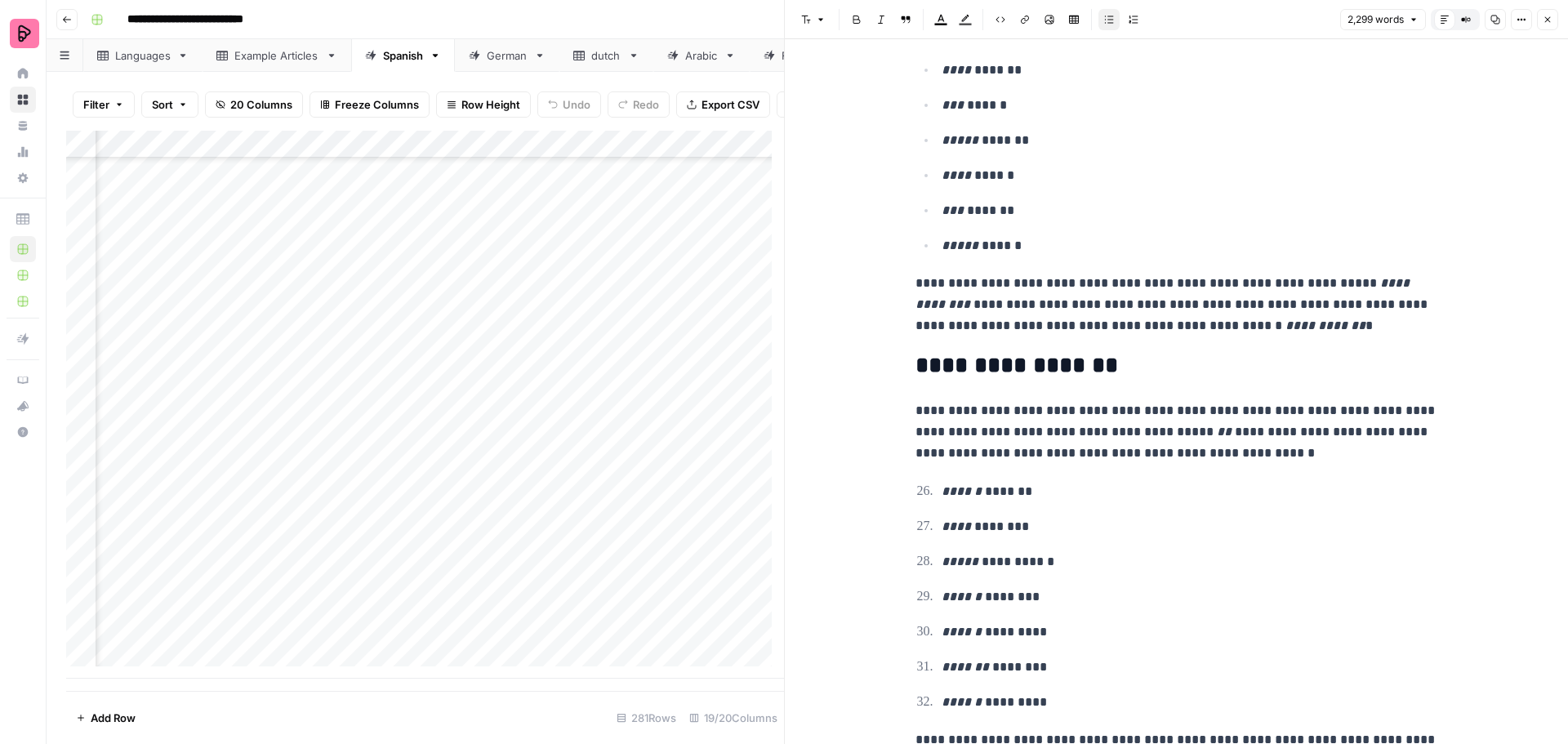click on "**********" at bounding box center [1325, 325] 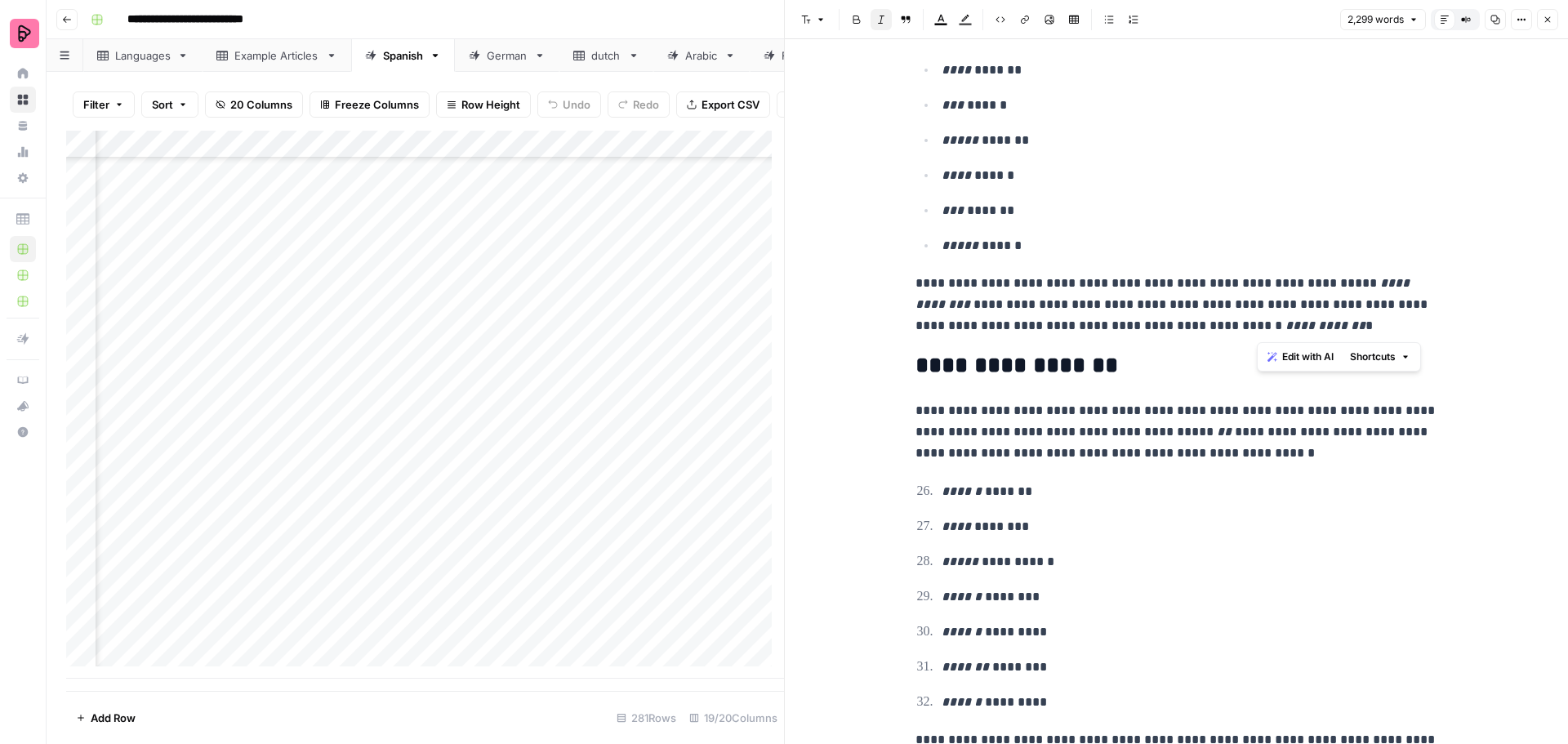click on "**********" at bounding box center (1177, 305) 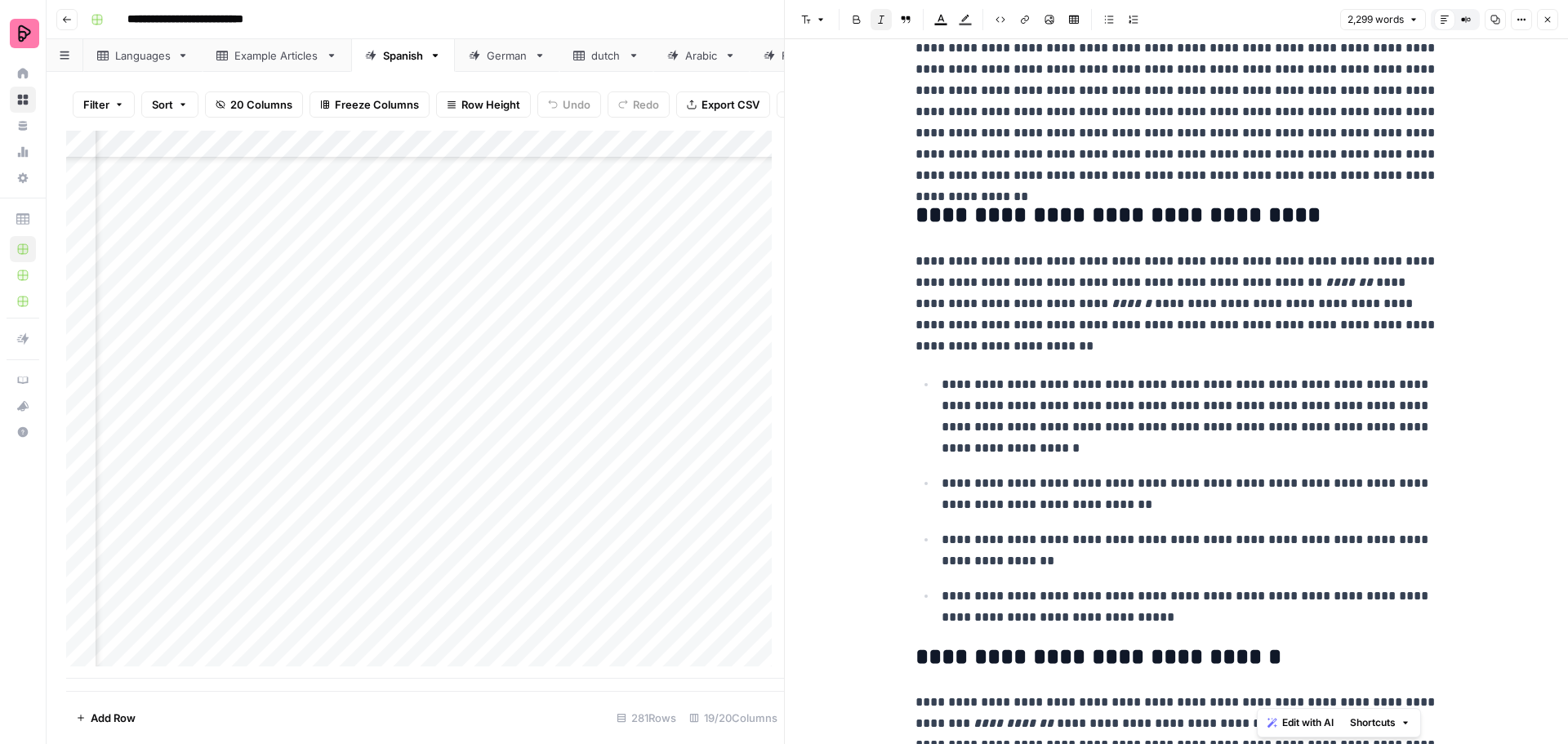 scroll, scrollTop: 0, scrollLeft: 0, axis: both 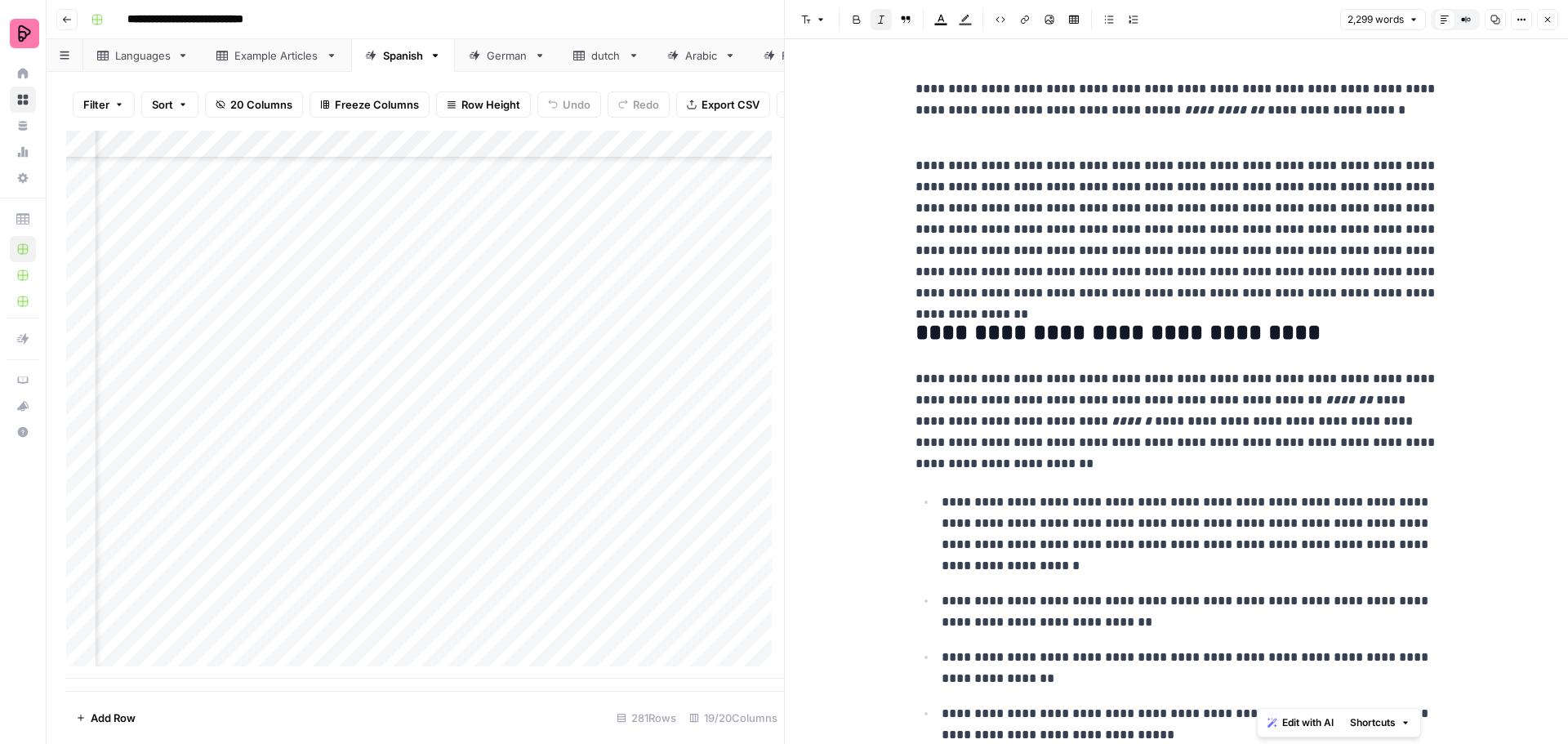 click on "**********" at bounding box center (1226, 109) 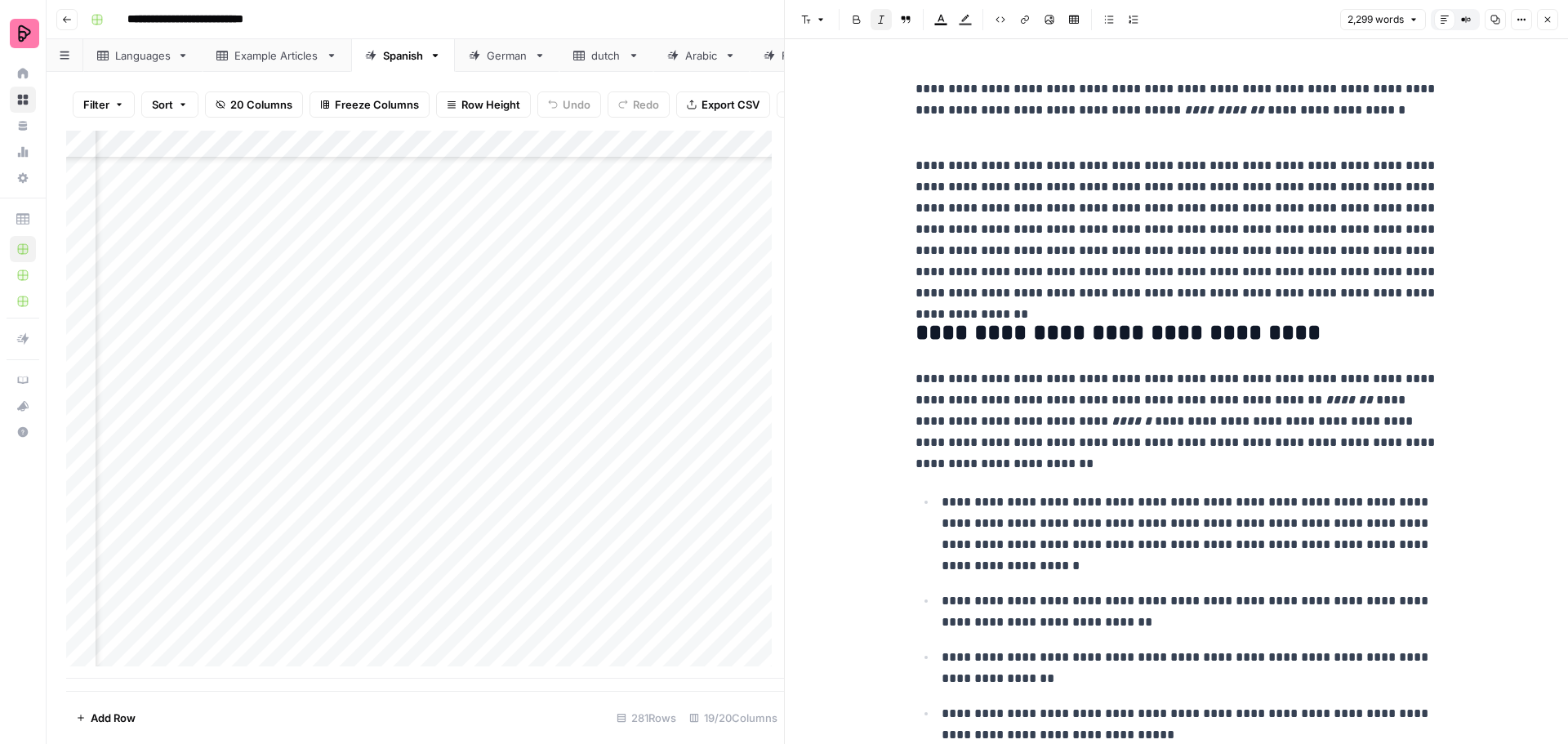 click on "**********" at bounding box center (1177, 100) 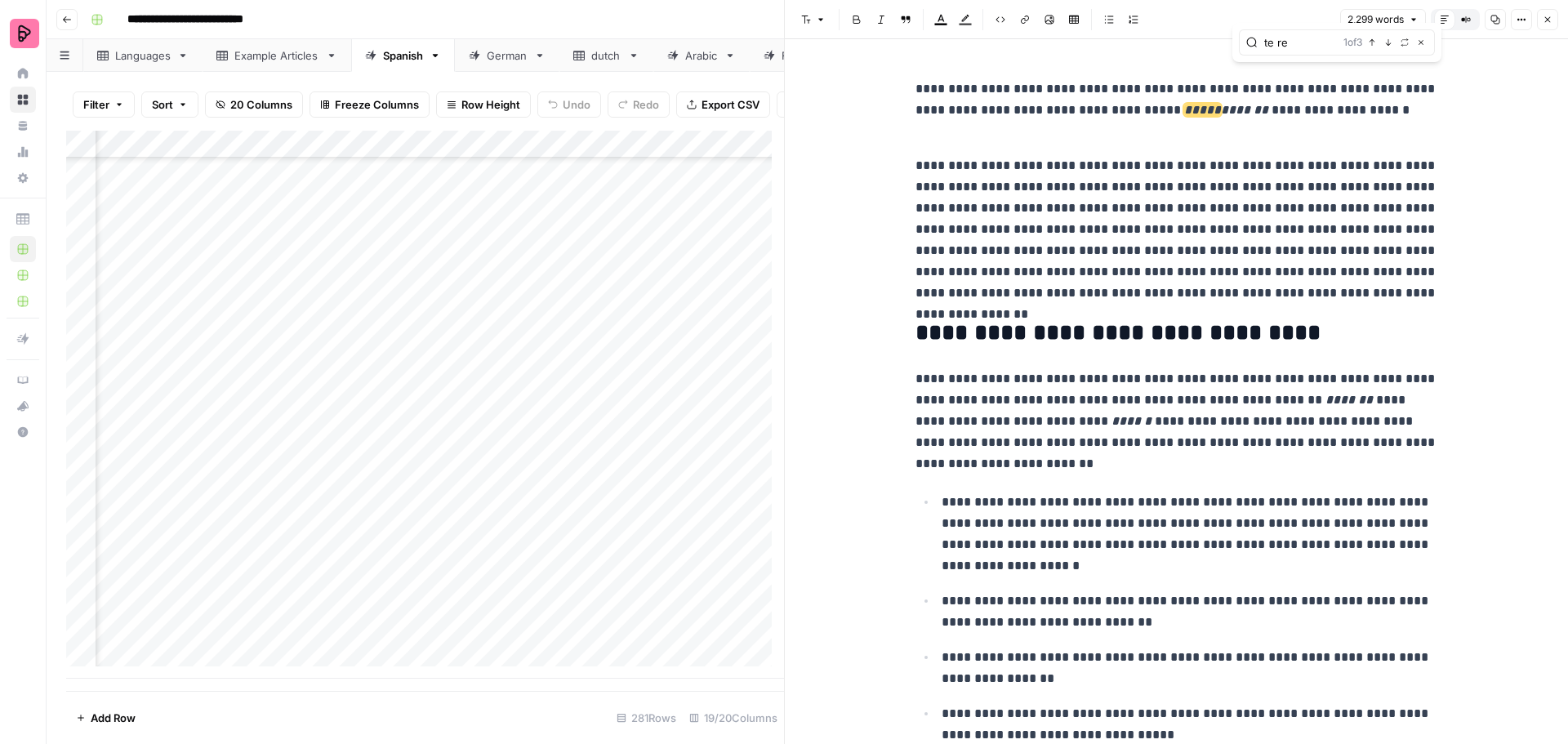 type on "te re" 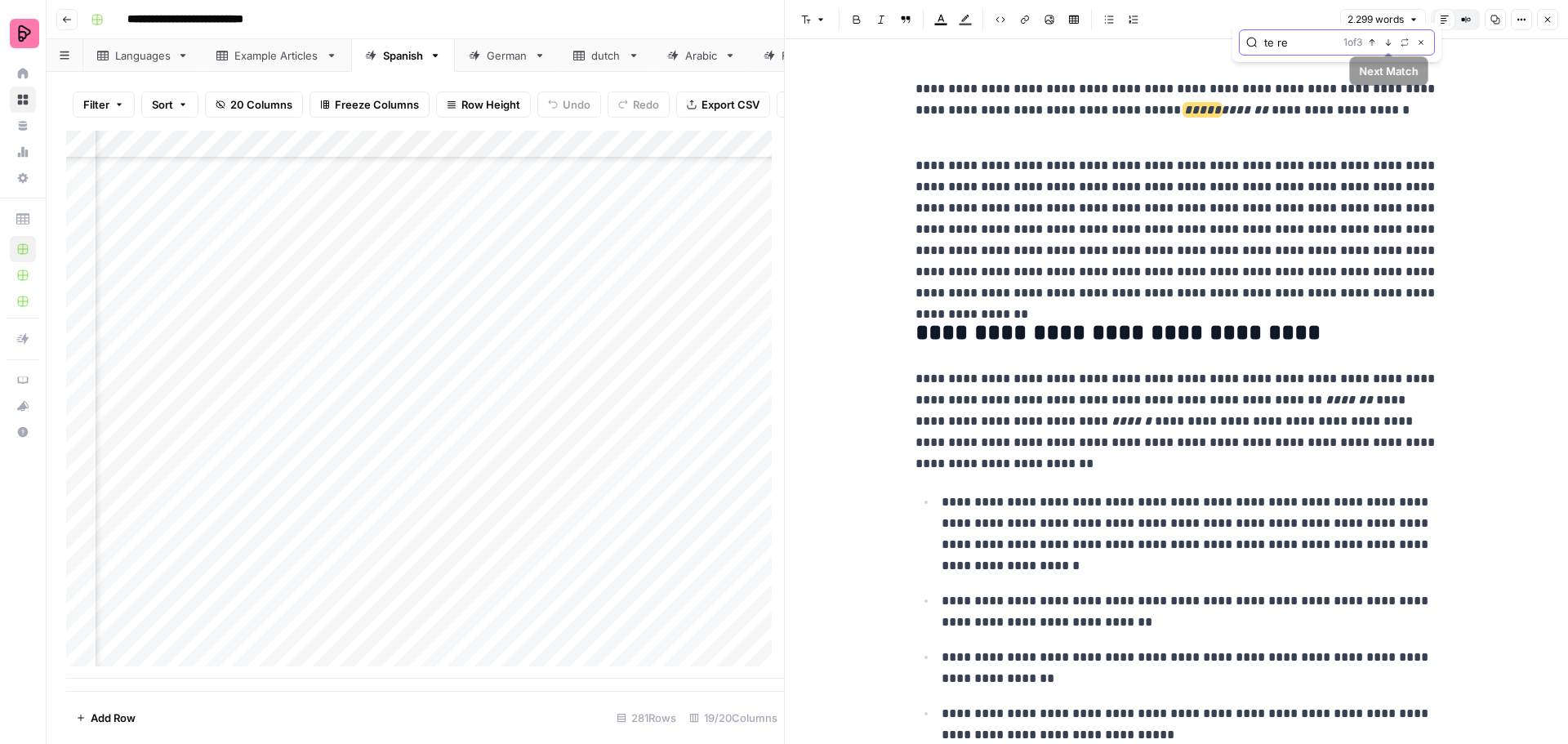 click on "Next Match" at bounding box center [1388, 42] 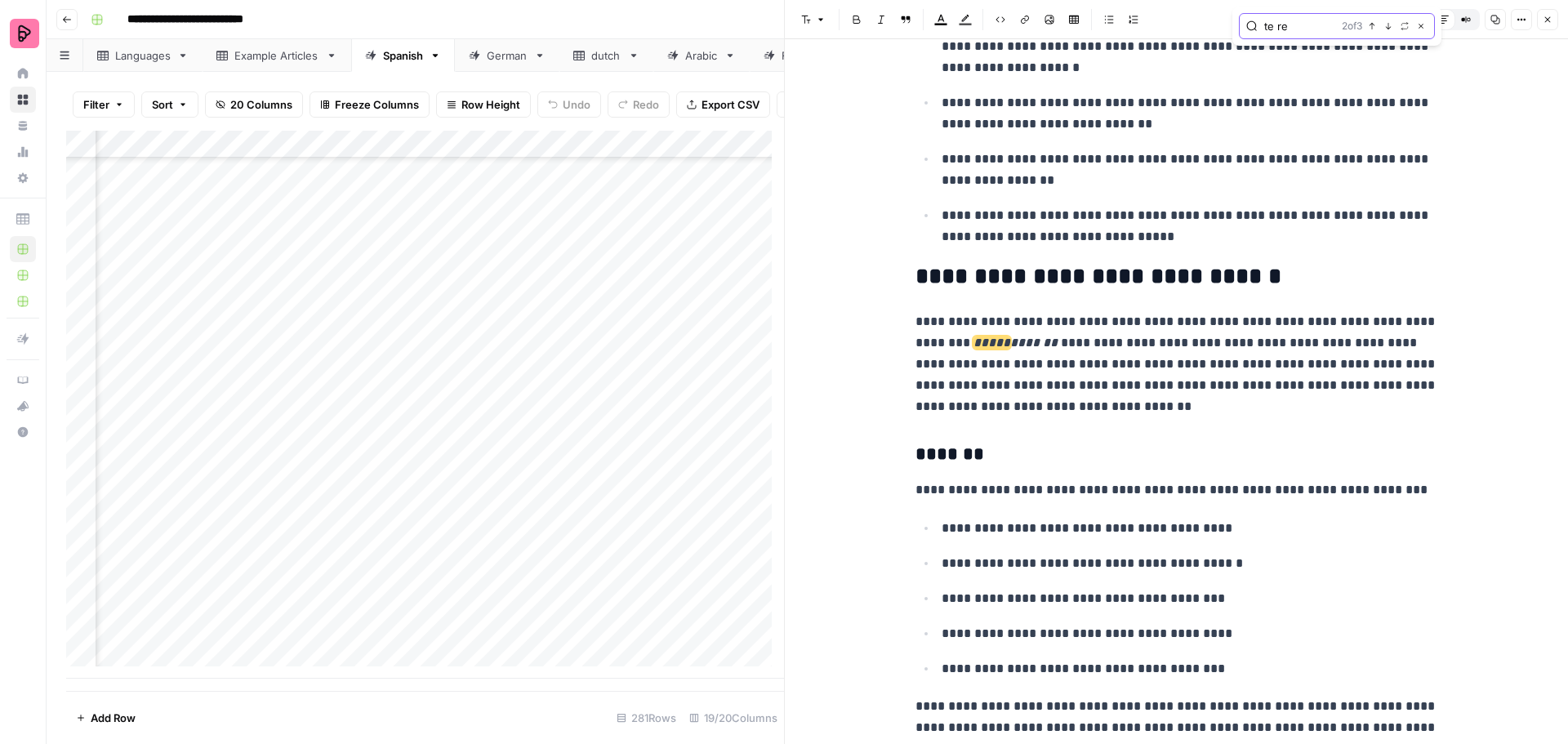scroll, scrollTop: 777, scrollLeft: 0, axis: vertical 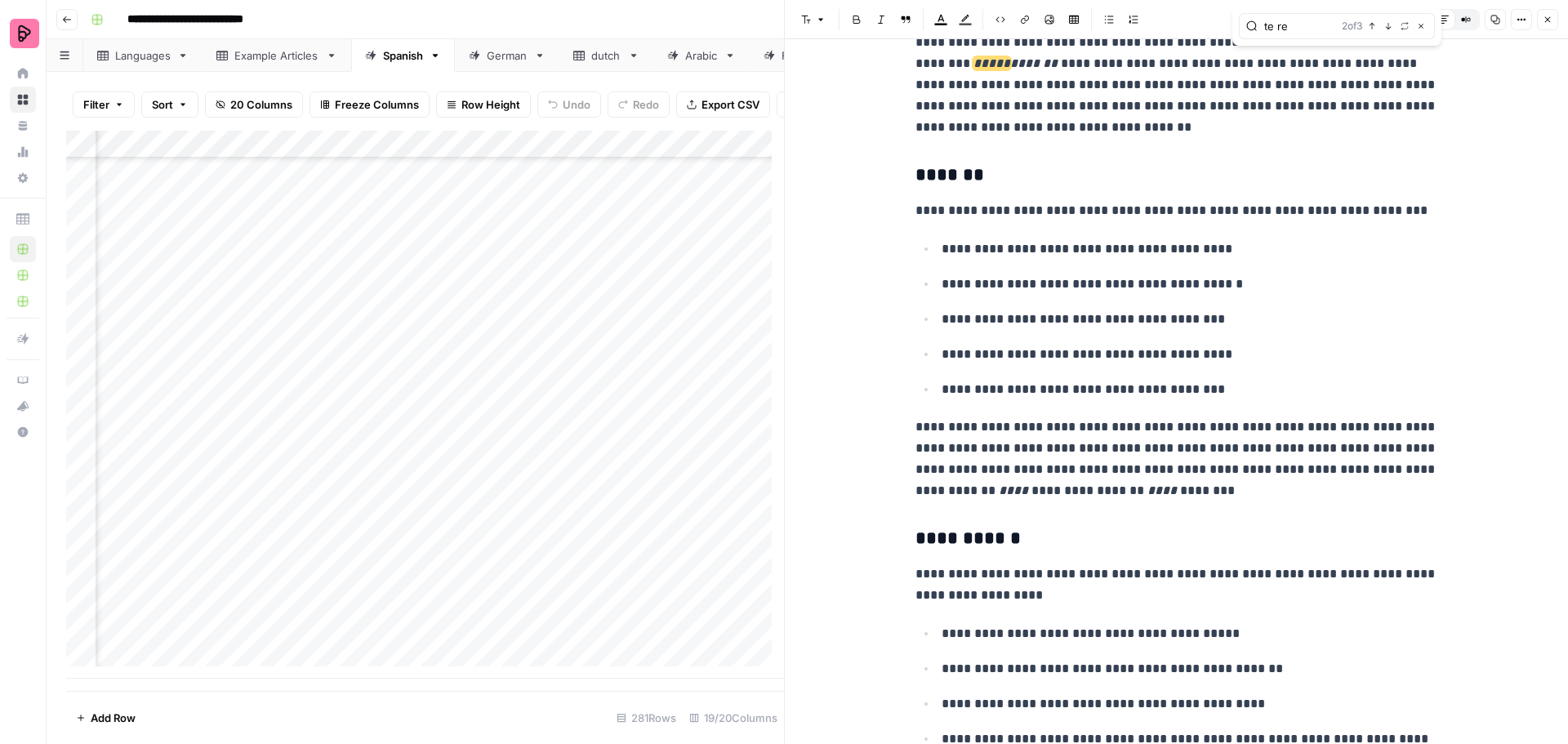 click on "***** *******" at bounding box center [1017, 63] 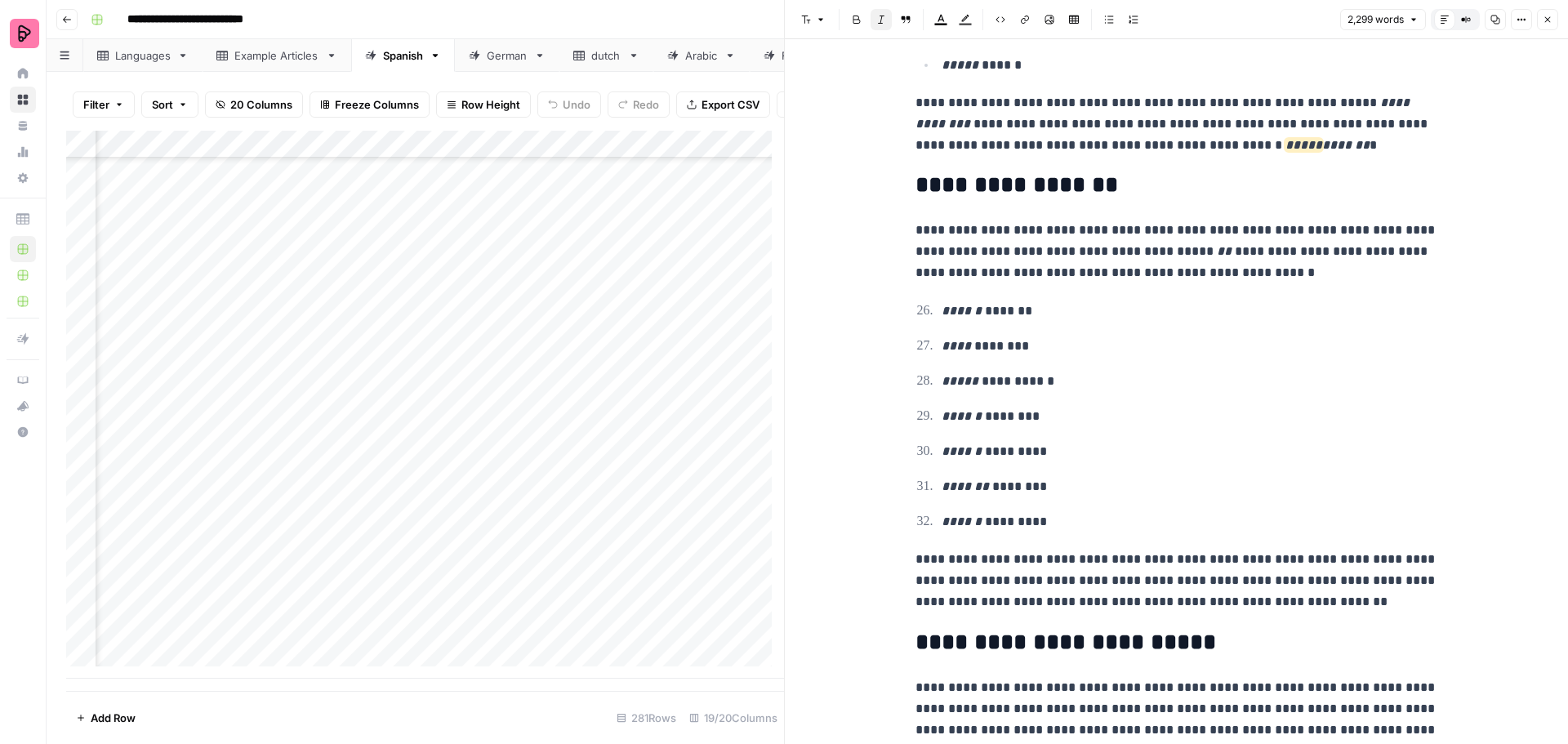 scroll, scrollTop: 3058, scrollLeft: 0, axis: vertical 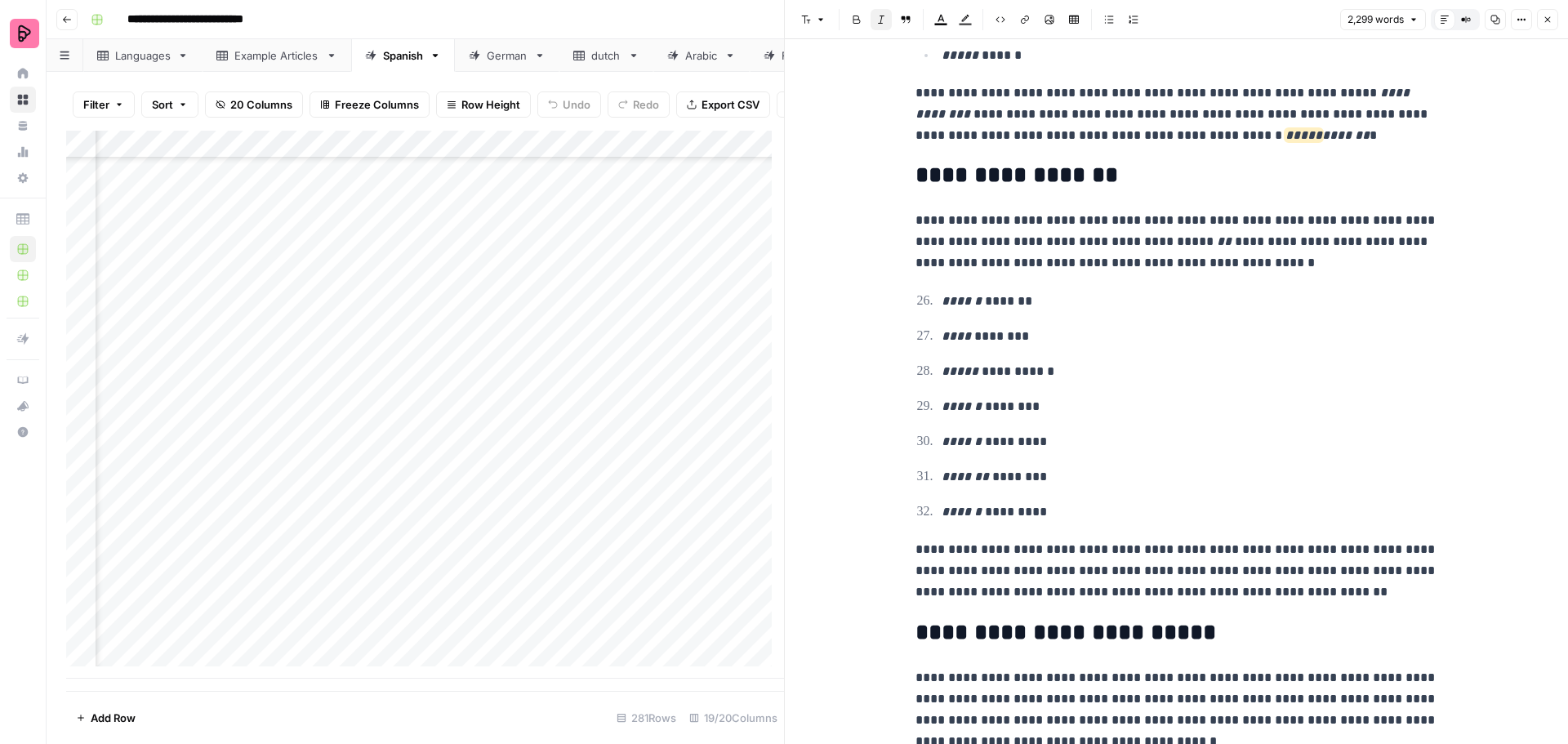click on "**********" at bounding box center [1177, 571] 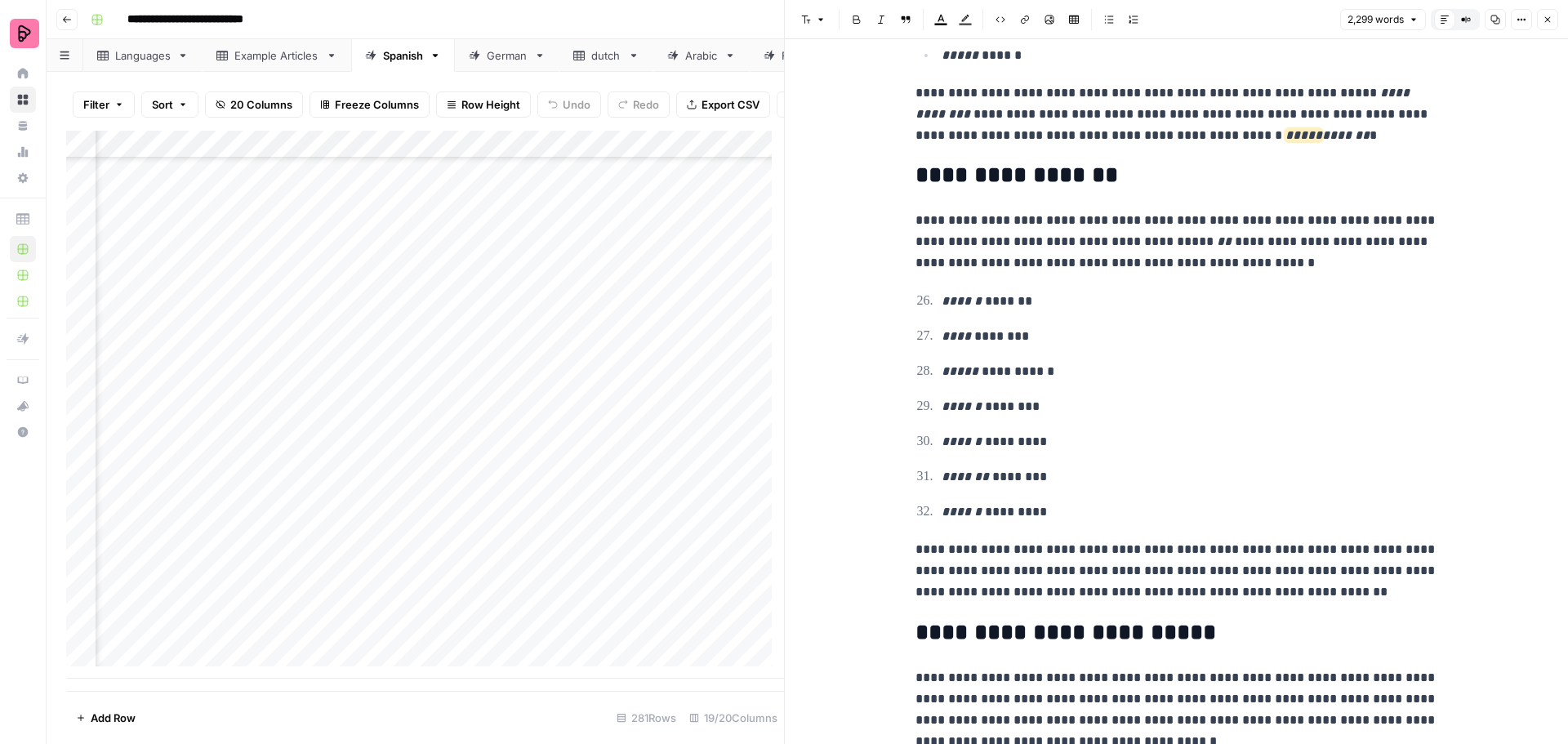 click on "**********" at bounding box center [1177, 571] 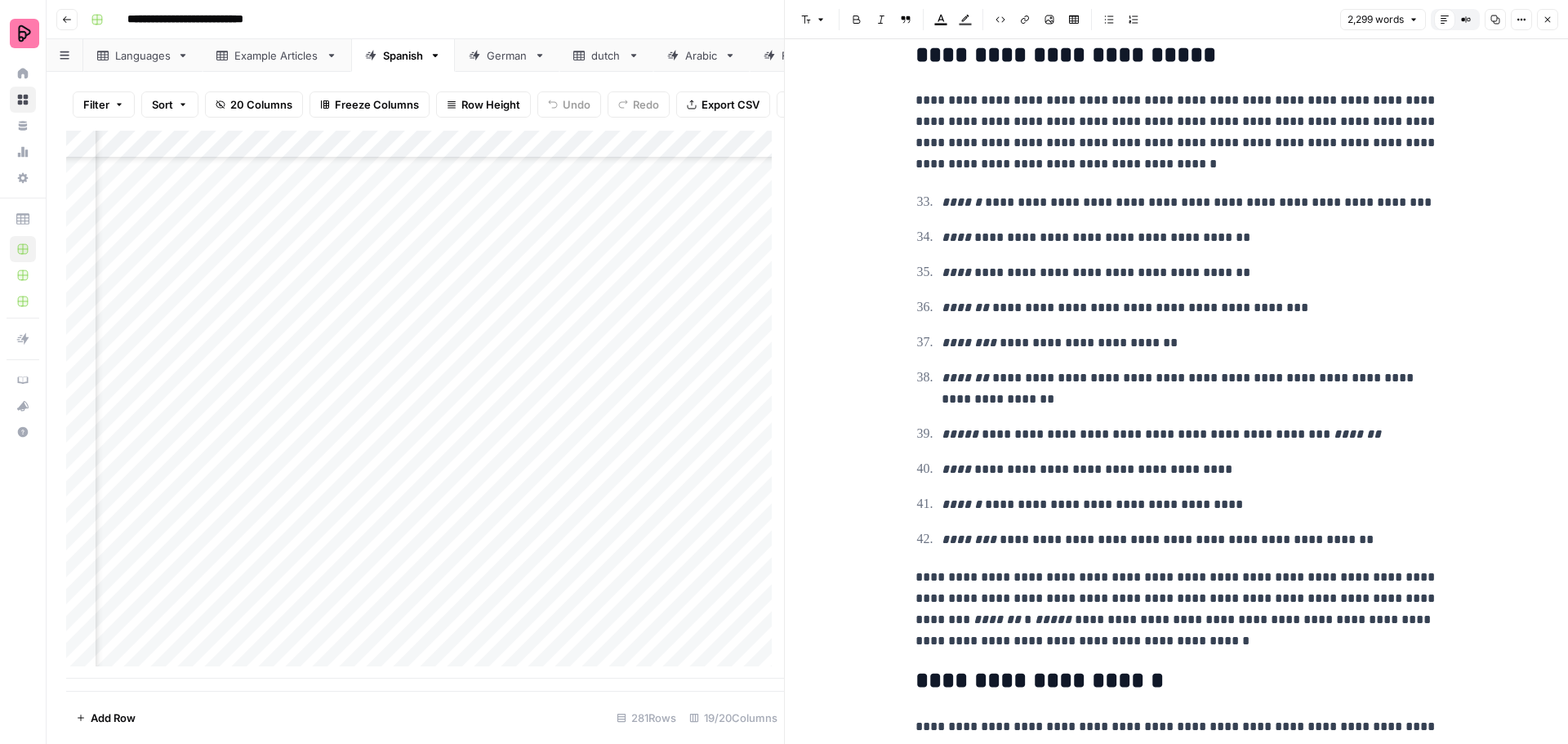 scroll, scrollTop: 3615, scrollLeft: 0, axis: vertical 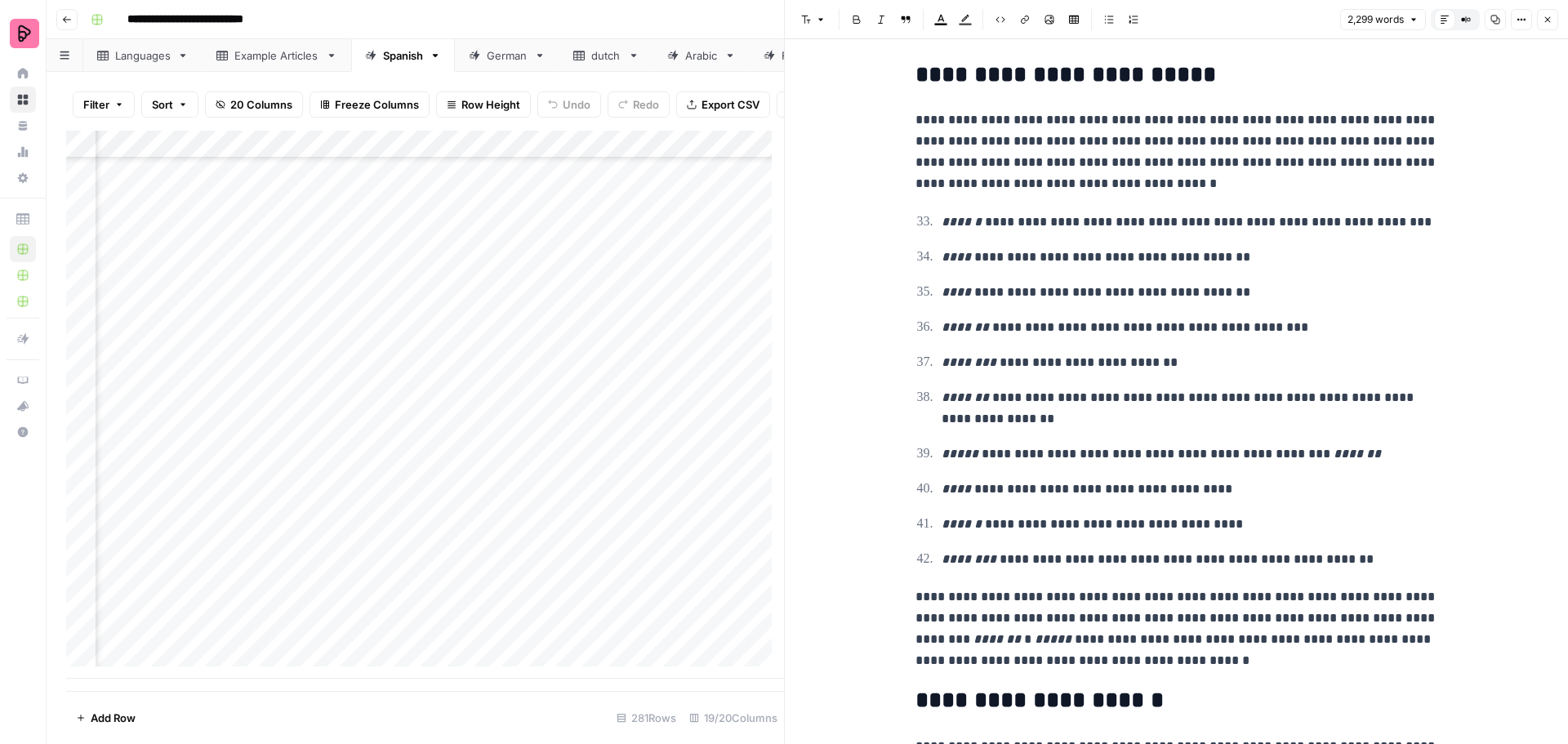 click on "**********" at bounding box center [1190, 327] 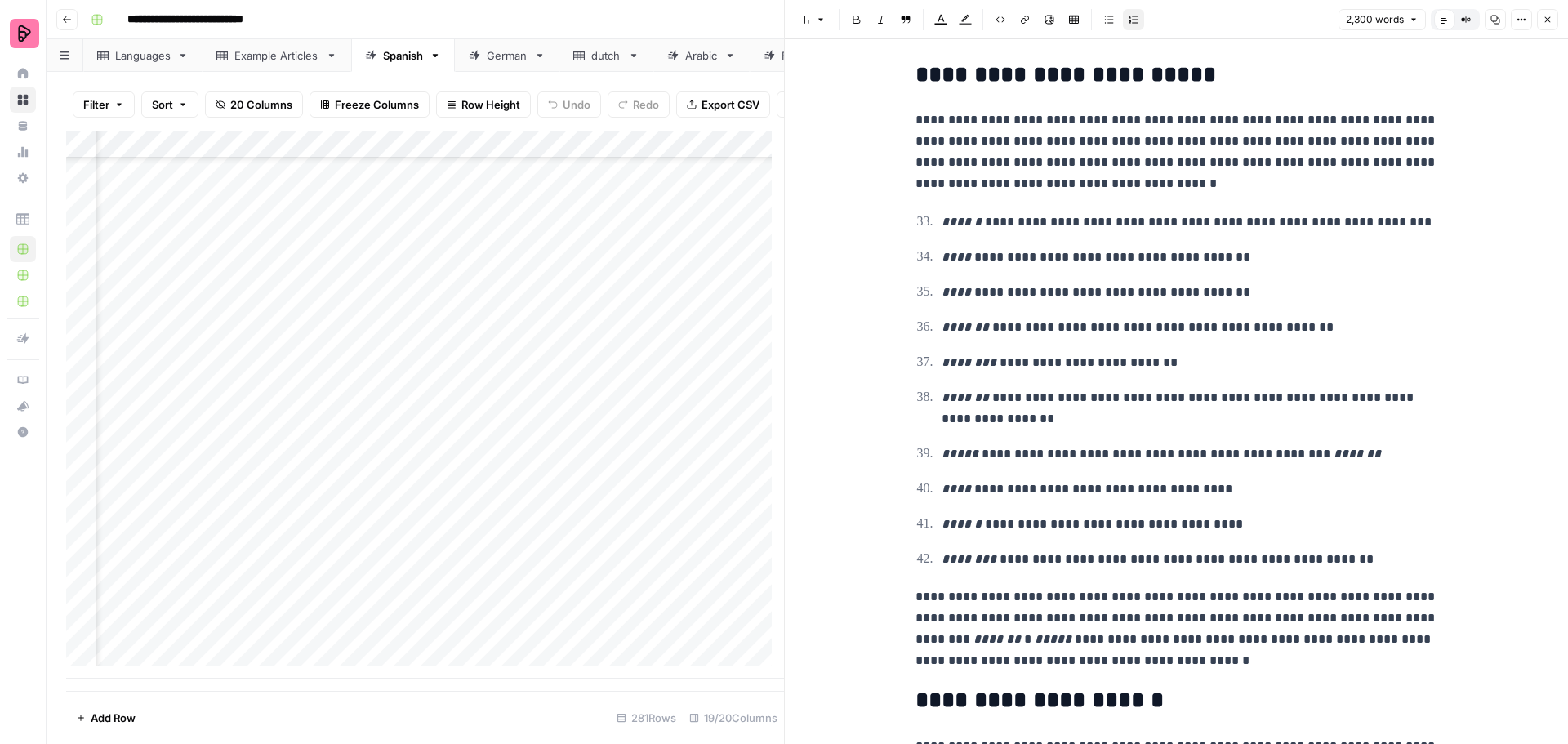 click on "**********" at bounding box center (1190, 363) 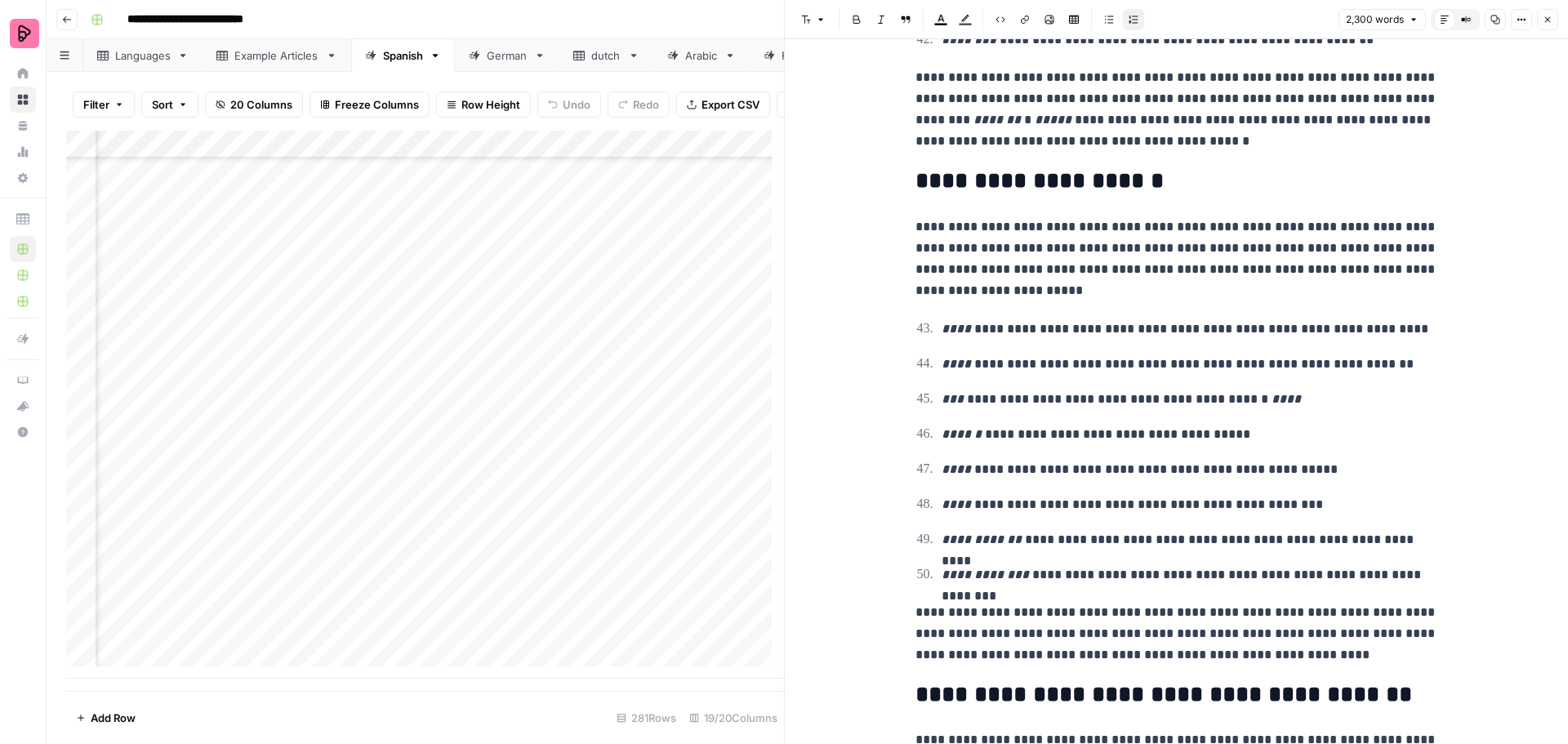scroll, scrollTop: 4154, scrollLeft: 0, axis: vertical 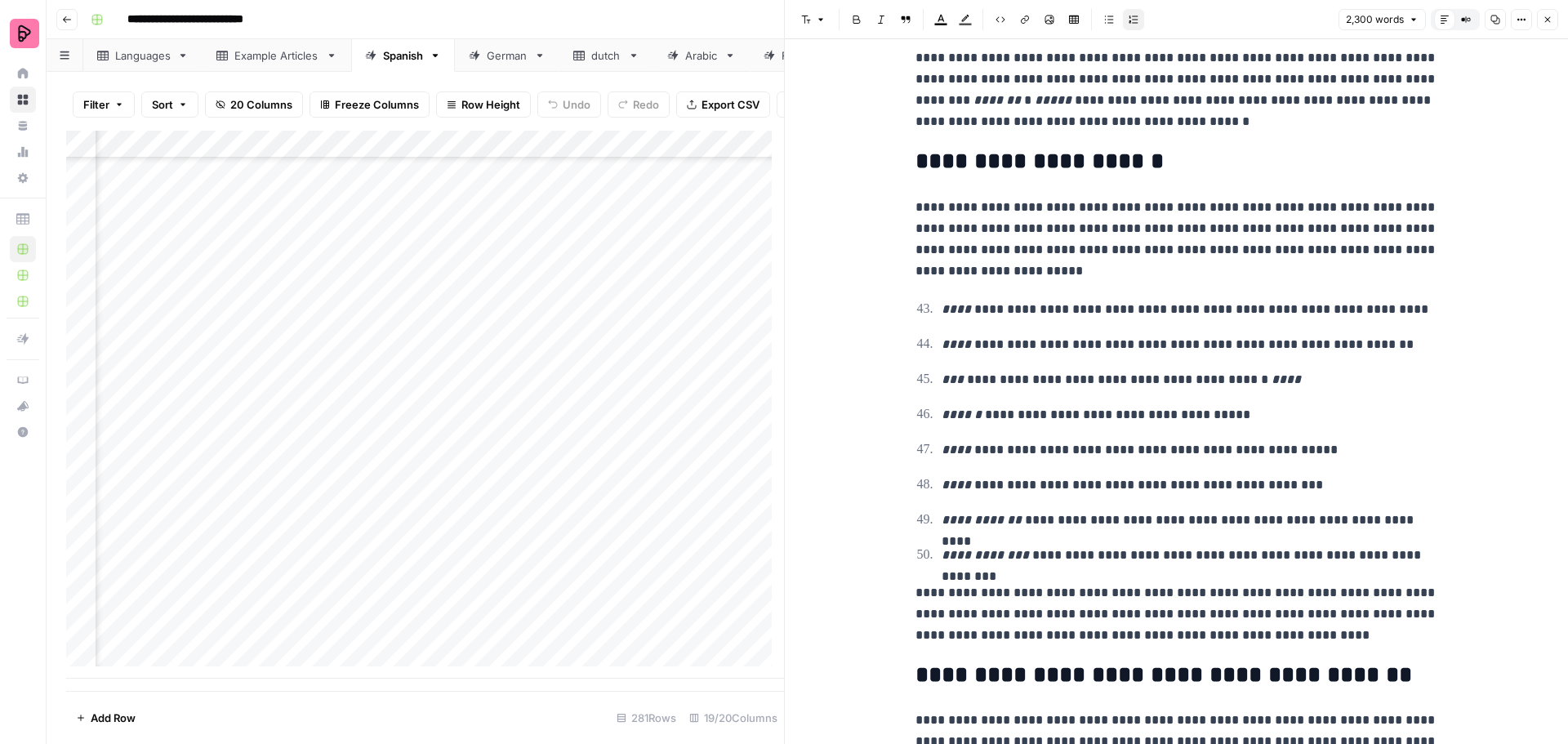 click on "**********" at bounding box center (1177, 239) 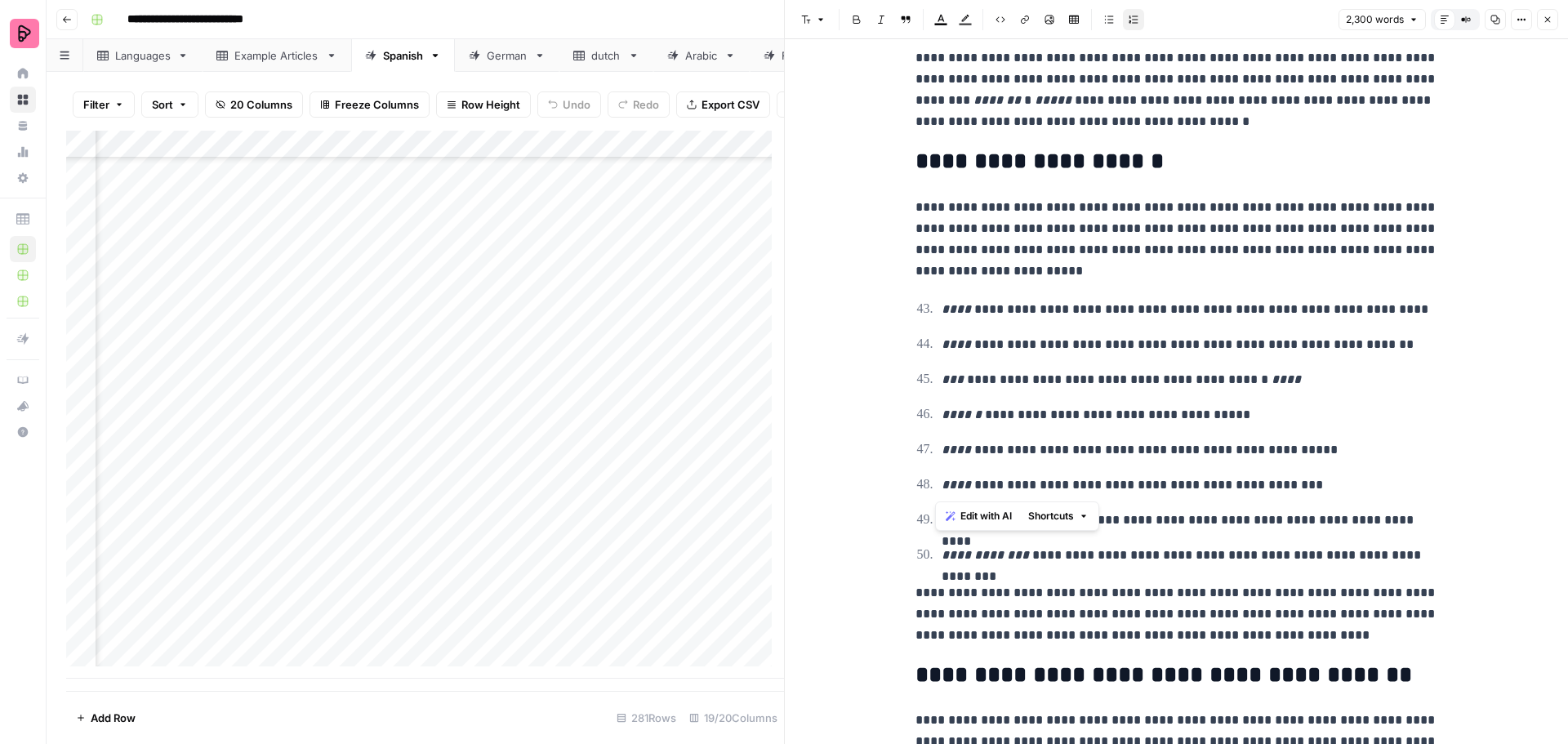 drag, startPoint x: 1443, startPoint y: 557, endPoint x: 910, endPoint y: 343, distance: 574.35616 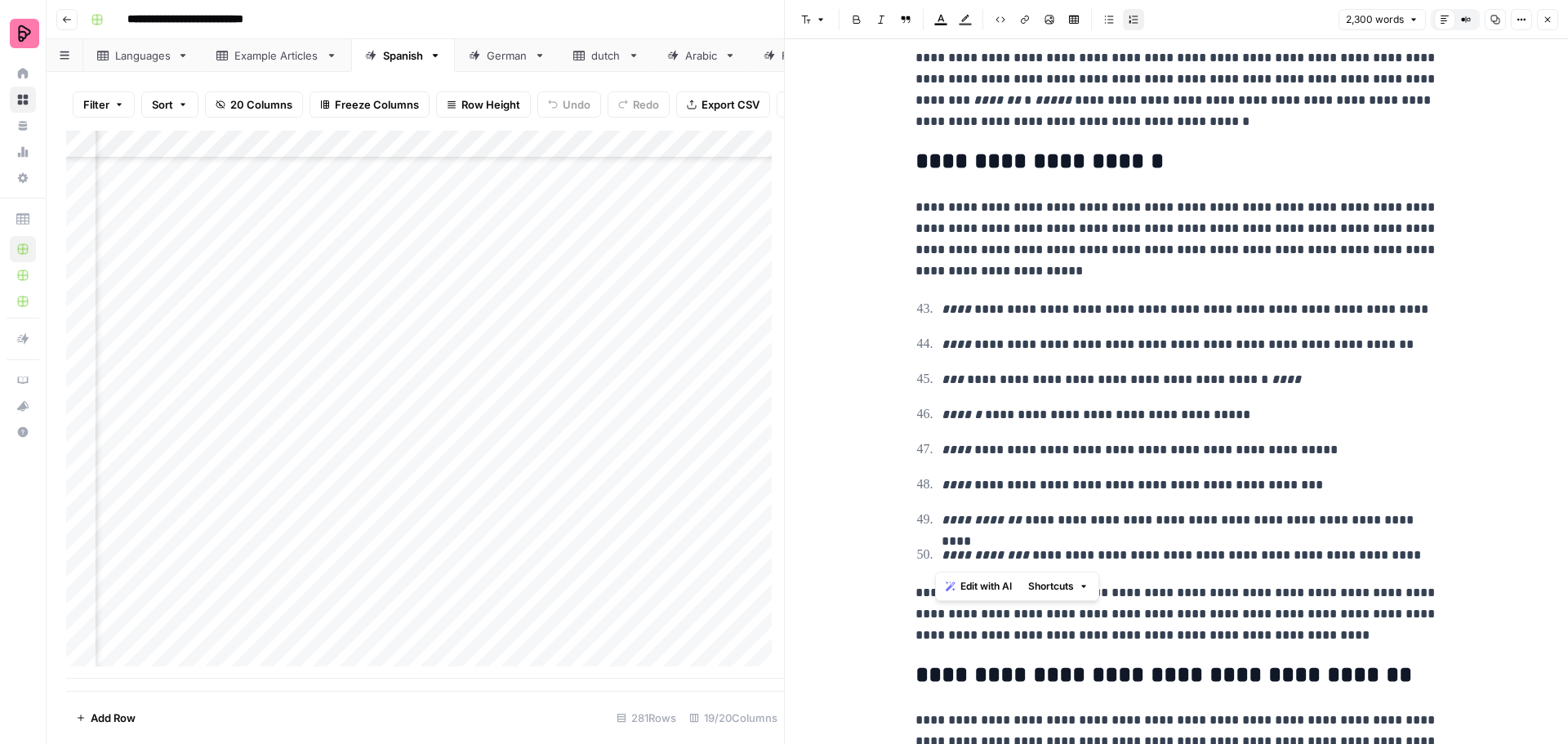 drag, startPoint x: 1430, startPoint y: 560, endPoint x: 908, endPoint y: 307, distance: 580.08 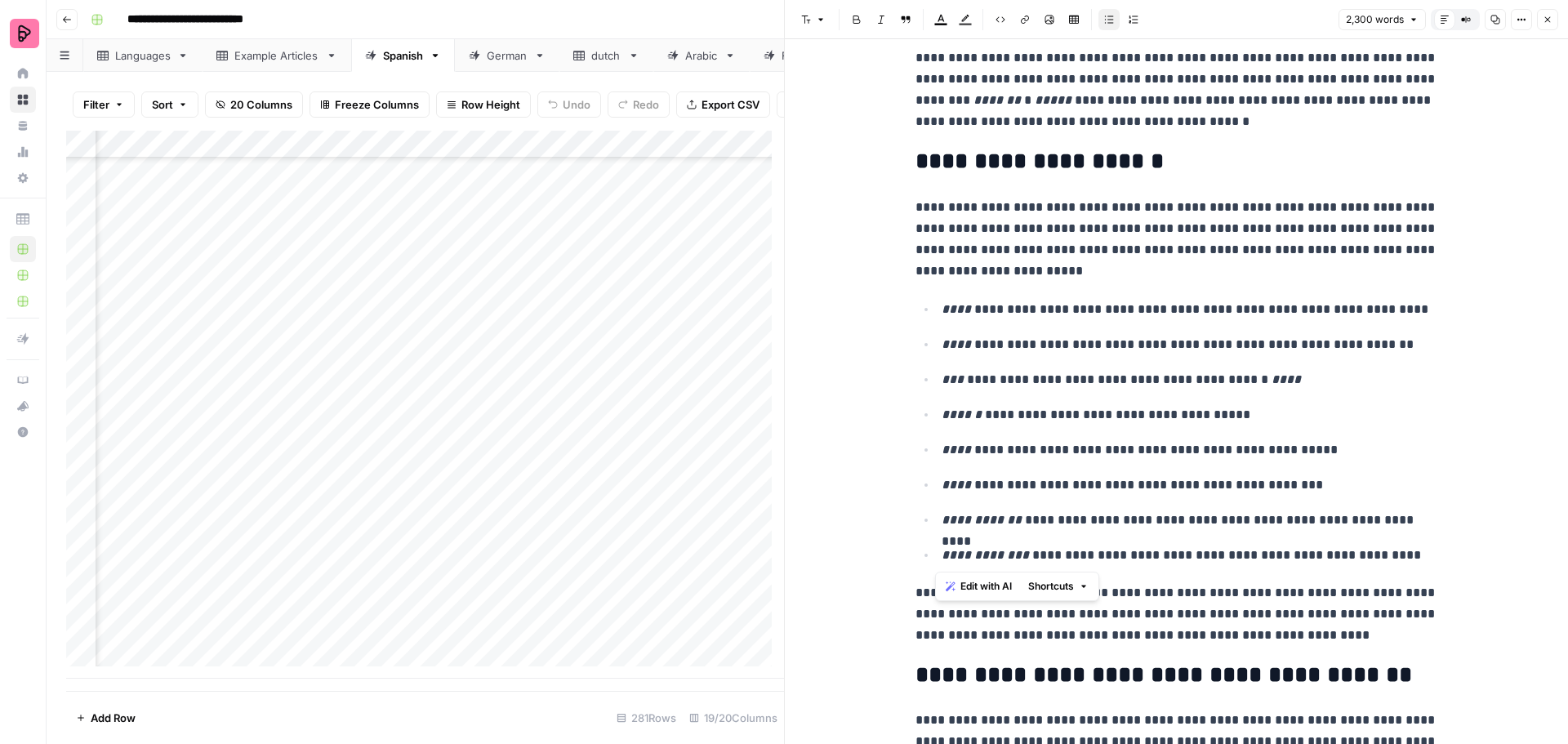 click on "**********" at bounding box center [1190, 310] 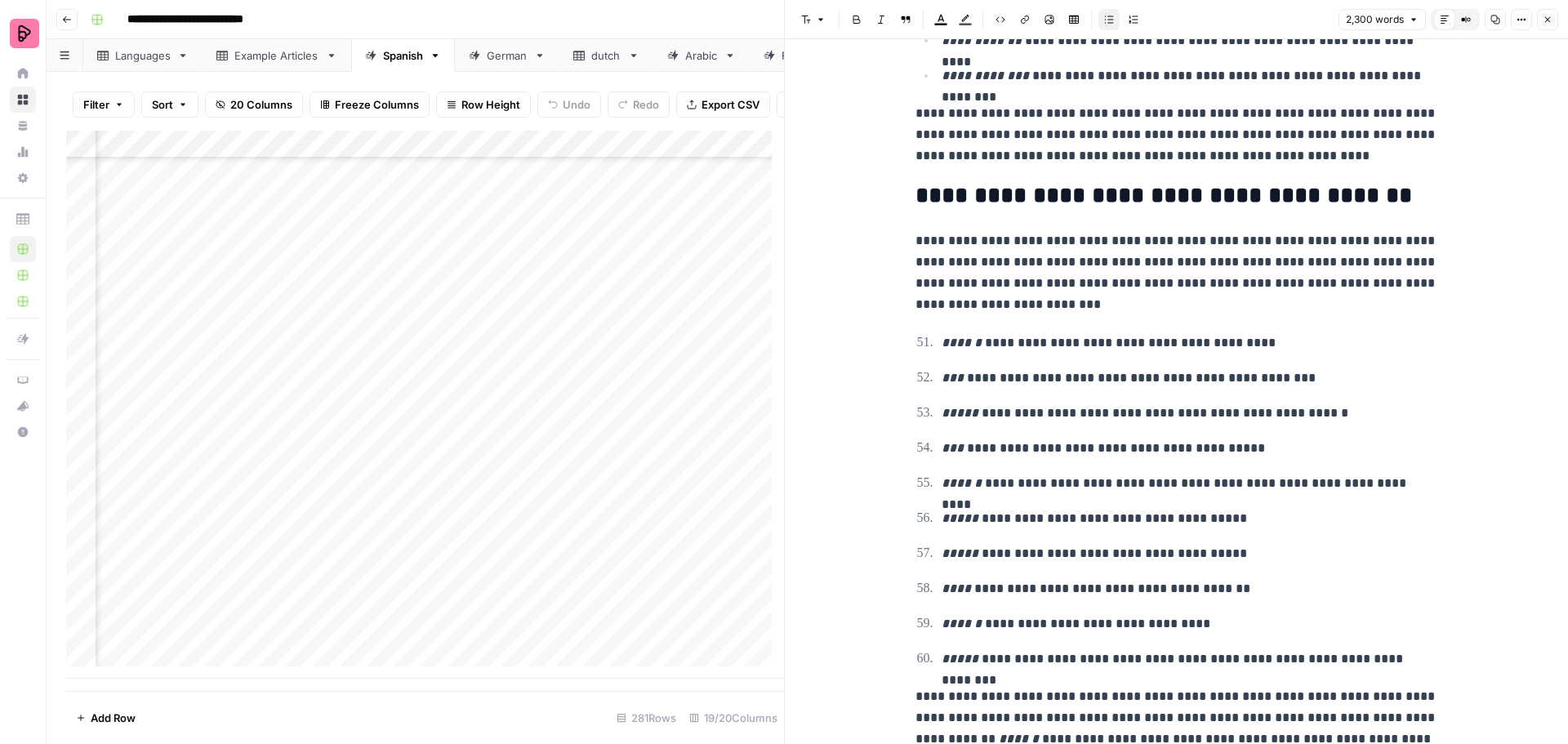 scroll, scrollTop: 4683, scrollLeft: 0, axis: vertical 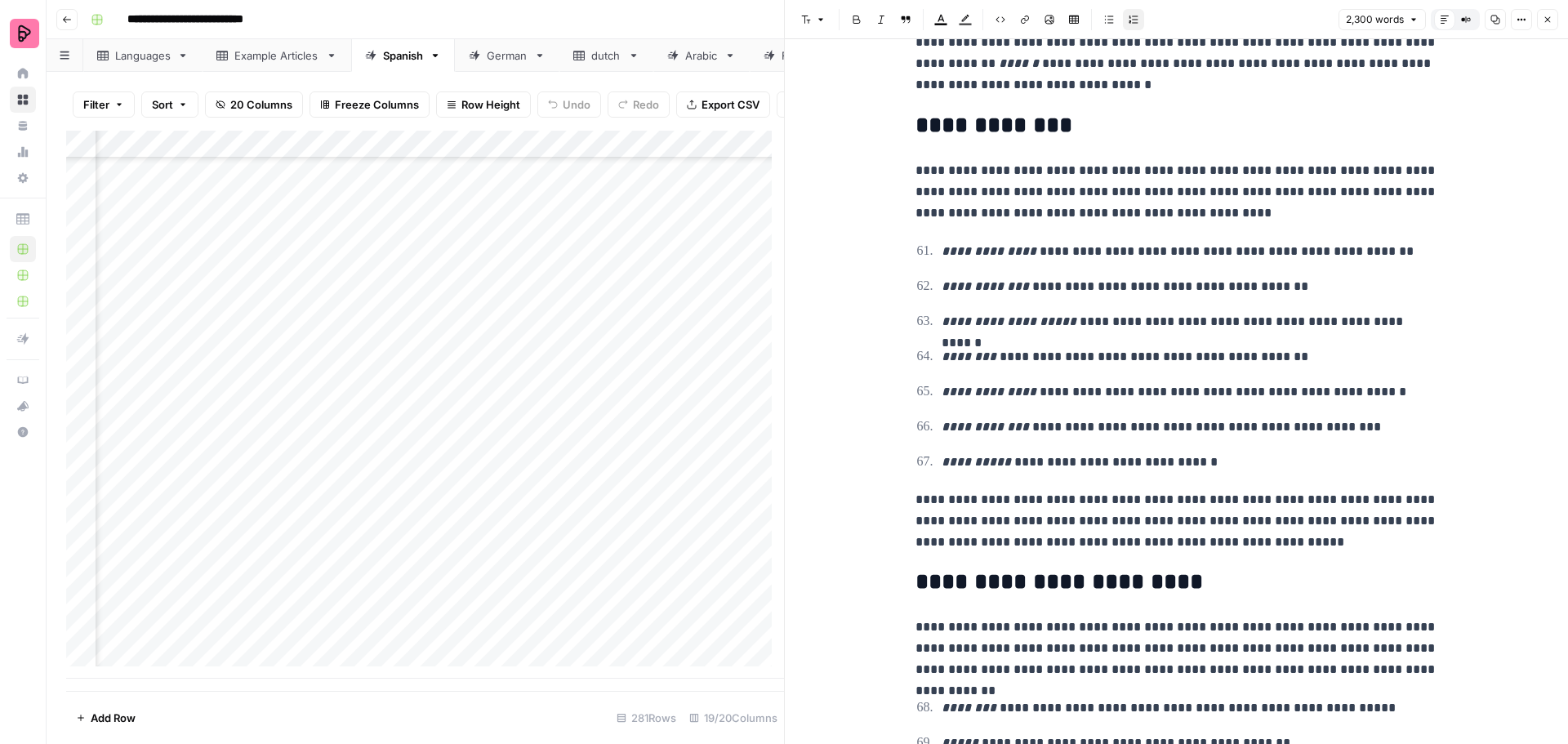click on "**********" at bounding box center (1190, 462) 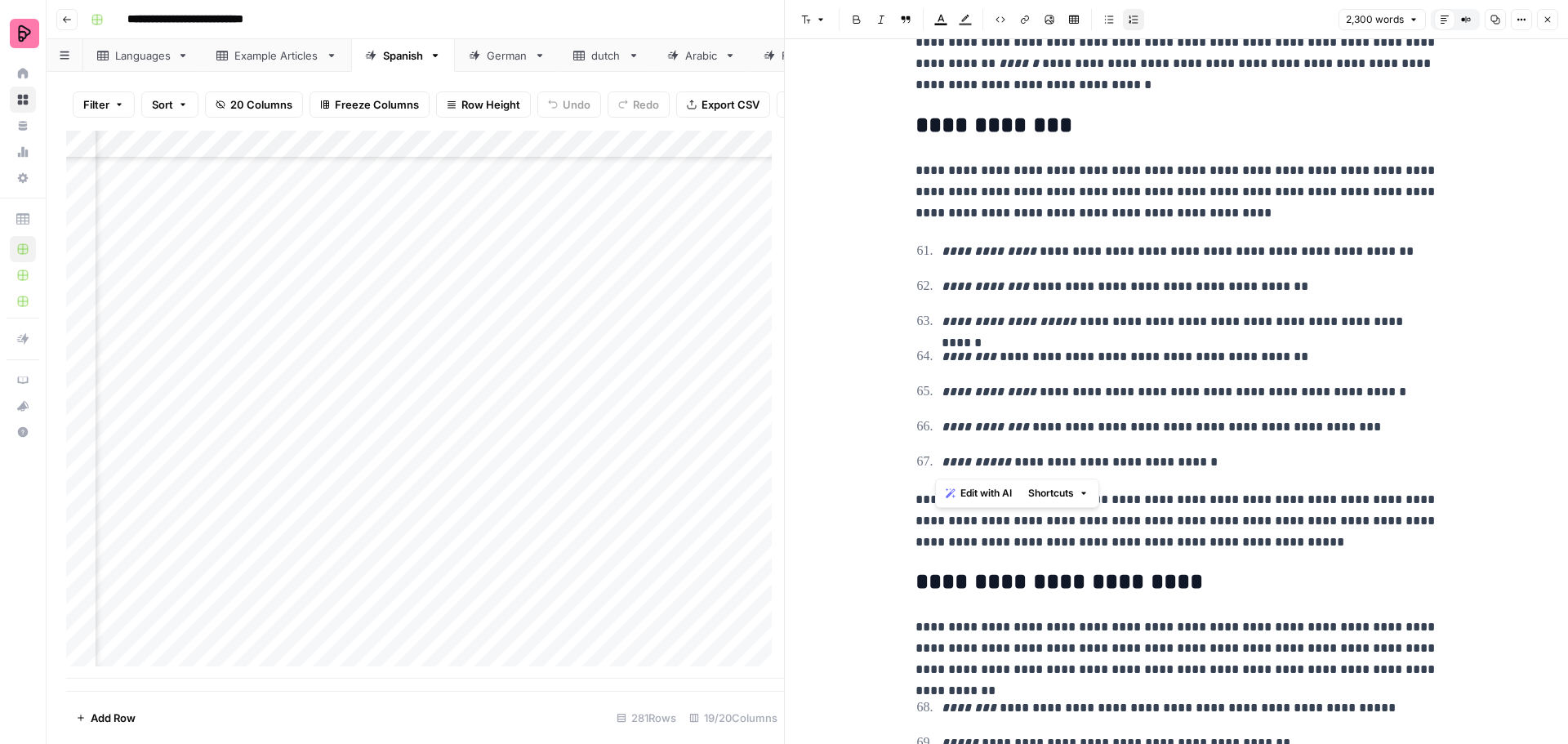 drag, startPoint x: 1207, startPoint y: 463, endPoint x: 926, endPoint y: 244, distance: 356.2611 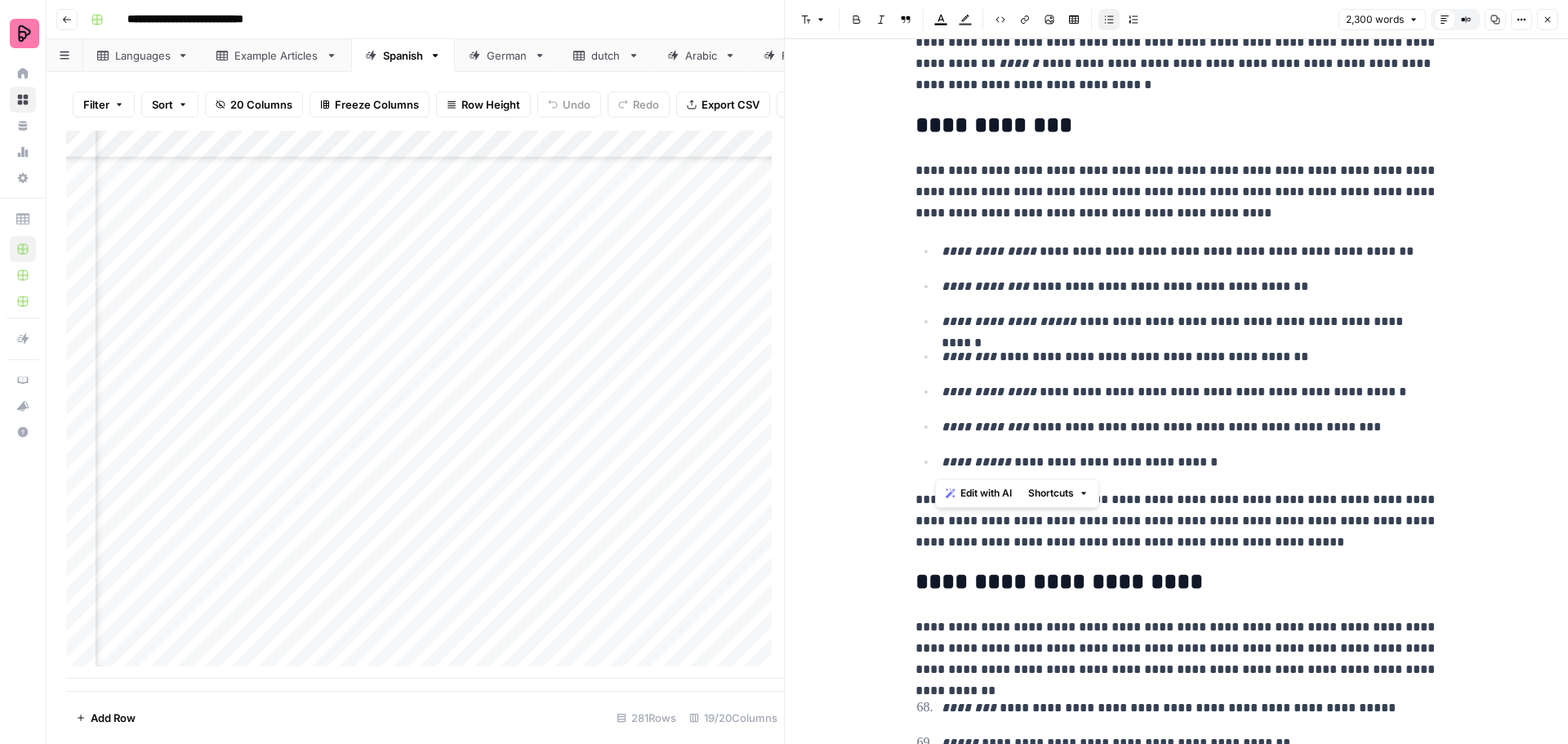 click on "**********" at bounding box center [1177, 192] 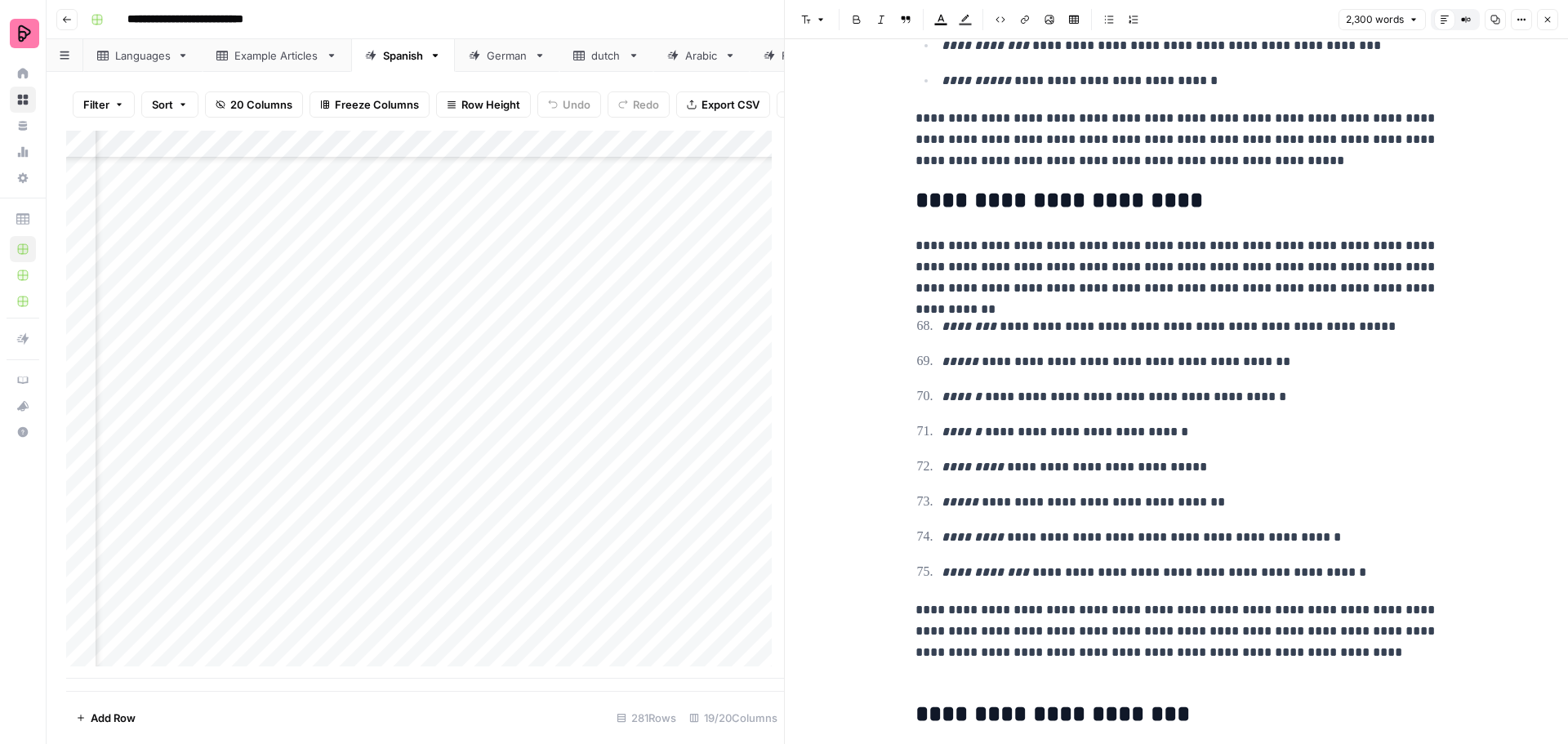 scroll, scrollTop: 5710, scrollLeft: 0, axis: vertical 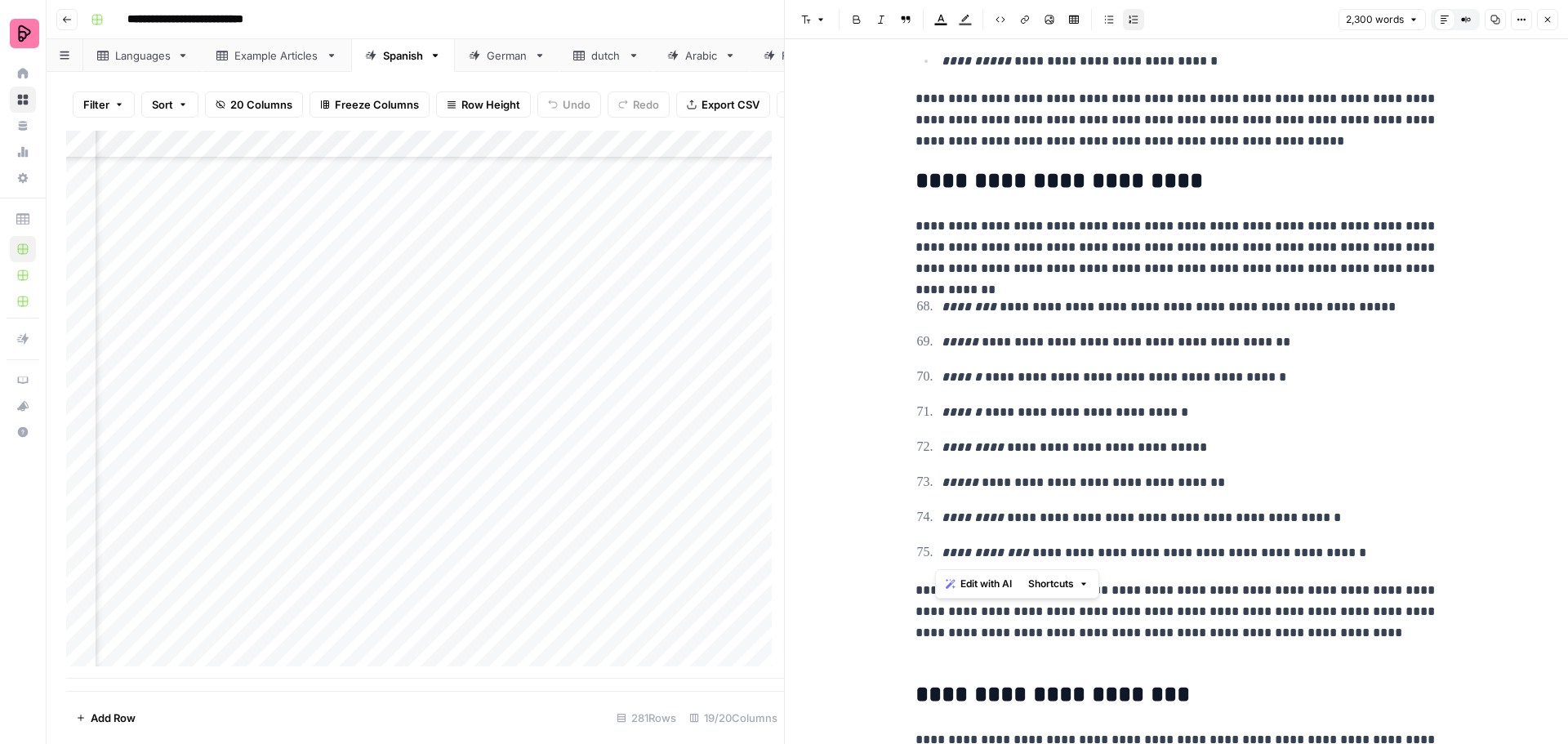 drag, startPoint x: 1348, startPoint y: 550, endPoint x: 926, endPoint y: 305, distance: 487.9641 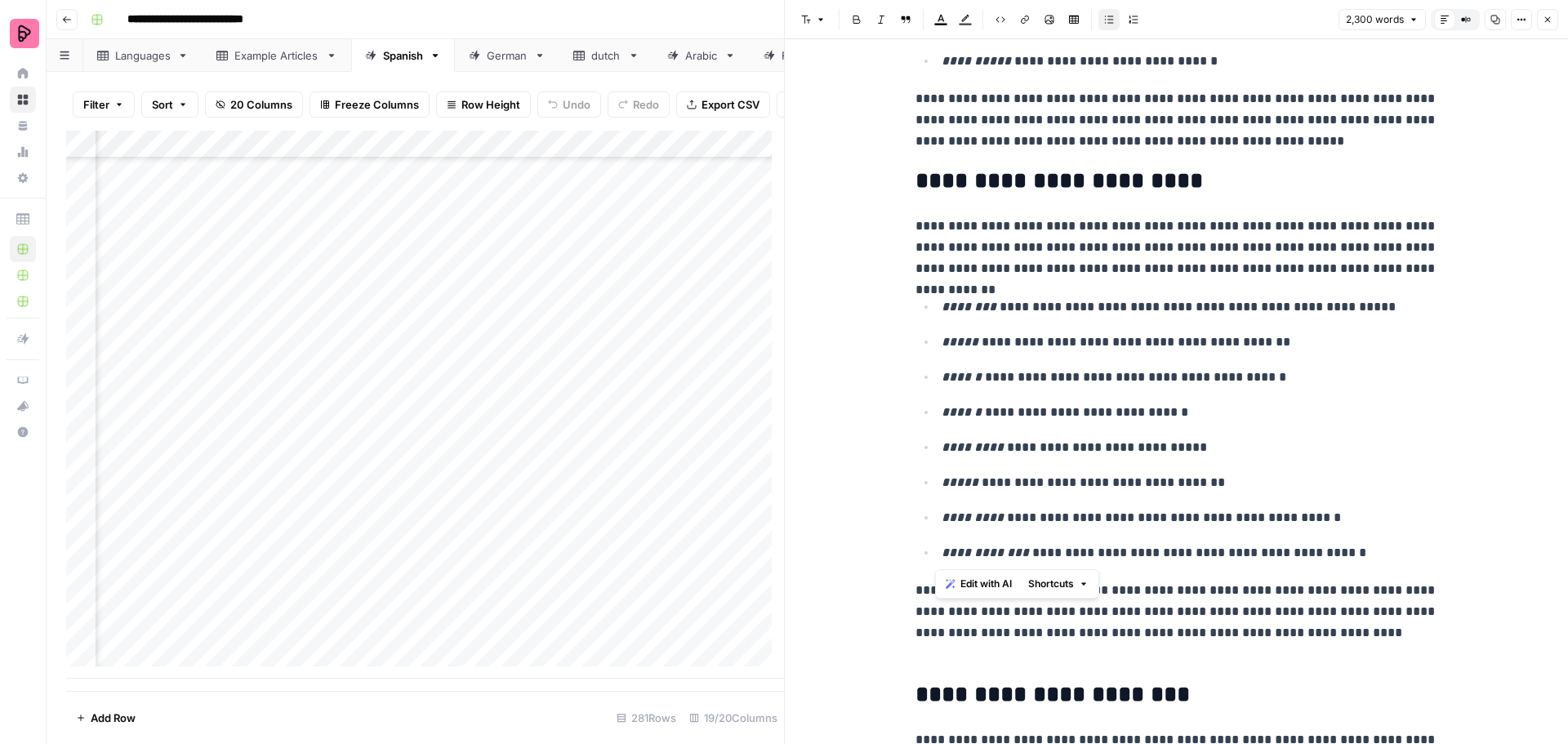 click on "**********" at bounding box center [1177, 430] 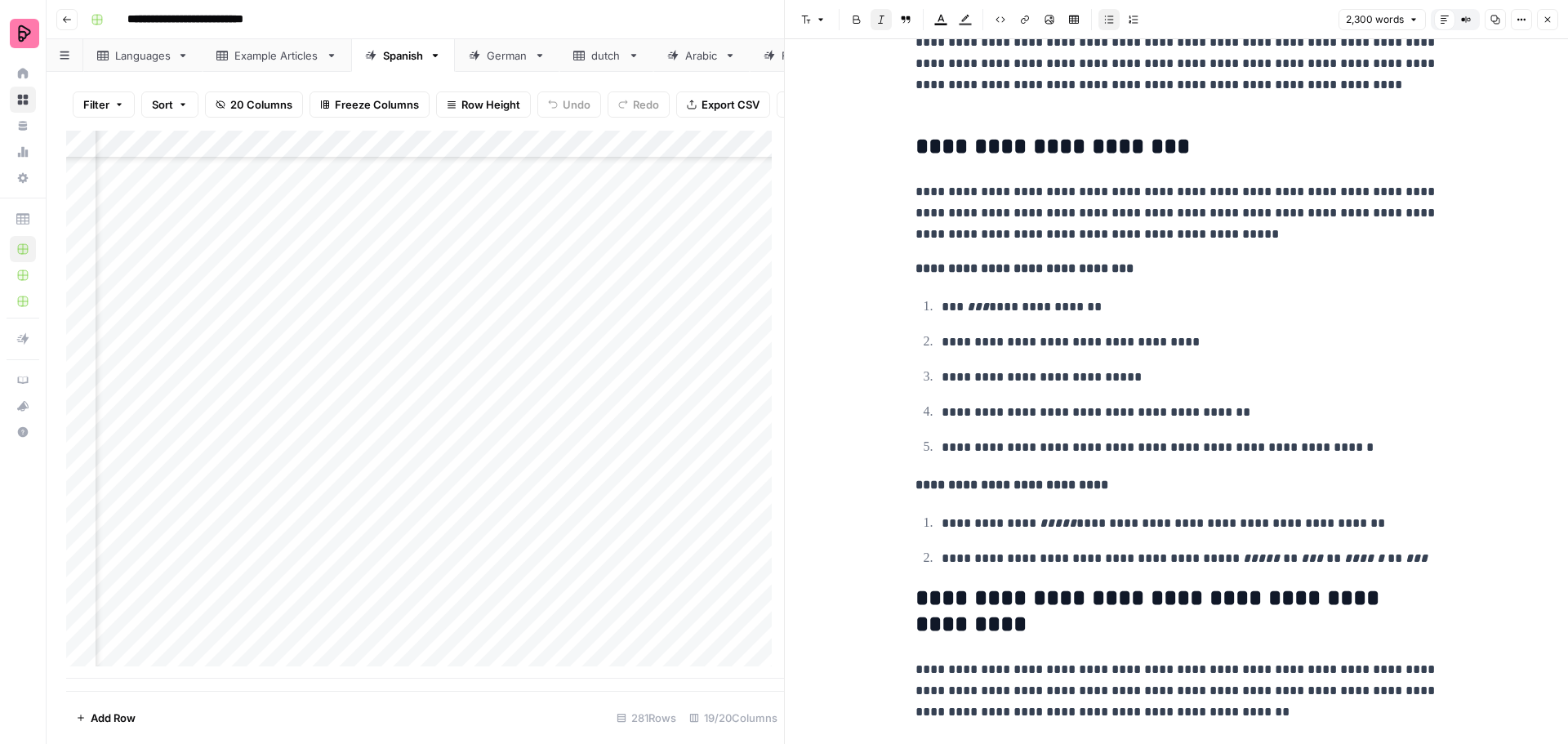 scroll, scrollTop: 6278, scrollLeft: 0, axis: vertical 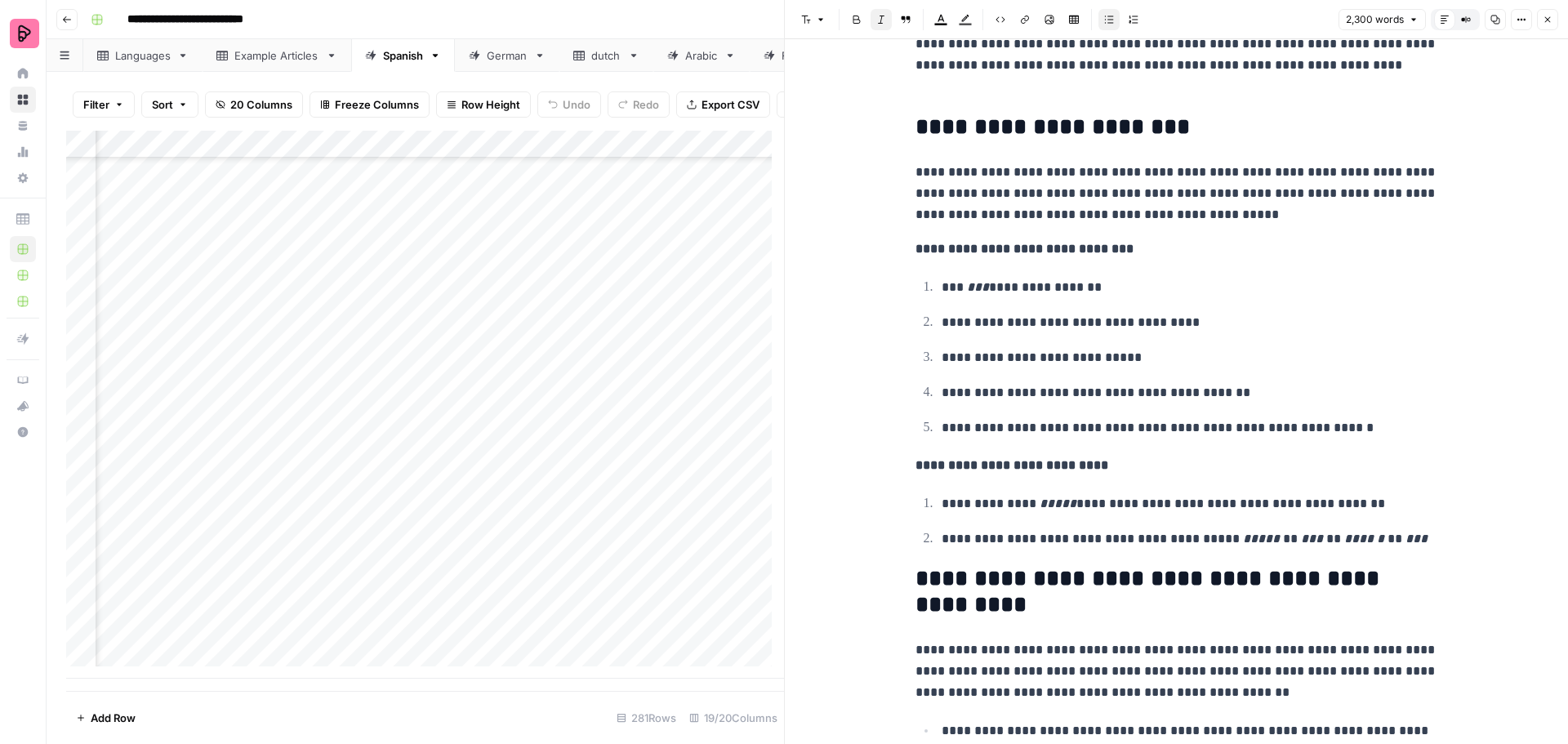click on "**********" at bounding box center [1177, 194] 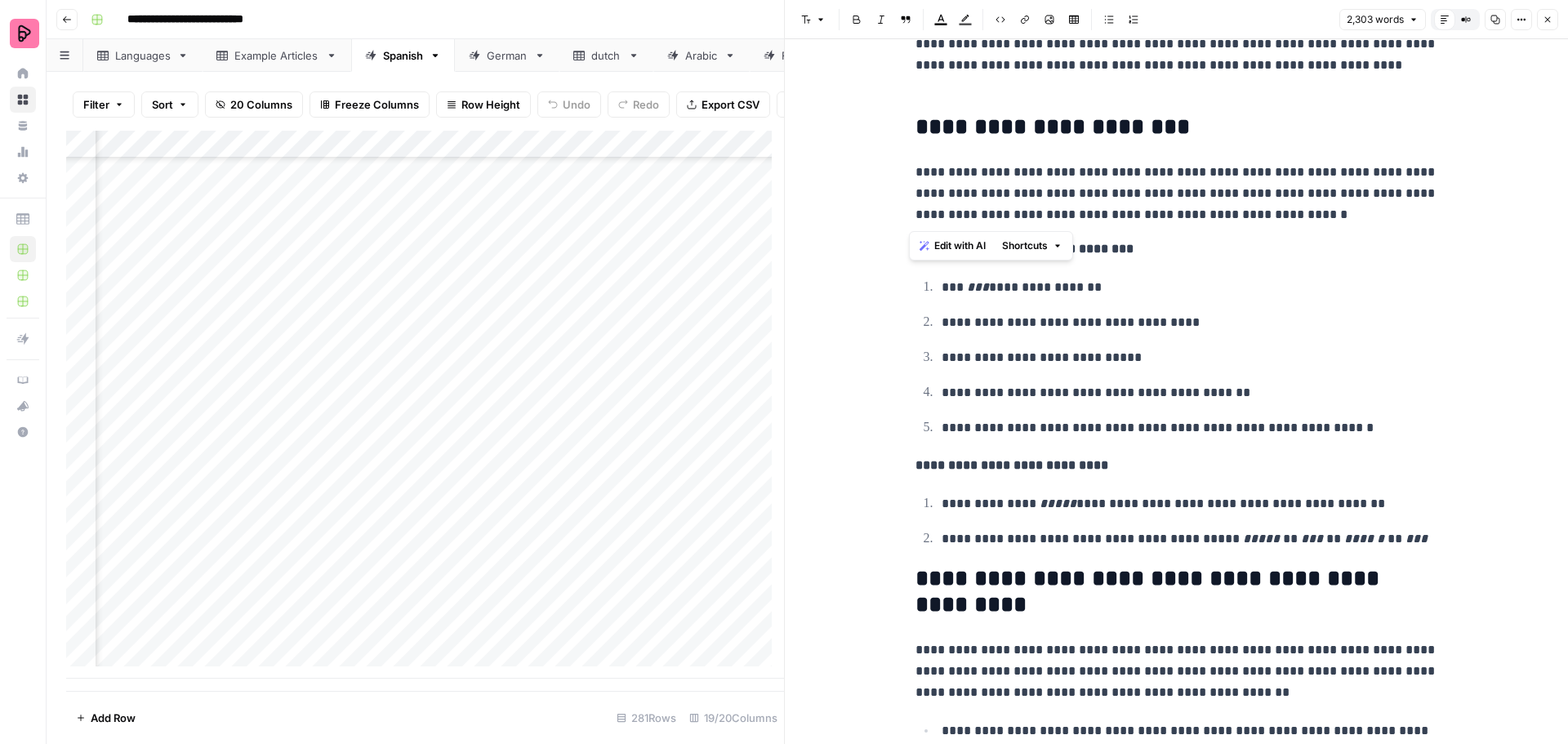 drag, startPoint x: 909, startPoint y: 217, endPoint x: 1067, endPoint y: 216, distance: 158.0032 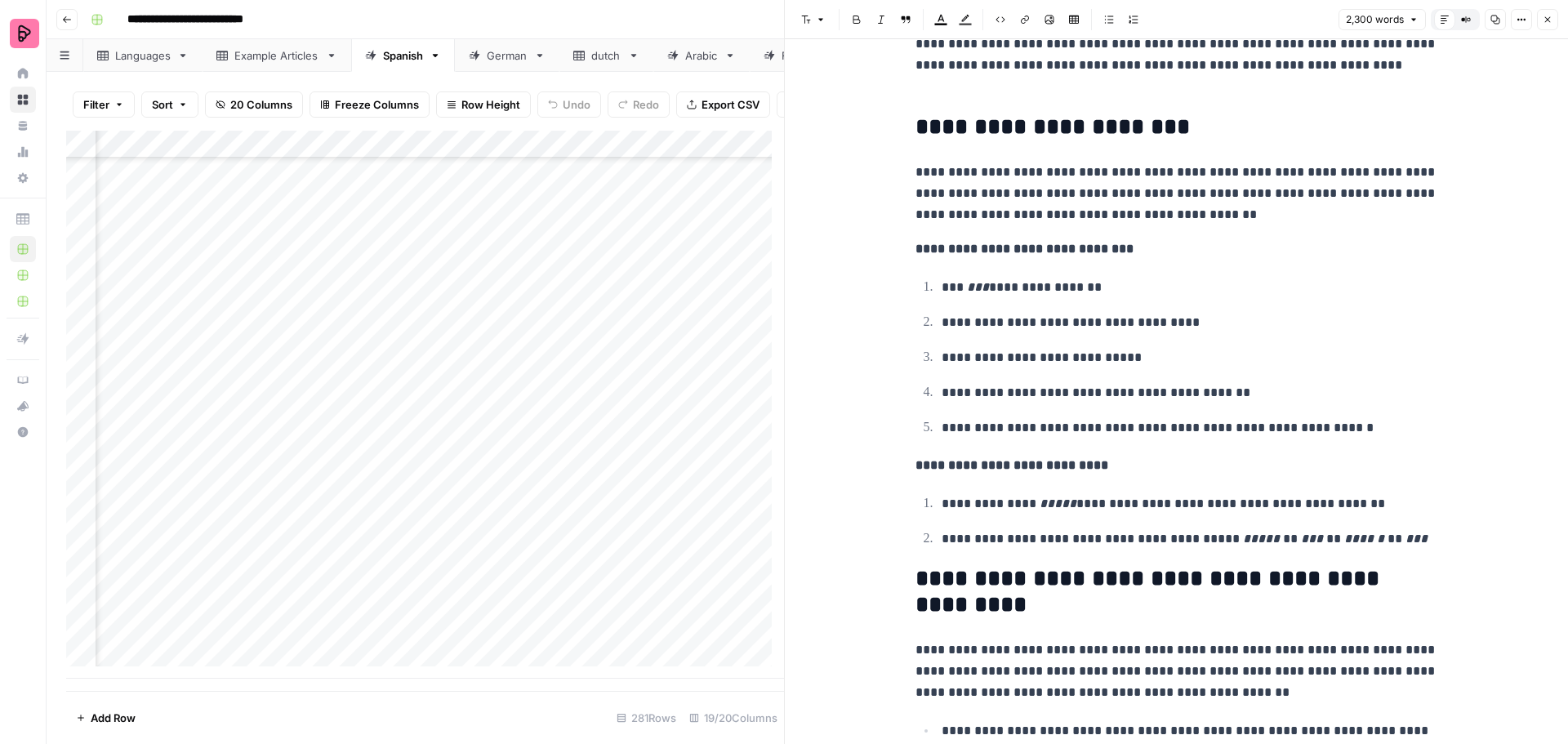 click on "**********" at bounding box center (1177, 194) 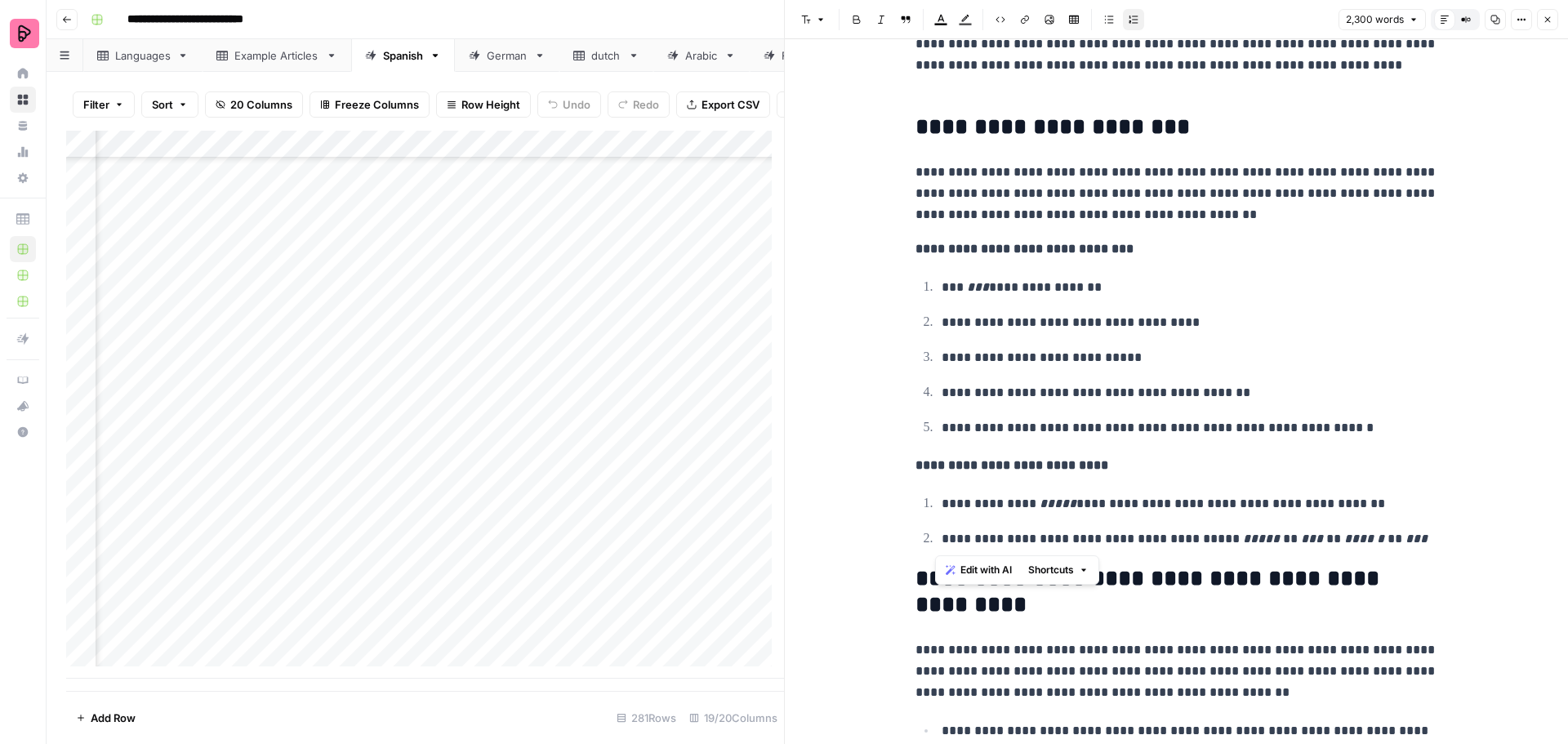 drag, startPoint x: 1423, startPoint y: 541, endPoint x: 931, endPoint y: 501, distance: 493.6233 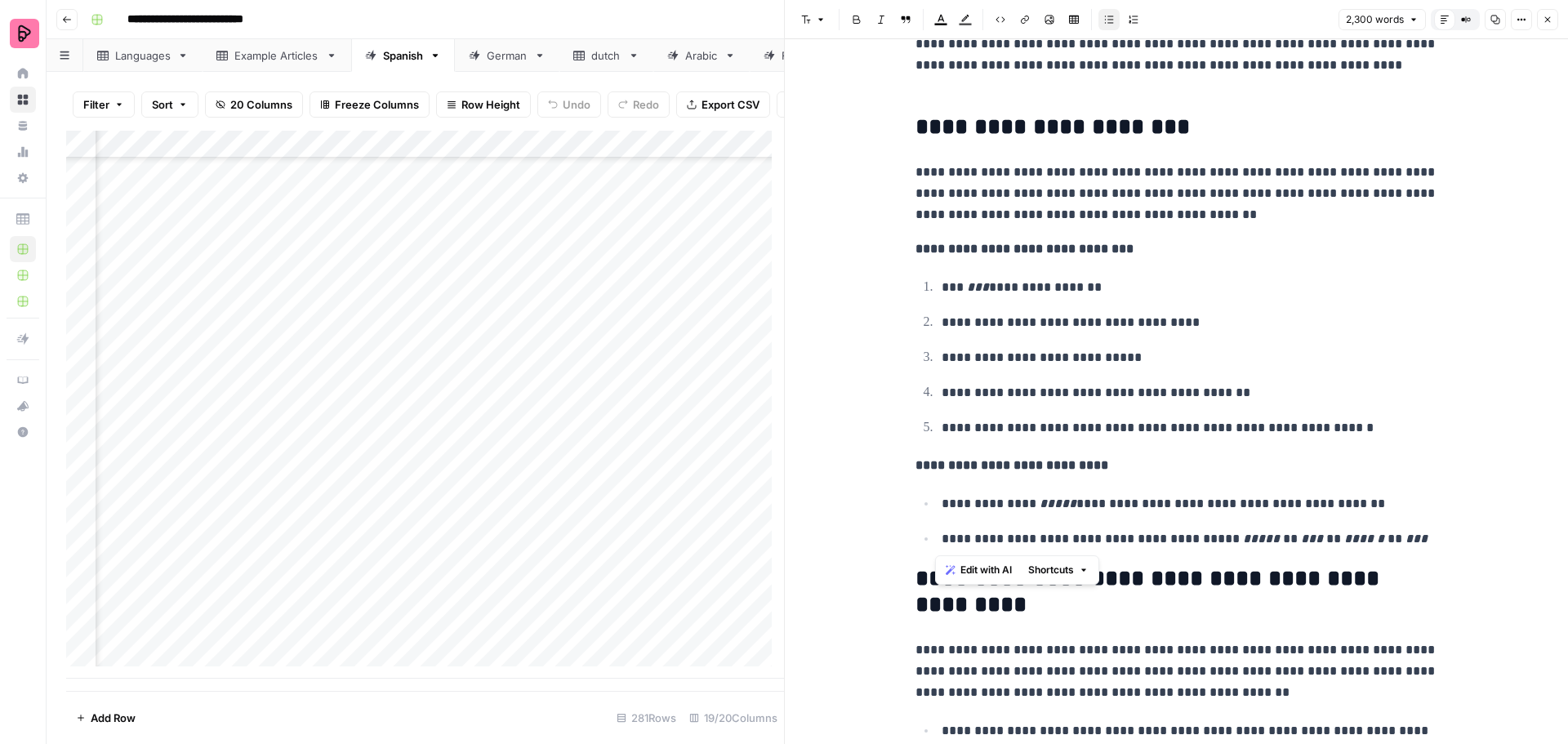 click on "**********" at bounding box center [1177, 357] 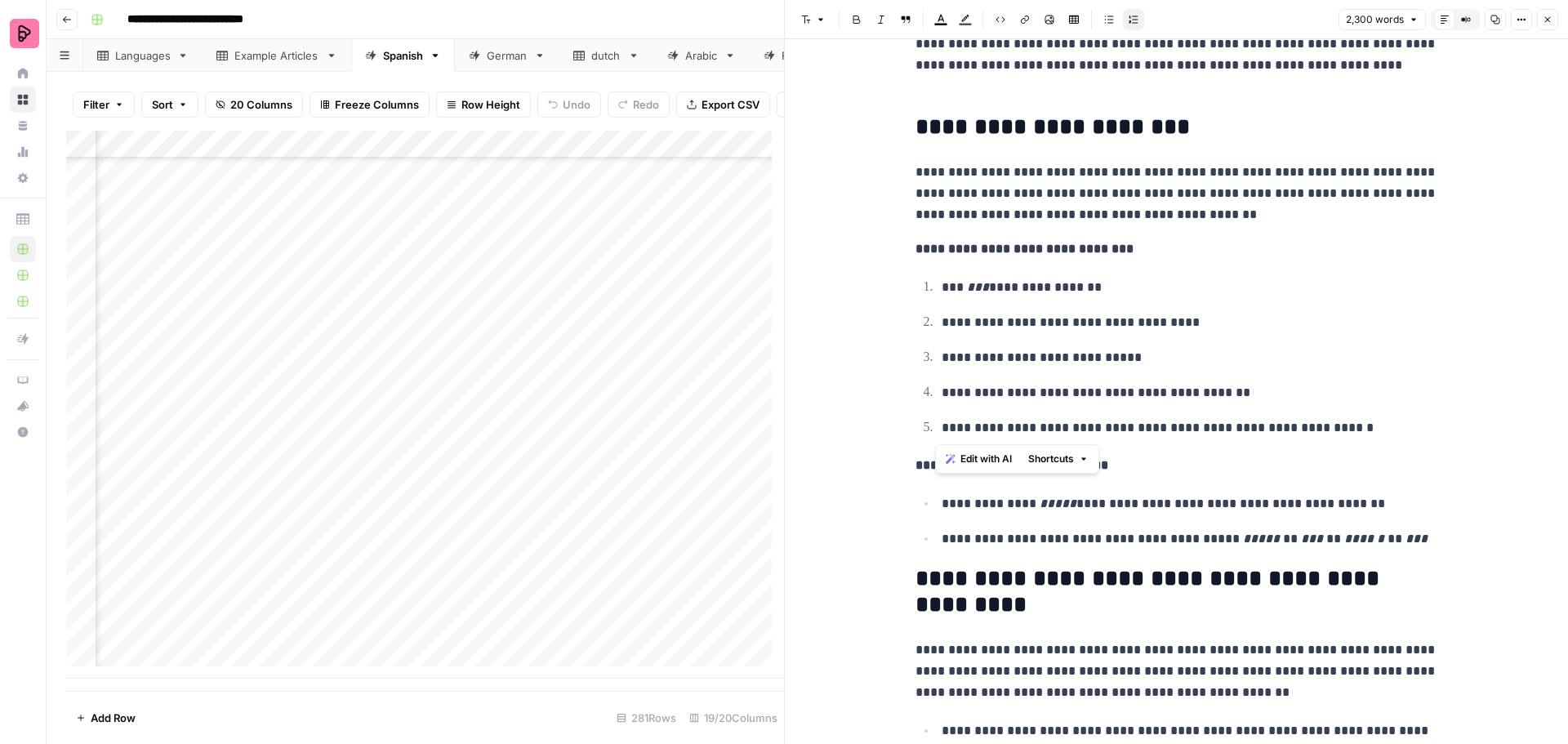 drag, startPoint x: 1343, startPoint y: 431, endPoint x: 932, endPoint y: 288, distance: 435.167 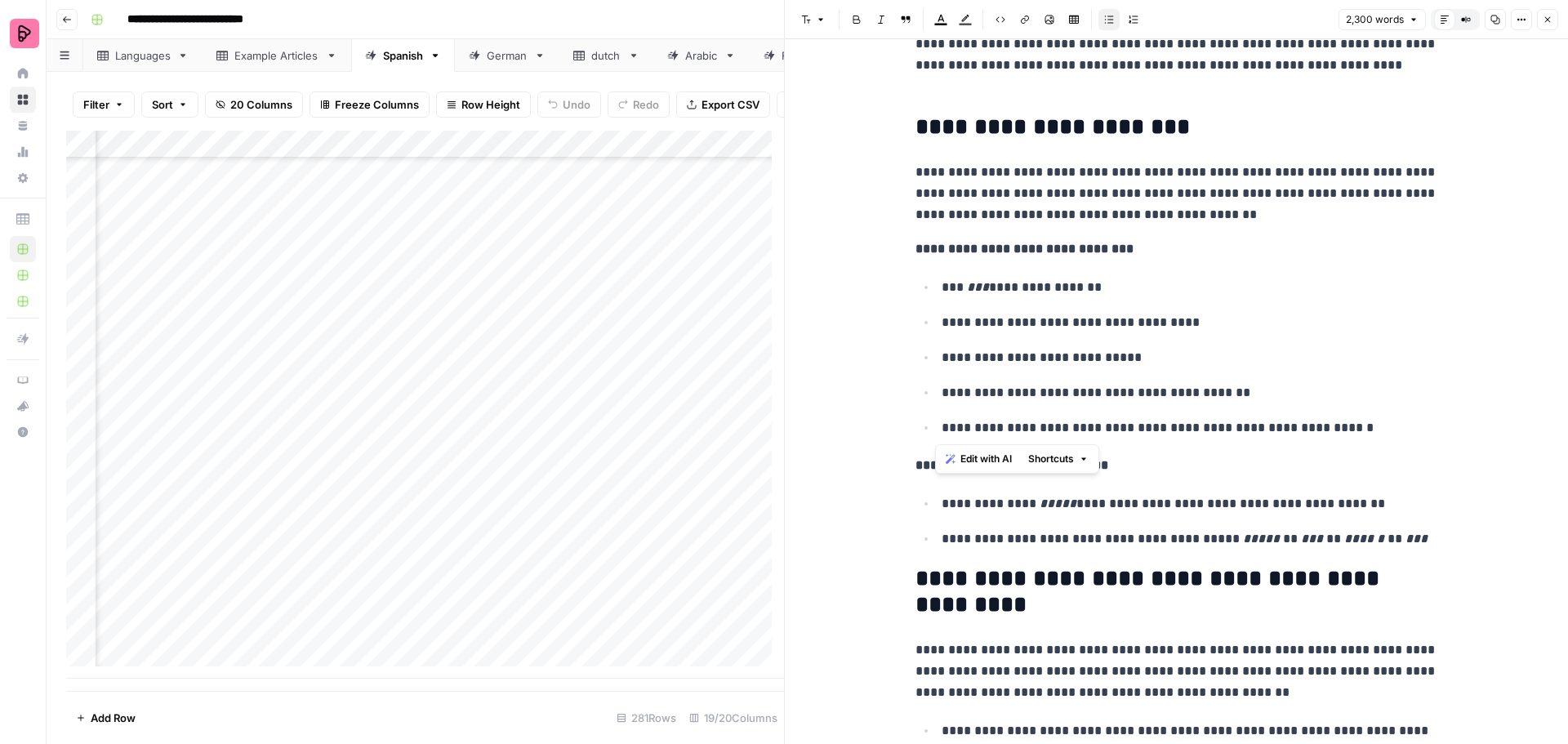 click on "**********" at bounding box center [1190, 539] 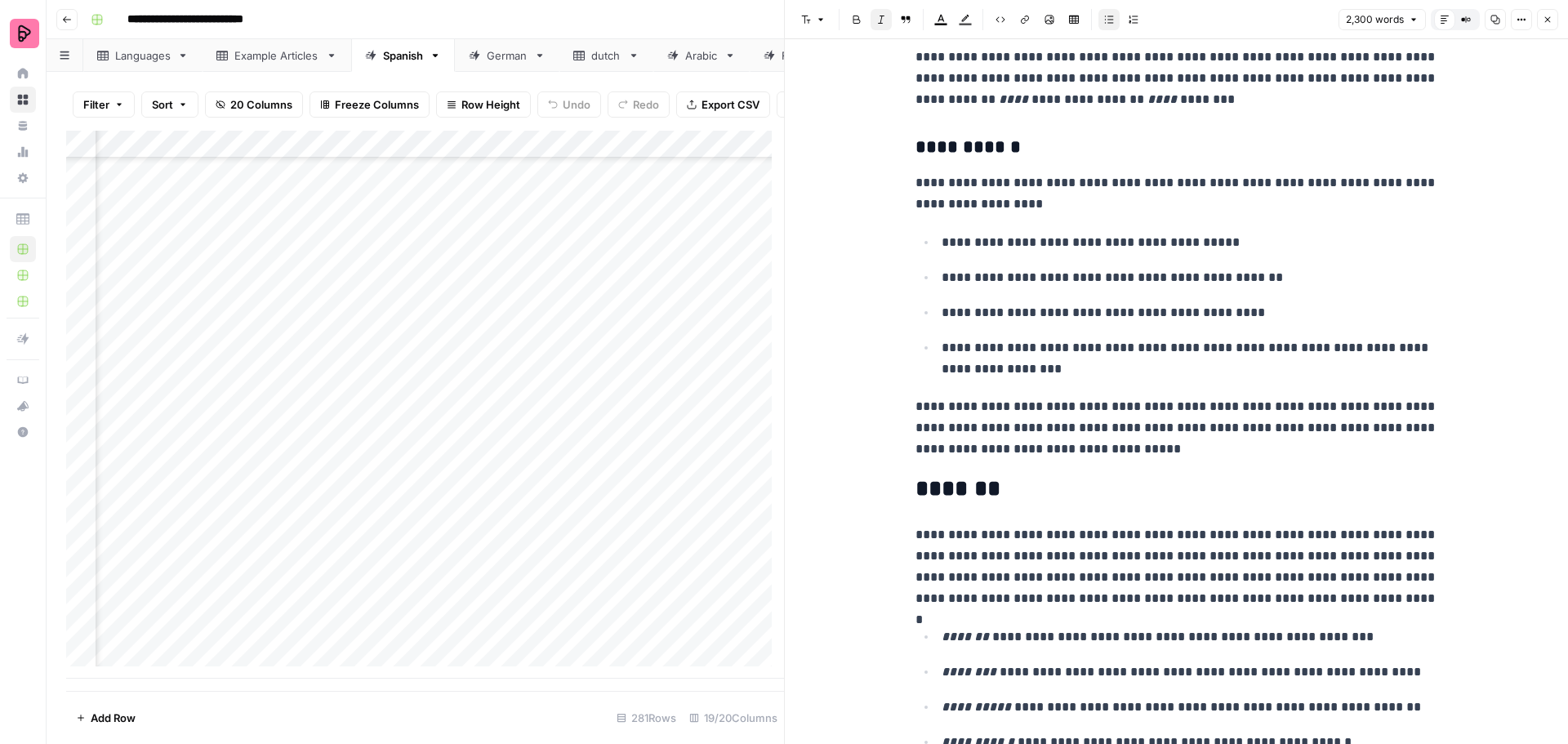scroll, scrollTop: 1110, scrollLeft: 0, axis: vertical 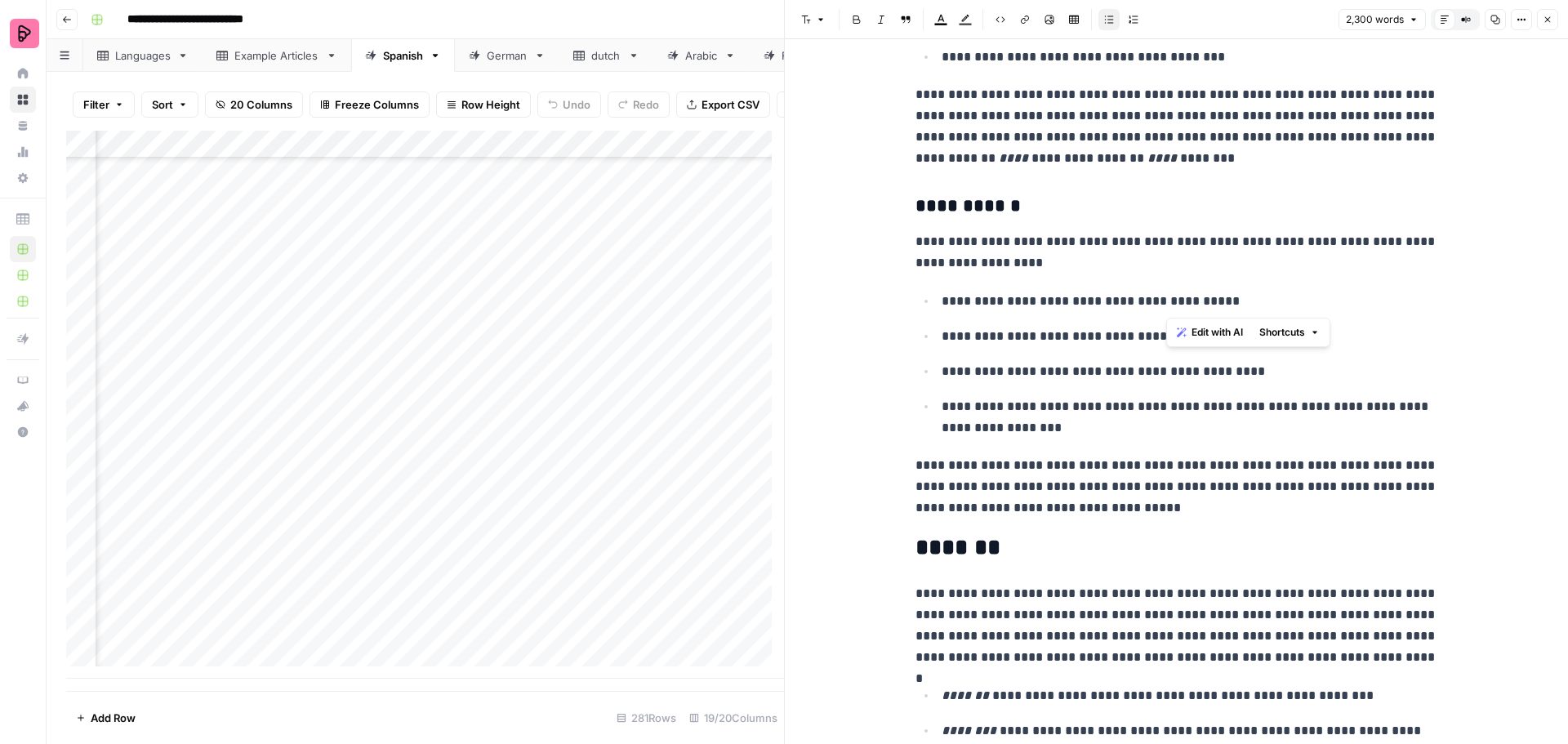 click on "**********" at bounding box center [1190, 301] 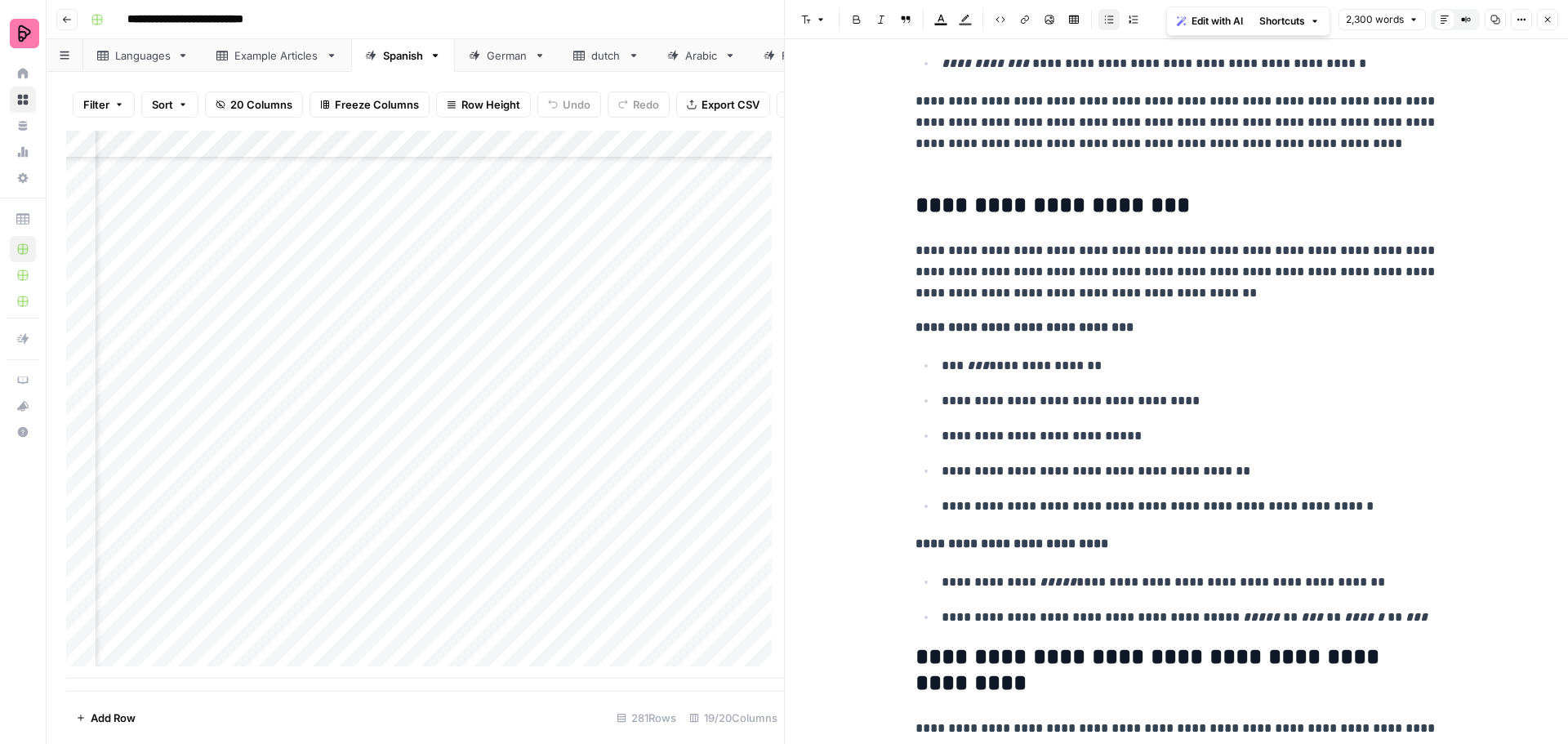 scroll, scrollTop: 6239, scrollLeft: 0, axis: vertical 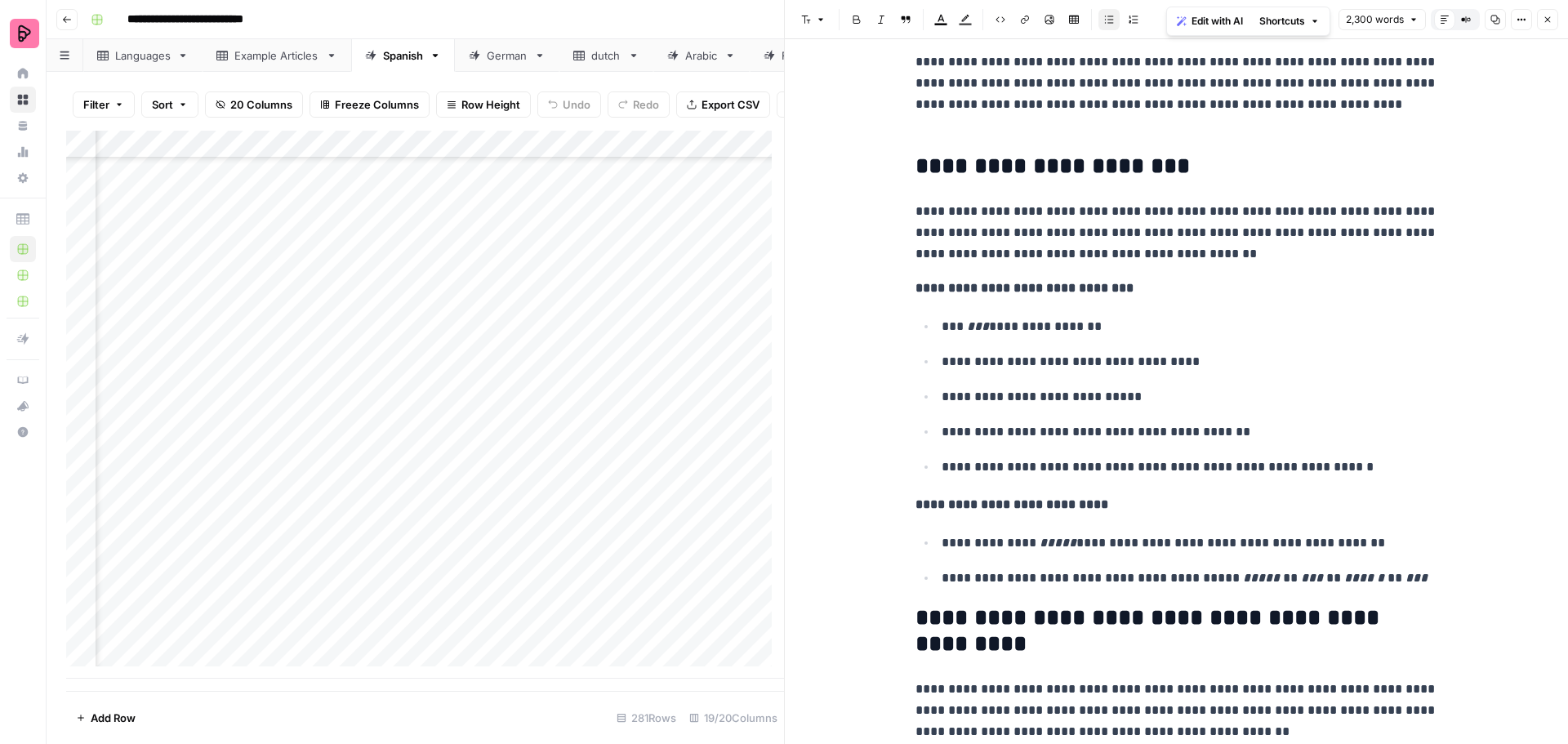 click on "**********" at bounding box center (1190, 327) 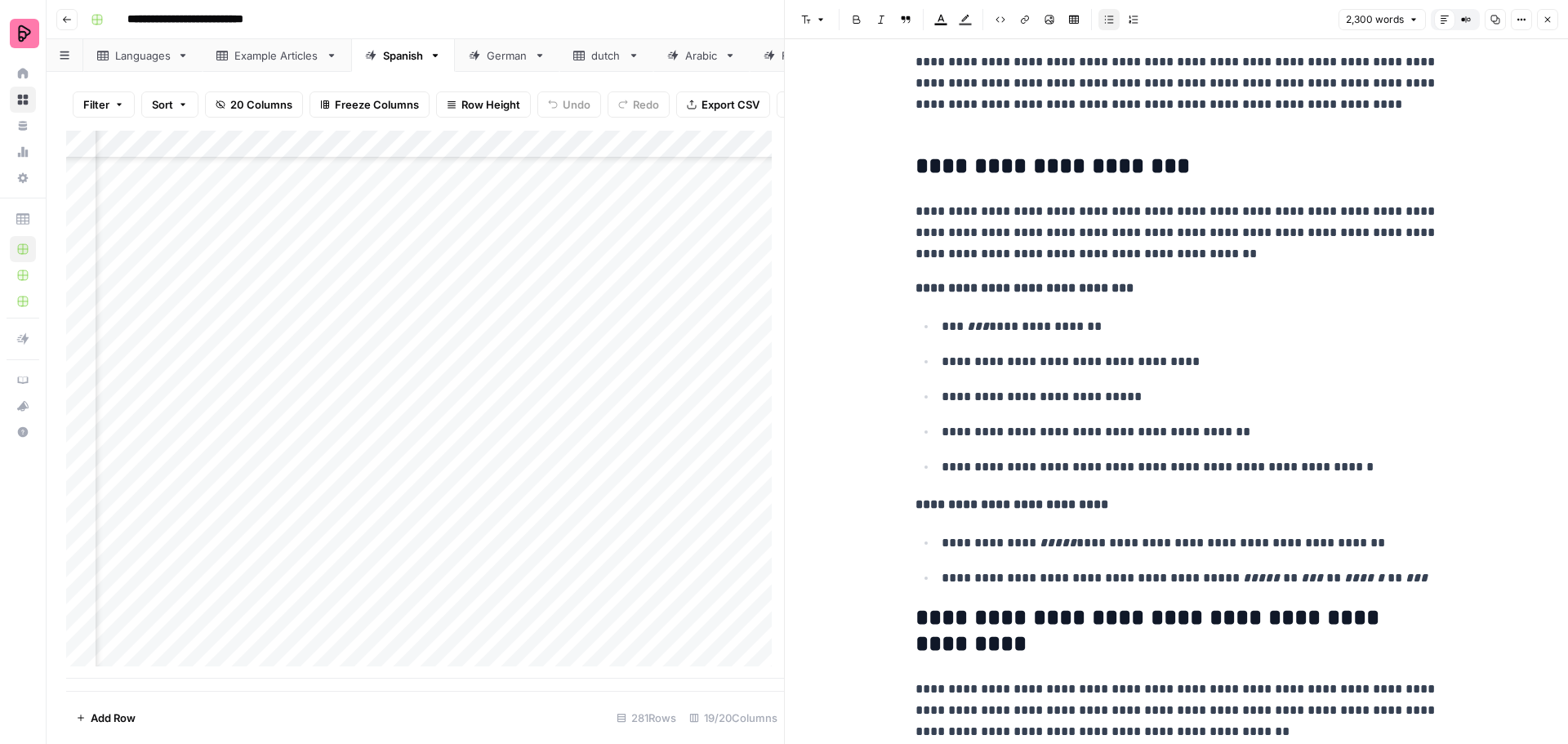 click on "**********" at bounding box center [1190, 362] 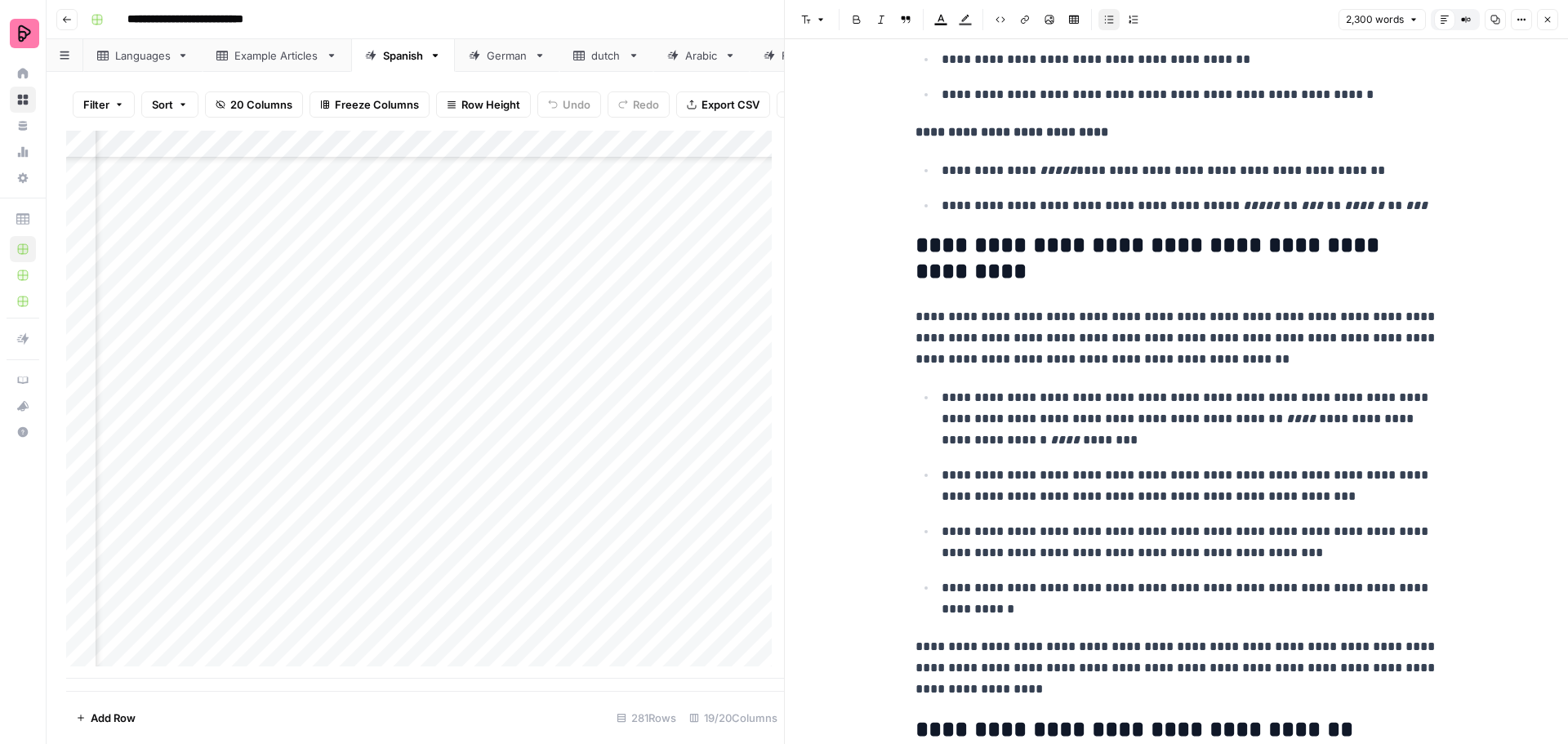 scroll, scrollTop: 6679, scrollLeft: 0, axis: vertical 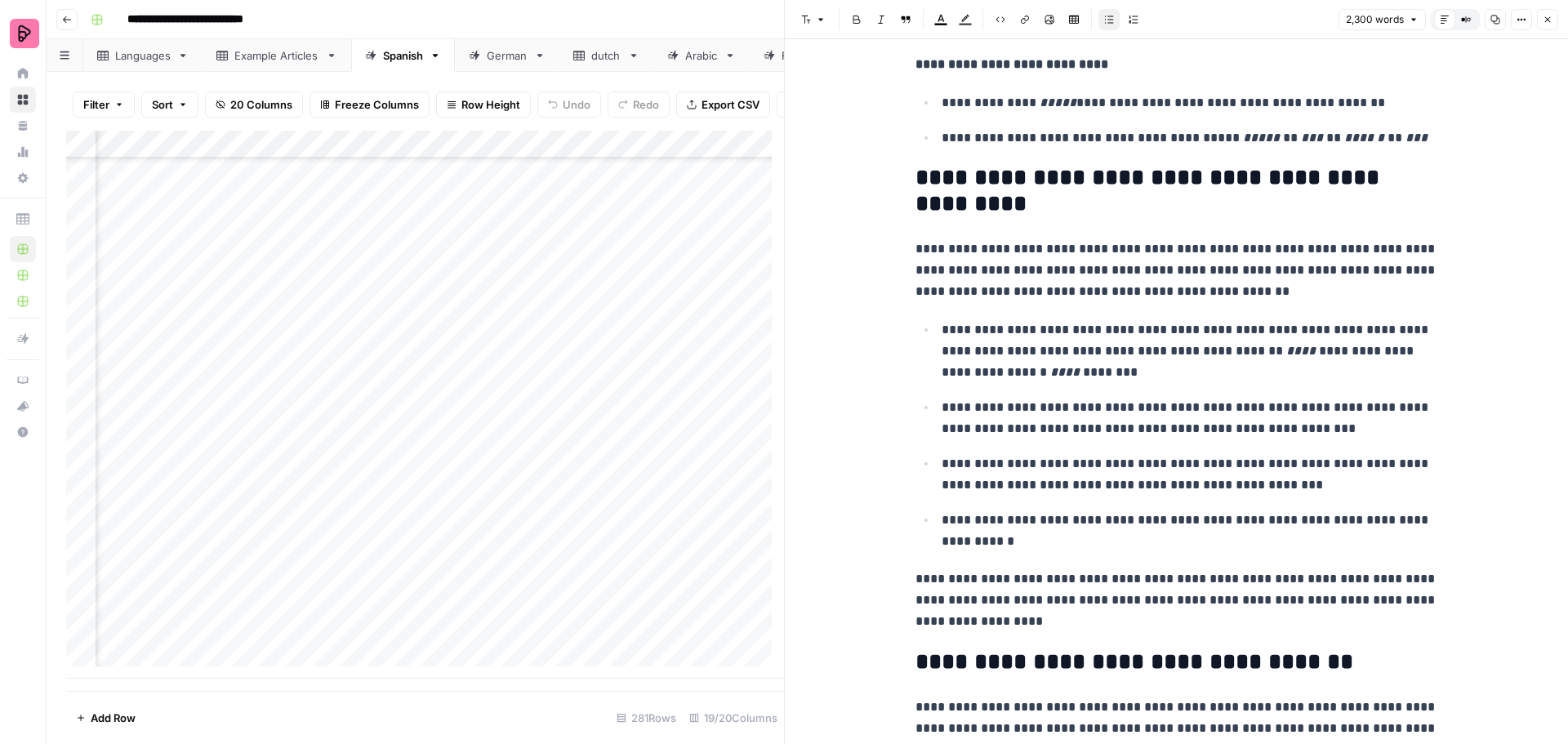 click on "**********" at bounding box center (1190, 351) 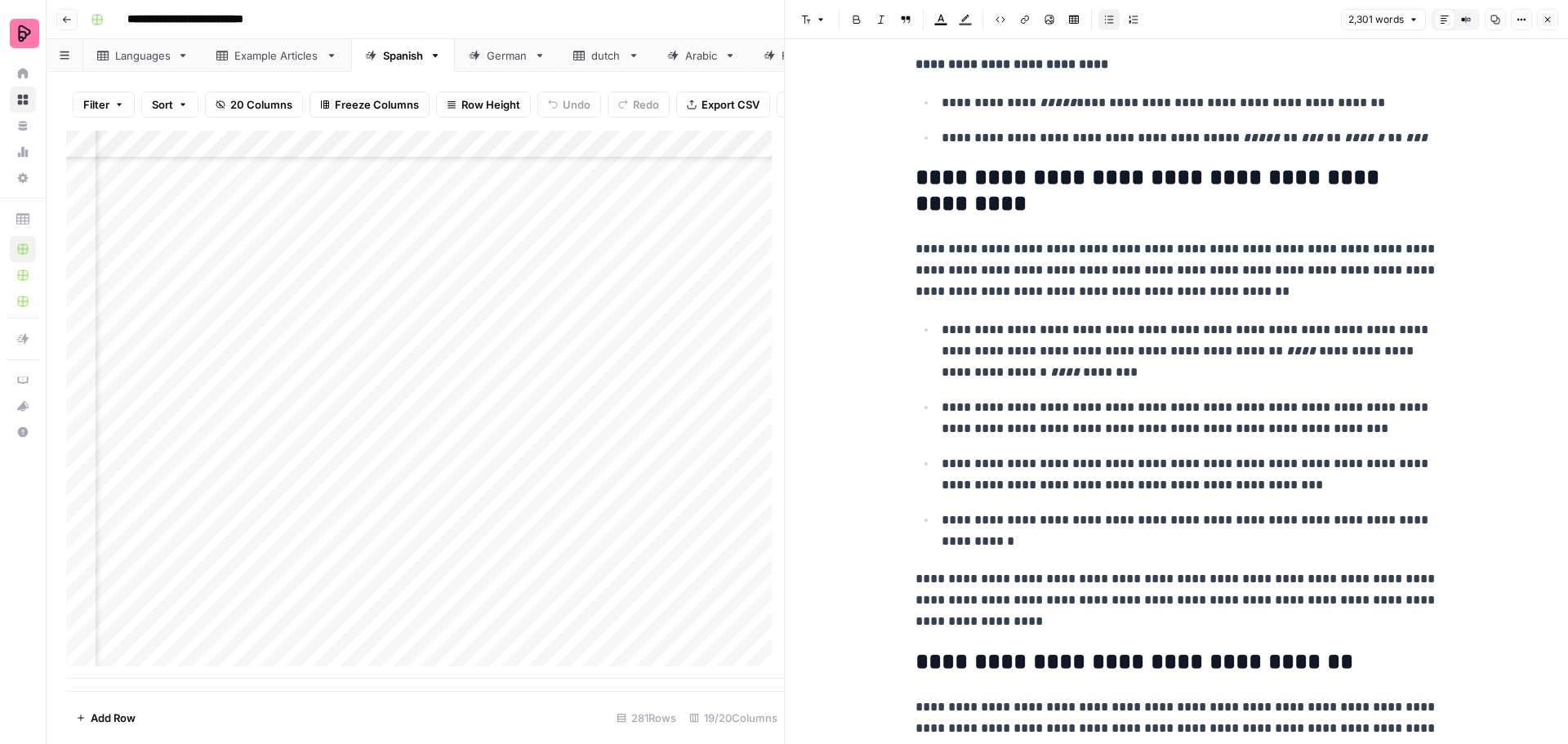 click on "**********" at bounding box center (1190, 418) 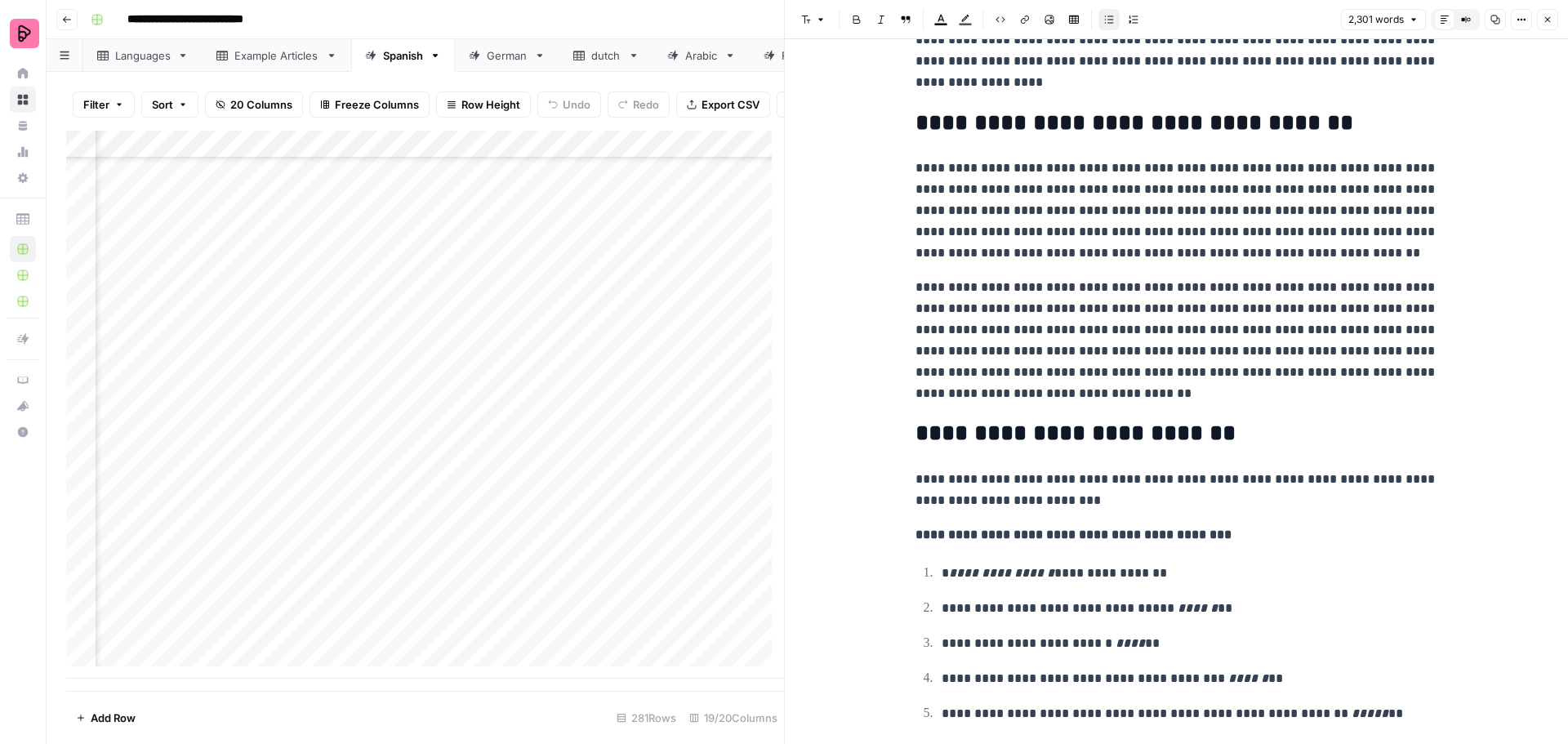 scroll, scrollTop: 7295, scrollLeft: 0, axis: vertical 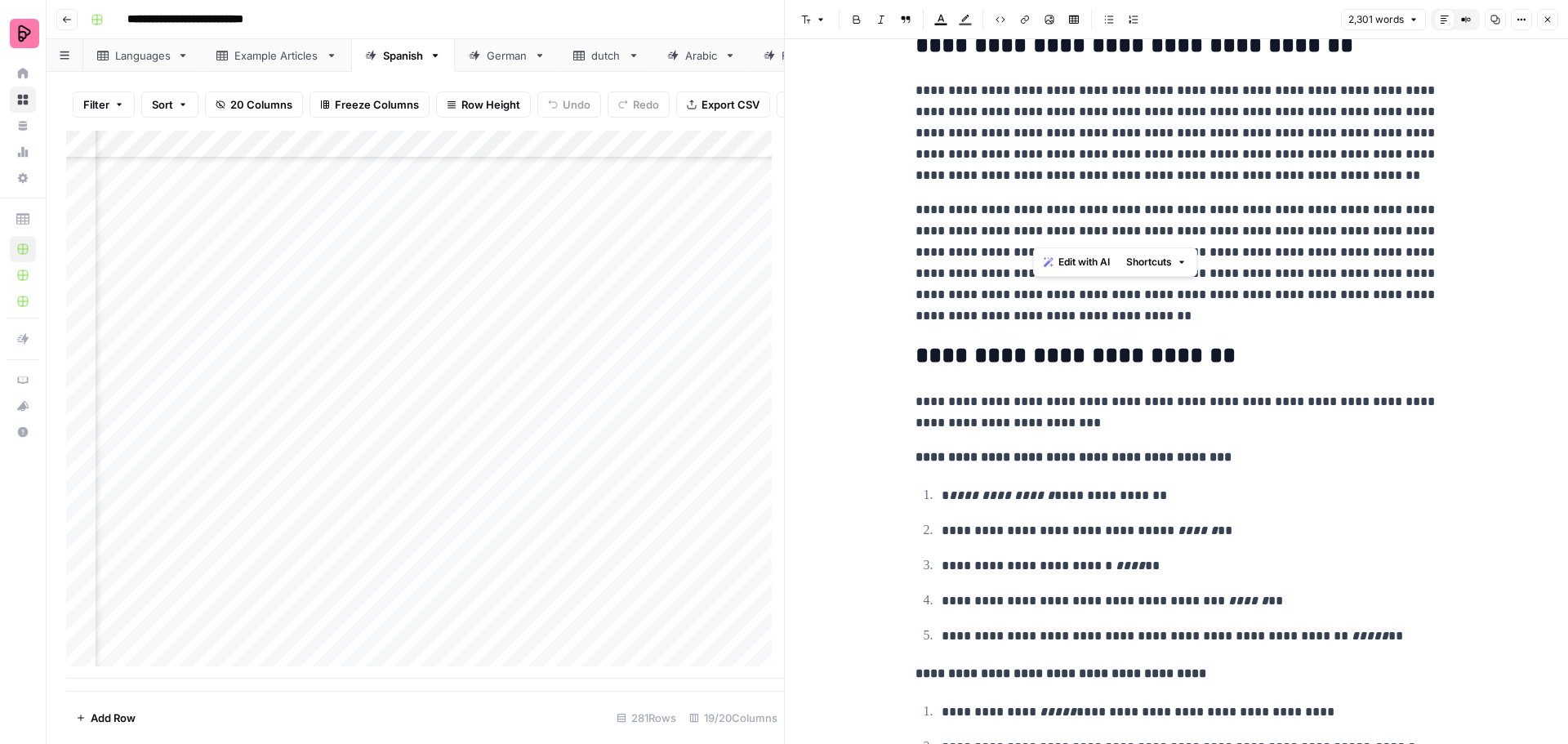 drag, startPoint x: 1034, startPoint y: 232, endPoint x: 1079, endPoint y: 236, distance: 45.177428 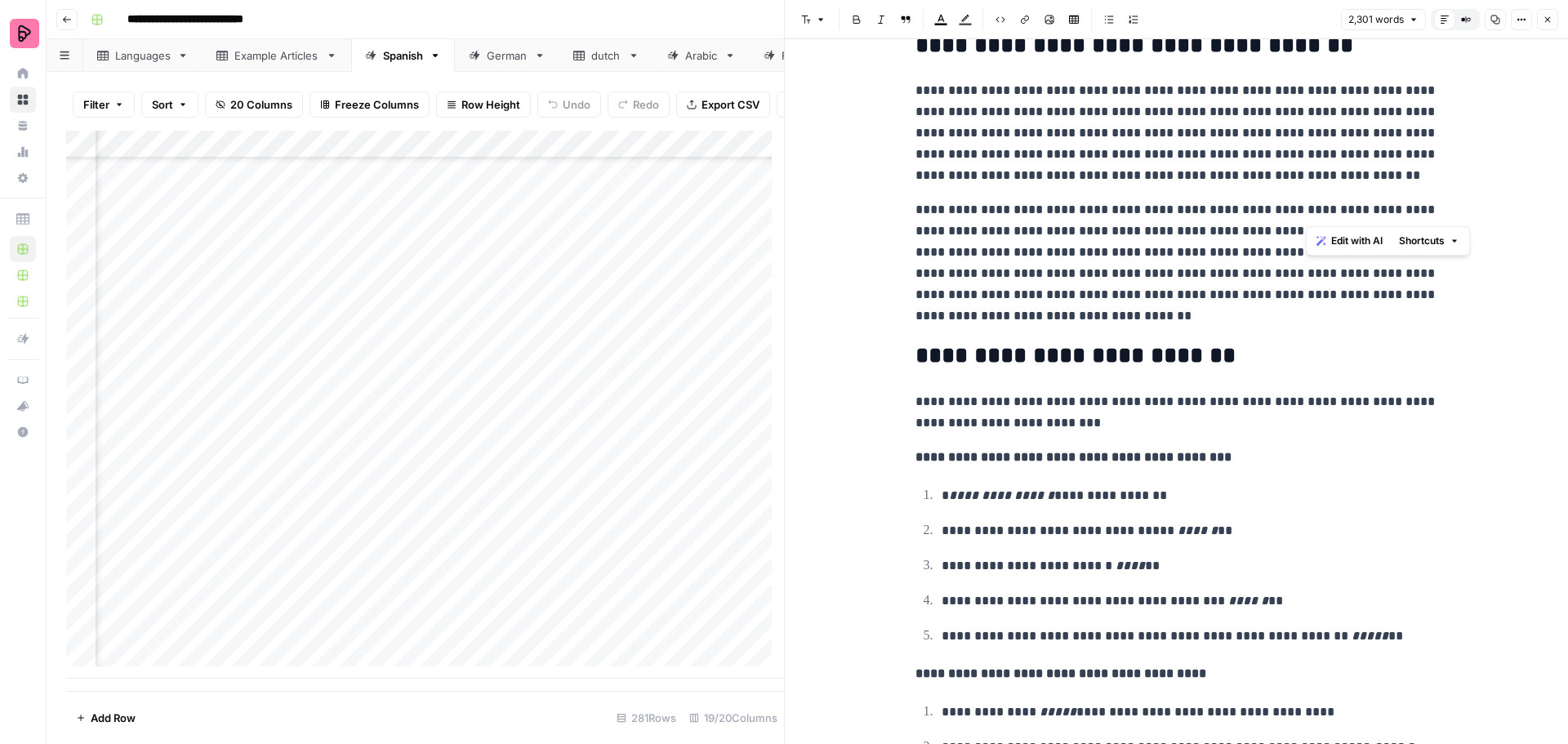 drag, startPoint x: 1304, startPoint y: 210, endPoint x: 1357, endPoint y: 213, distance: 53.08484 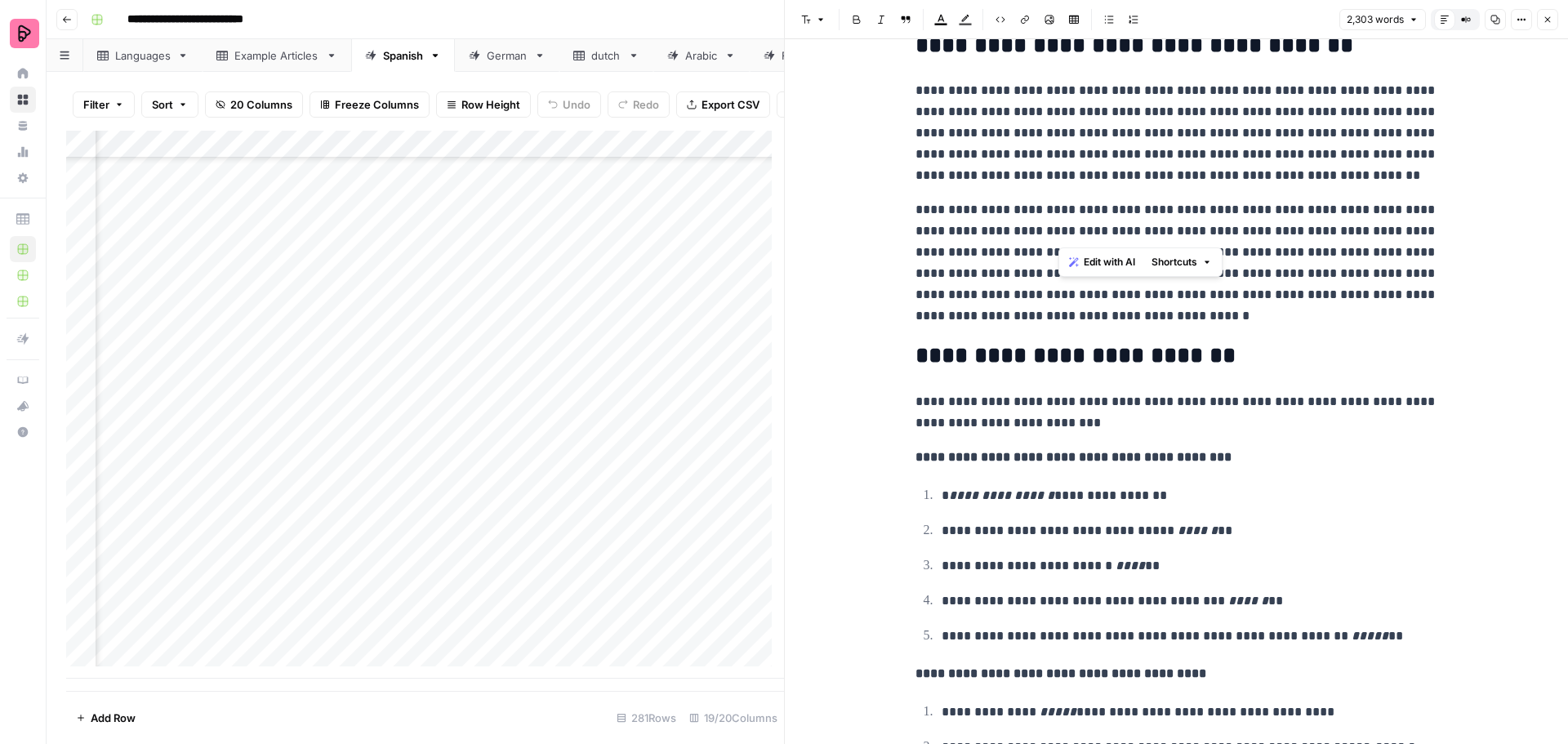 drag, startPoint x: 1061, startPoint y: 226, endPoint x: 1107, endPoint y: 228, distance: 46.0435 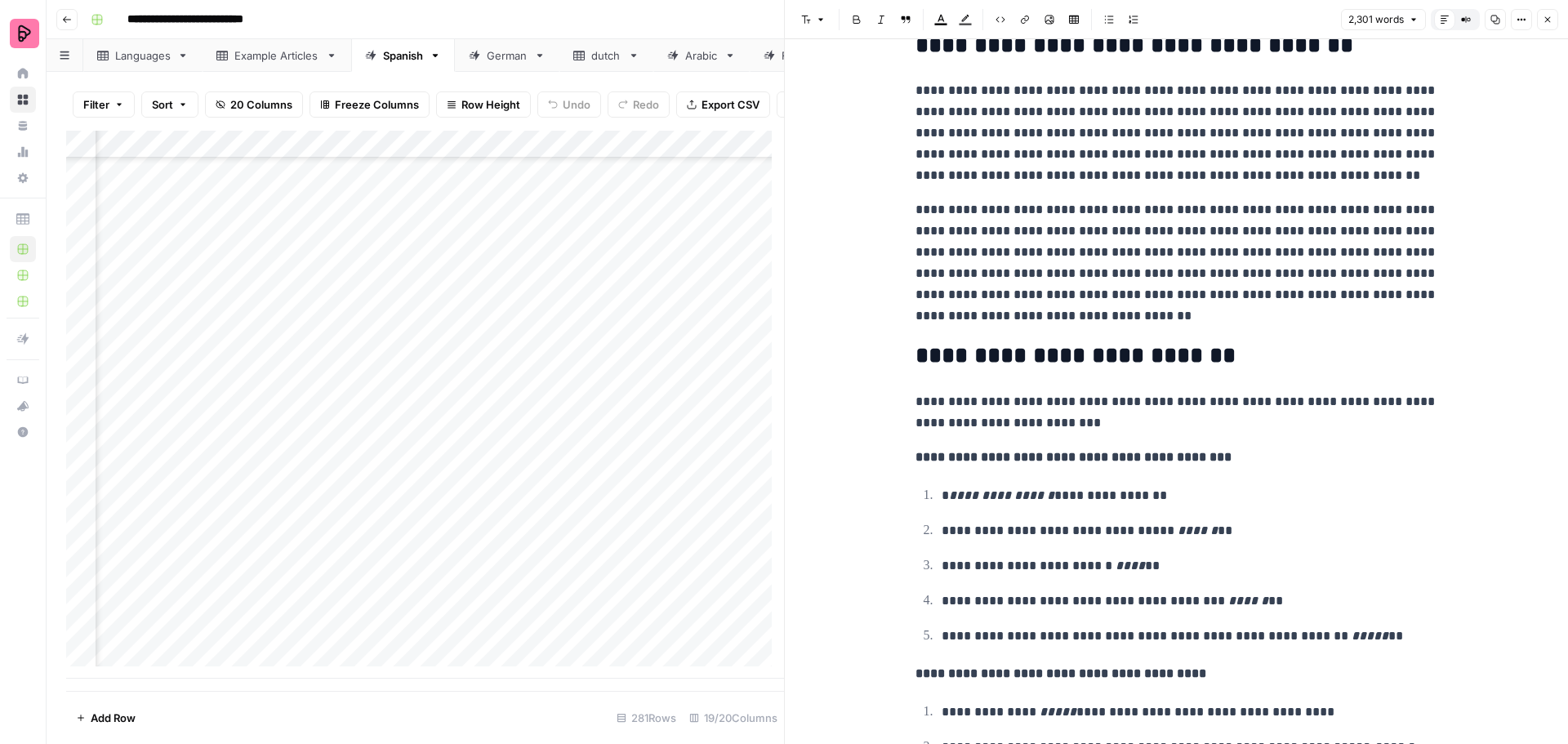 click on "**********" at bounding box center [1177, 263] 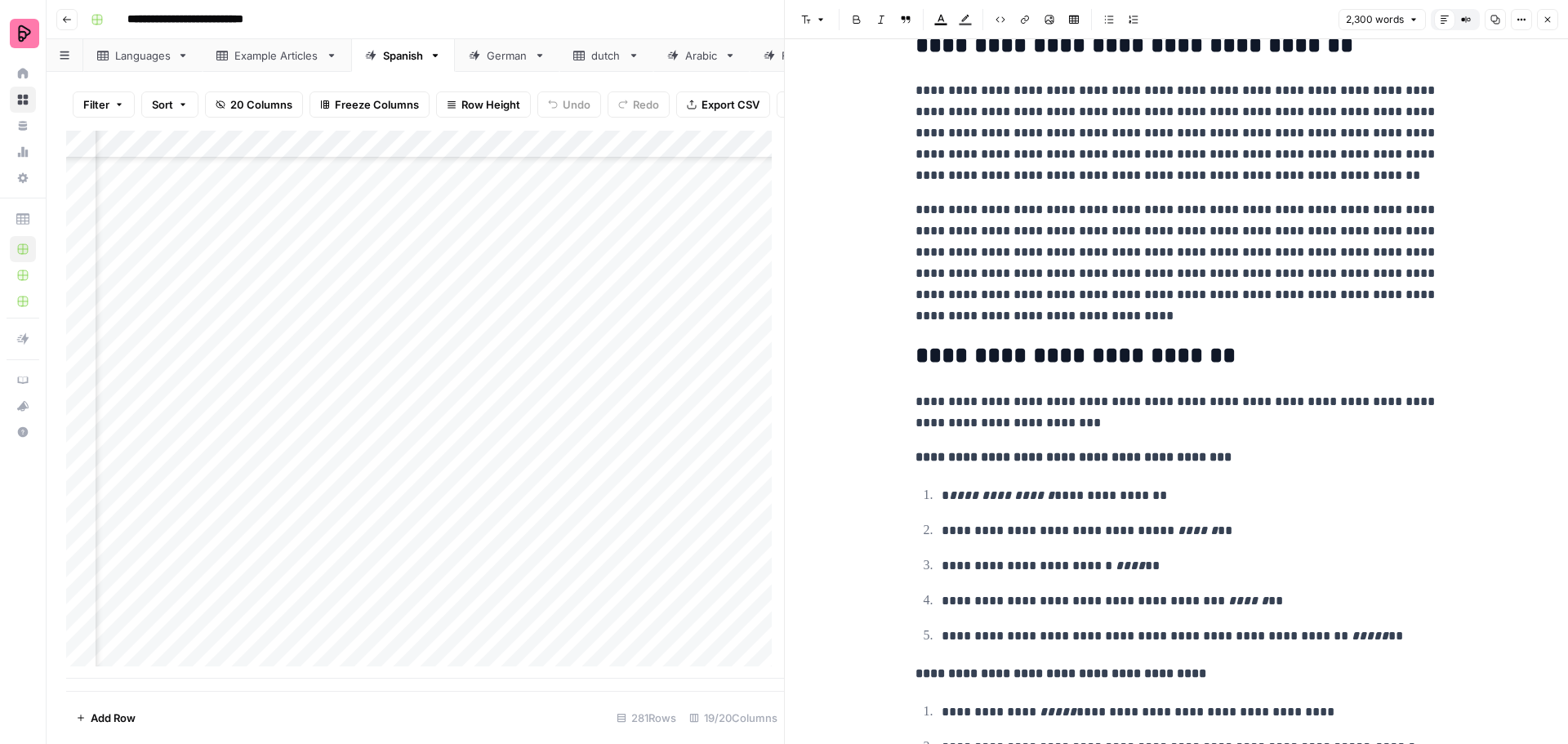 click on "**********" at bounding box center (1177, 263) 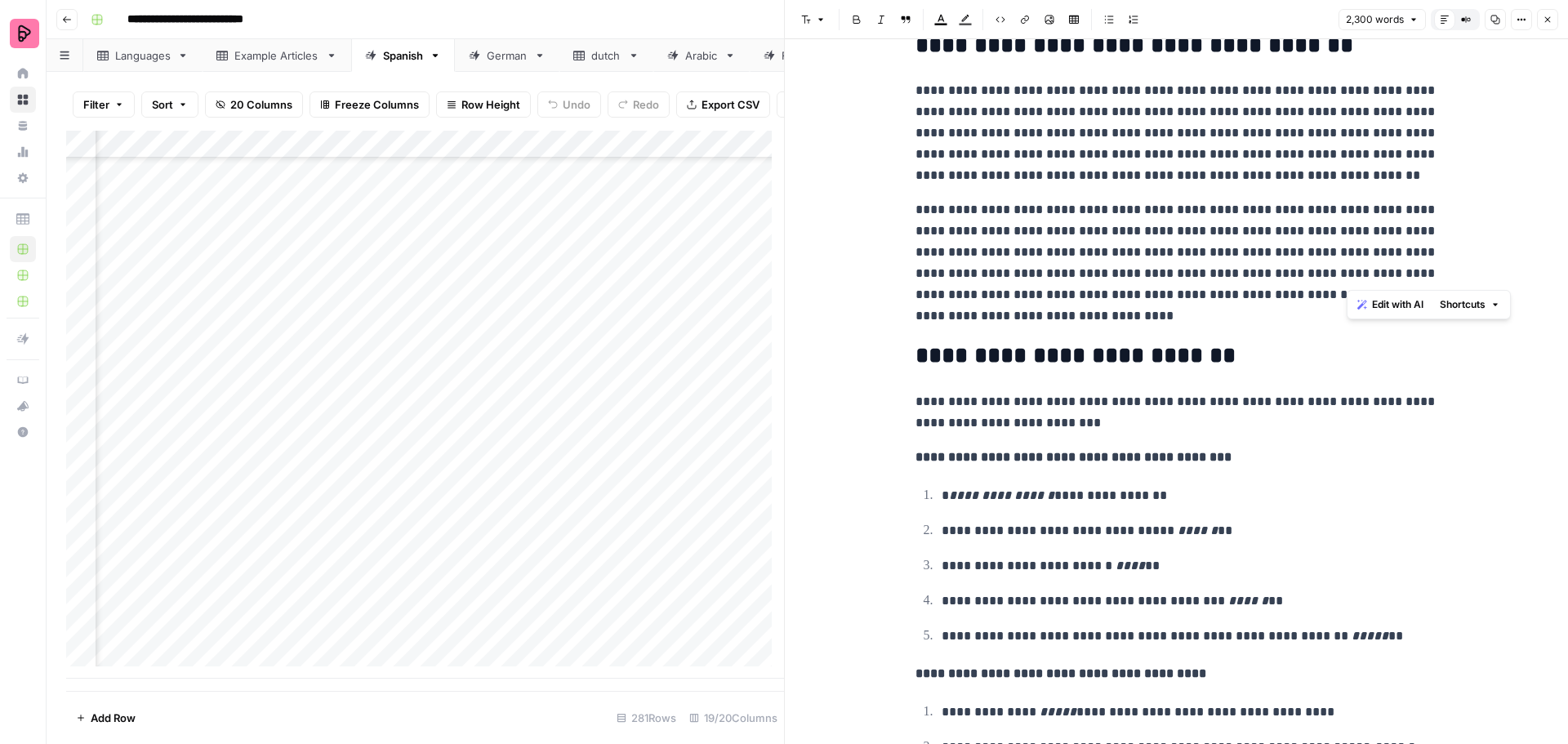 drag, startPoint x: 1343, startPoint y: 271, endPoint x: 1394, endPoint y: 275, distance: 51.156622 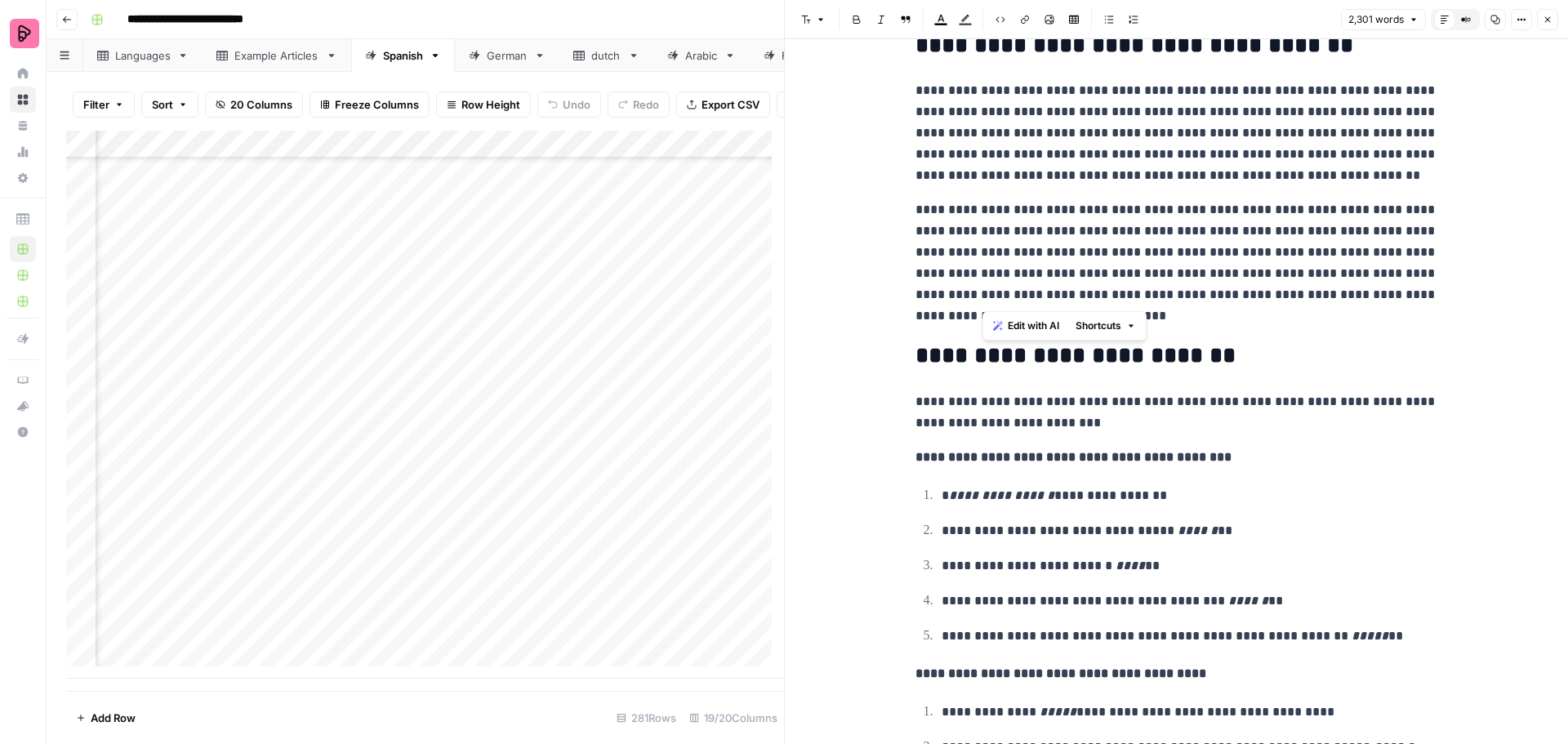 drag, startPoint x: 1407, startPoint y: 274, endPoint x: 981, endPoint y: 296, distance: 426.5677 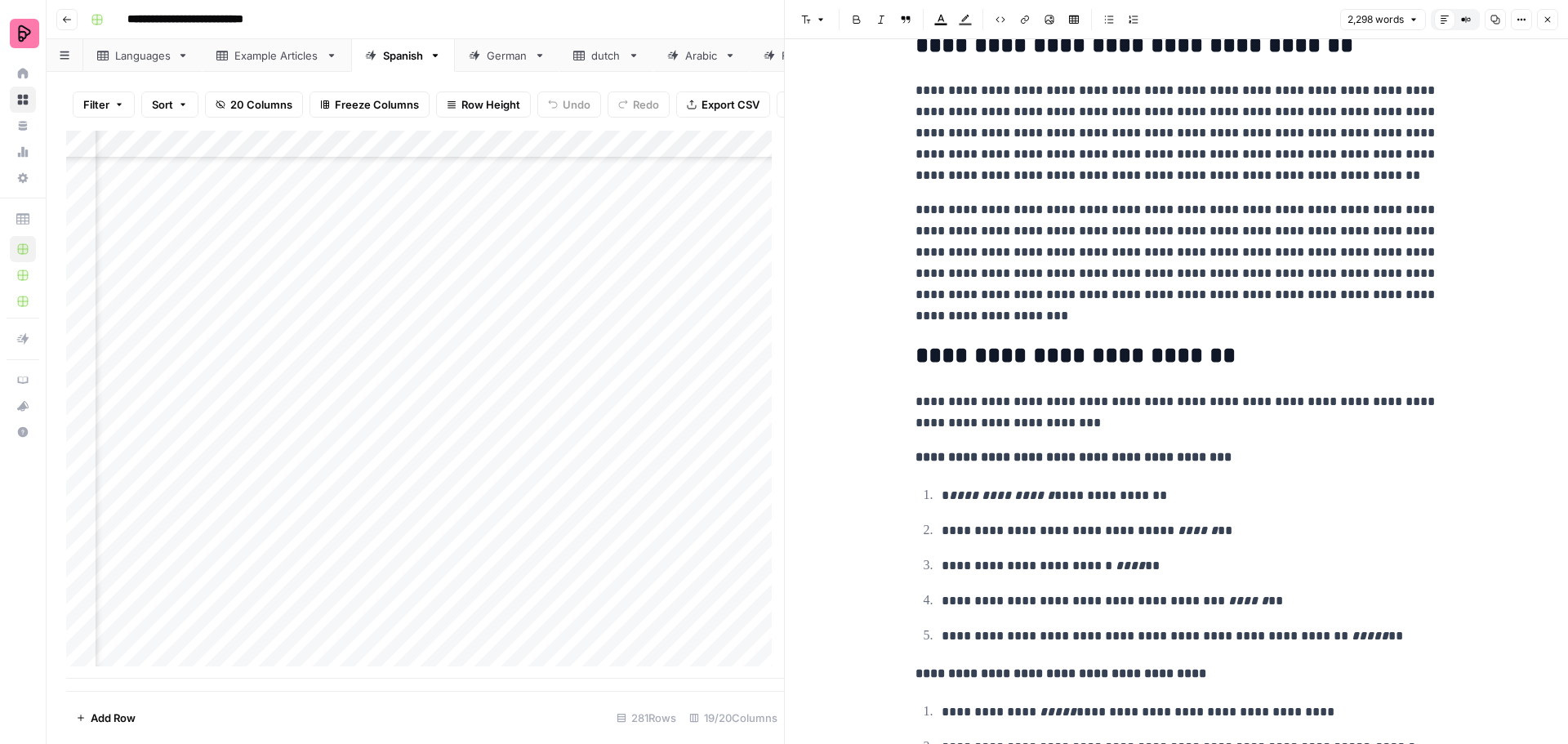 drag, startPoint x: 969, startPoint y: 292, endPoint x: 1035, endPoint y: 303, distance: 66.91039 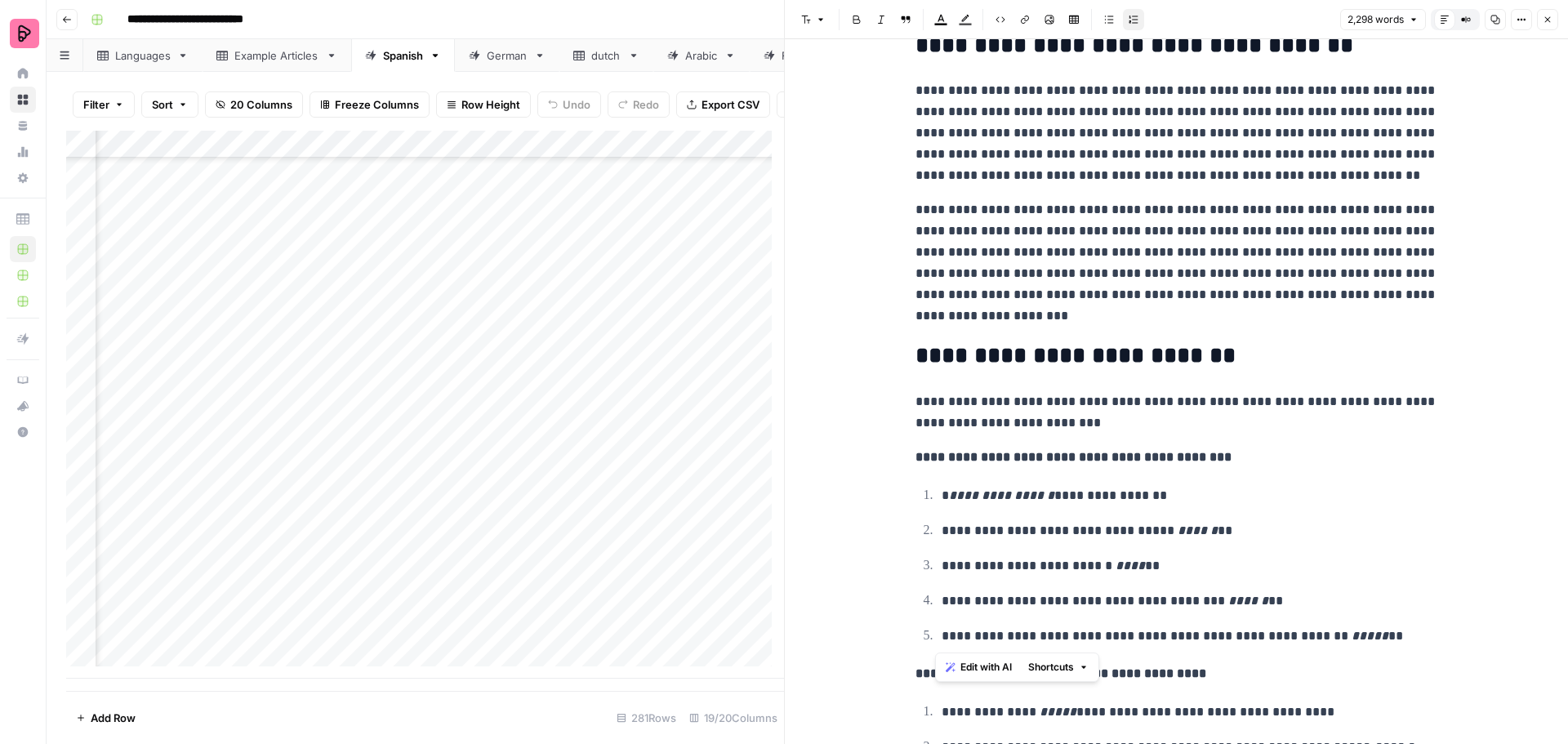 drag, startPoint x: 1364, startPoint y: 635, endPoint x: 936, endPoint y: 492, distance: 451.2571 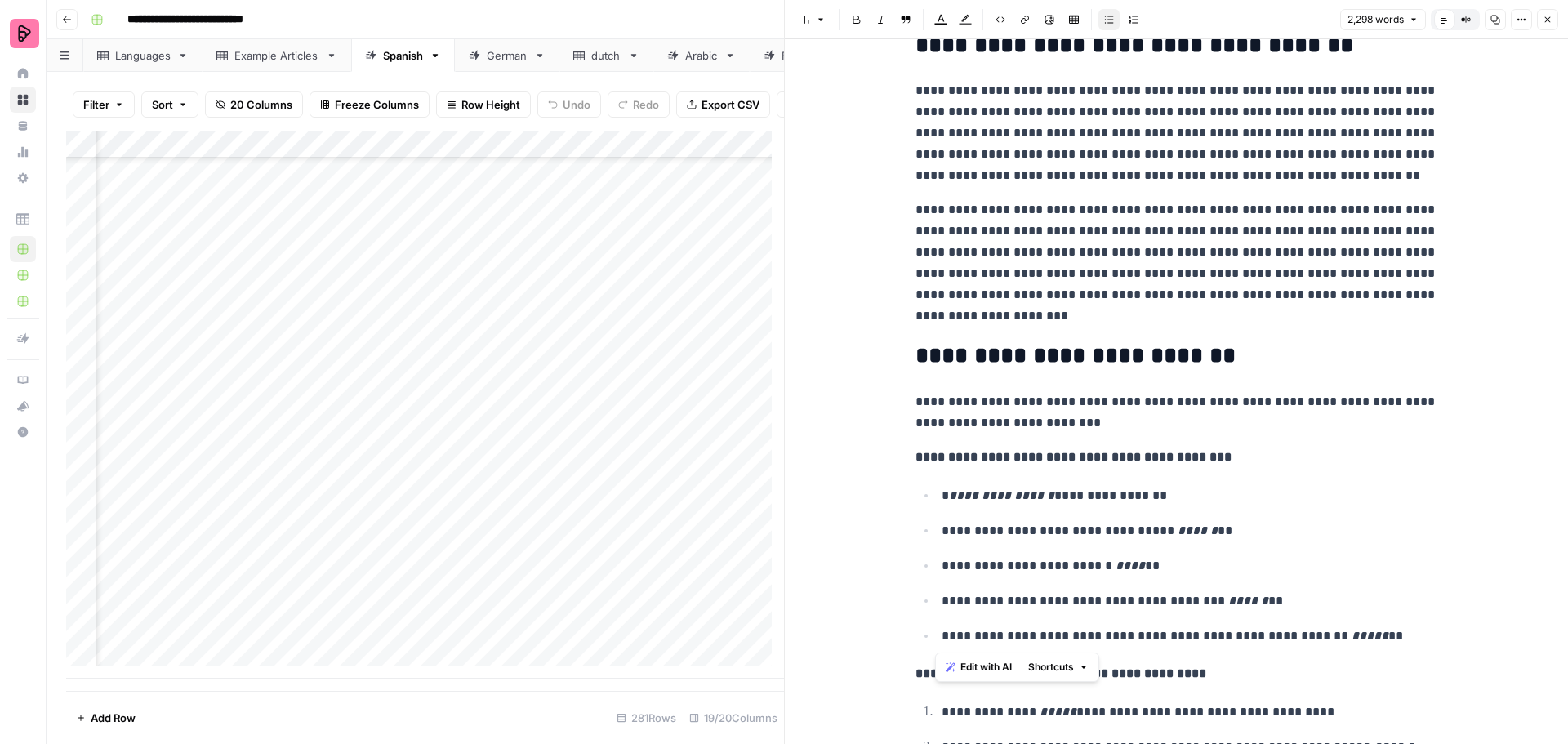click on "**********" at bounding box center [1177, 412] 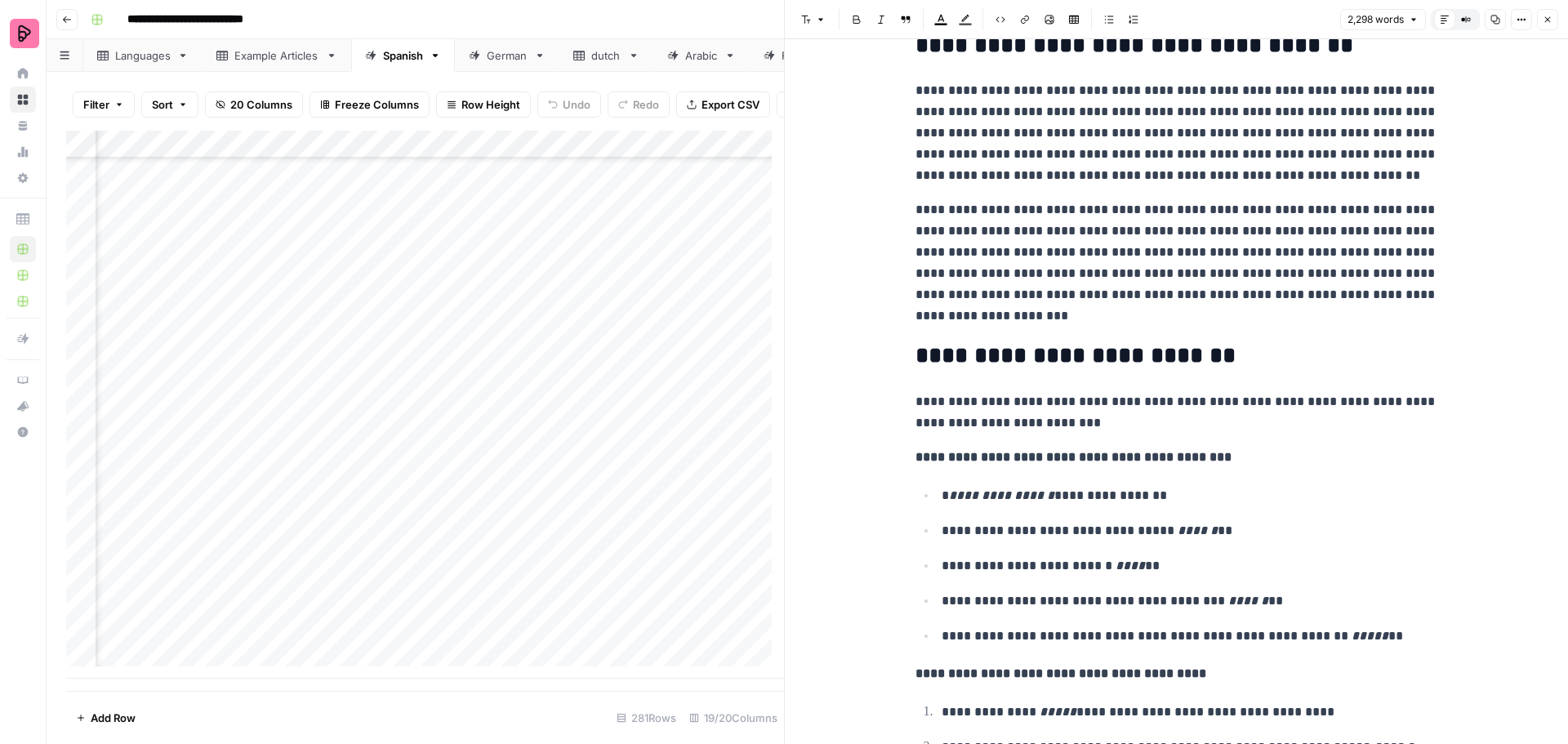 click on "**********" at bounding box center (1001, 495) 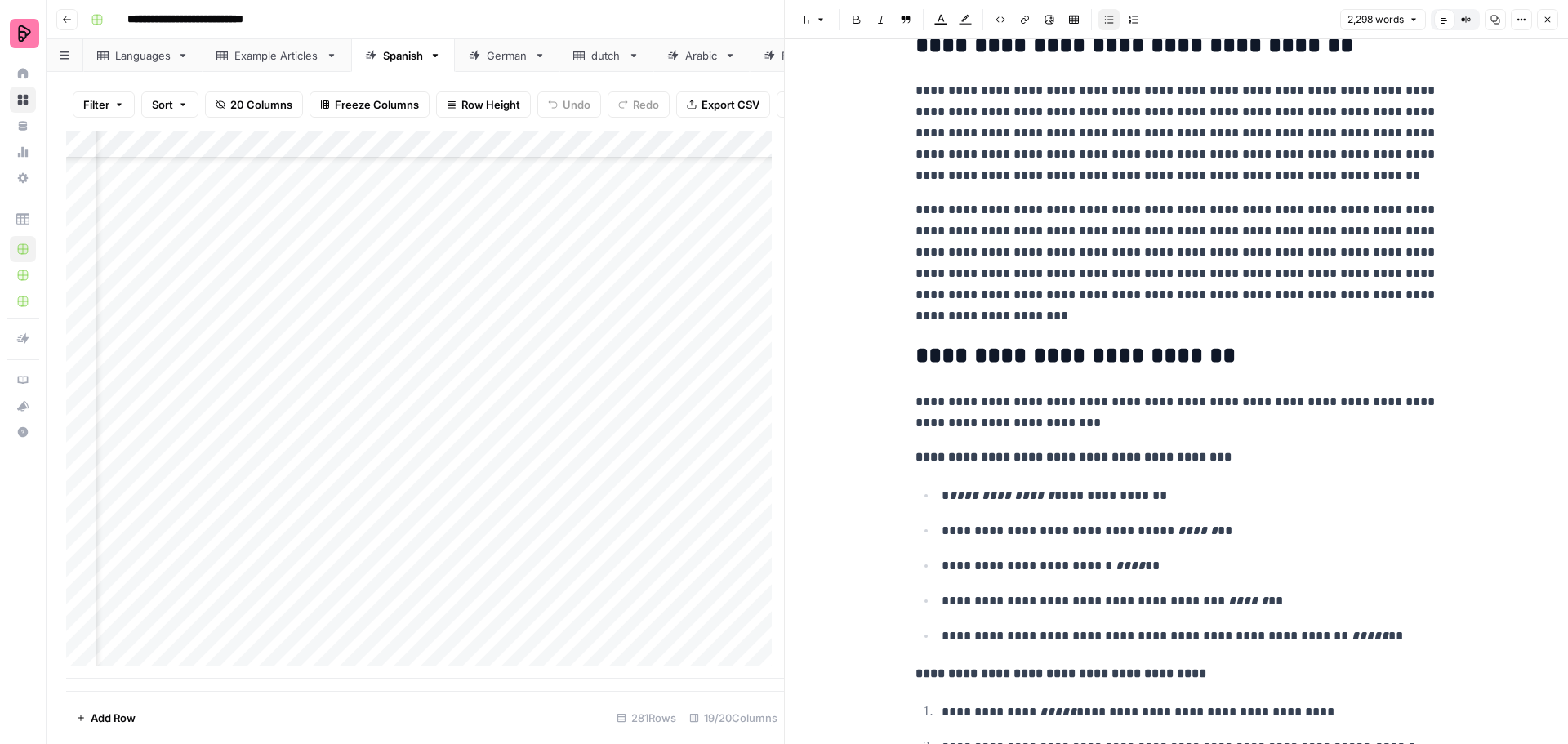 click on "**********" at bounding box center [1190, 496] 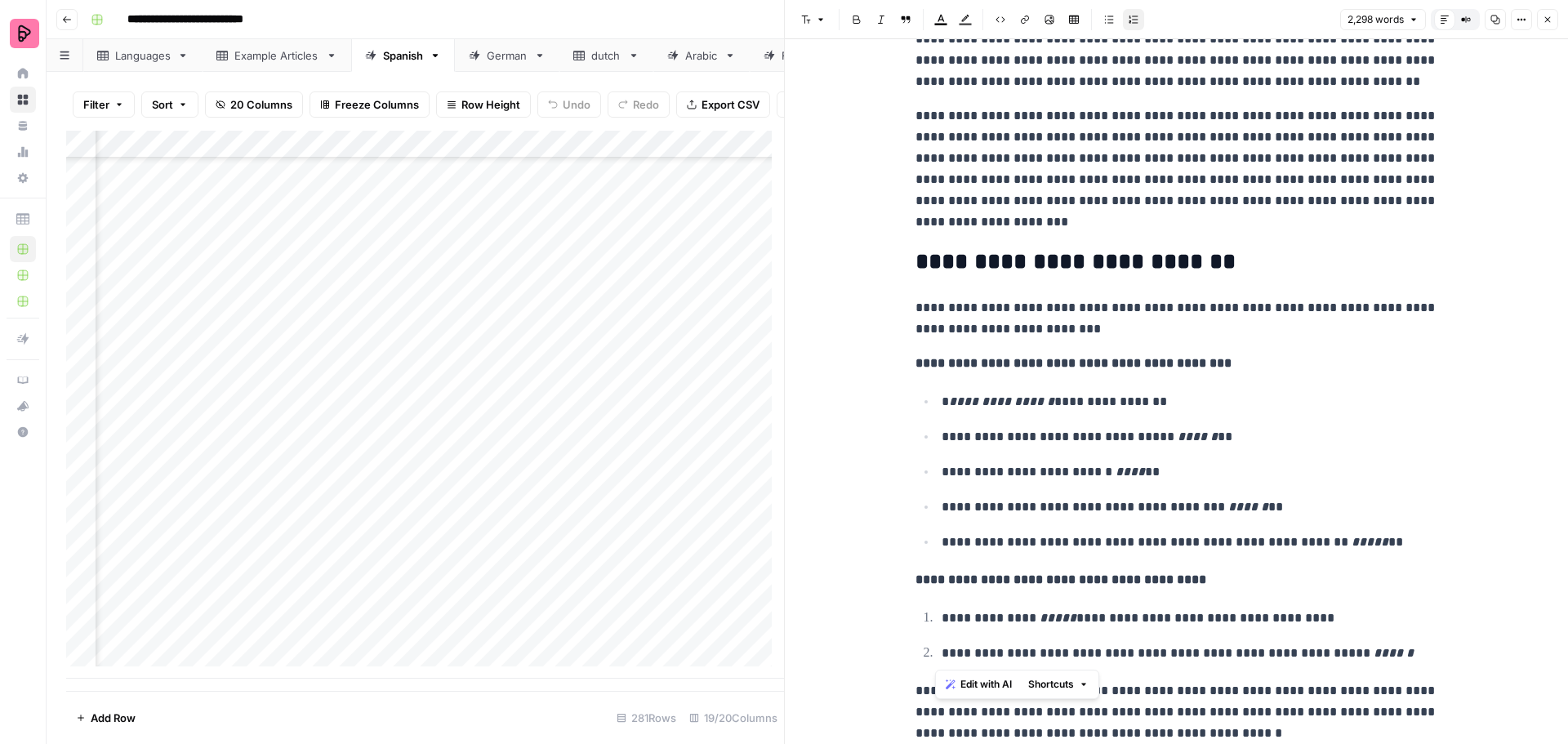 drag, startPoint x: 1402, startPoint y: 651, endPoint x: 911, endPoint y: 616, distance: 492.2459 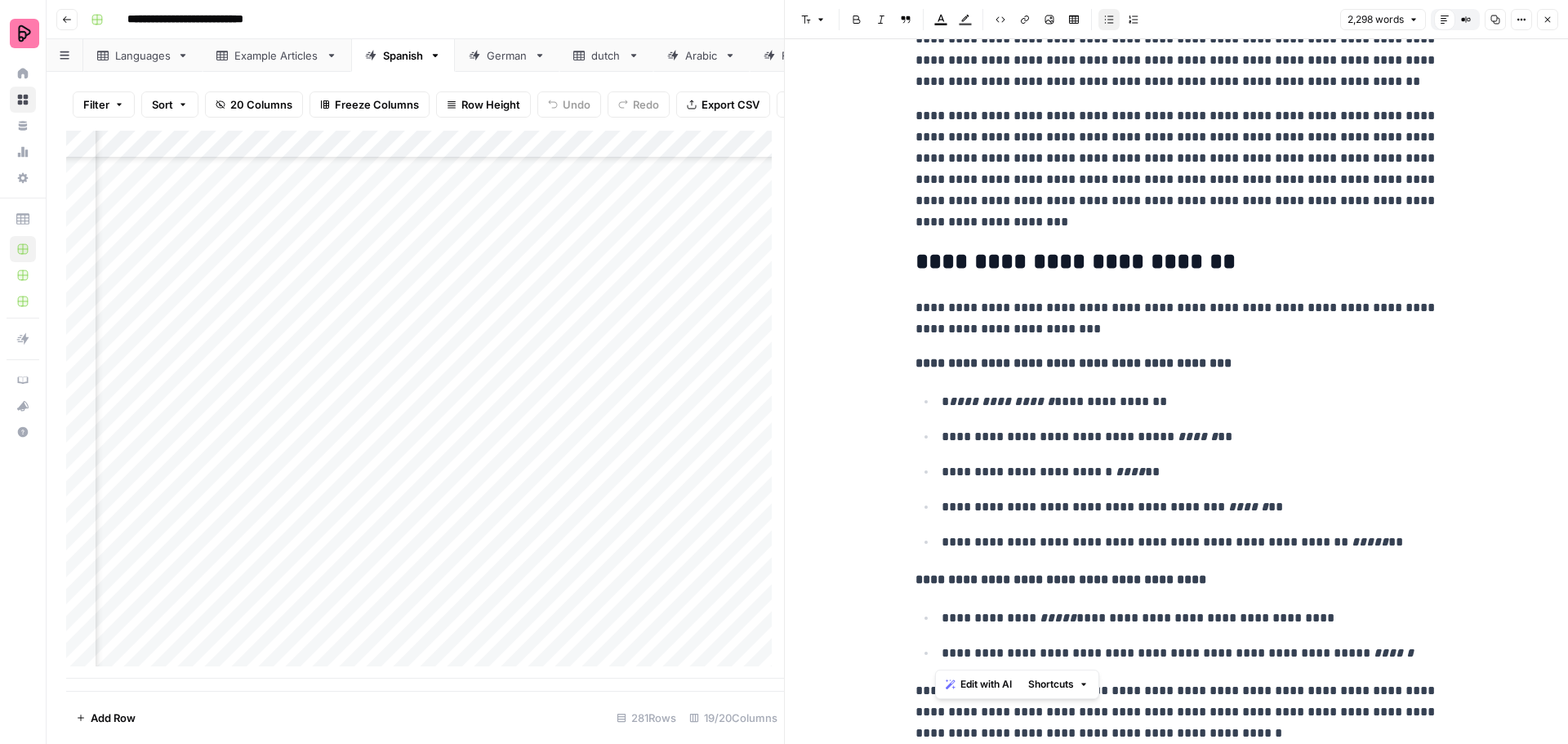 click on "**********" at bounding box center [1190, 653] 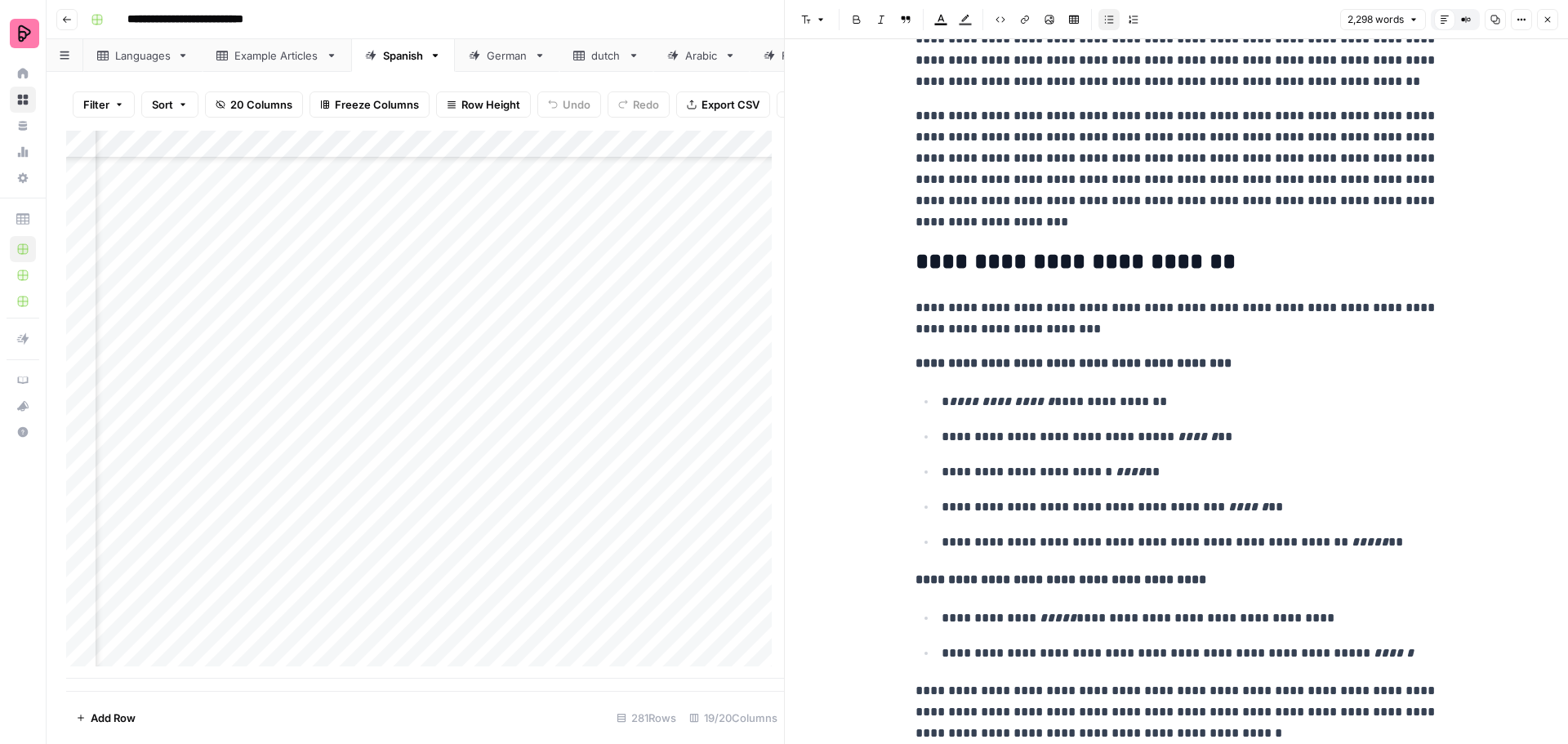 click on "**********" at bounding box center (1190, 653) 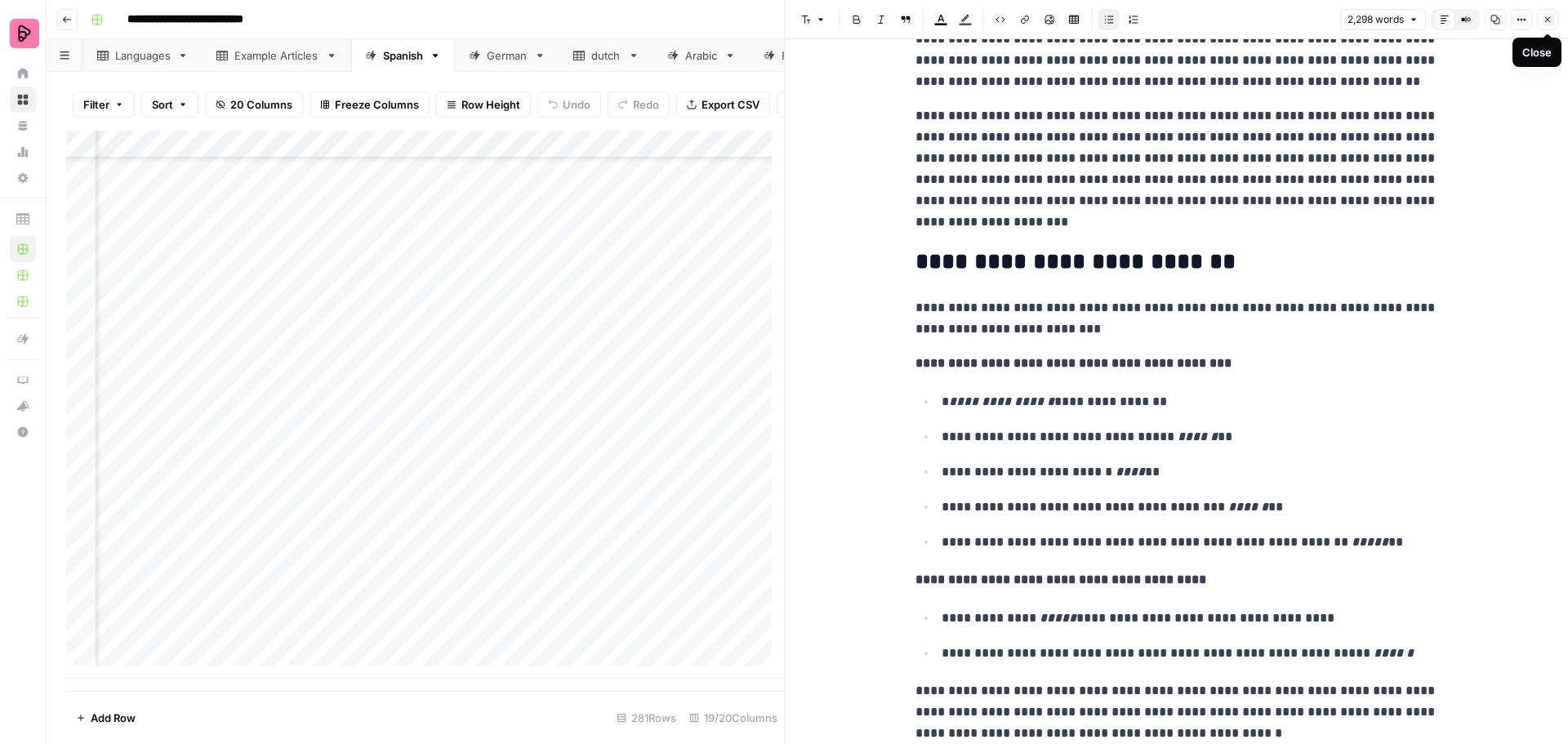 click 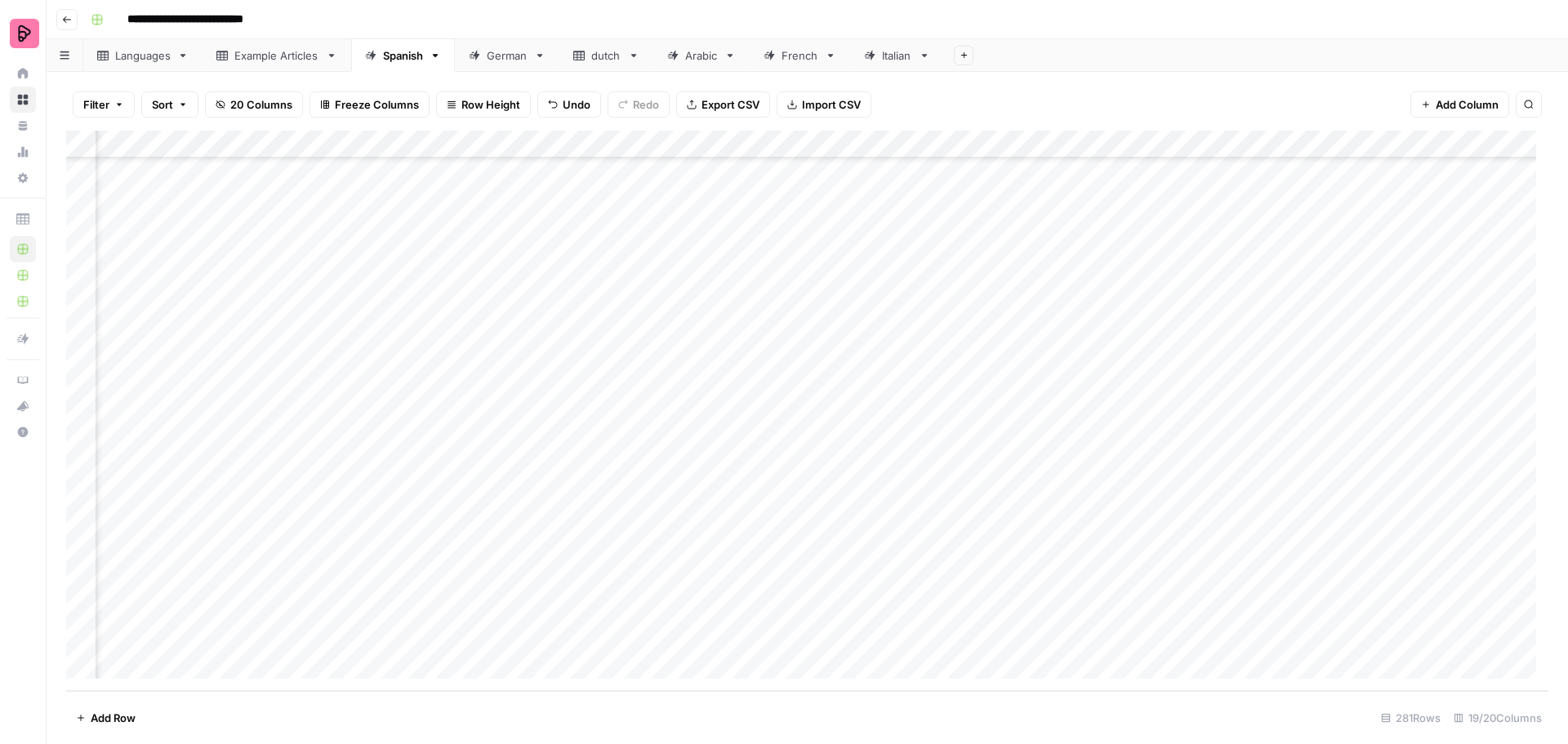 click on "Add Column" at bounding box center [807, 411] 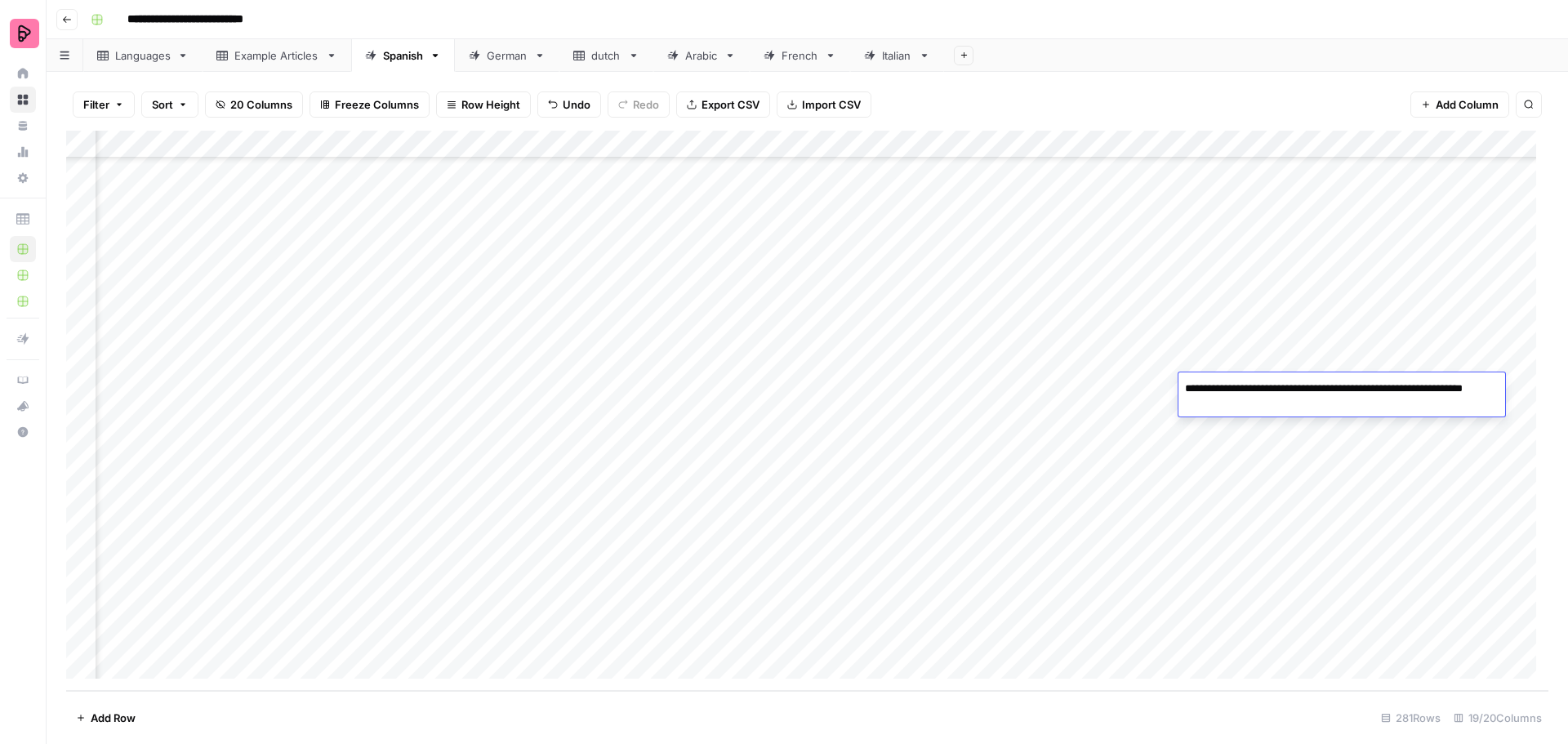 click on "**********" at bounding box center [1342, 397] 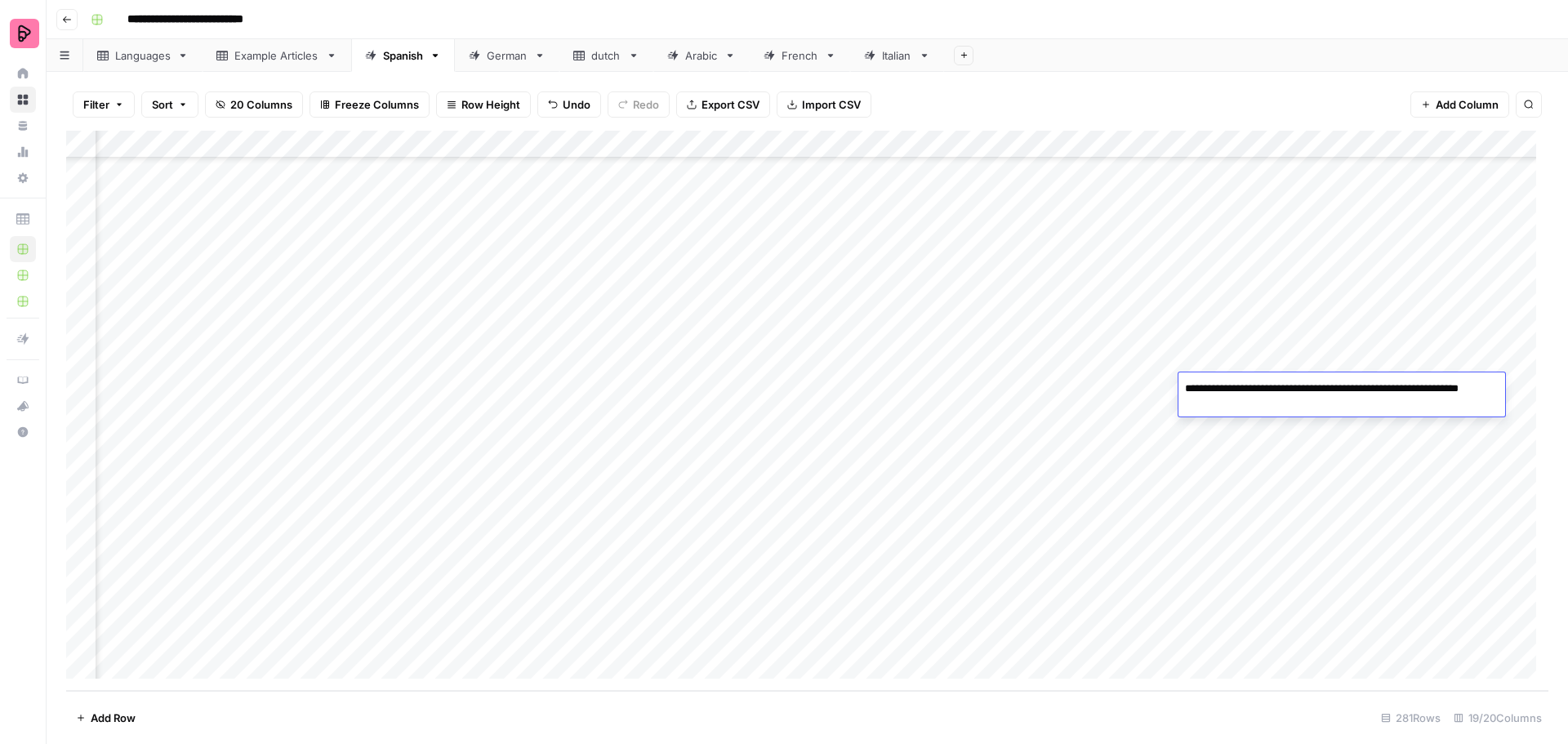 type on "**********" 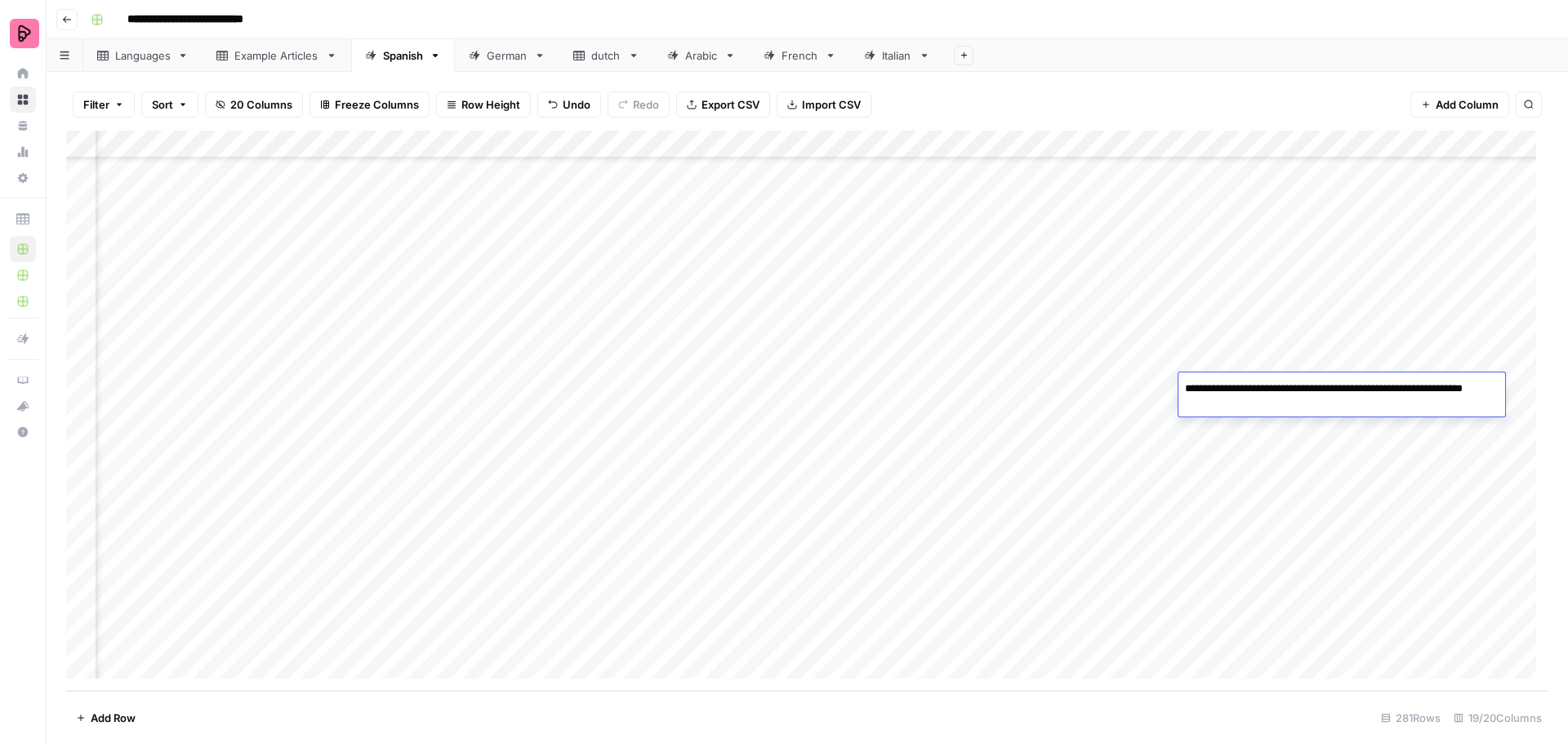 click on "Add Column" at bounding box center (807, 411) 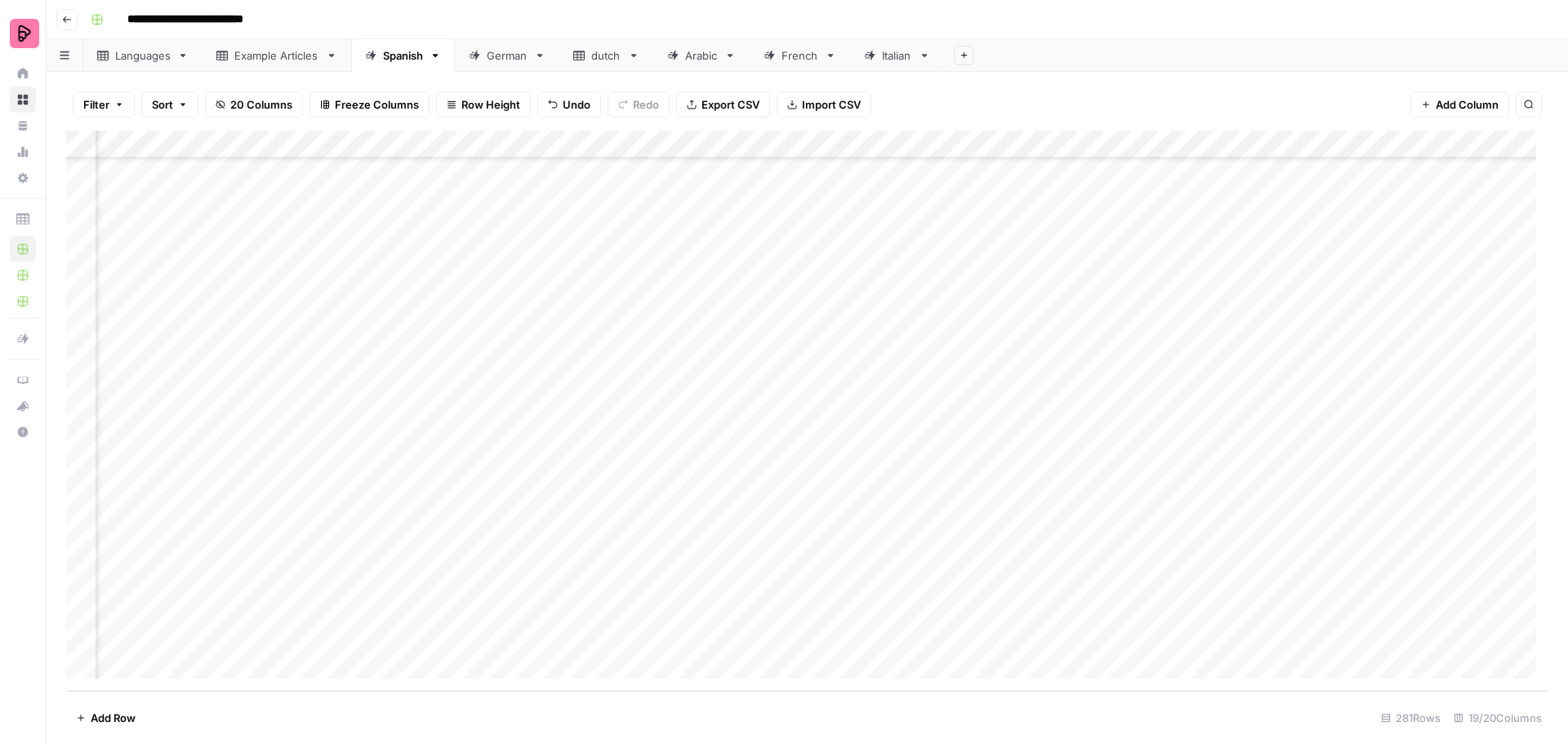 click on "Add Column" at bounding box center (807, 411) 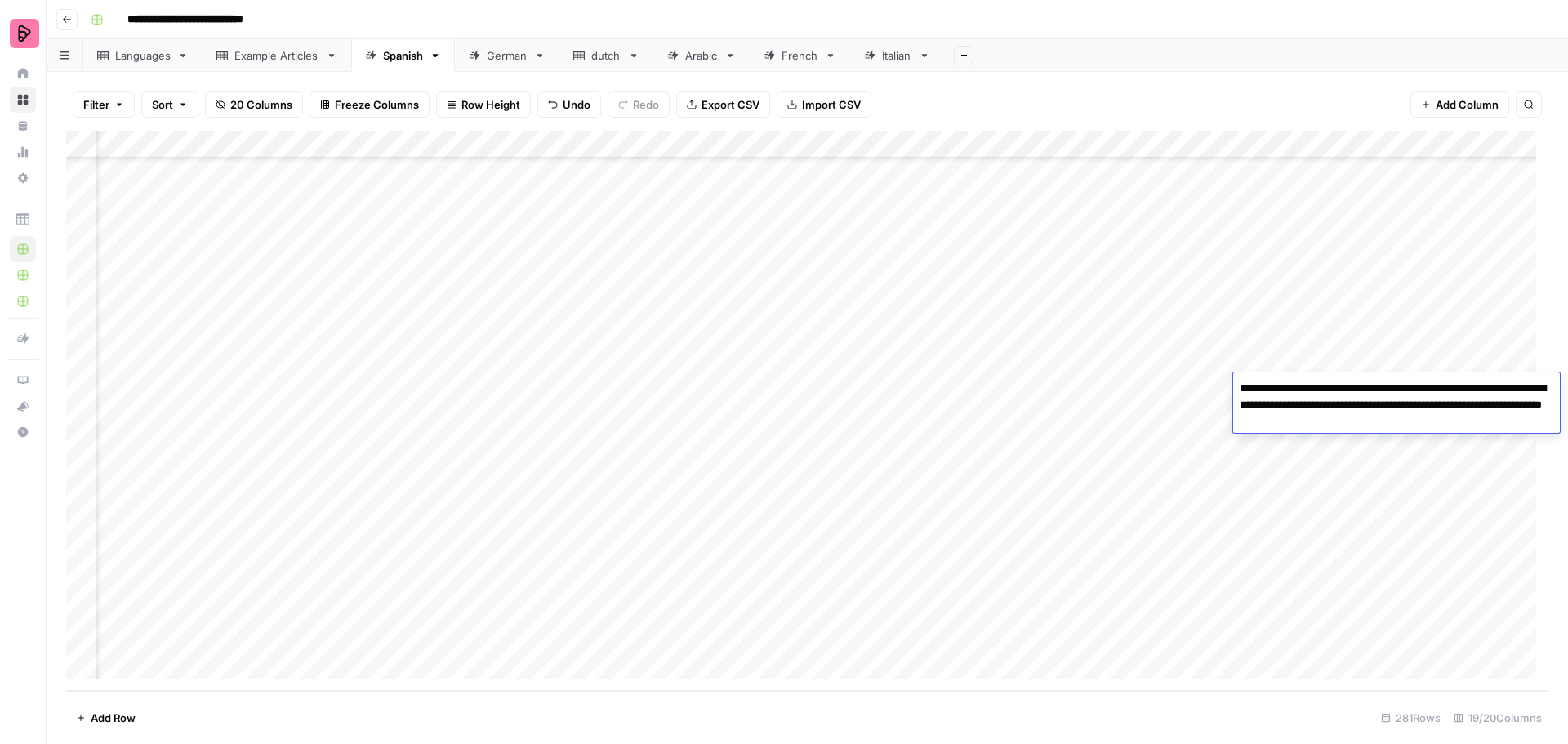 click on "**********" at bounding box center (1396, 405) 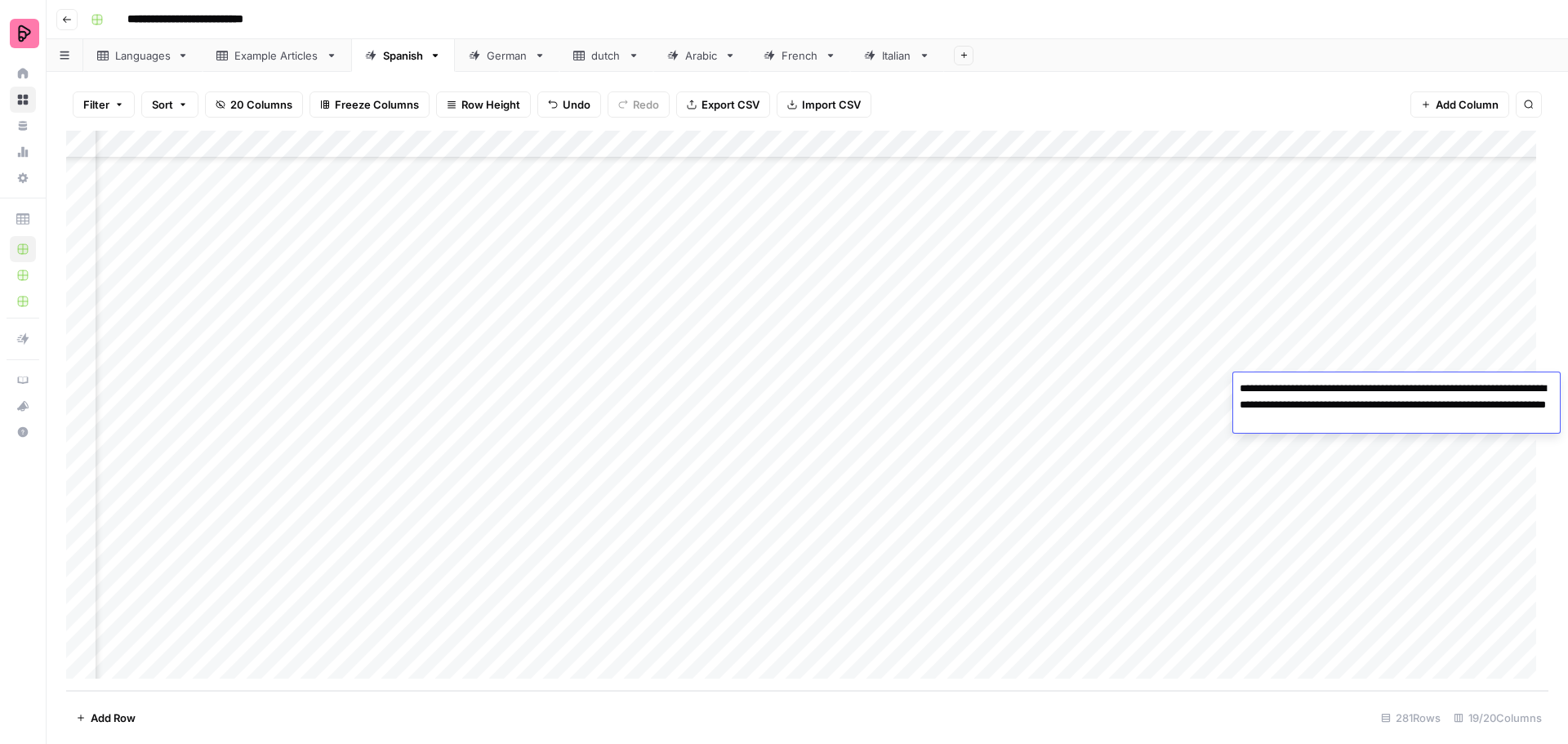 type on "**********" 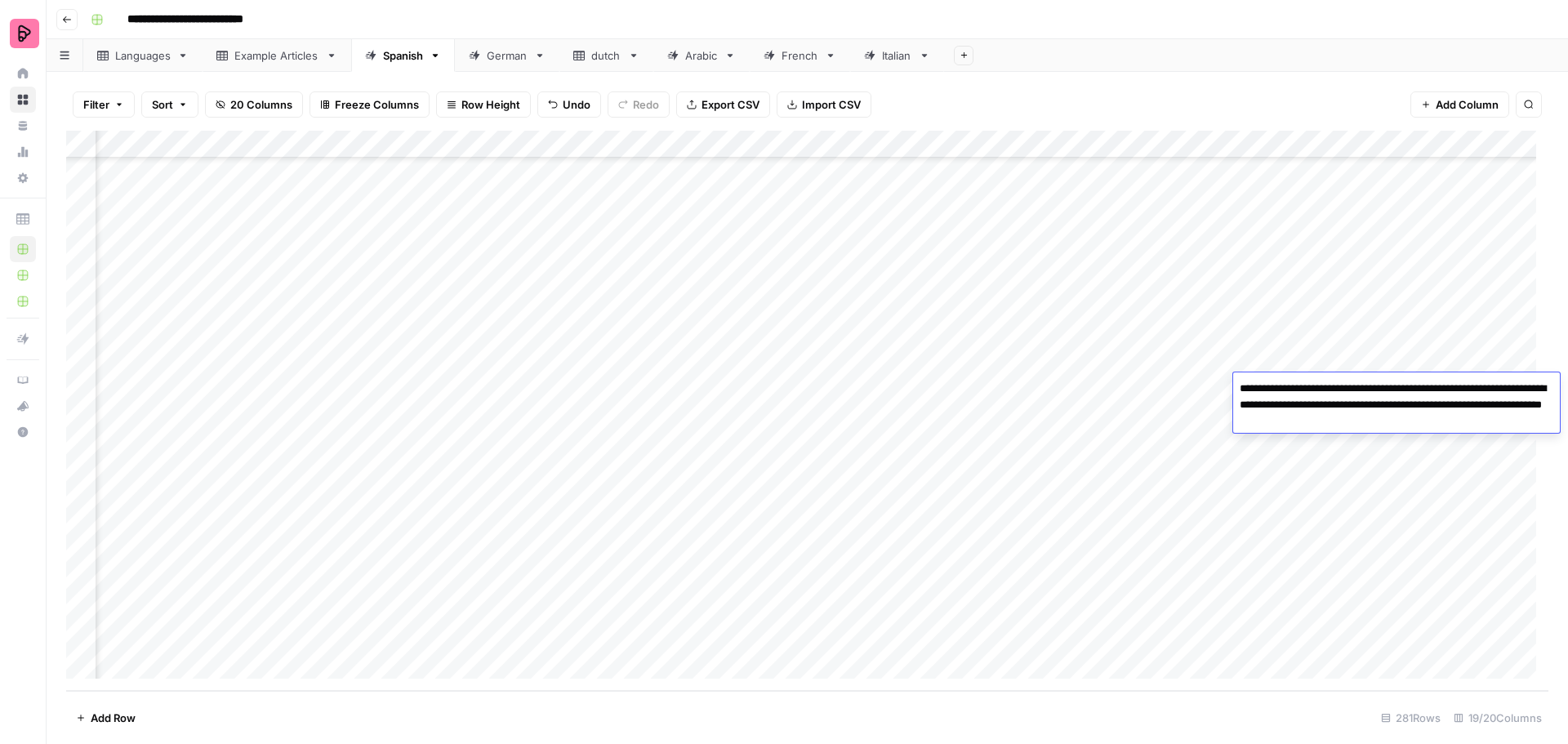 click on "Add Column" at bounding box center (807, 411) 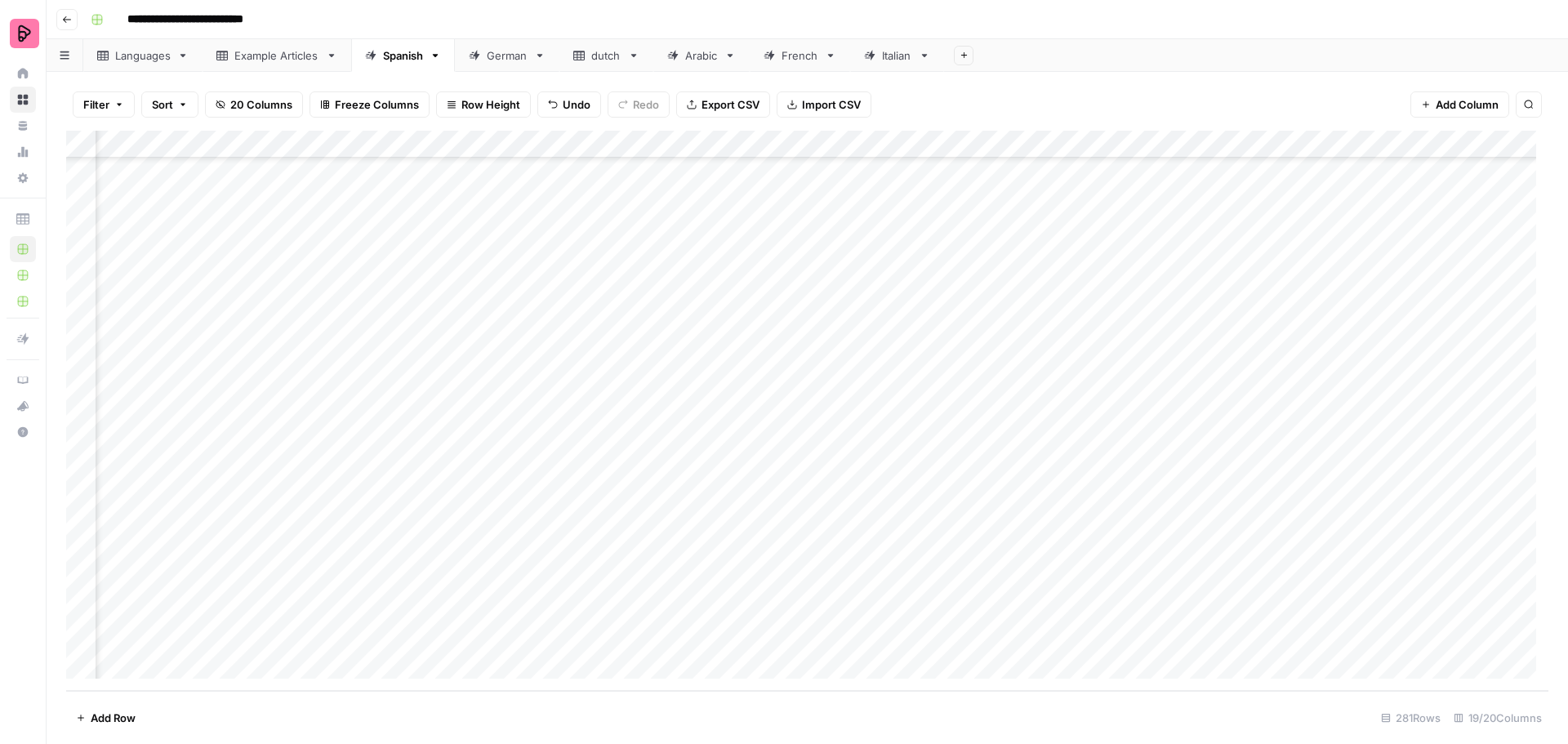 click on "Add Column" at bounding box center [807, 411] 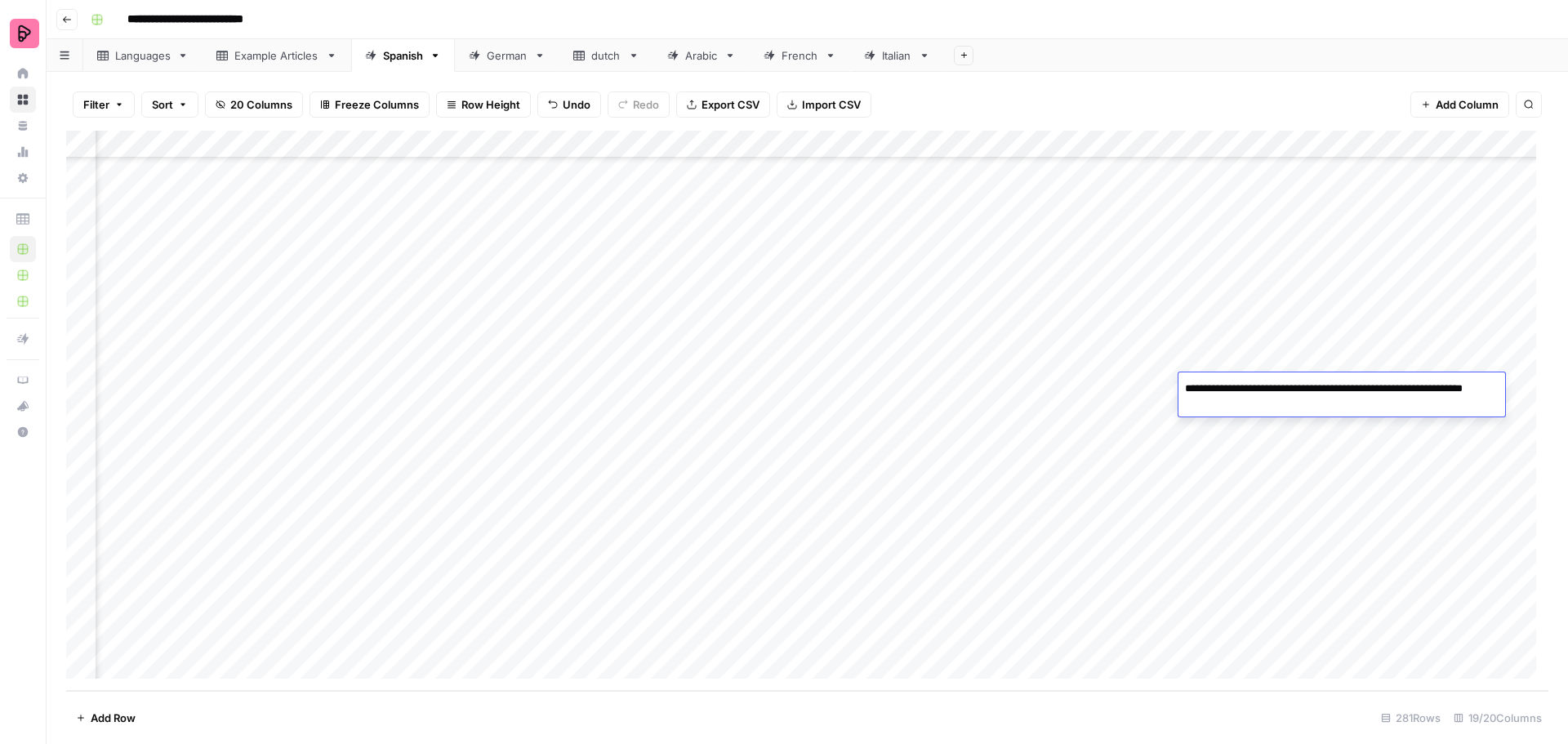 click on "Add Column" at bounding box center [807, 411] 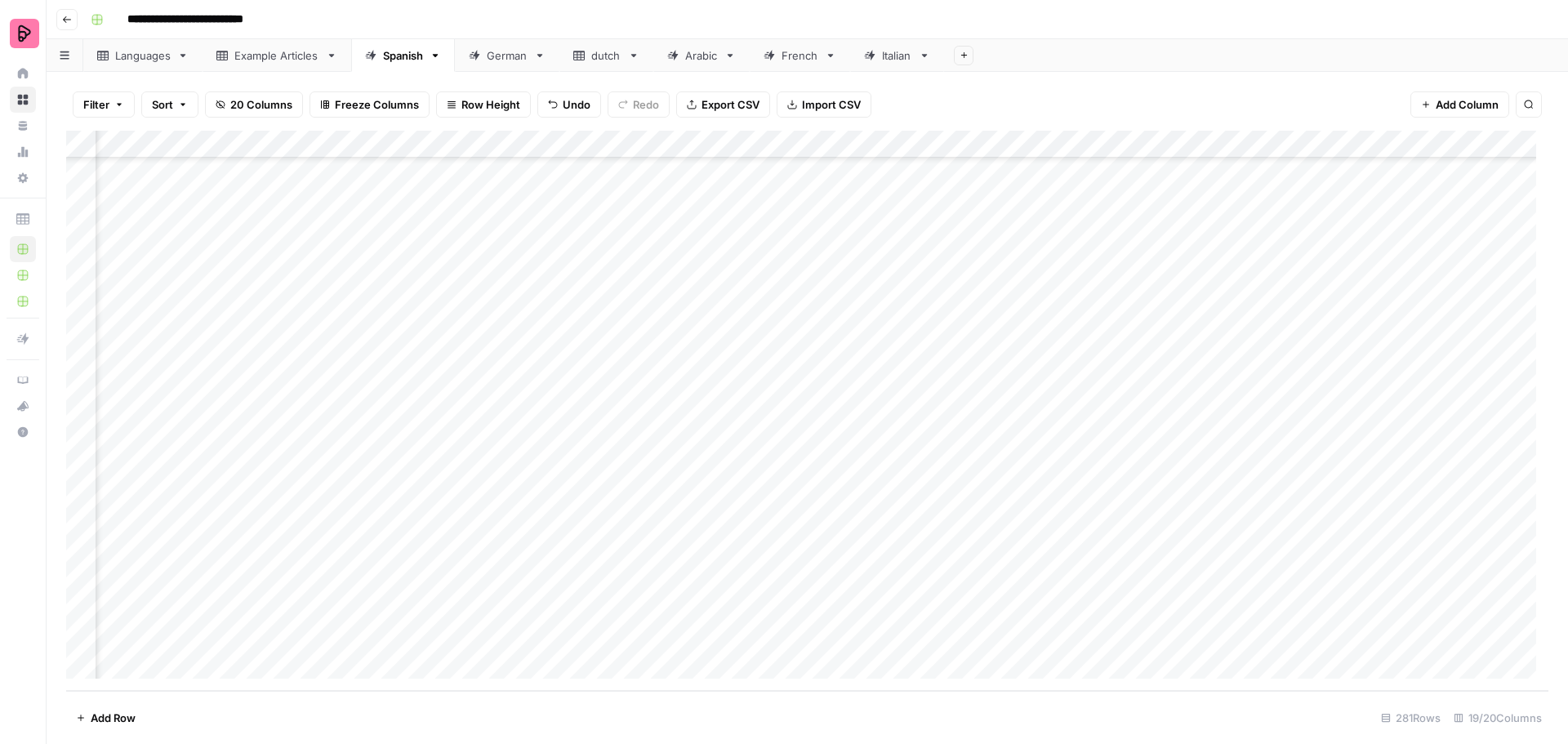 click on "Add Column" at bounding box center [807, 411] 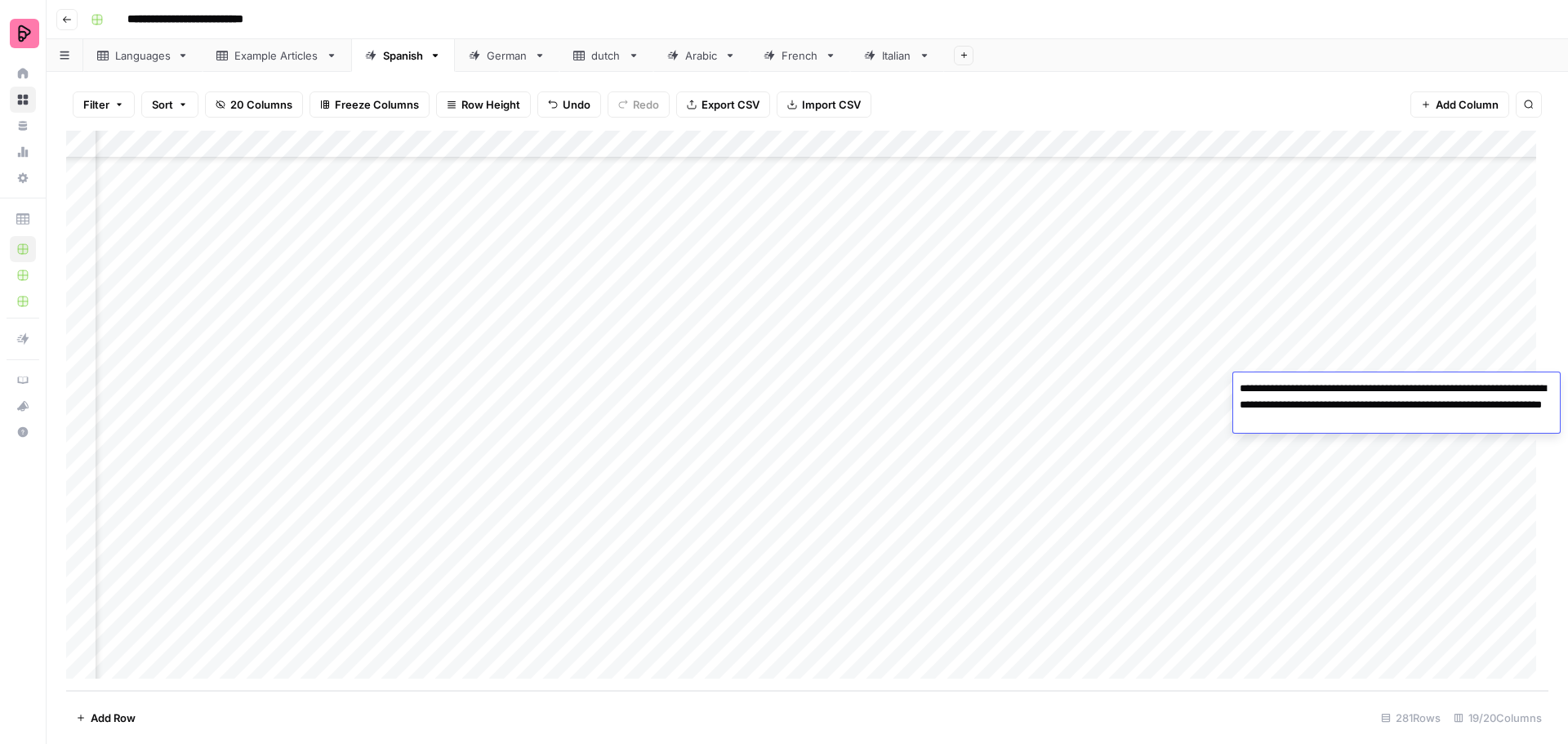 click on "Add Column" at bounding box center [807, 411] 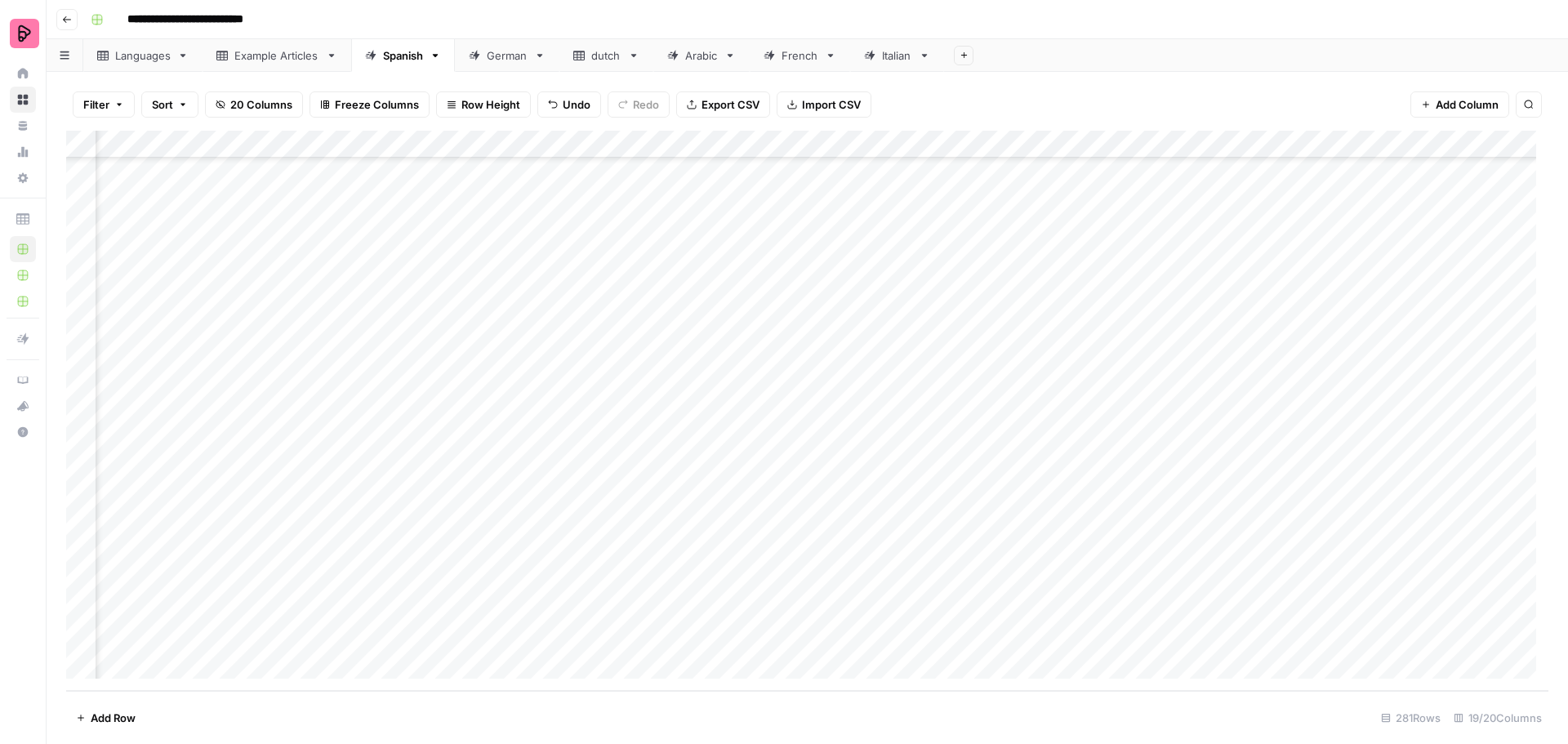 click on "Add Column" at bounding box center (807, 411) 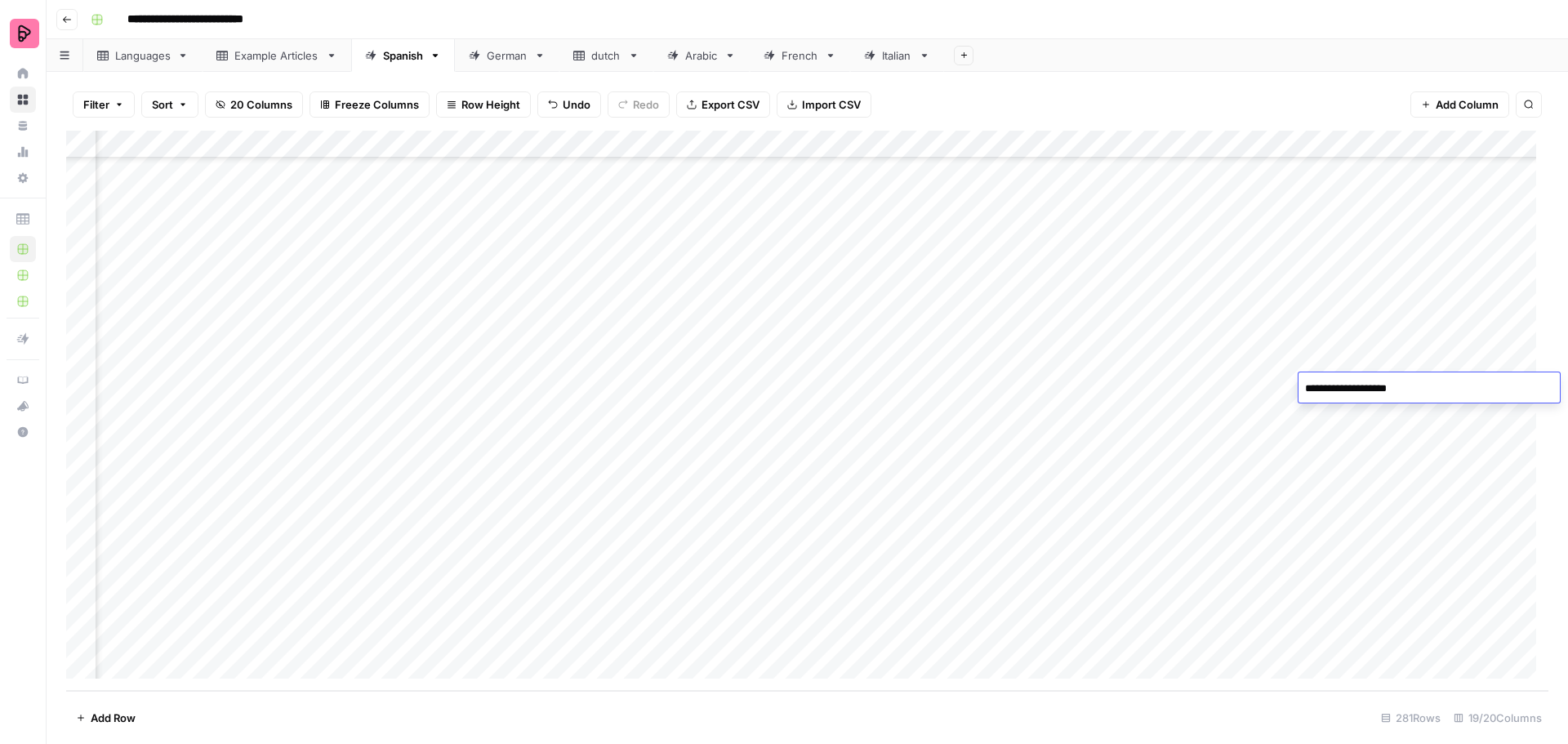 click on "Add Column" at bounding box center [807, 411] 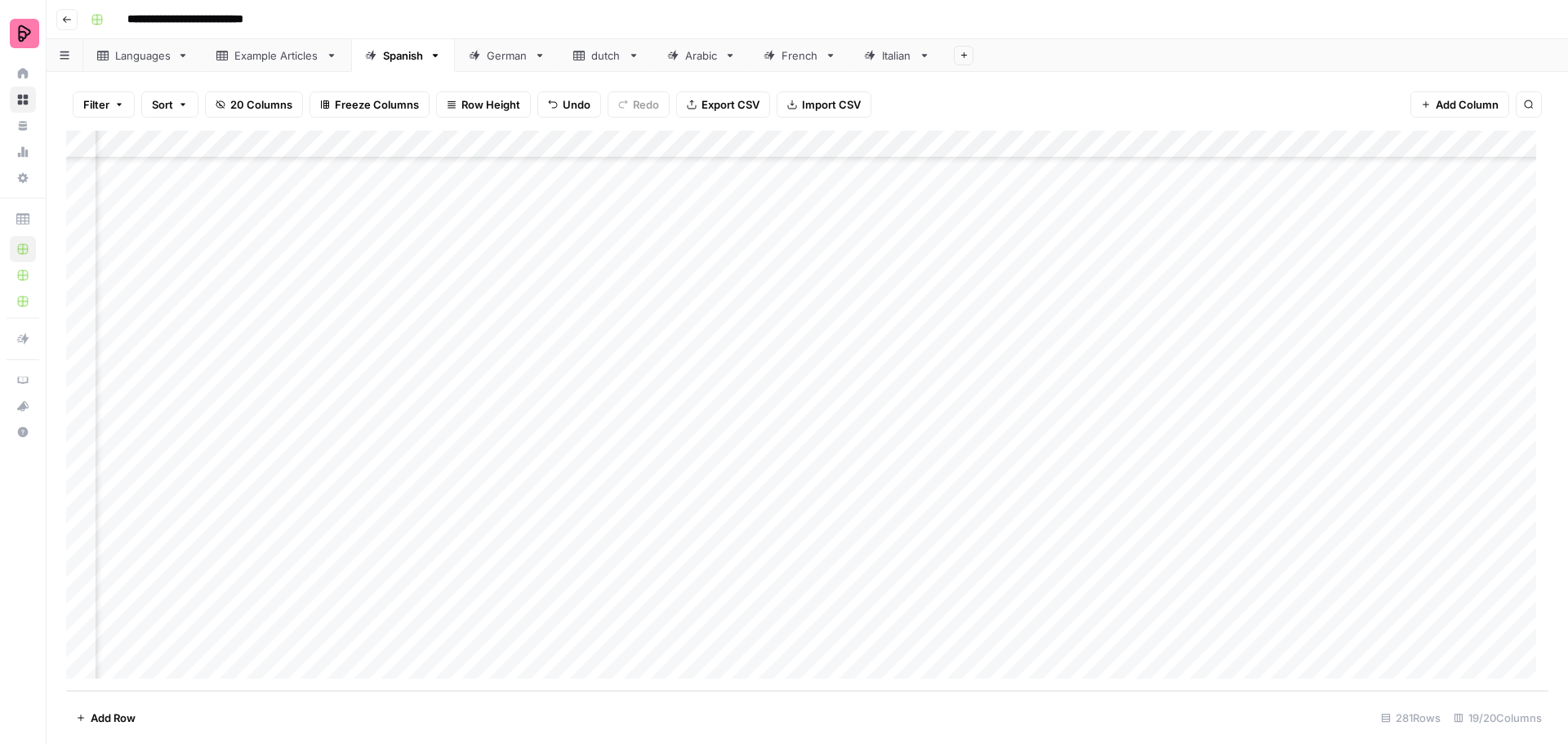 scroll, scrollTop: 7309, scrollLeft: 1321, axis: both 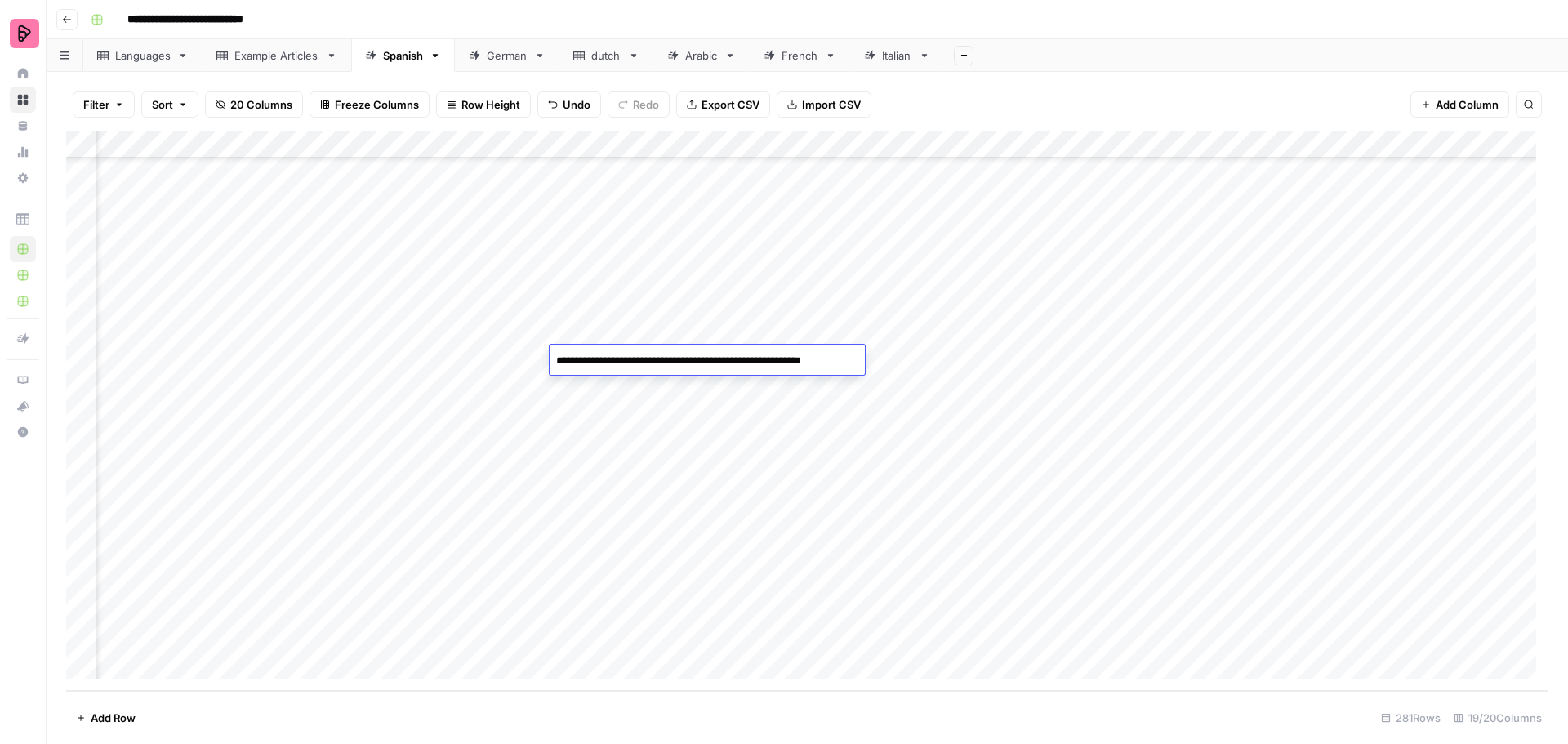 click on "Add Column" at bounding box center [807, 411] 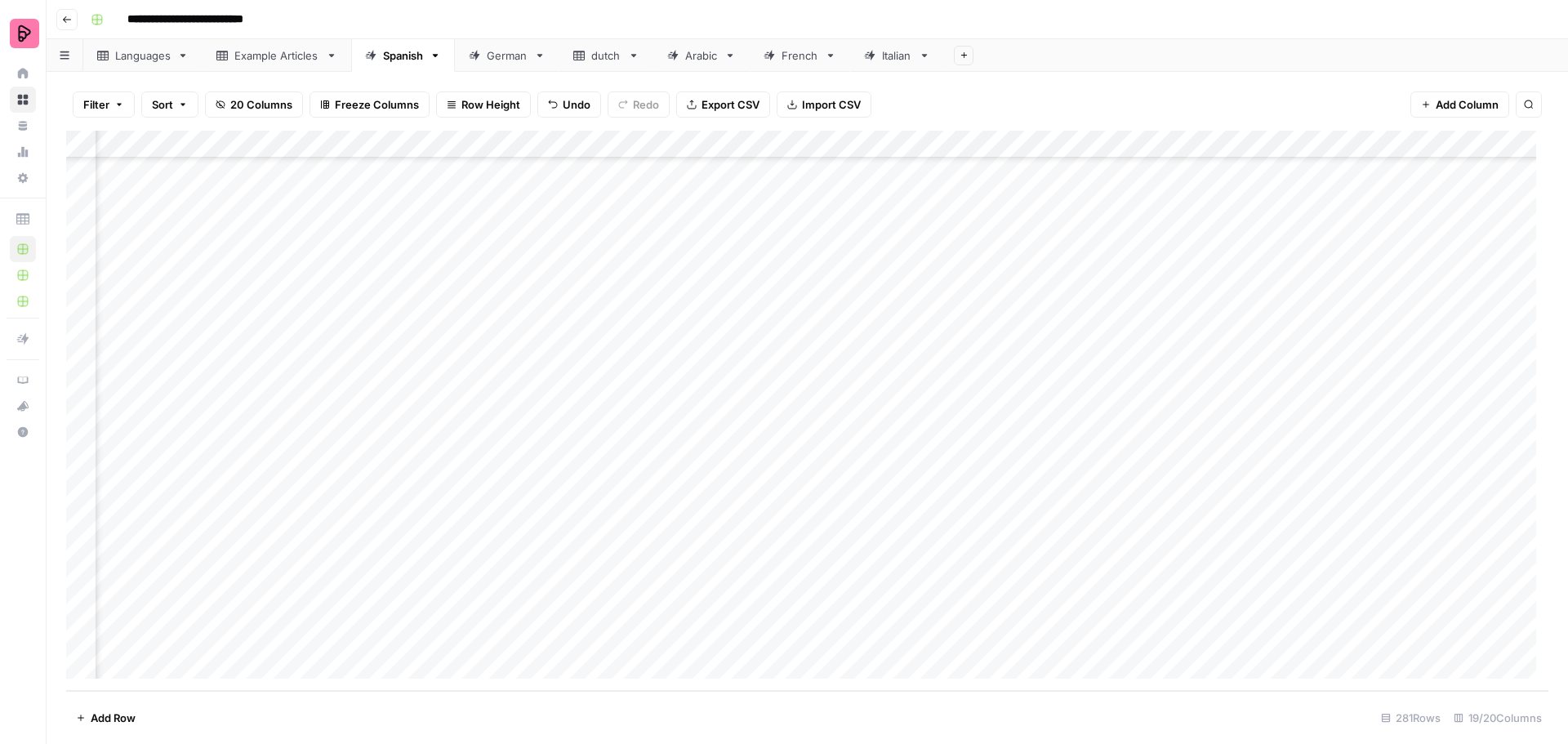 click on "Add Column" at bounding box center [807, 411] 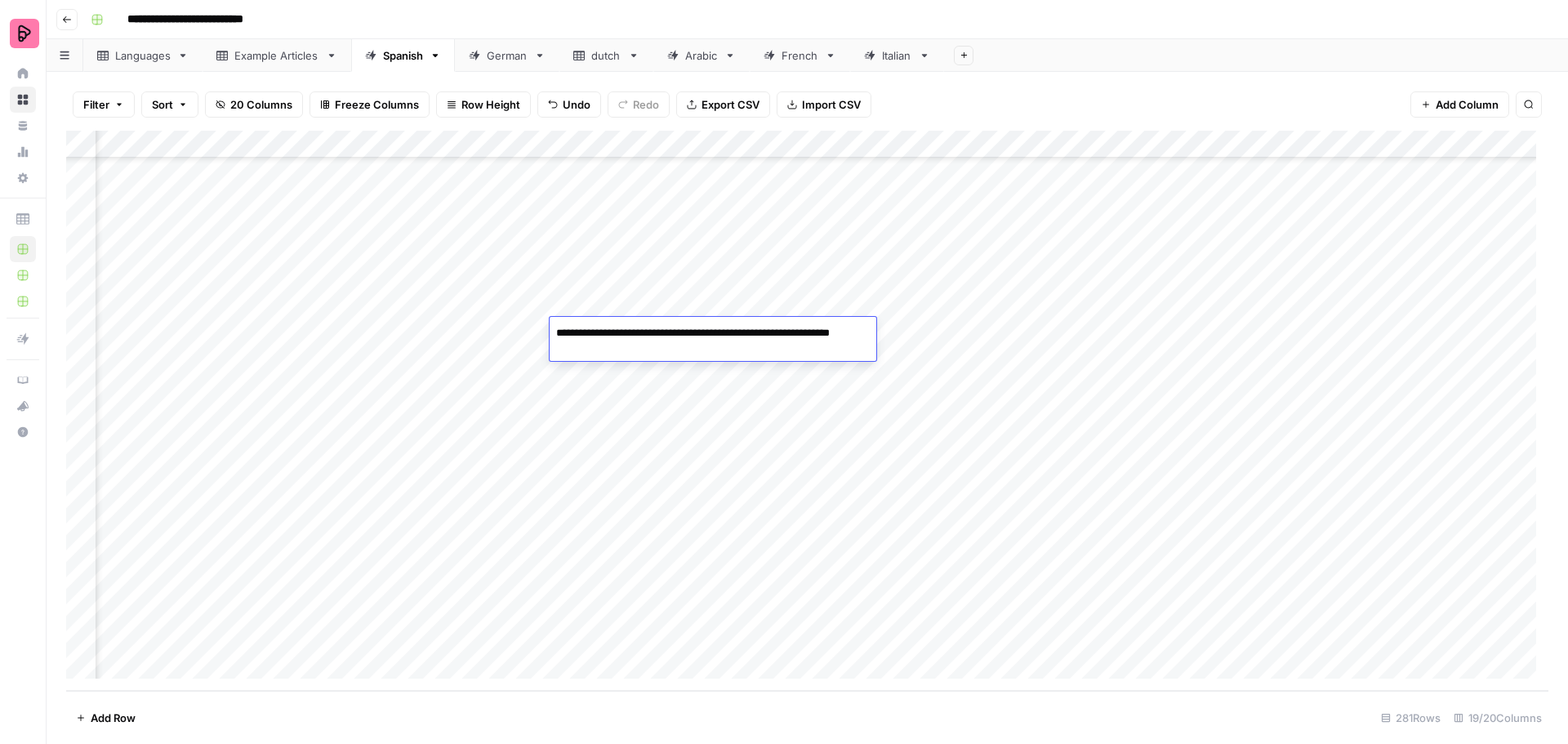 click on "Add Column" at bounding box center (807, 411) 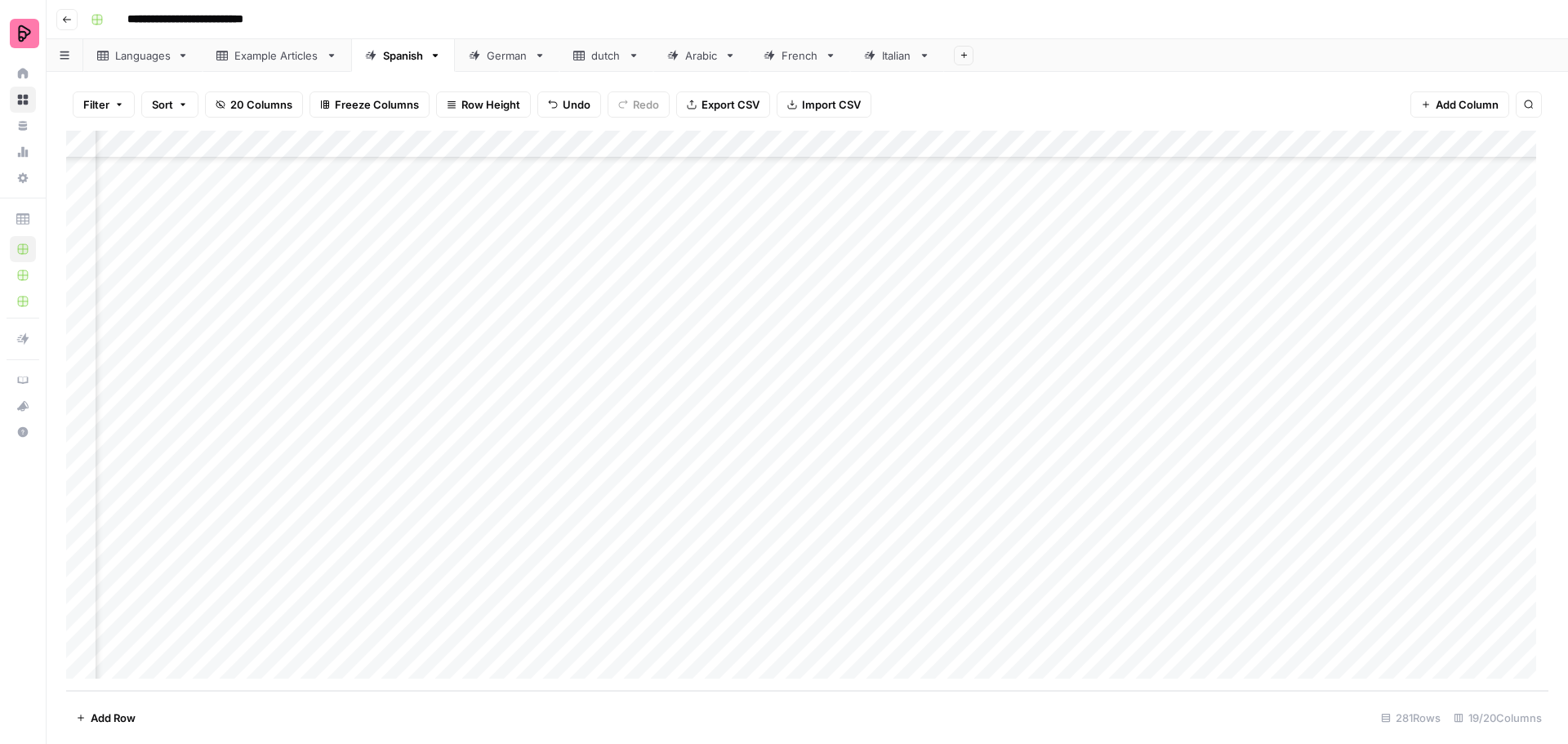 click on "Add Column" at bounding box center [807, 411] 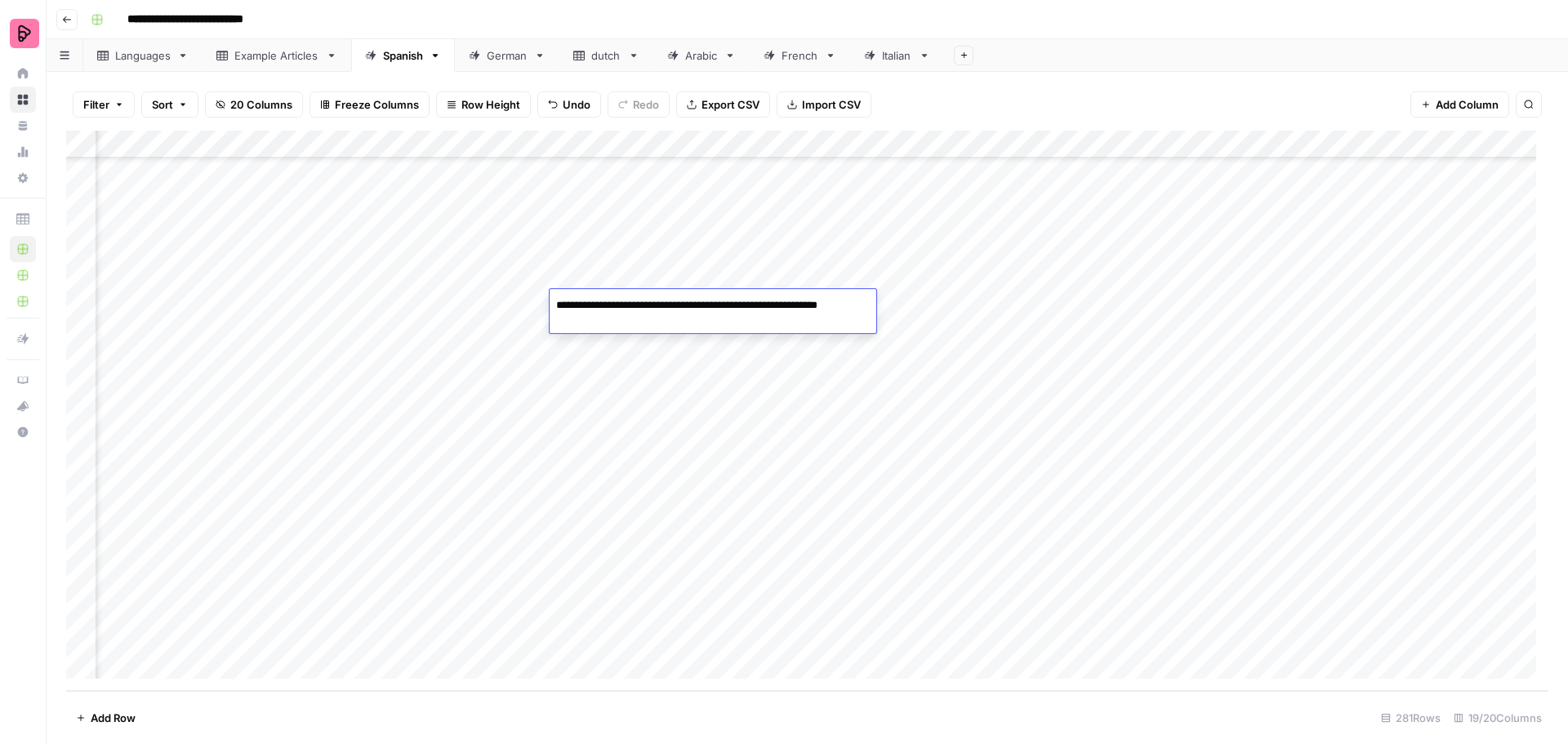 click on "Add Column" at bounding box center [807, 411] 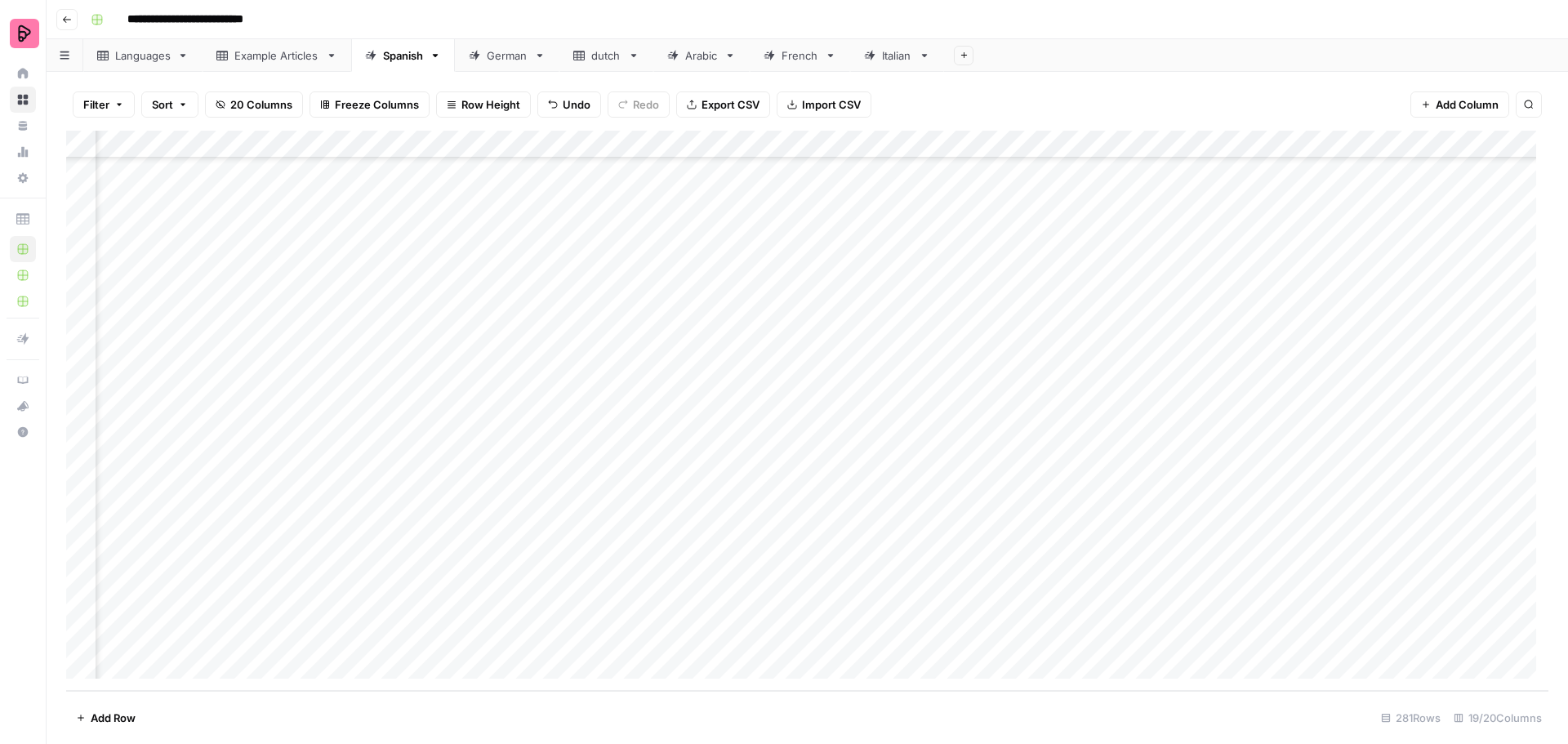 click on "Add Column" at bounding box center (807, 411) 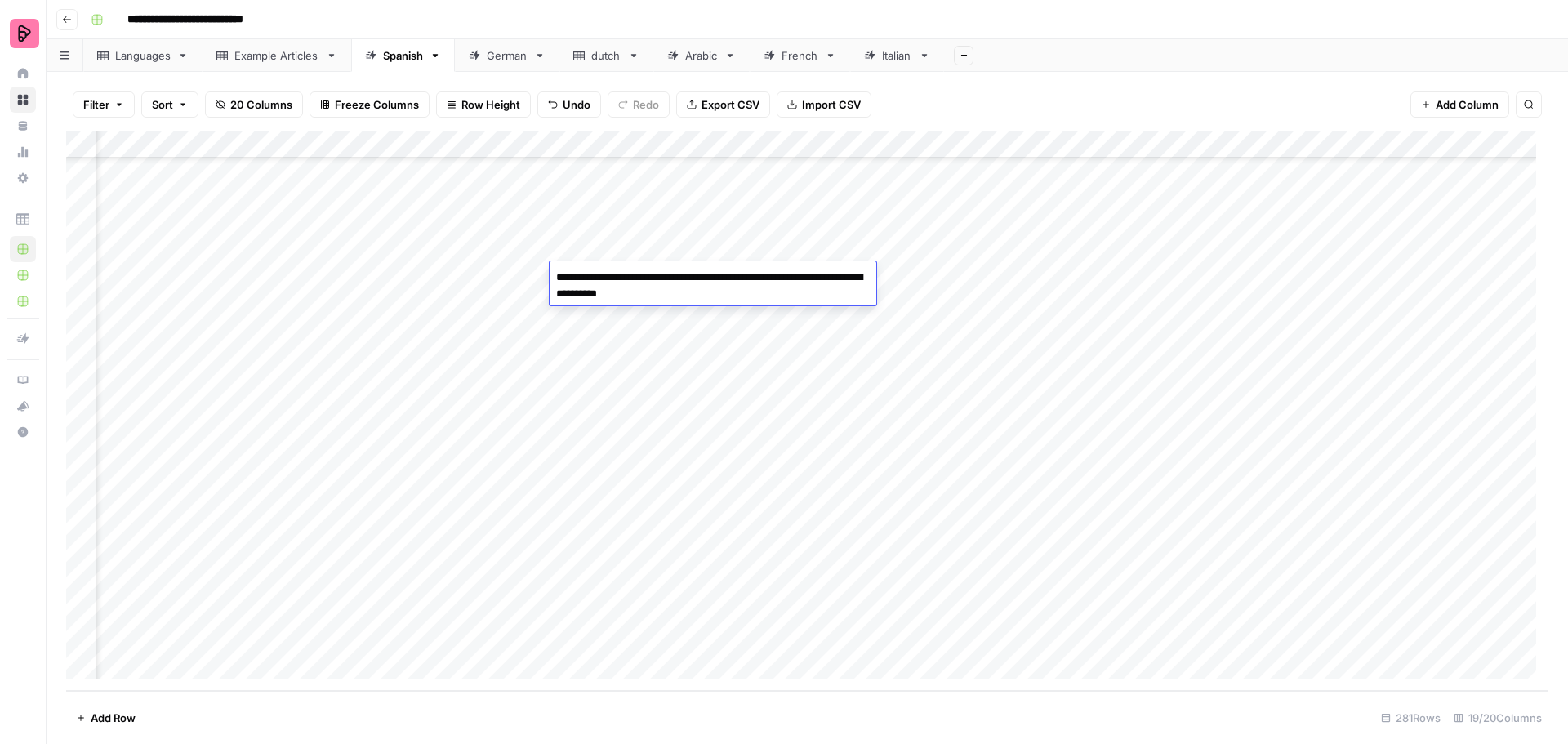 click on "Add Column" at bounding box center (807, 411) 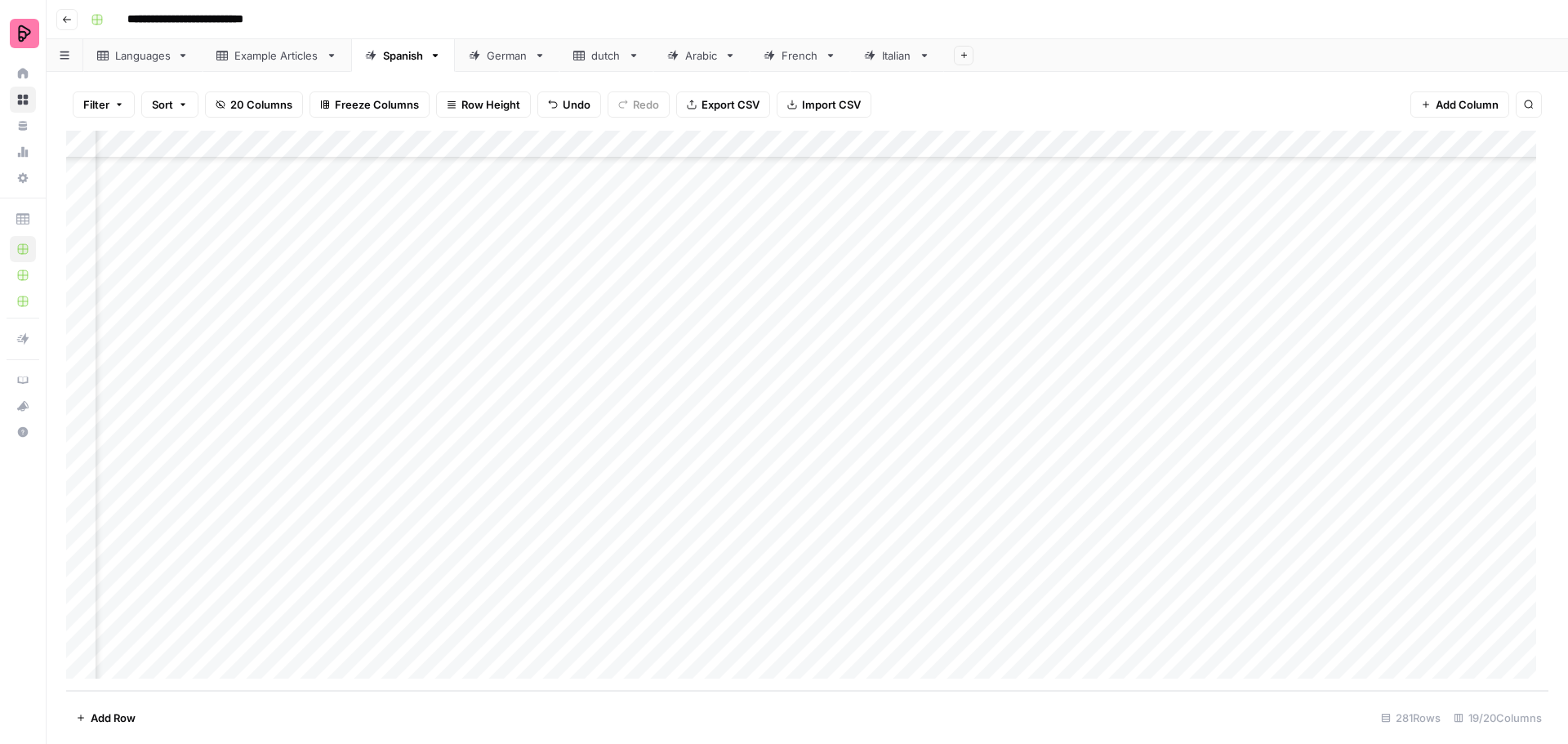 click on "Add Column" at bounding box center (807, 411) 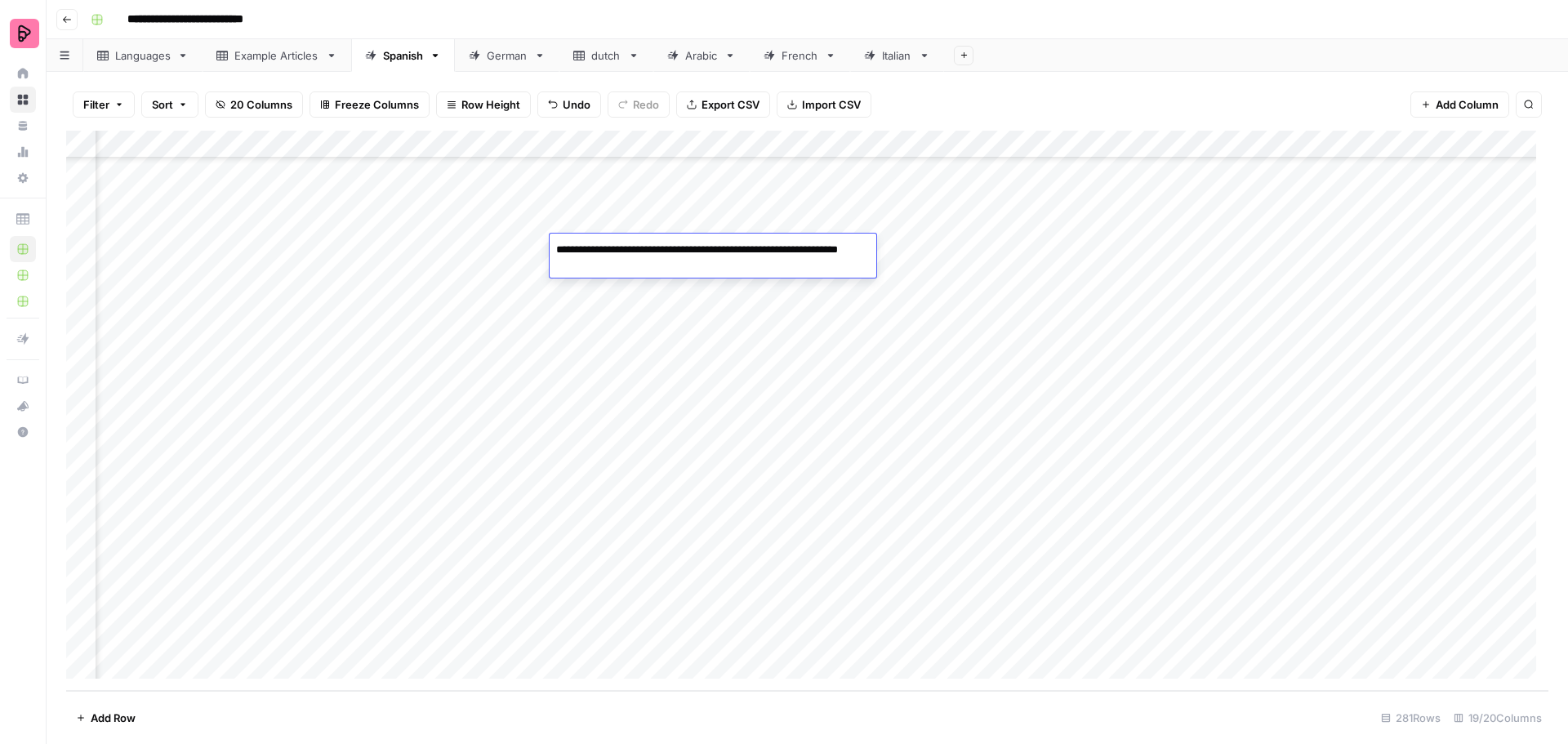 click on "Add Column" at bounding box center (807, 411) 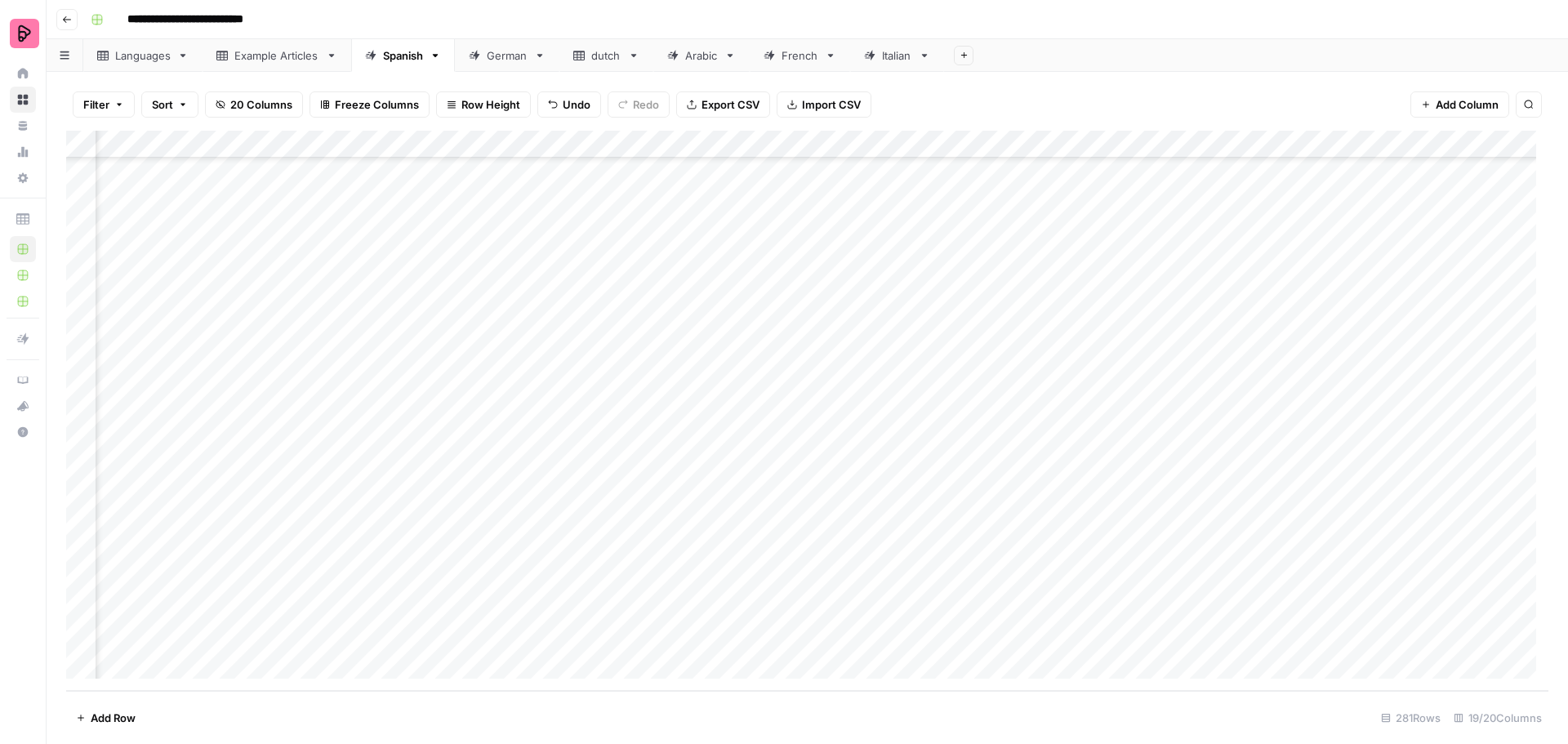 click on "Add Column" at bounding box center (807, 411) 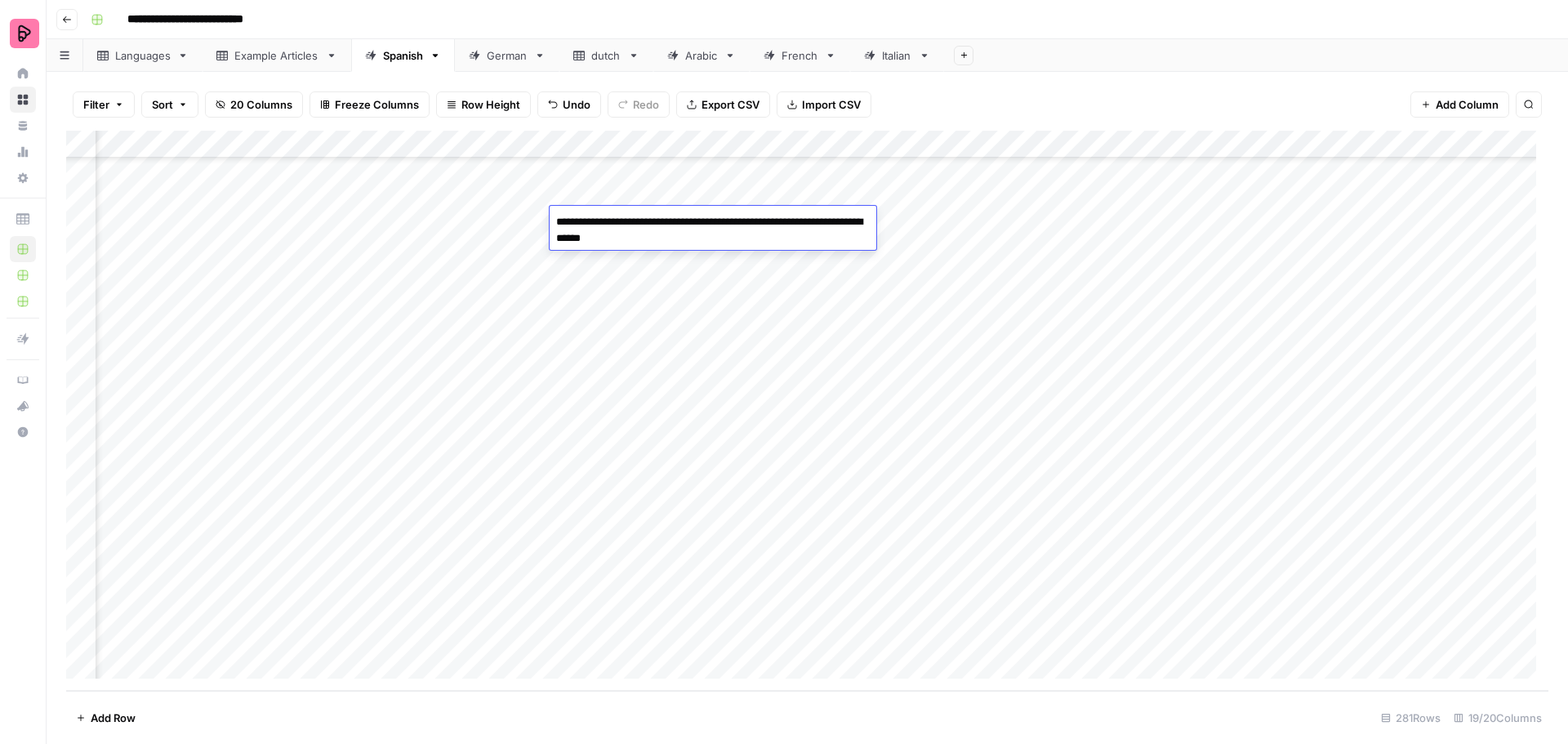 click on "Add Column" at bounding box center (807, 411) 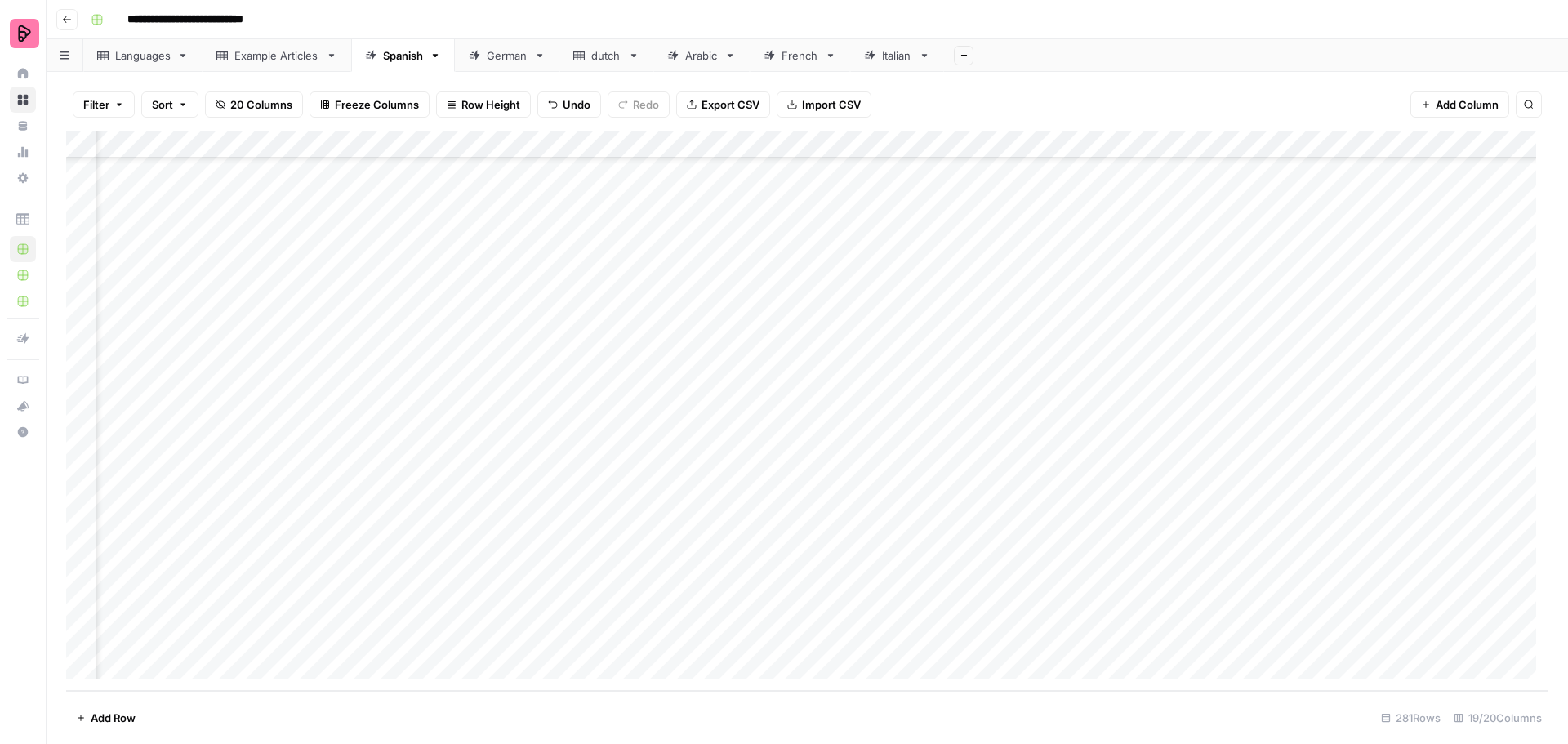 click on "Add Column" at bounding box center (807, 411) 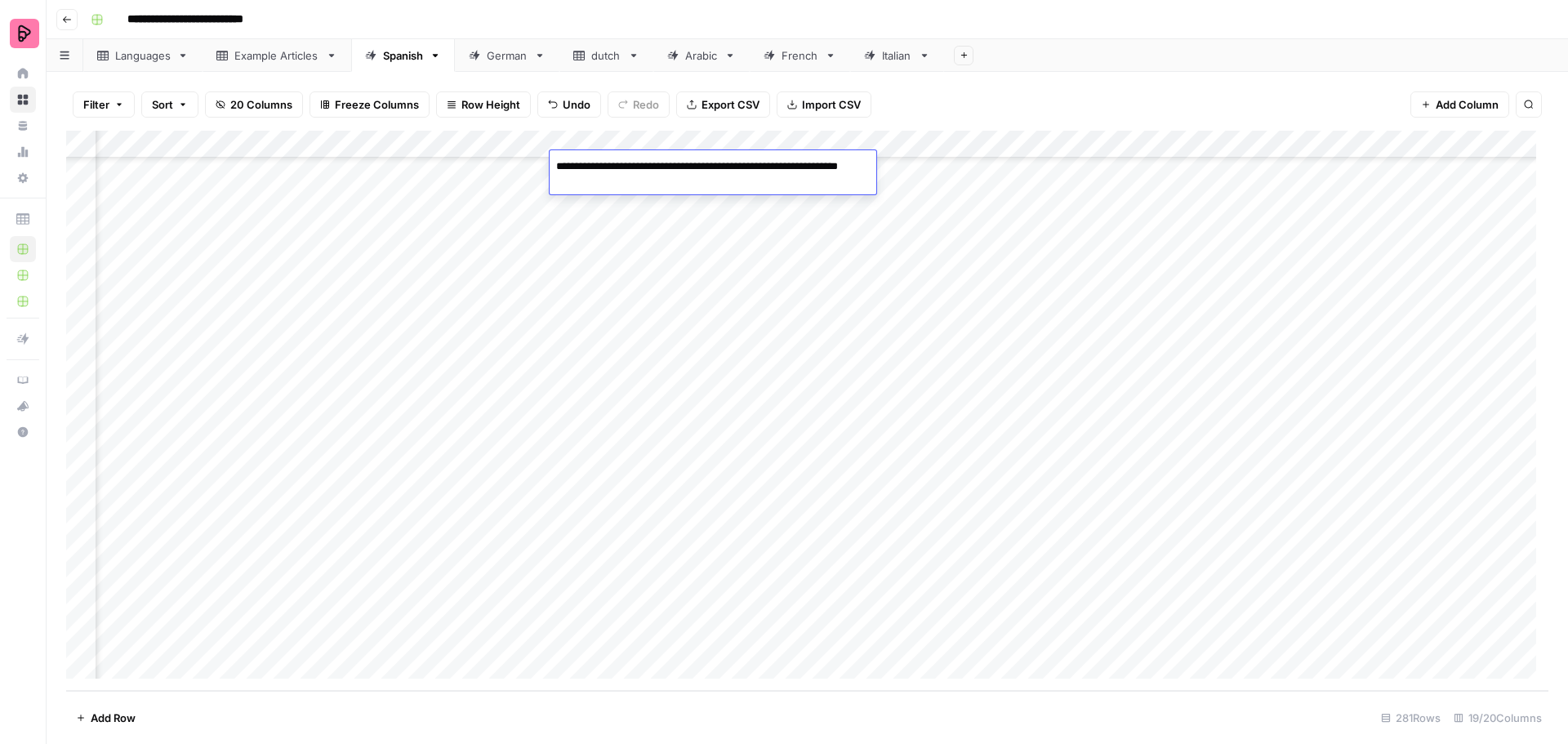 click on "Add Column" at bounding box center (807, 411) 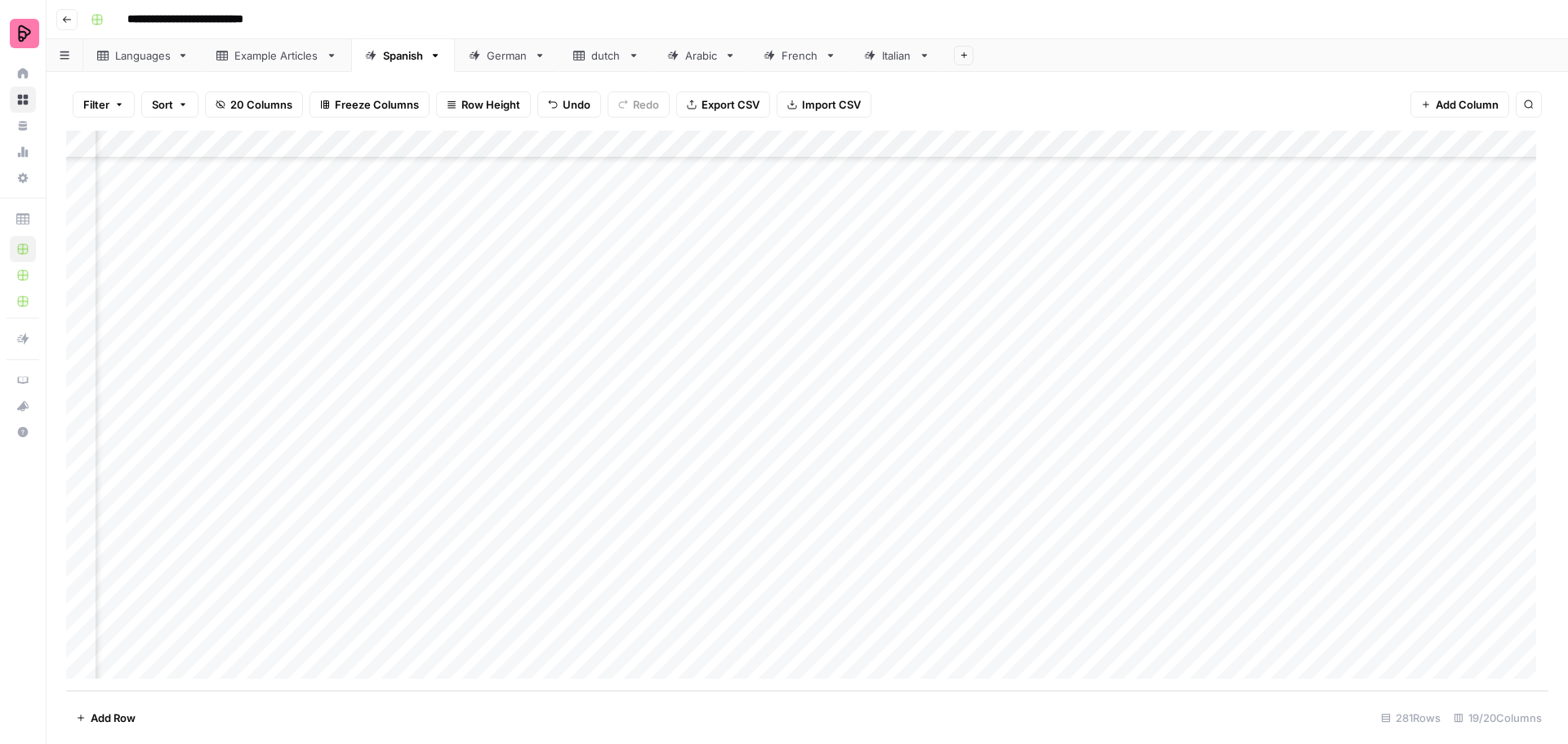 click on "Add Column" at bounding box center [807, 411] 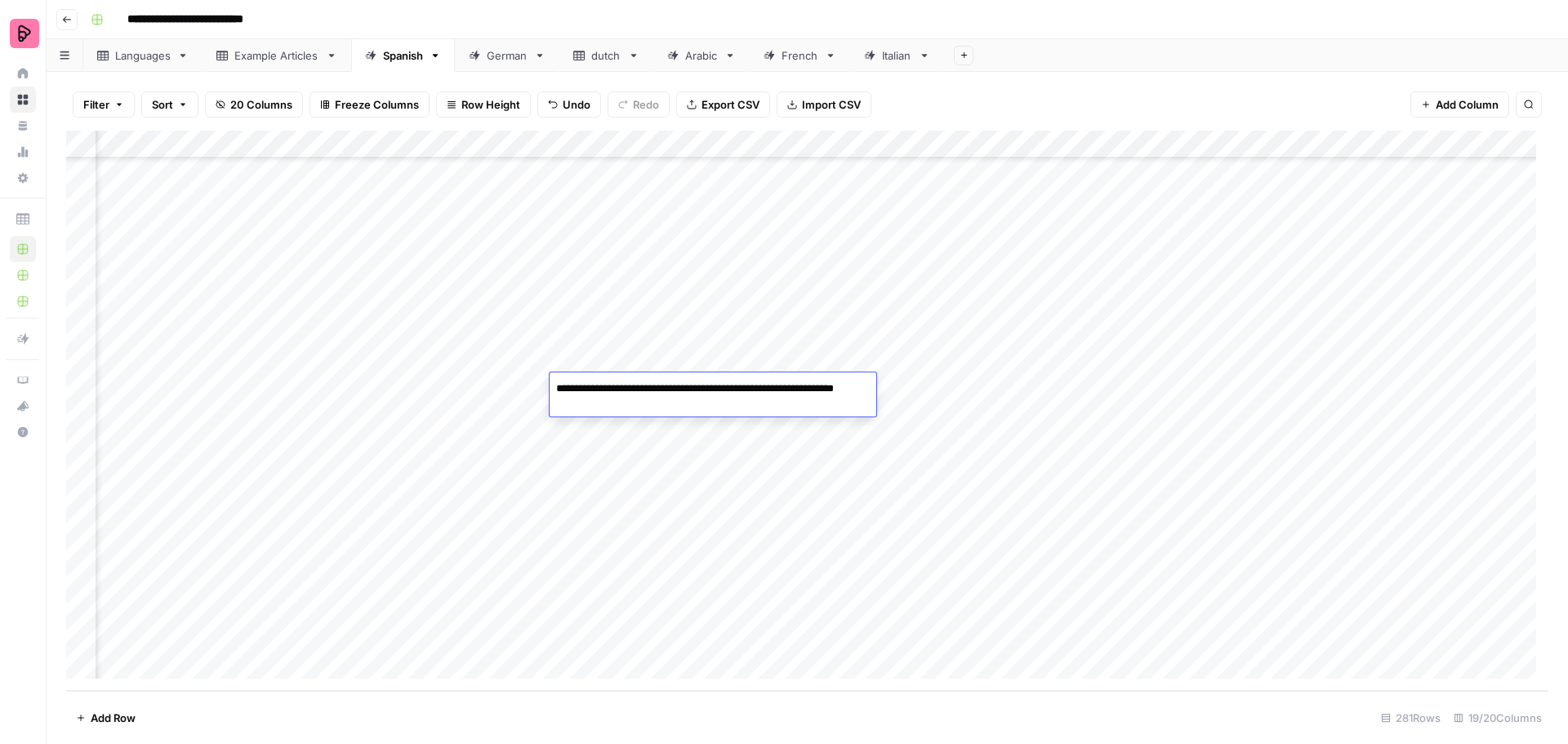 click on "Add Column" at bounding box center (807, 411) 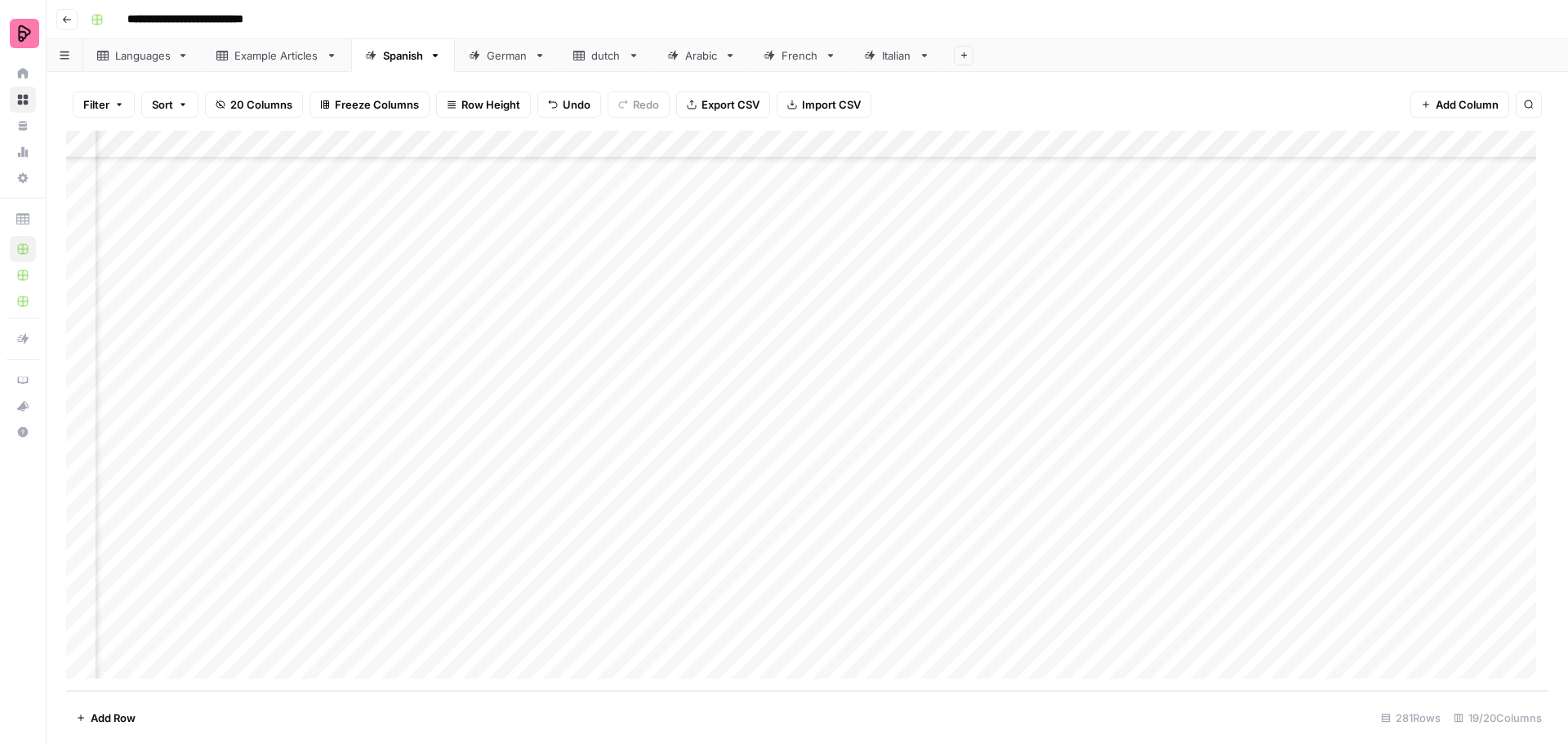 click on "Add Column" at bounding box center (807, 411) 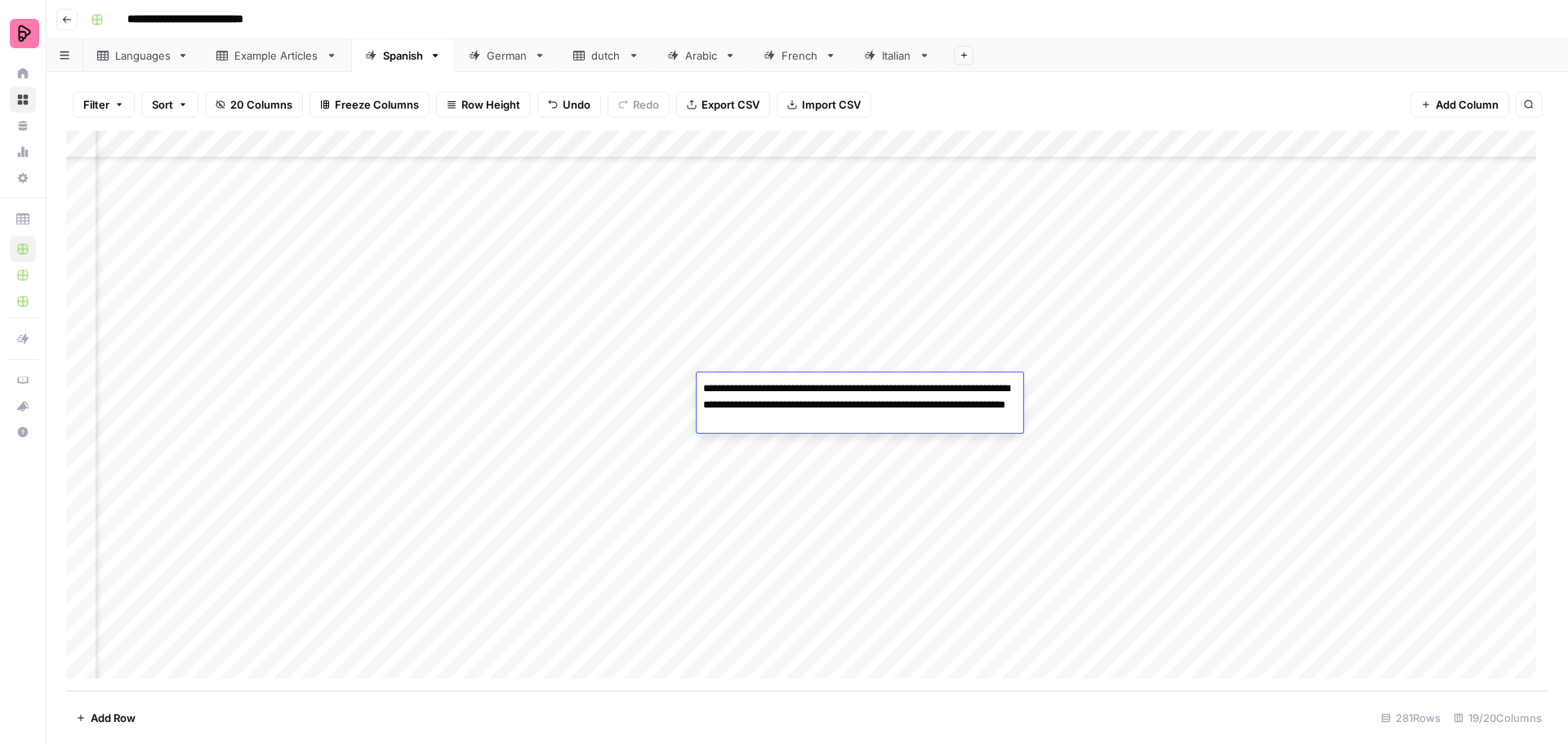 click on "Add Column" at bounding box center [807, 411] 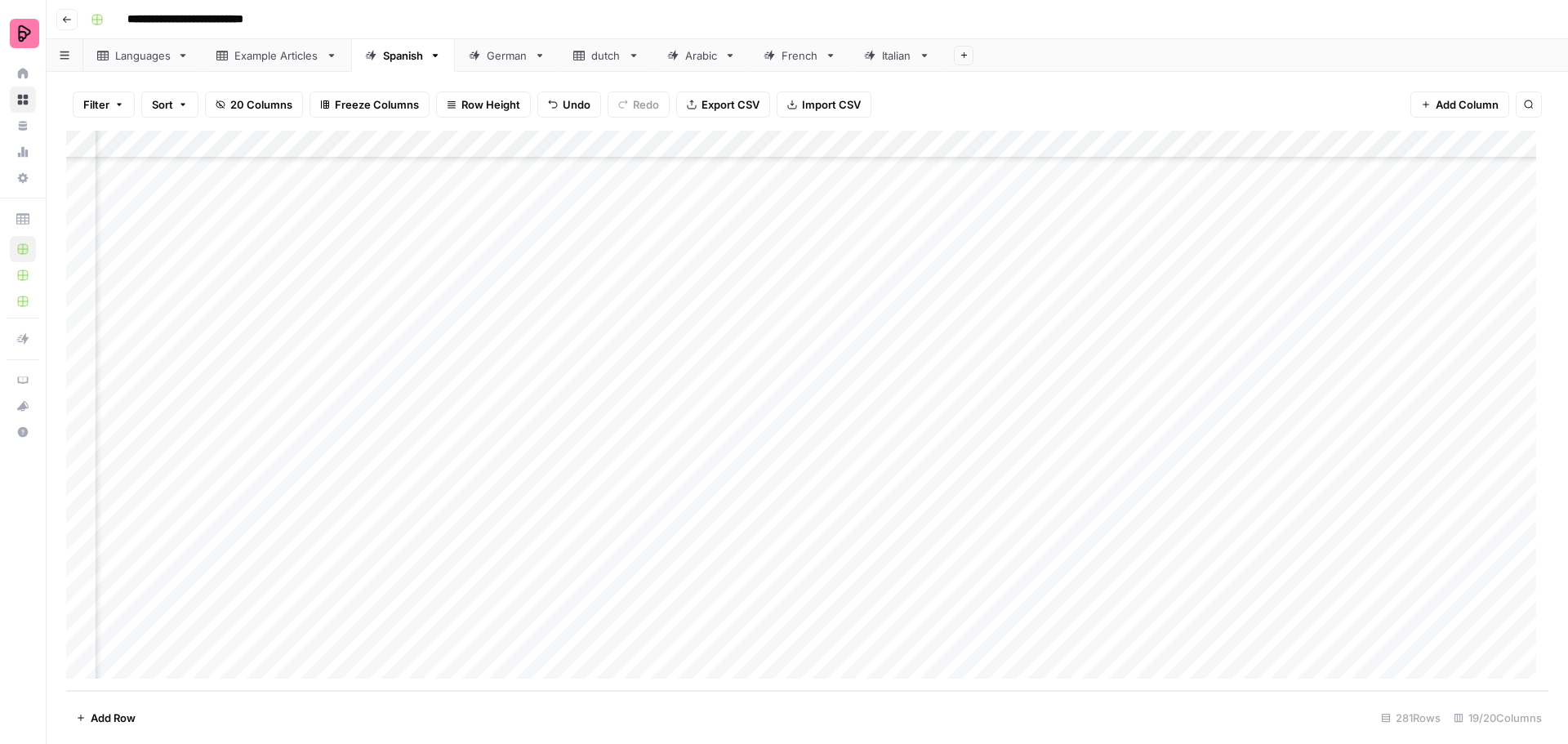 click on "Add Column" at bounding box center (807, 411) 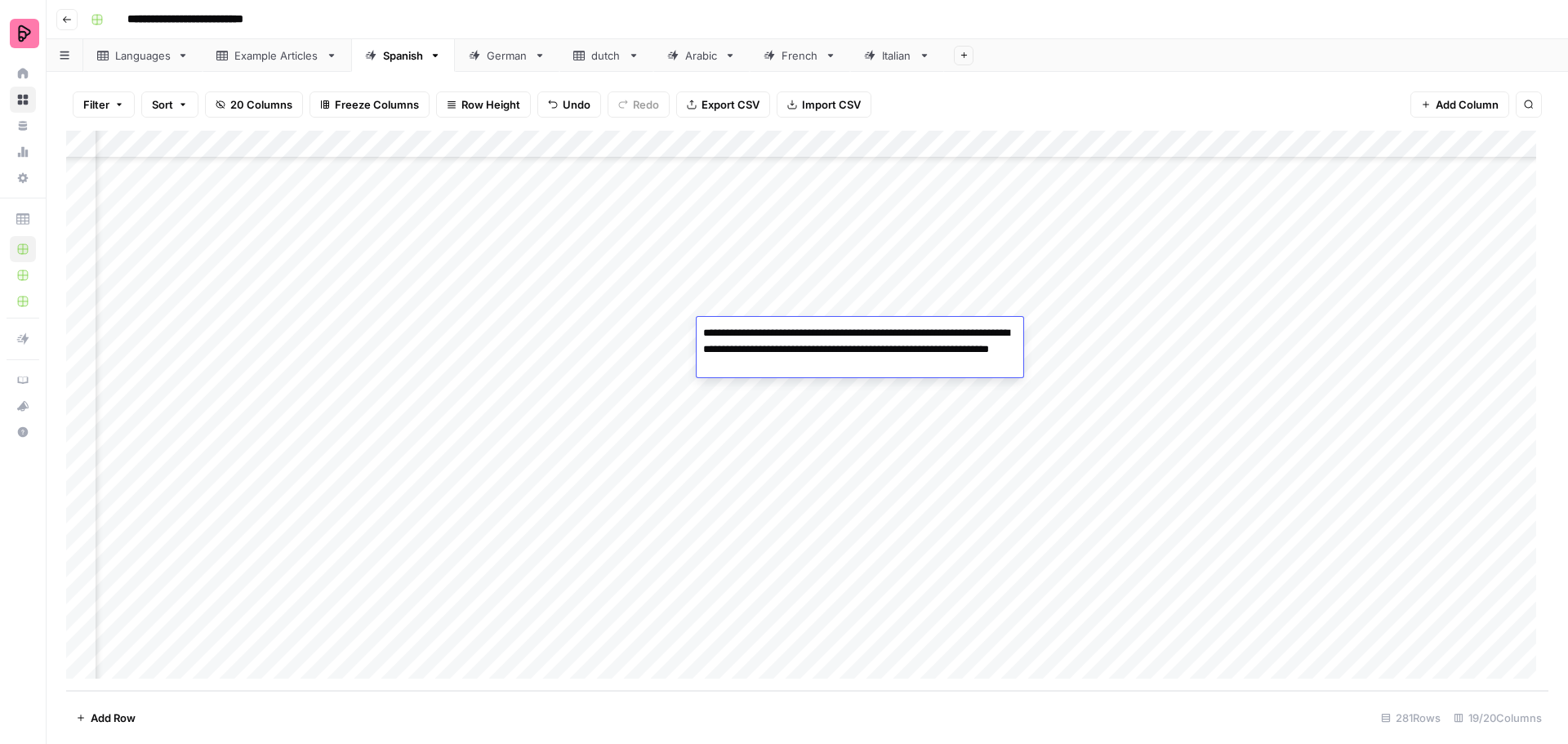 click on "Add Column" at bounding box center (807, 411) 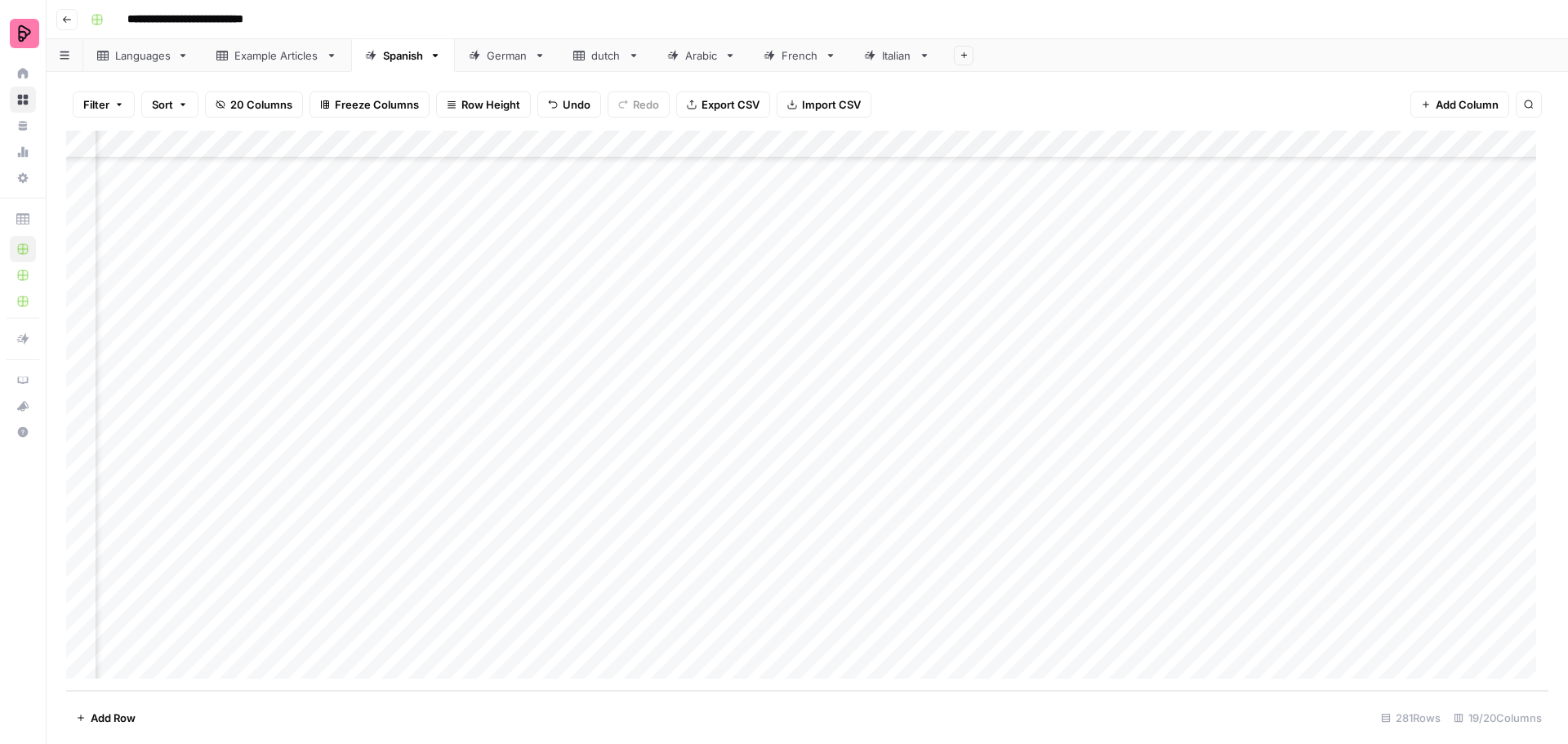 click on "Add Column" at bounding box center (807, 411) 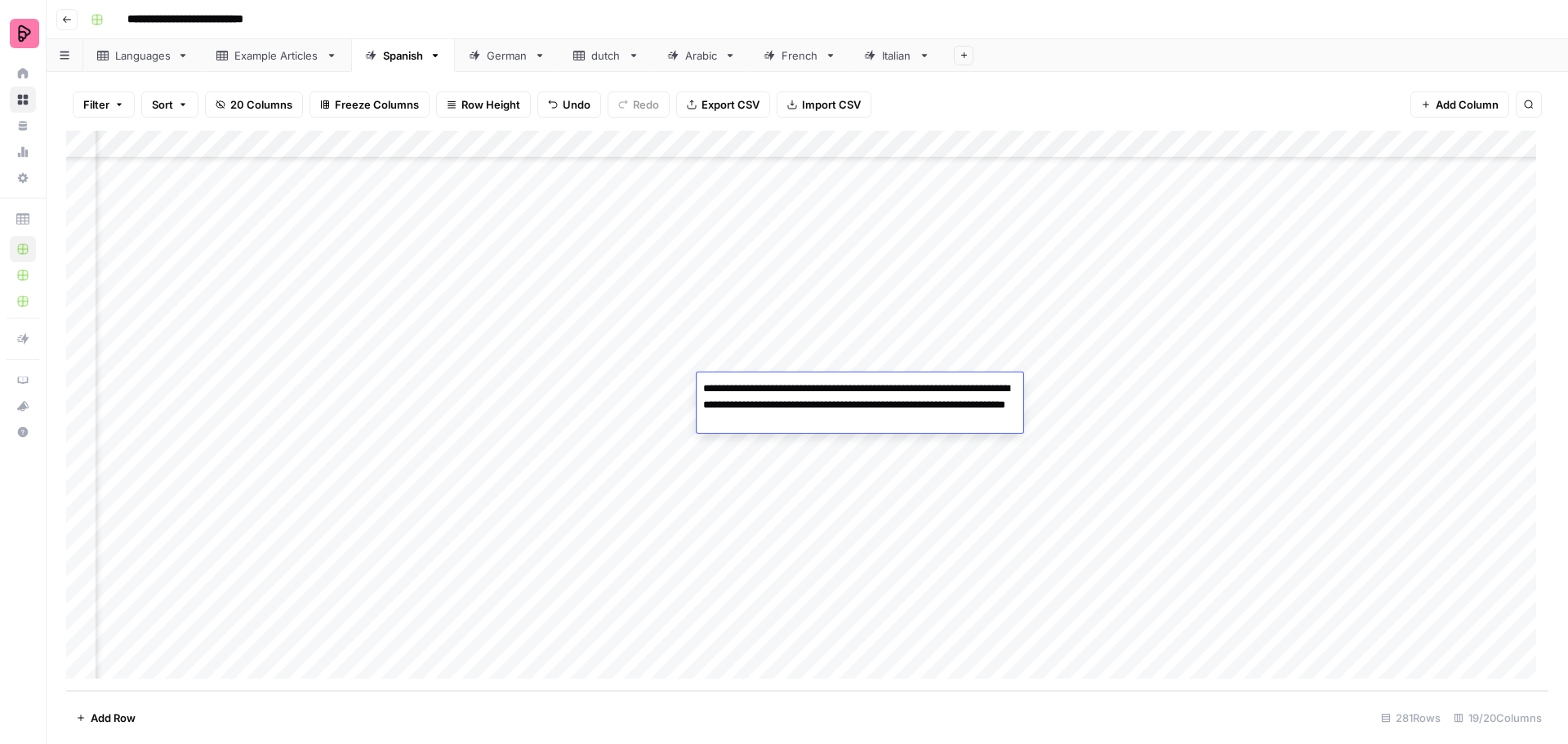 click on "**********" at bounding box center [860, 405] 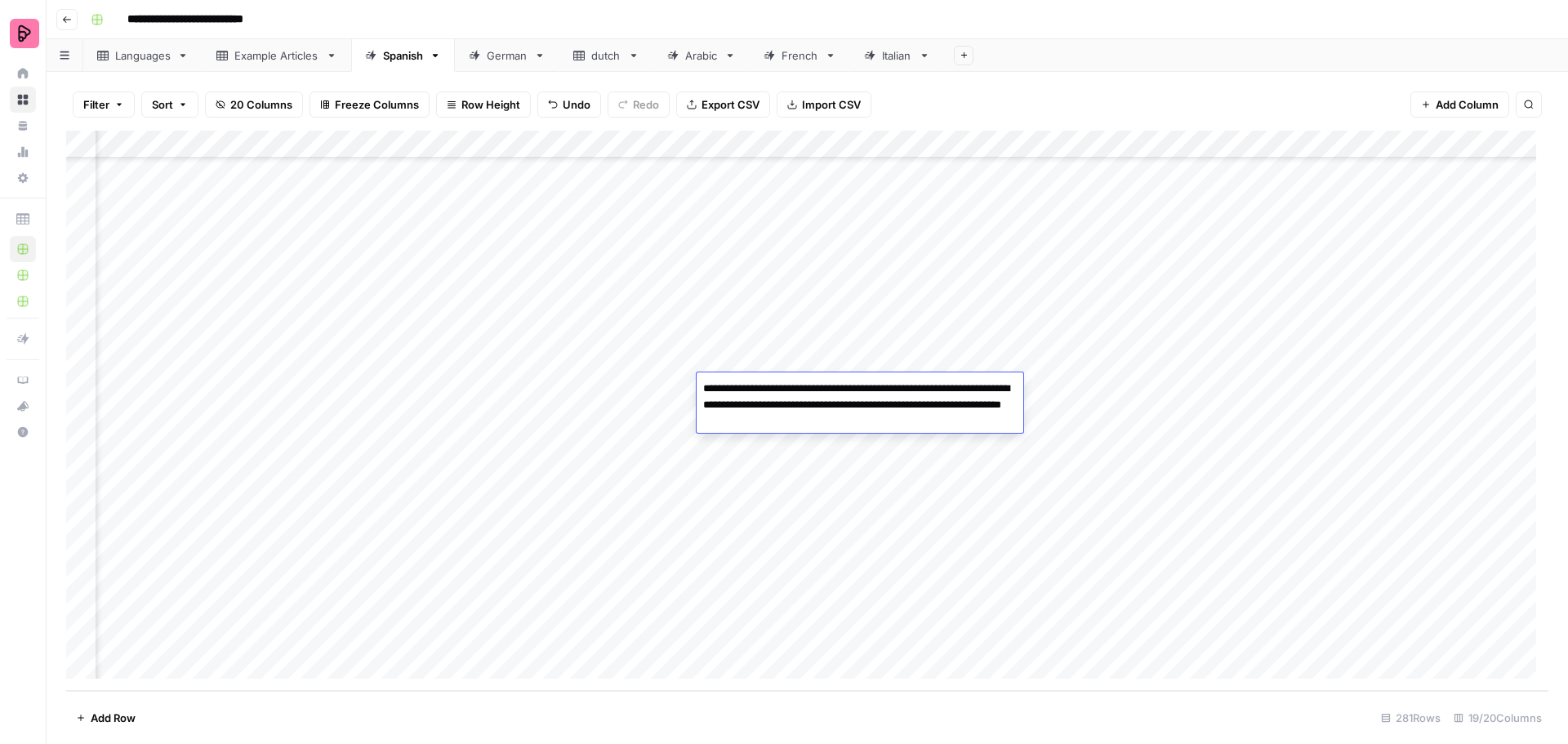 type on "**********" 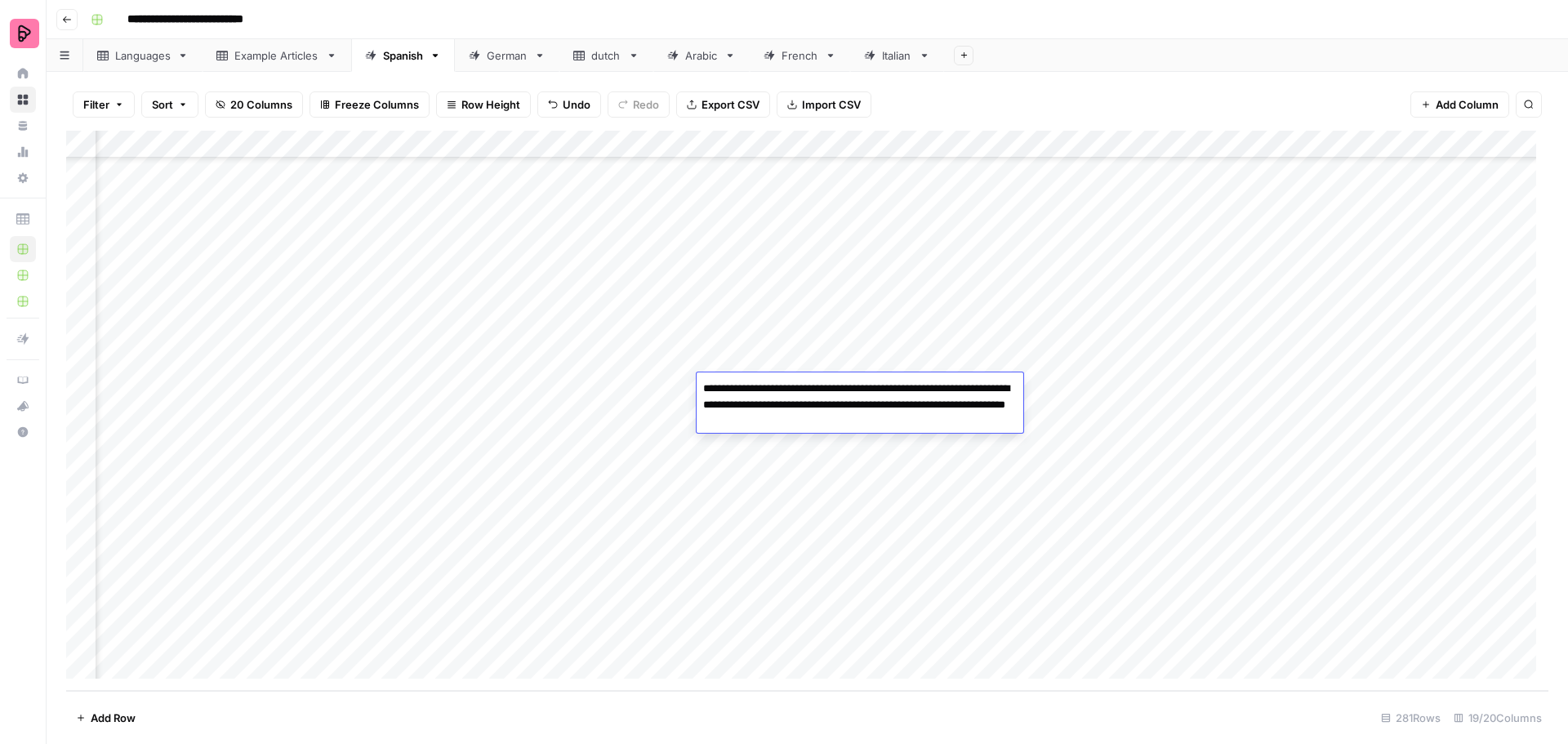click on "Add Column" at bounding box center [807, 411] 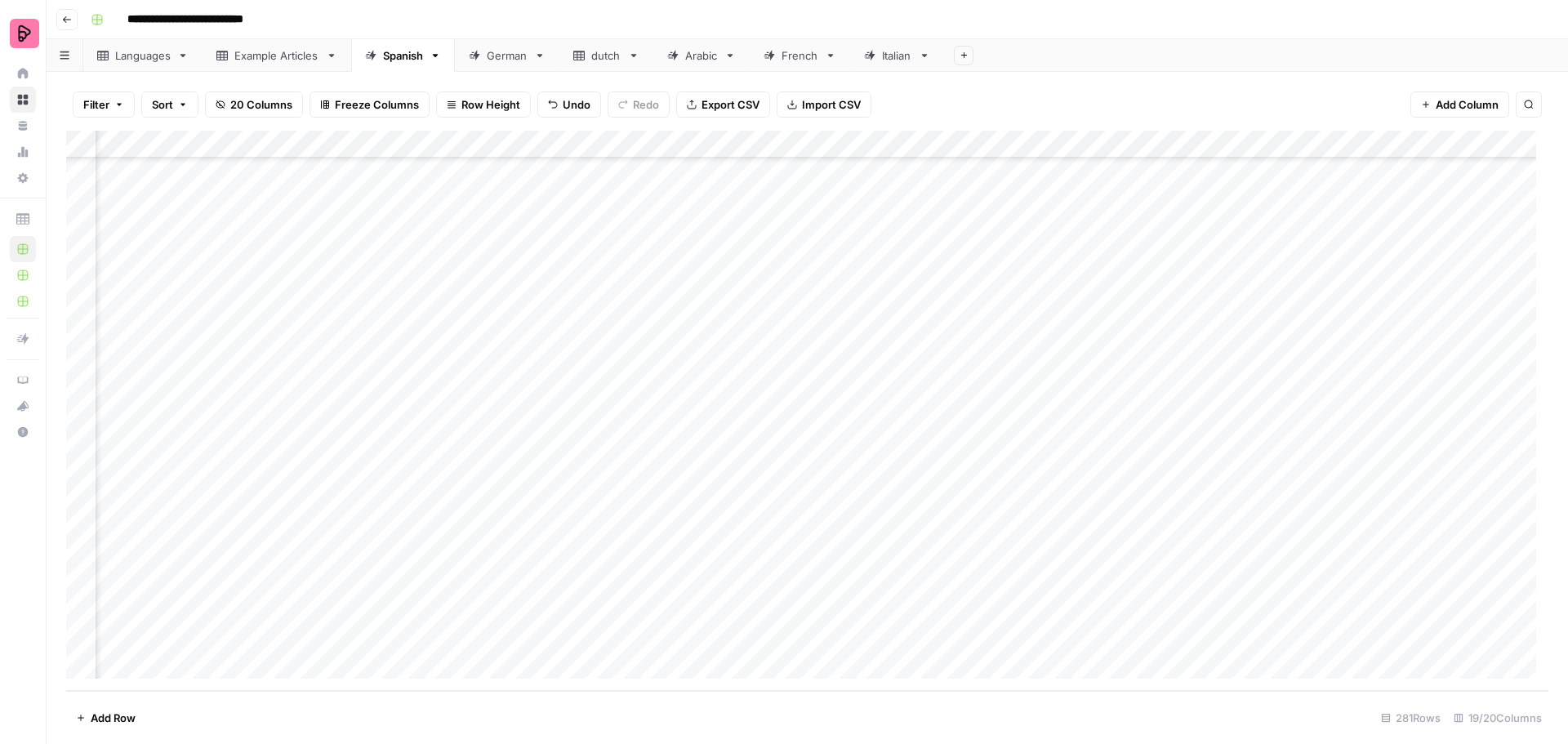 click on "Add Column" at bounding box center [807, 411] 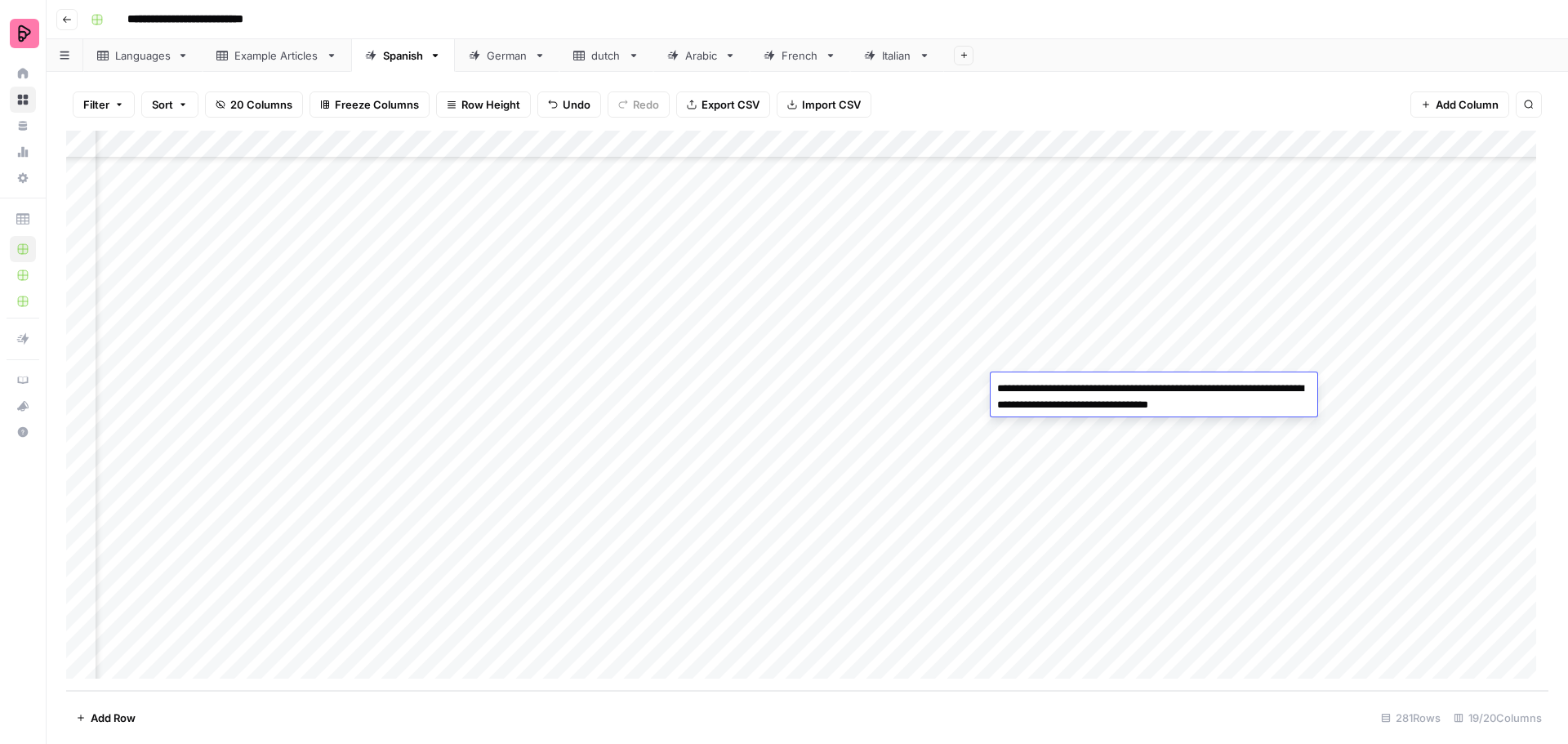 drag, startPoint x: 1099, startPoint y: 403, endPoint x: 1187, endPoint y: 404, distance: 88.00568 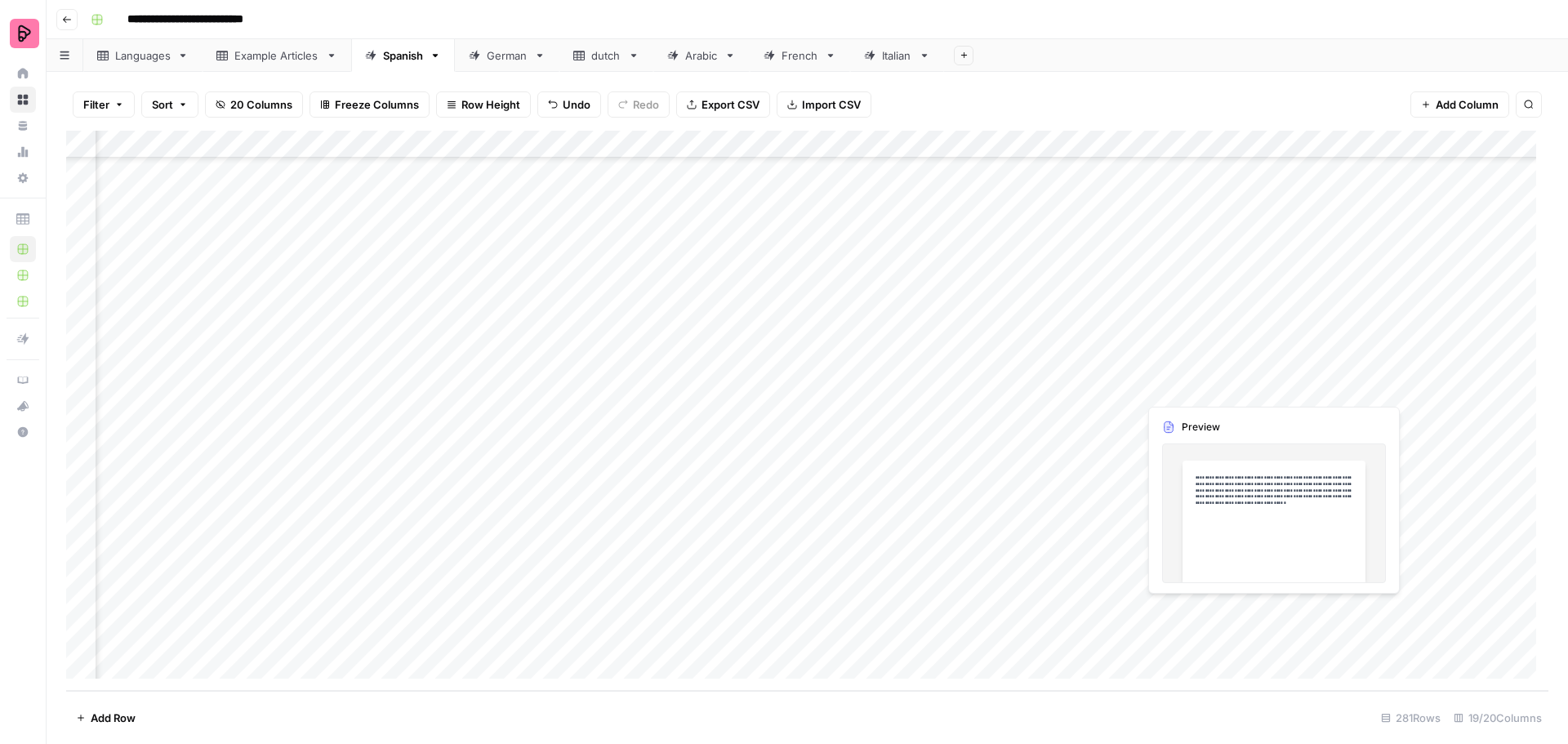 click on "Add Column" at bounding box center (807, 411) 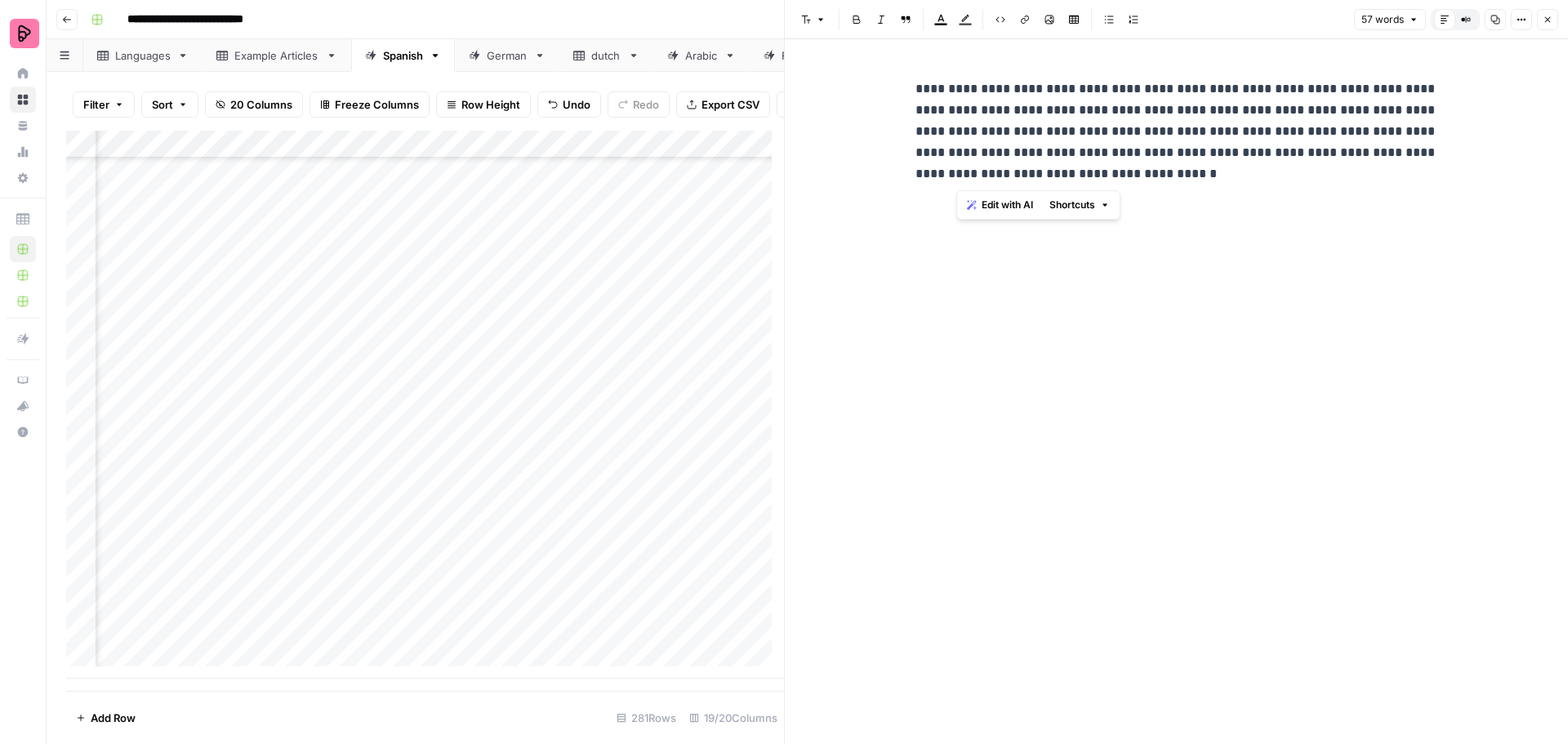 drag, startPoint x: 955, startPoint y: 172, endPoint x: 1065, endPoint y: 173, distance: 110.00455 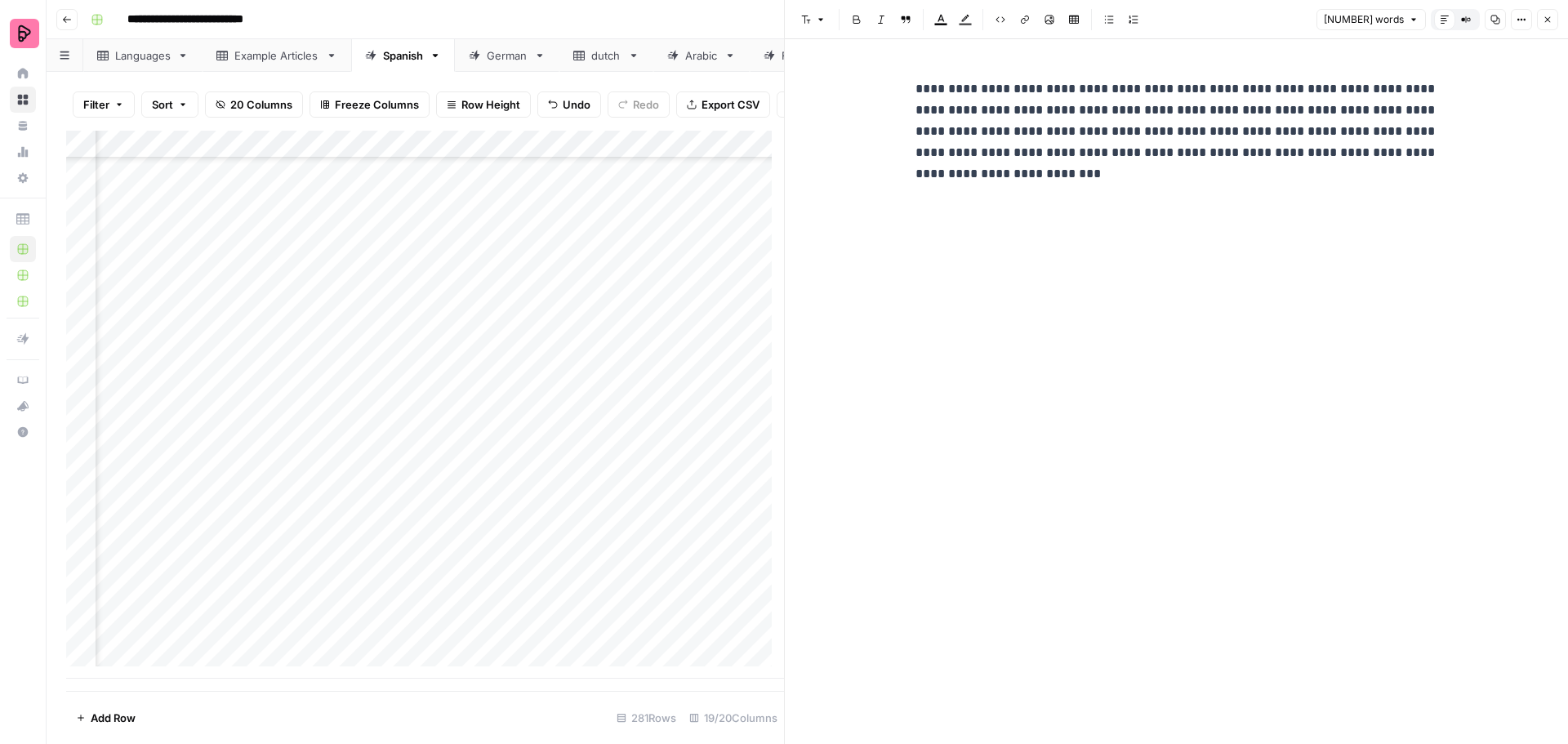 click on "**********" at bounding box center (1177, 131) 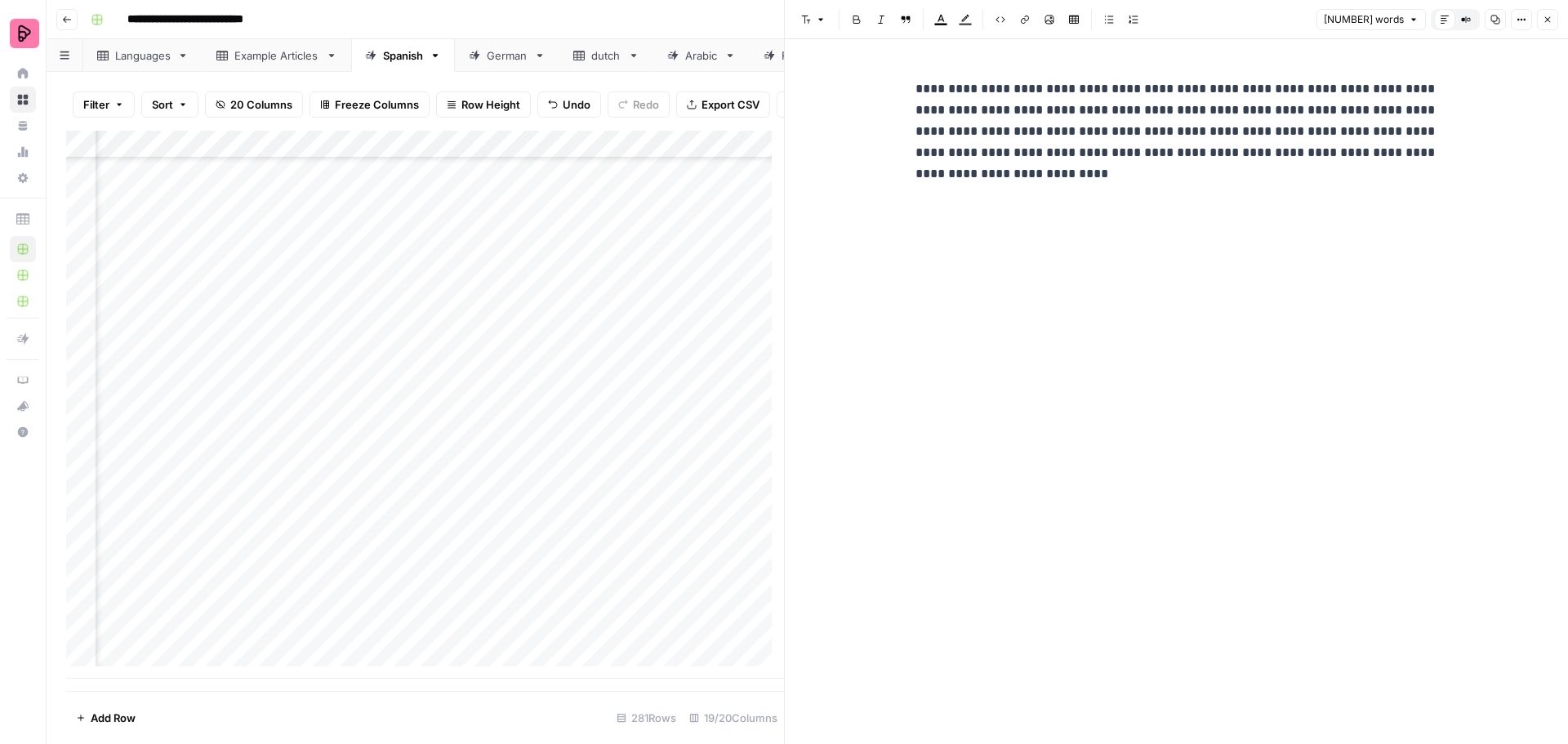 type 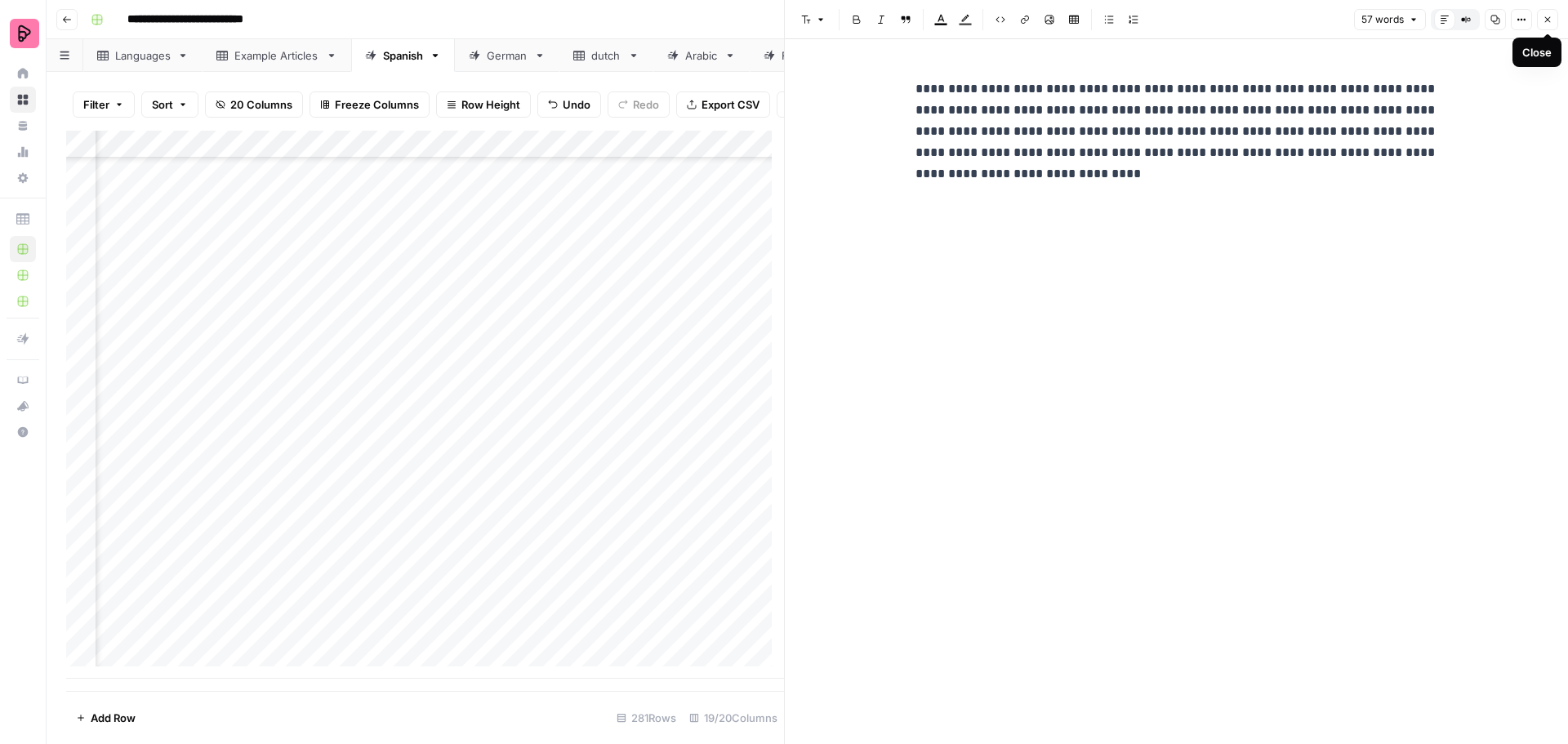 click 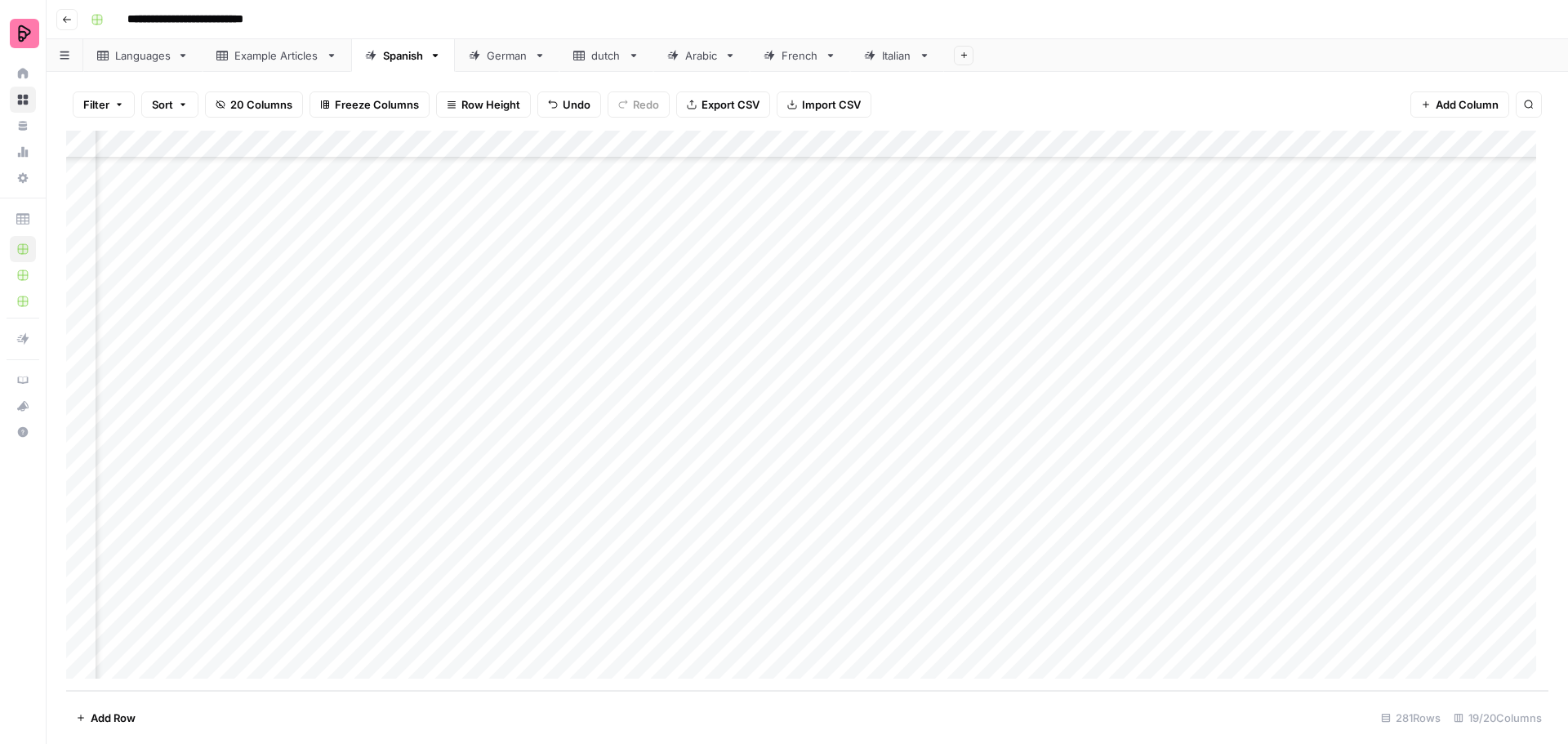 click on "Add Column" at bounding box center [807, 411] 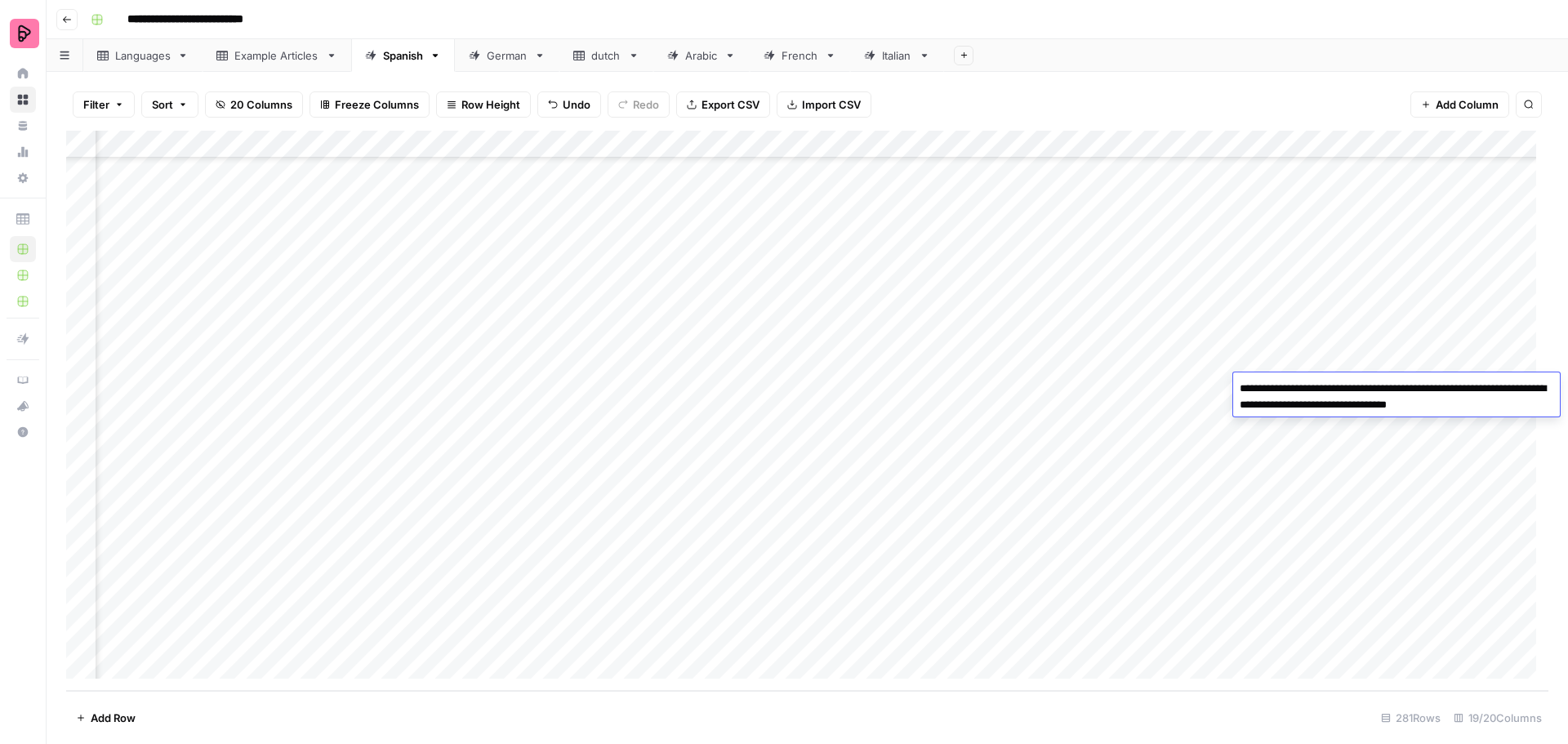 click on "Add Column" at bounding box center (807, 411) 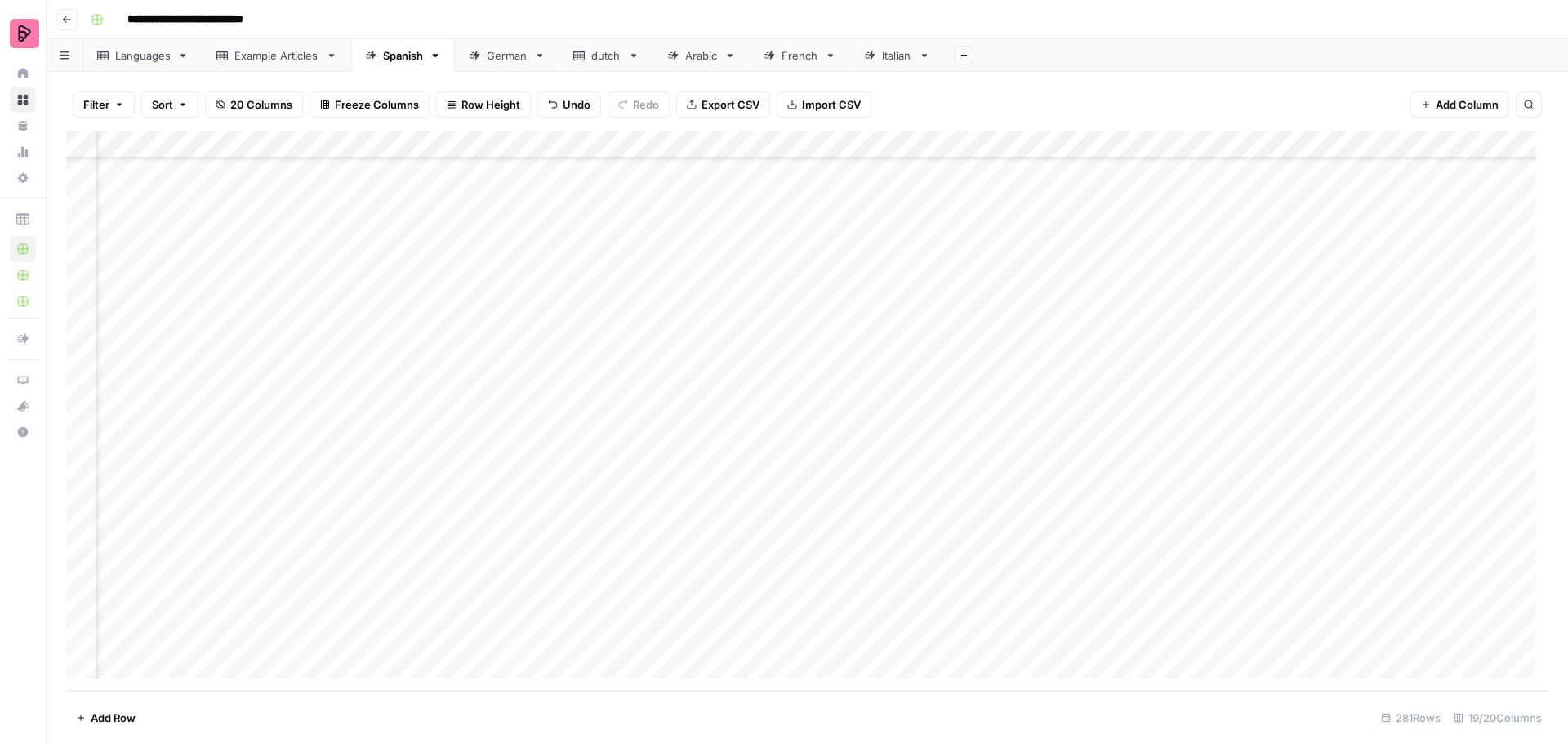 click on "Add Column" at bounding box center [807, 411] 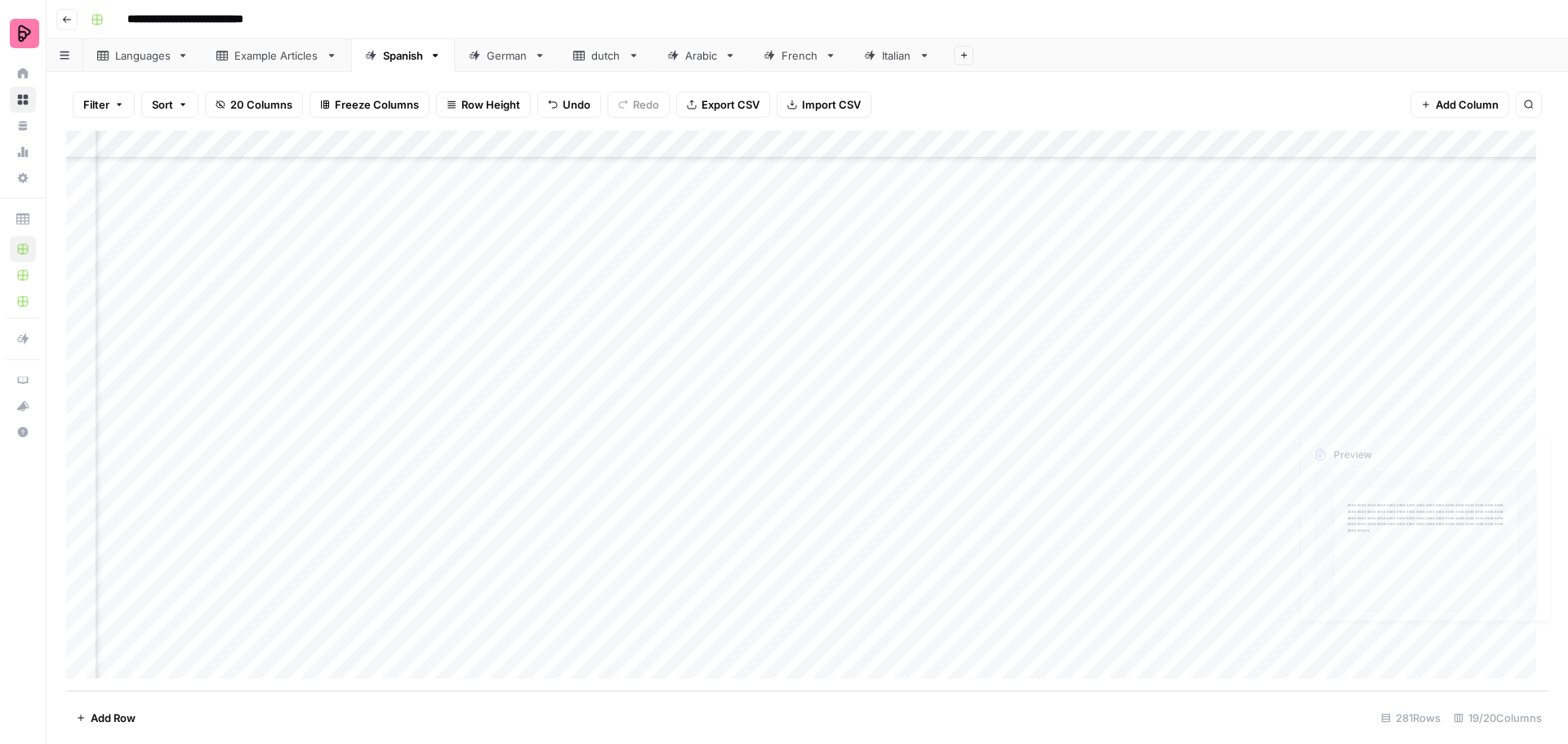 click on "Add Column" at bounding box center (807, 411) 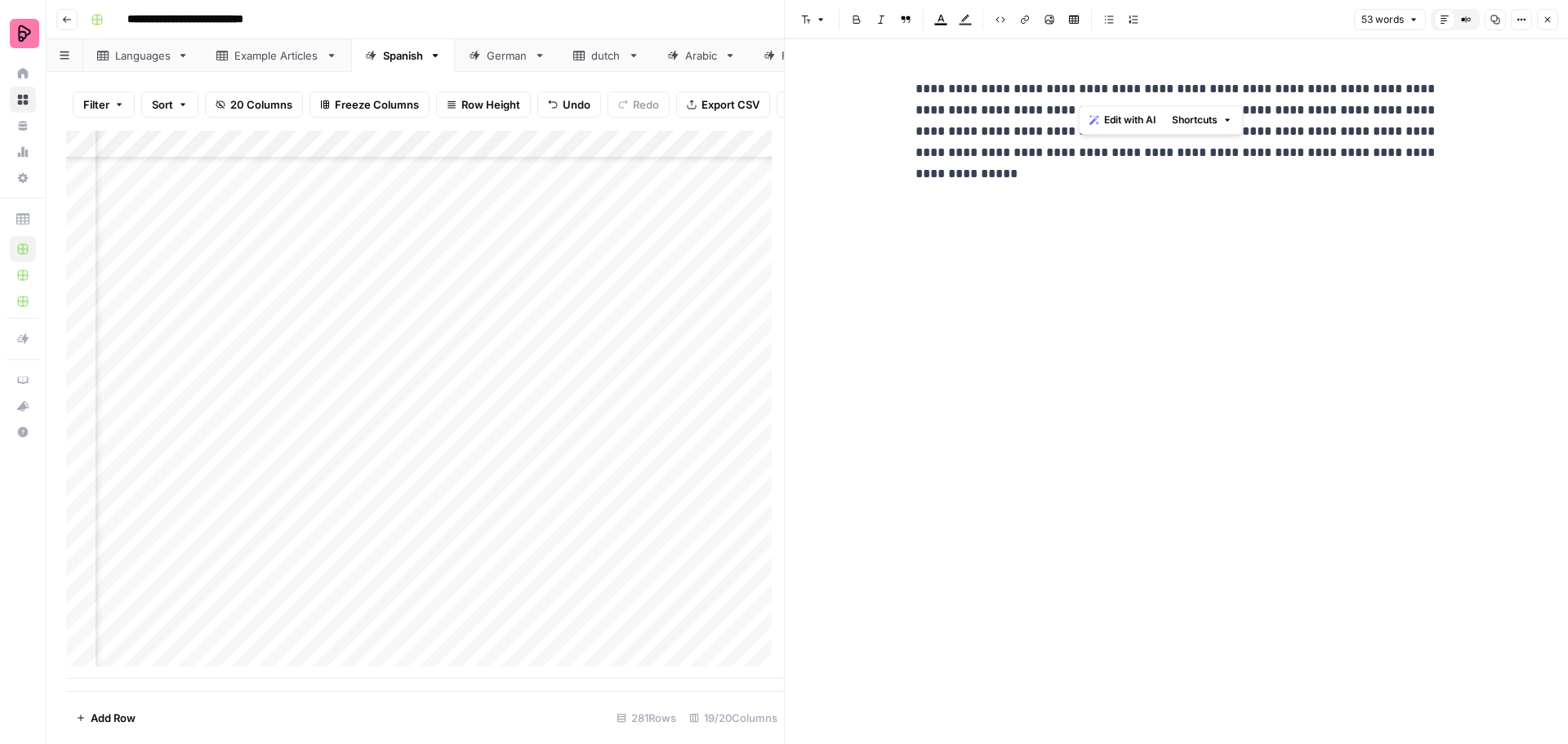 drag, startPoint x: 1080, startPoint y: 94, endPoint x: 1130, endPoint y: 95, distance: 50.009999 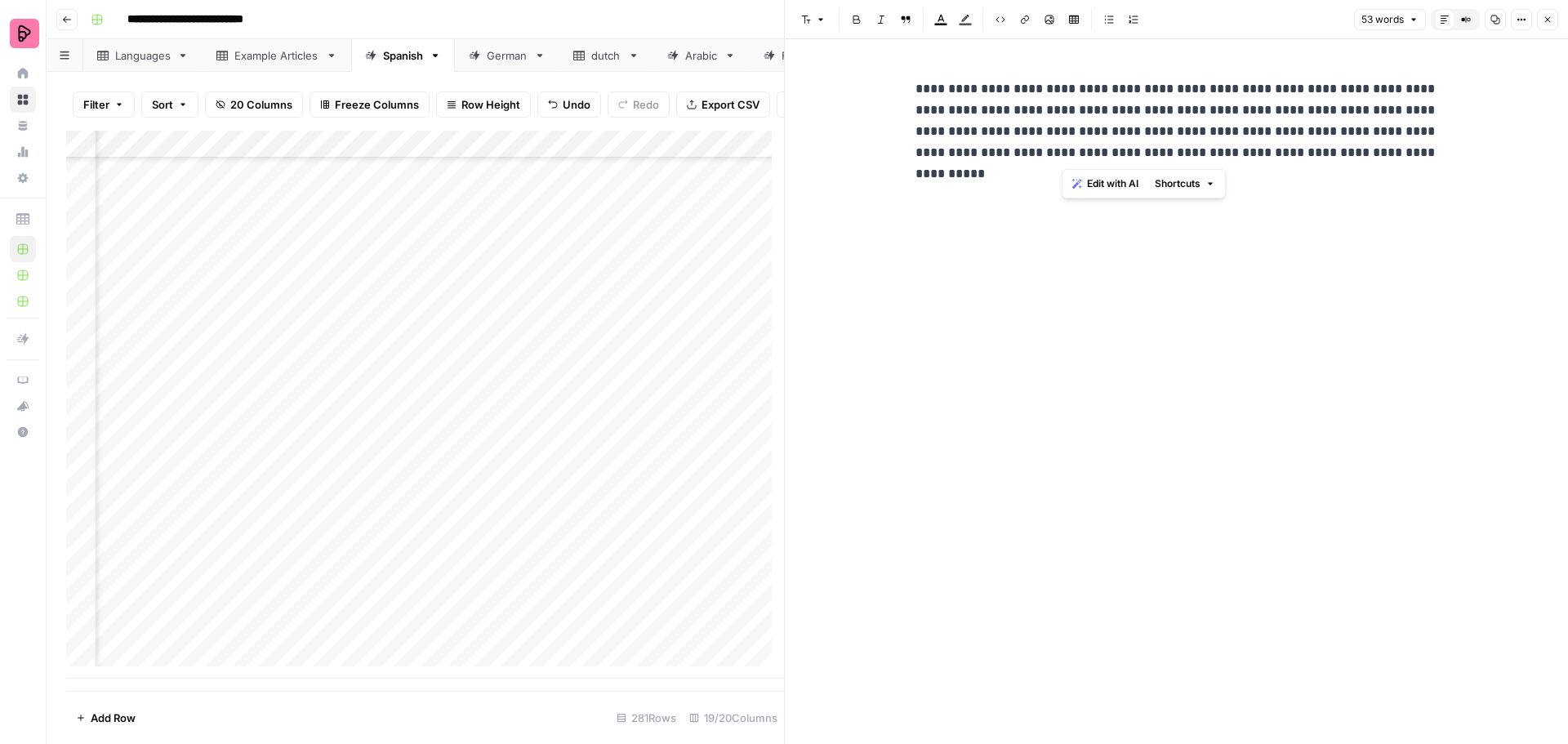 drag, startPoint x: 1063, startPoint y: 154, endPoint x: 1134, endPoint y: 153, distance: 71.00704 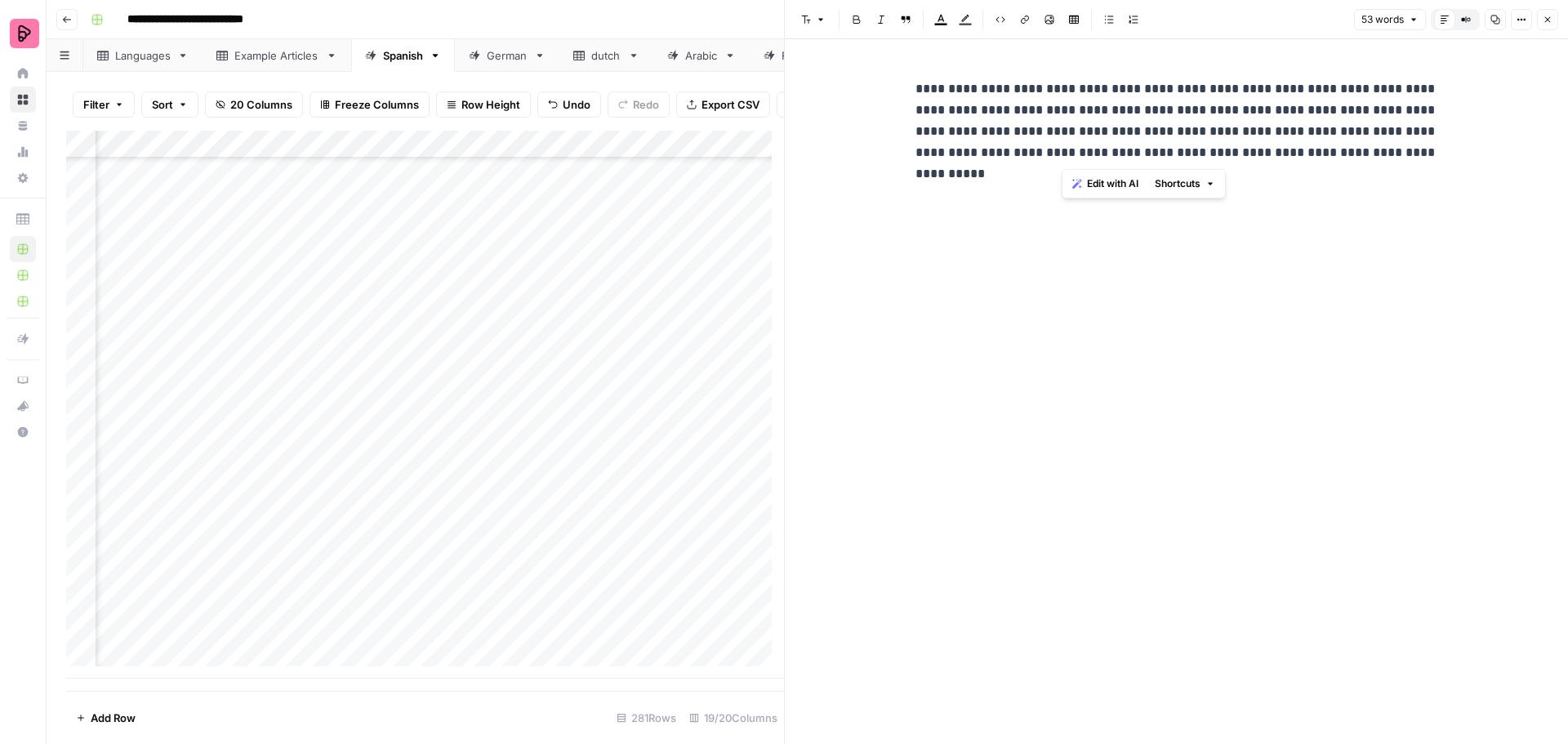 click on "**********" at bounding box center (1177, 121) 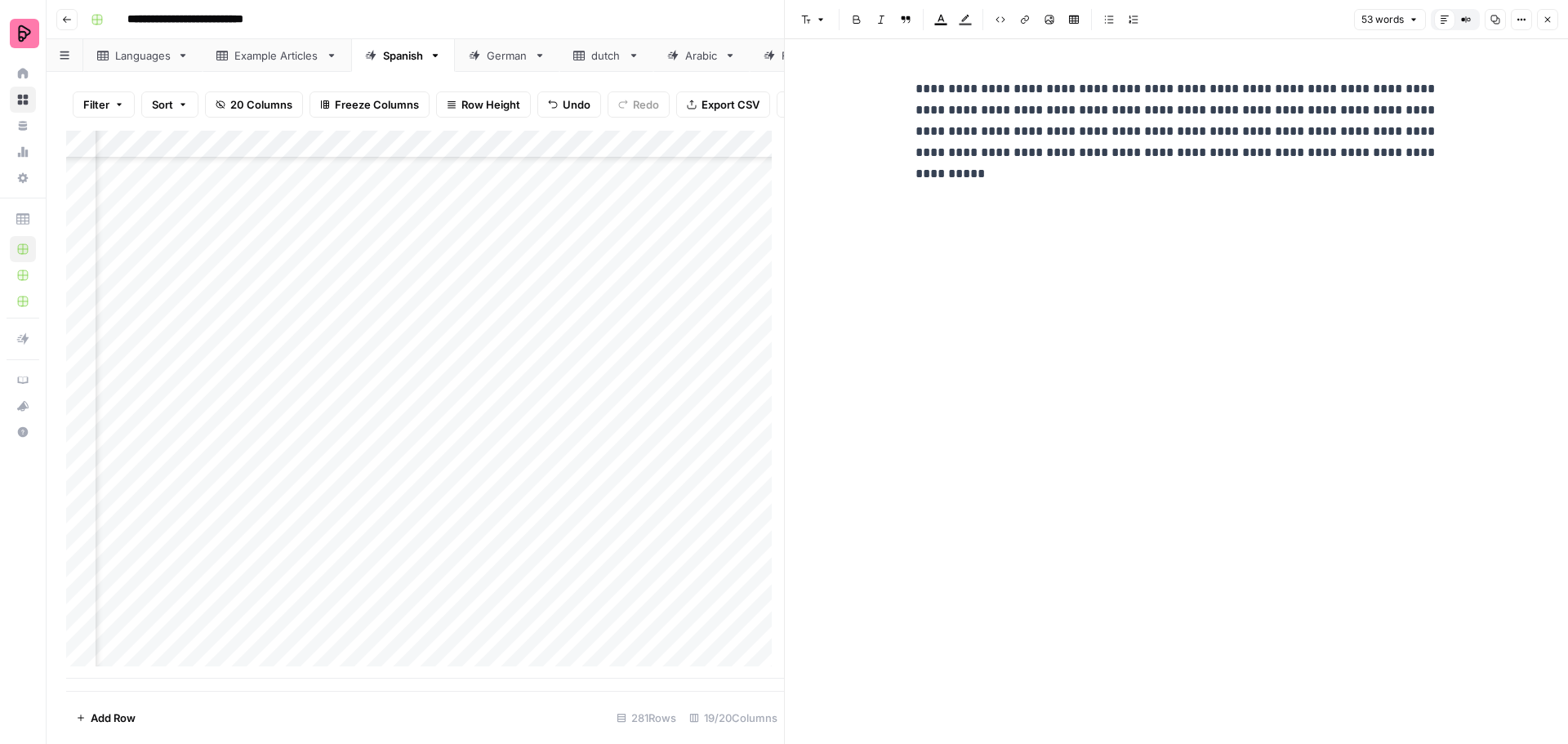 click on "**********" at bounding box center [1177, 121] 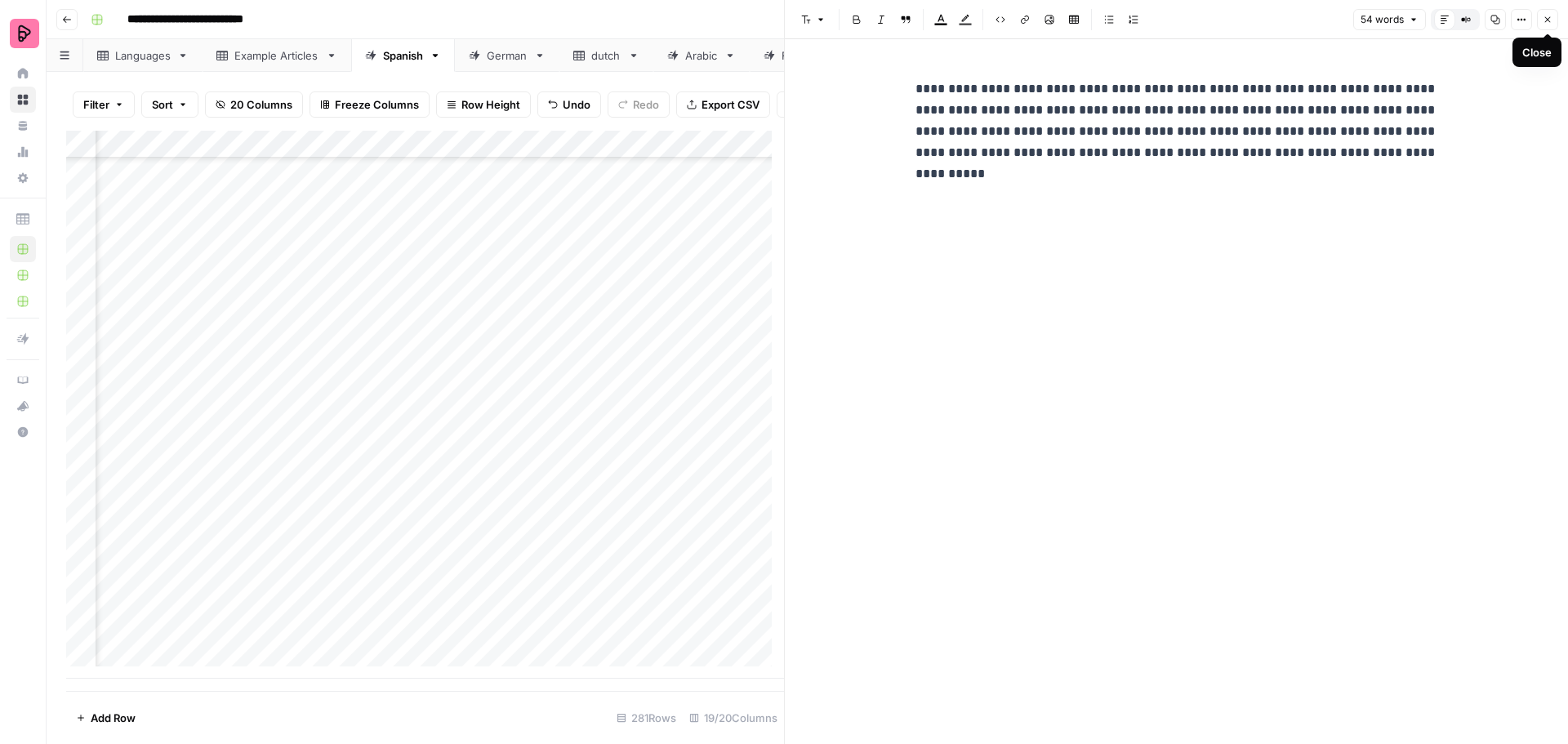 click on "Close" at bounding box center (1548, 20) 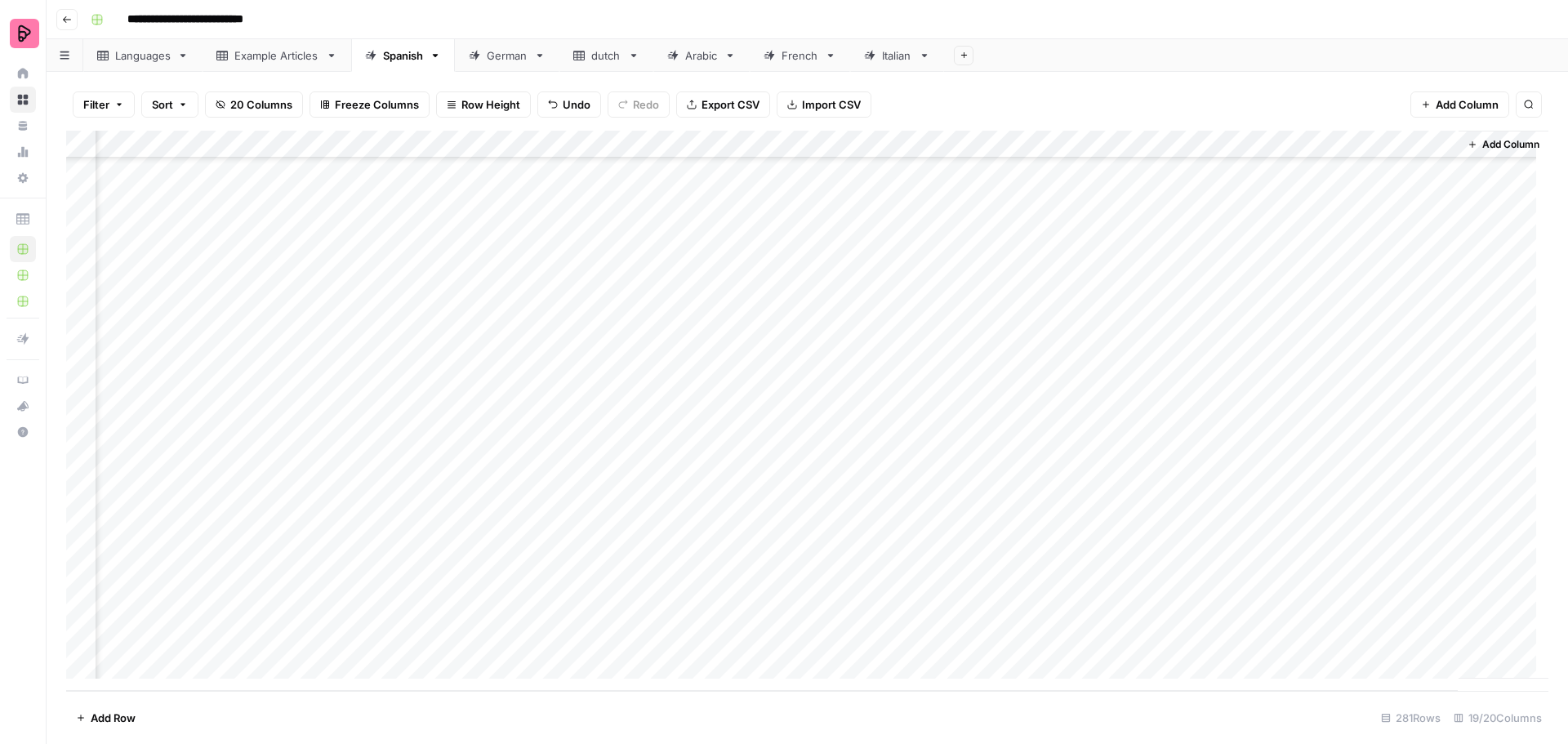 scroll, scrollTop: 7309, scrollLeft: 1749, axis: both 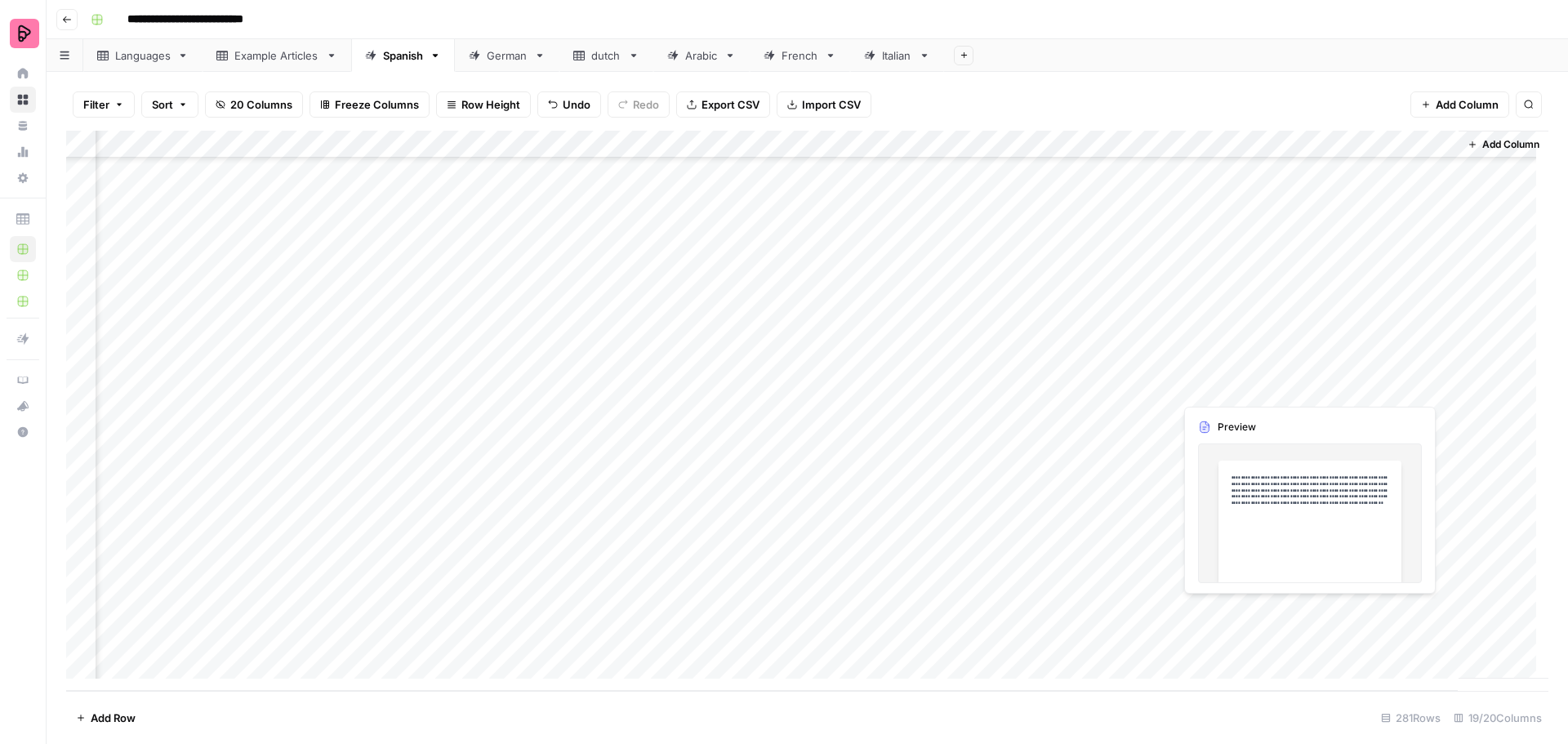 click on "Add Column" at bounding box center (807, 411) 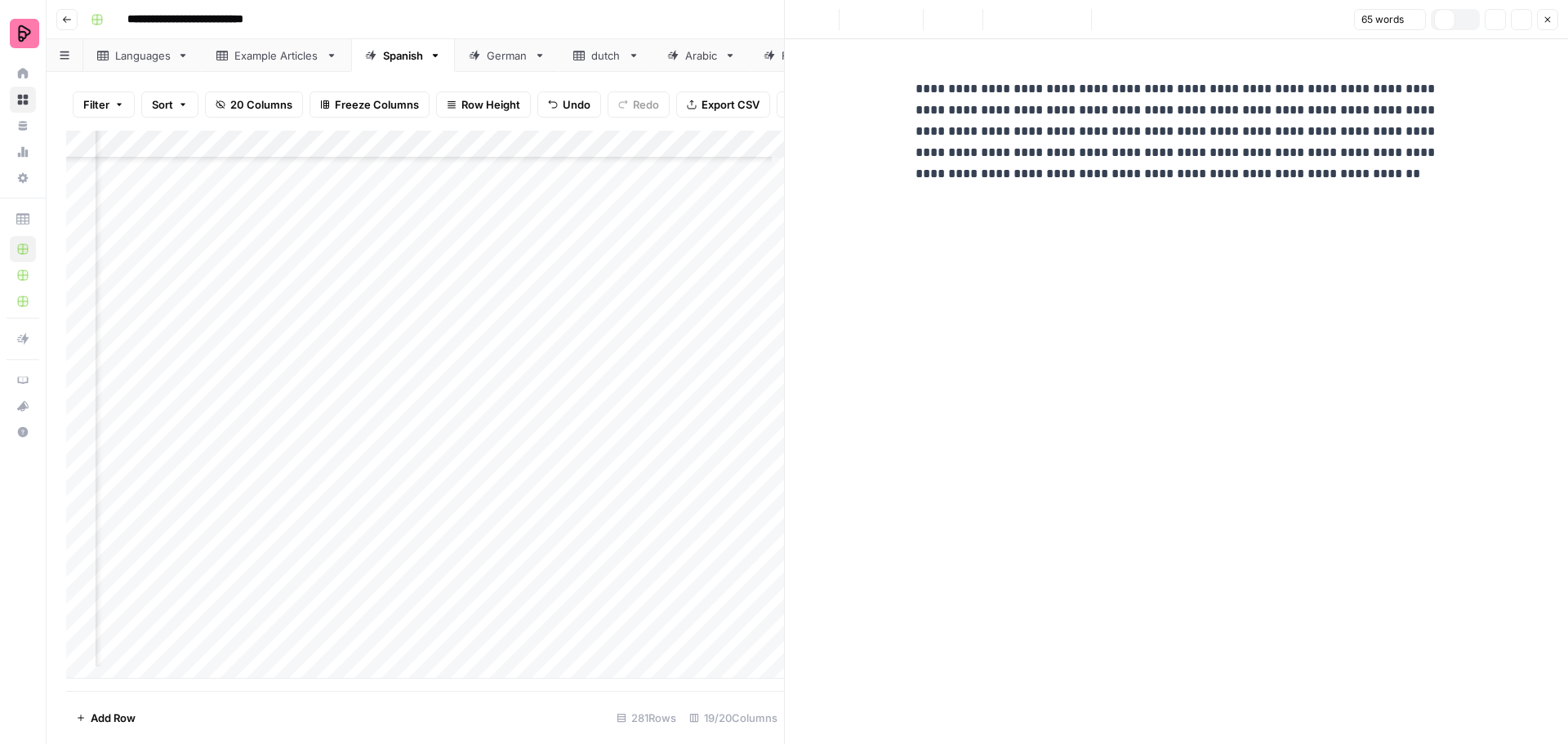 scroll, scrollTop: 7309, scrollLeft: 1742, axis: both 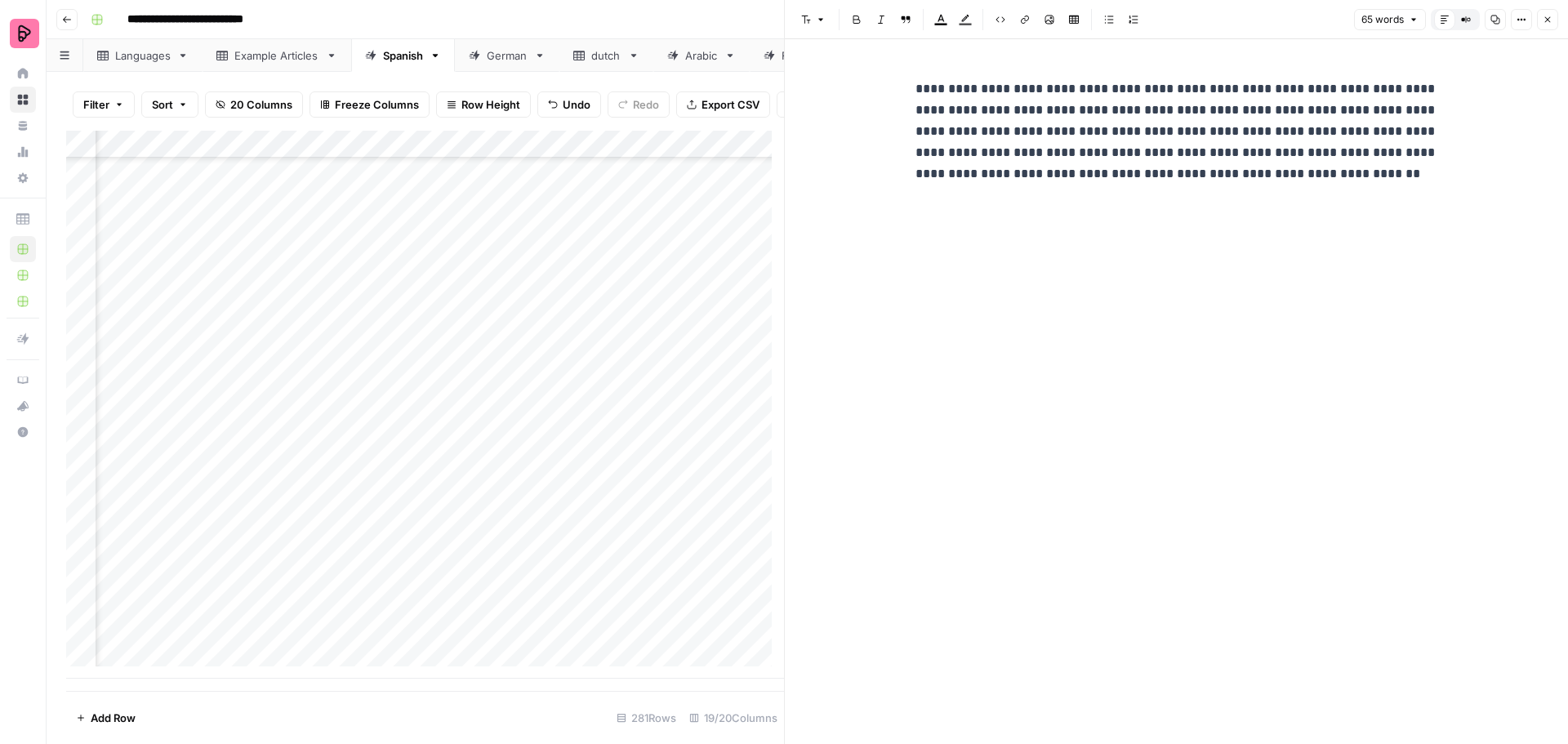 click on "**********" at bounding box center (1177, 131) 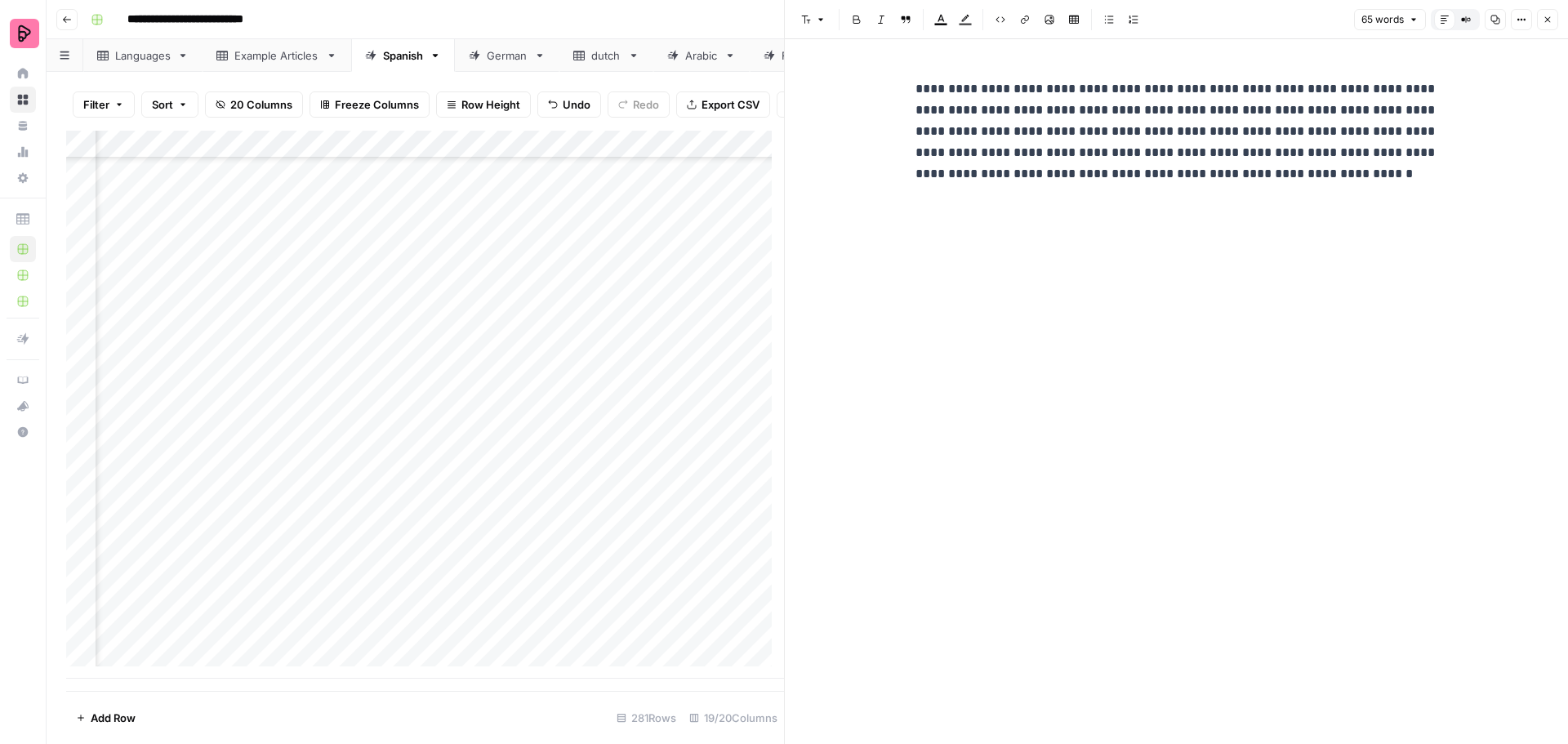 click on "**********" at bounding box center (1177, 131) 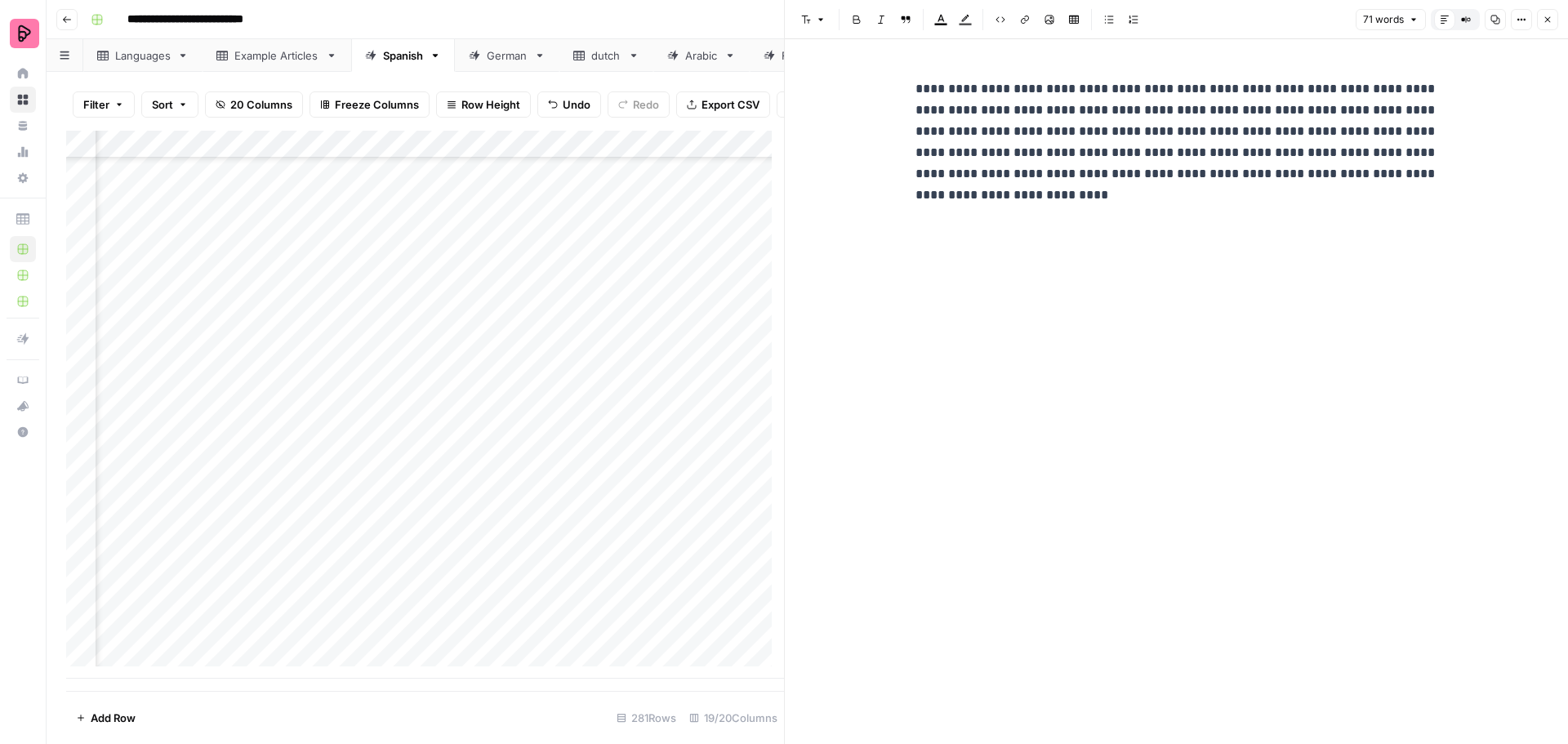 click on "**********" at bounding box center (1177, 142) 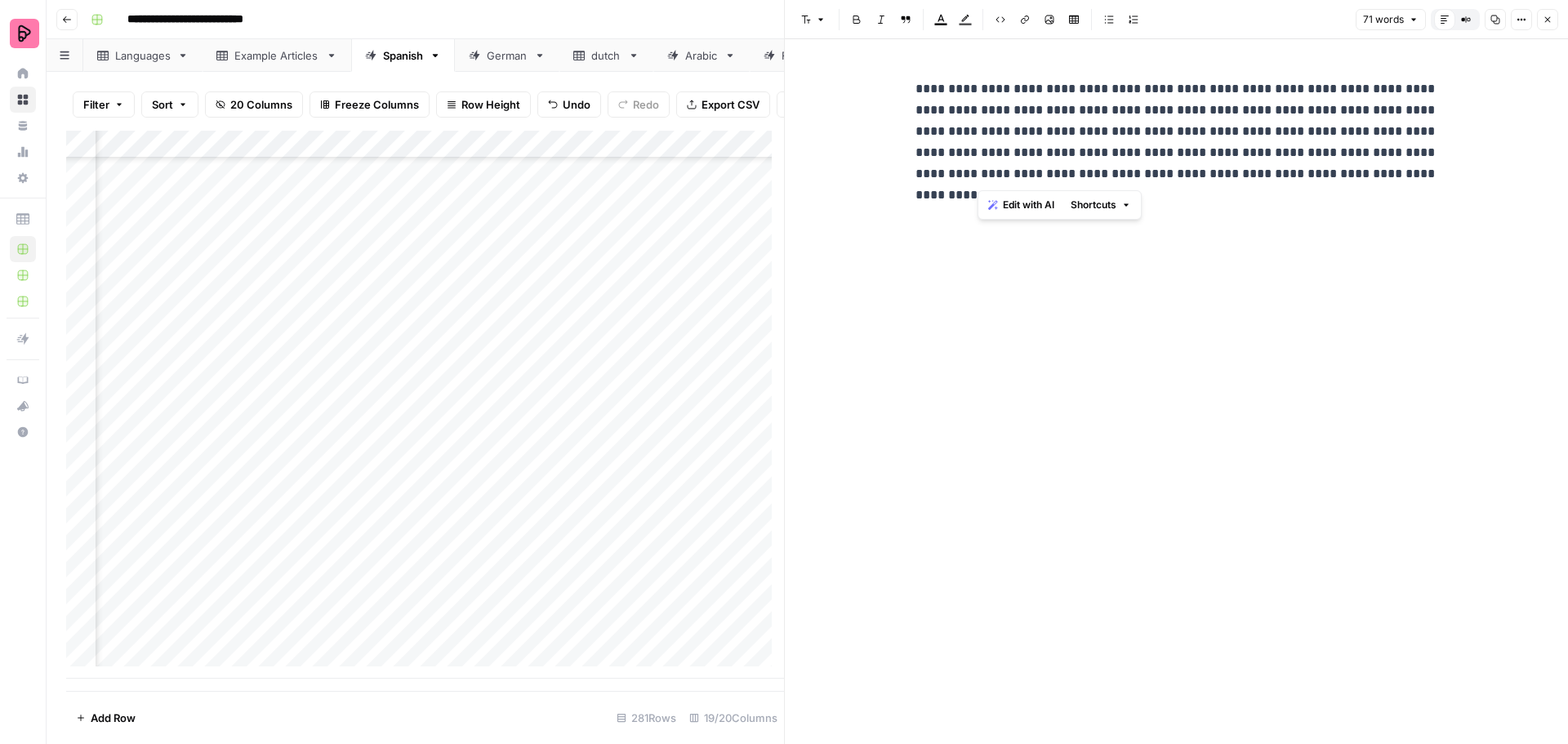drag, startPoint x: 979, startPoint y: 174, endPoint x: 1031, endPoint y: 179, distance: 52.23983 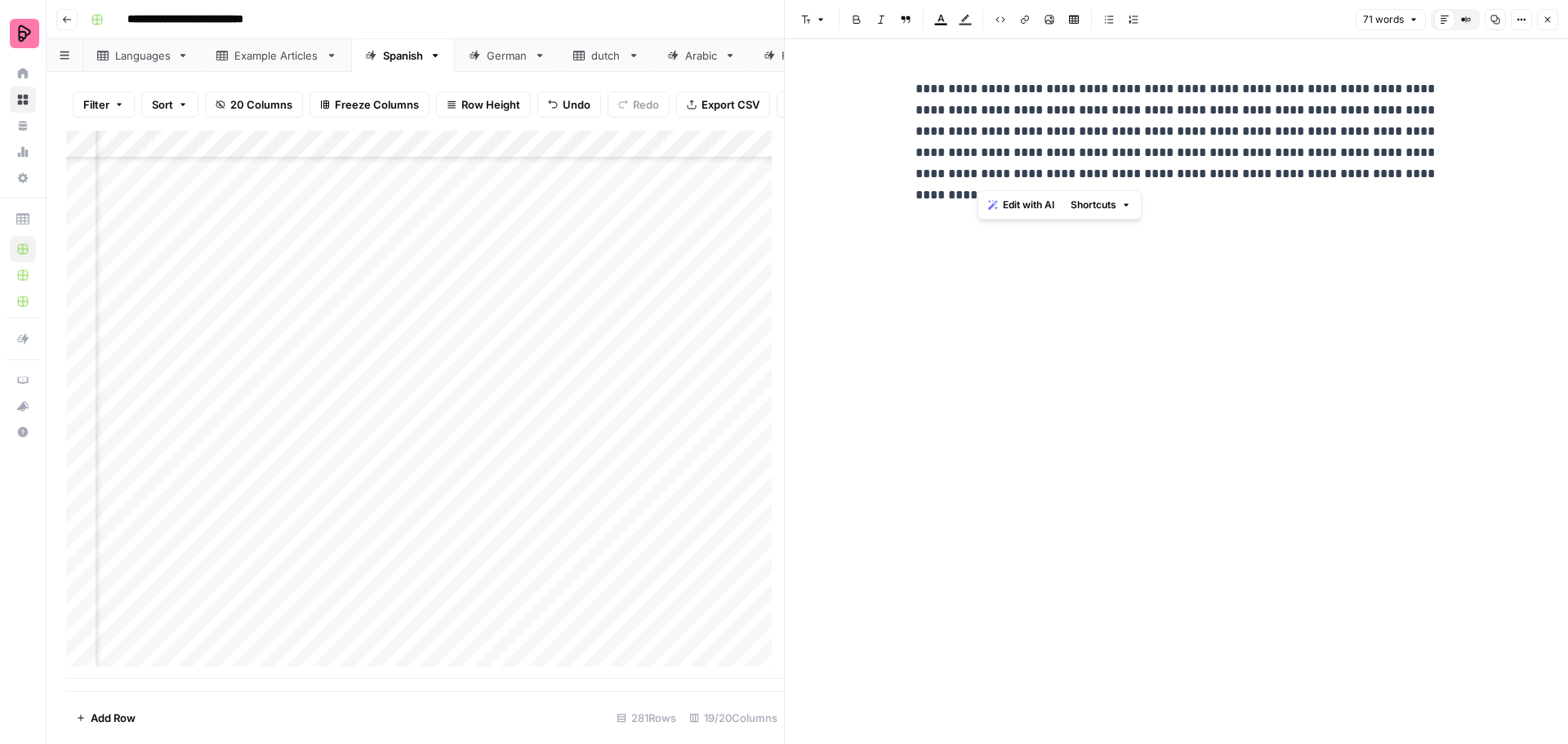 click on "**********" at bounding box center [1177, 142] 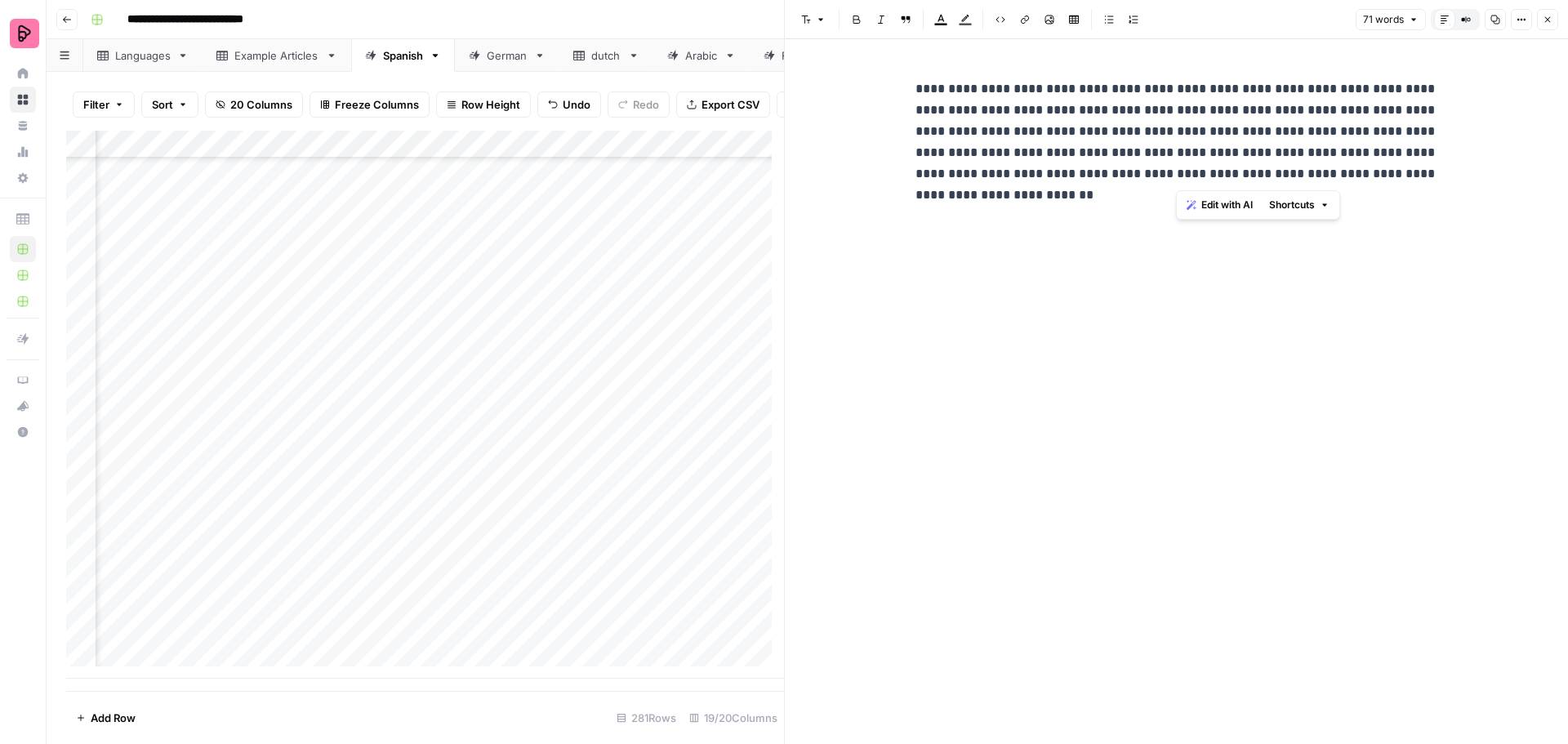 drag, startPoint x: 1177, startPoint y: 175, endPoint x: 1225, endPoint y: 180, distance: 48.2597 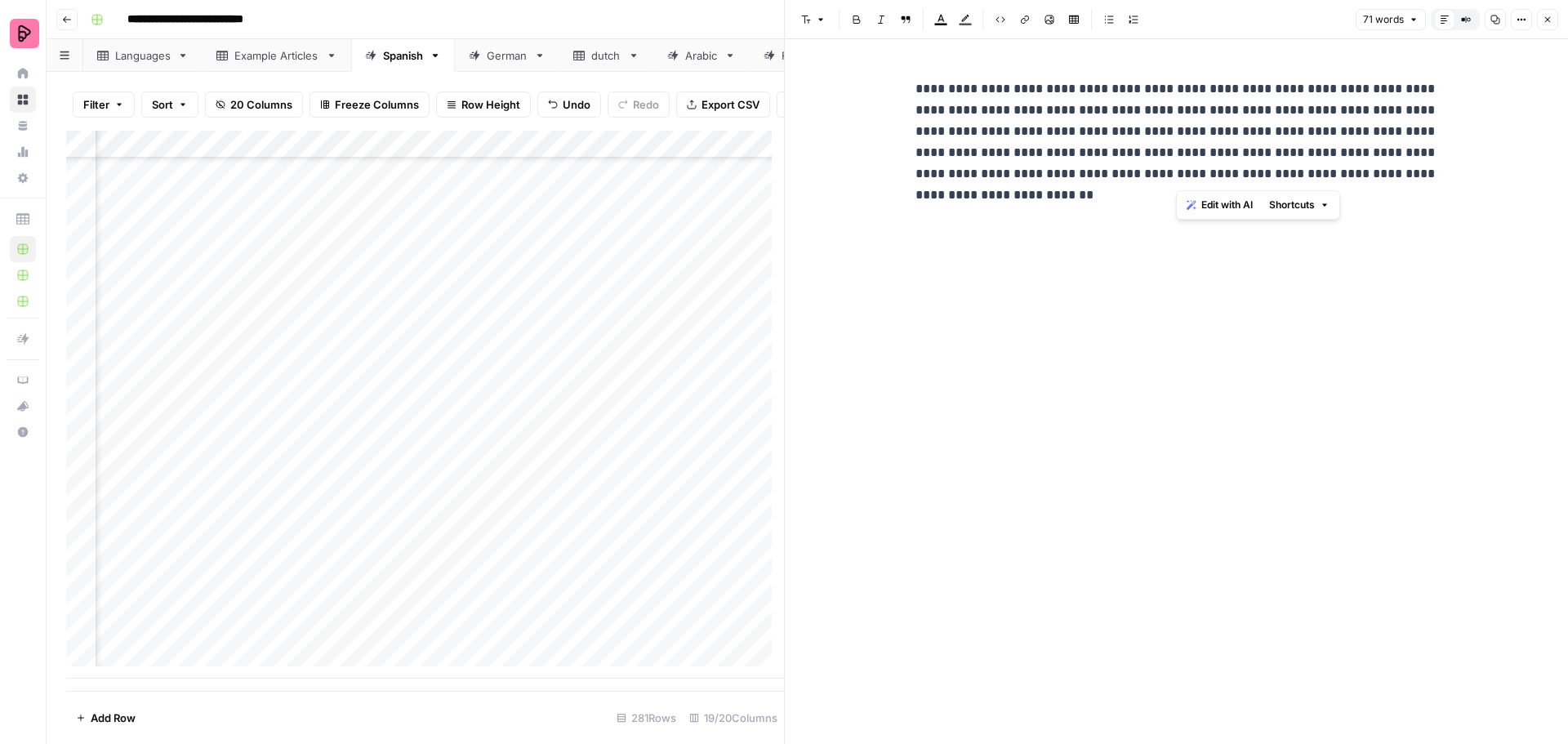 click on "**********" at bounding box center [1177, 142] 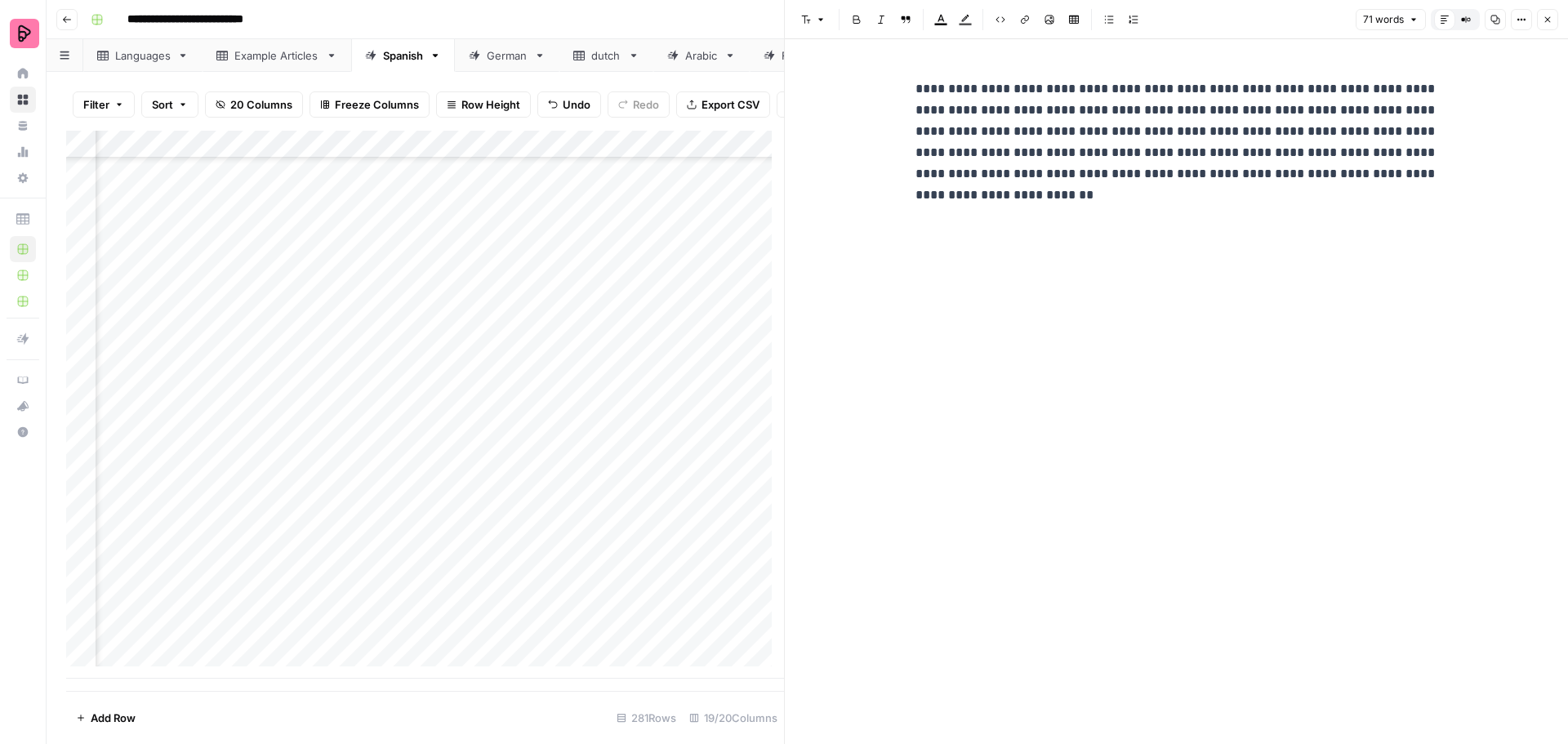 click on "**********" at bounding box center (1177, 142) 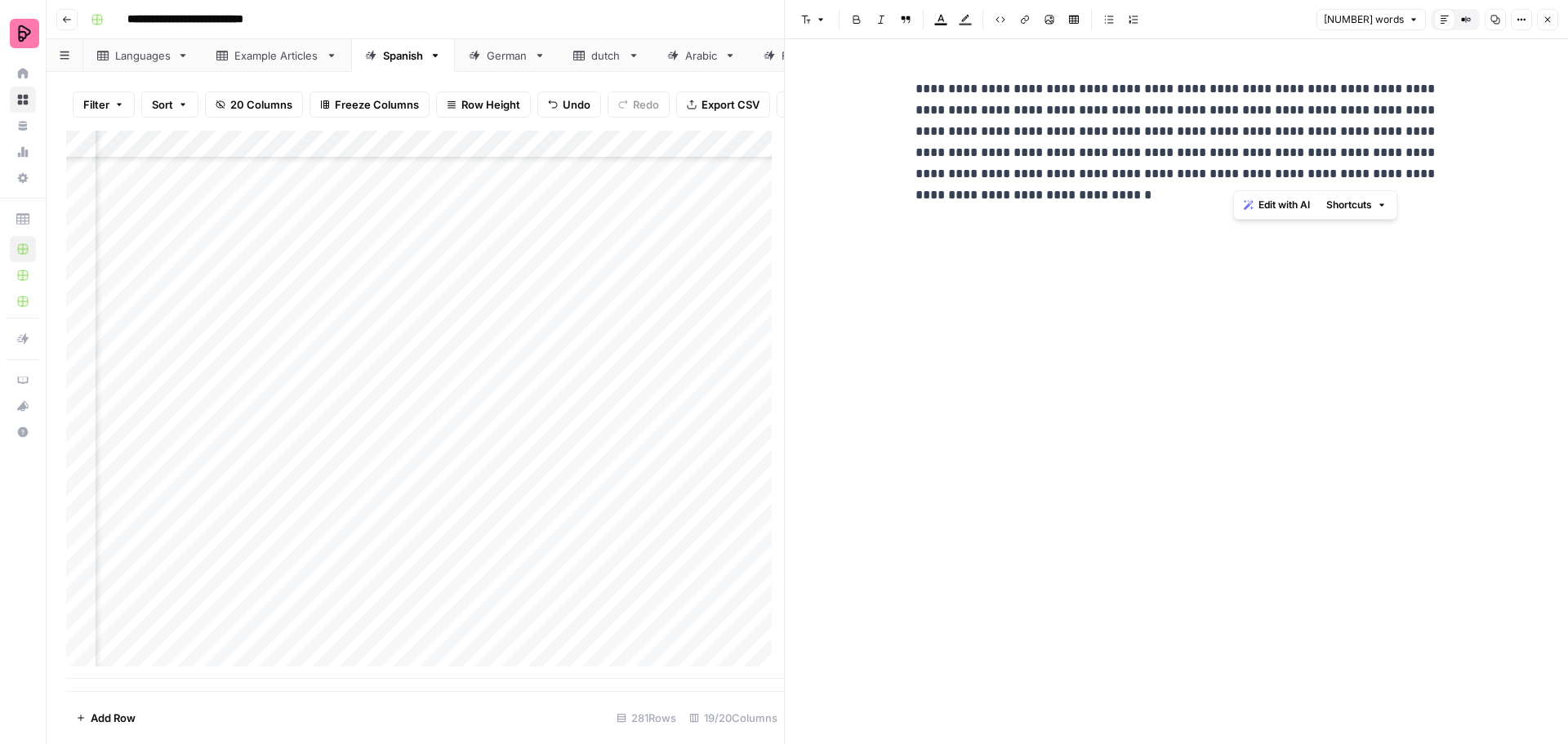 drag, startPoint x: 1231, startPoint y: 175, endPoint x: 1263, endPoint y: 176, distance: 32.015621 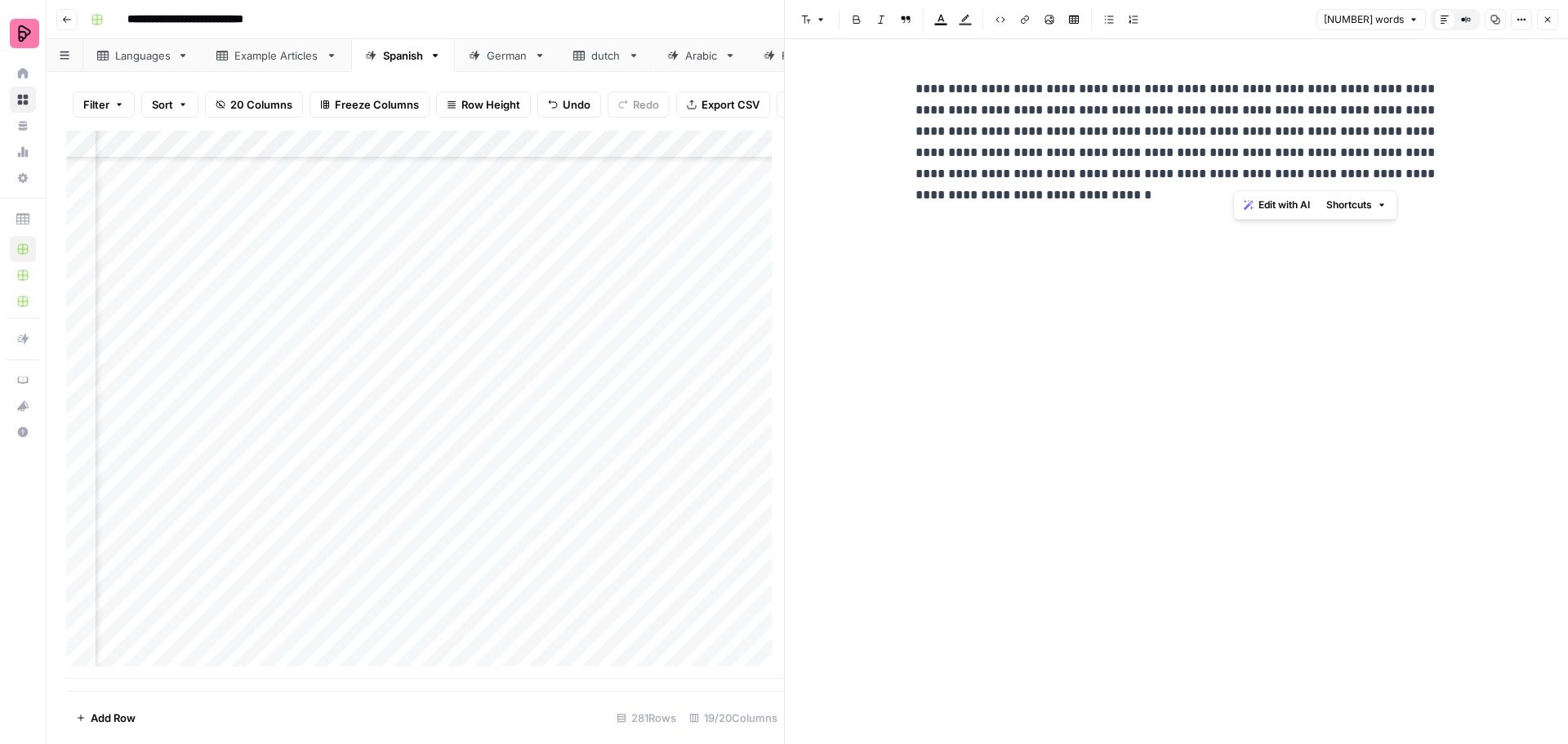 click on "**********" at bounding box center (1177, 142) 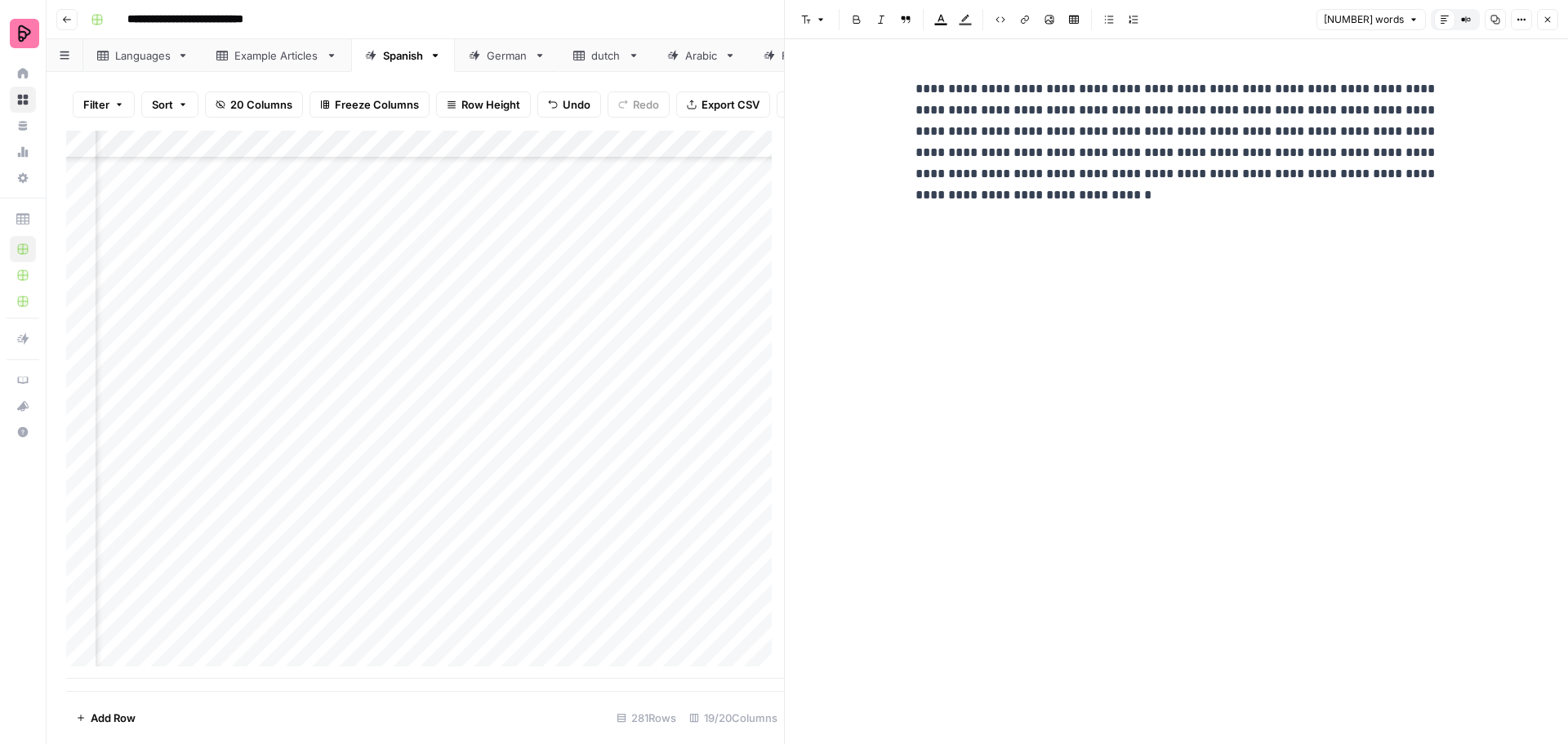 click on "**********" at bounding box center (1177, 142) 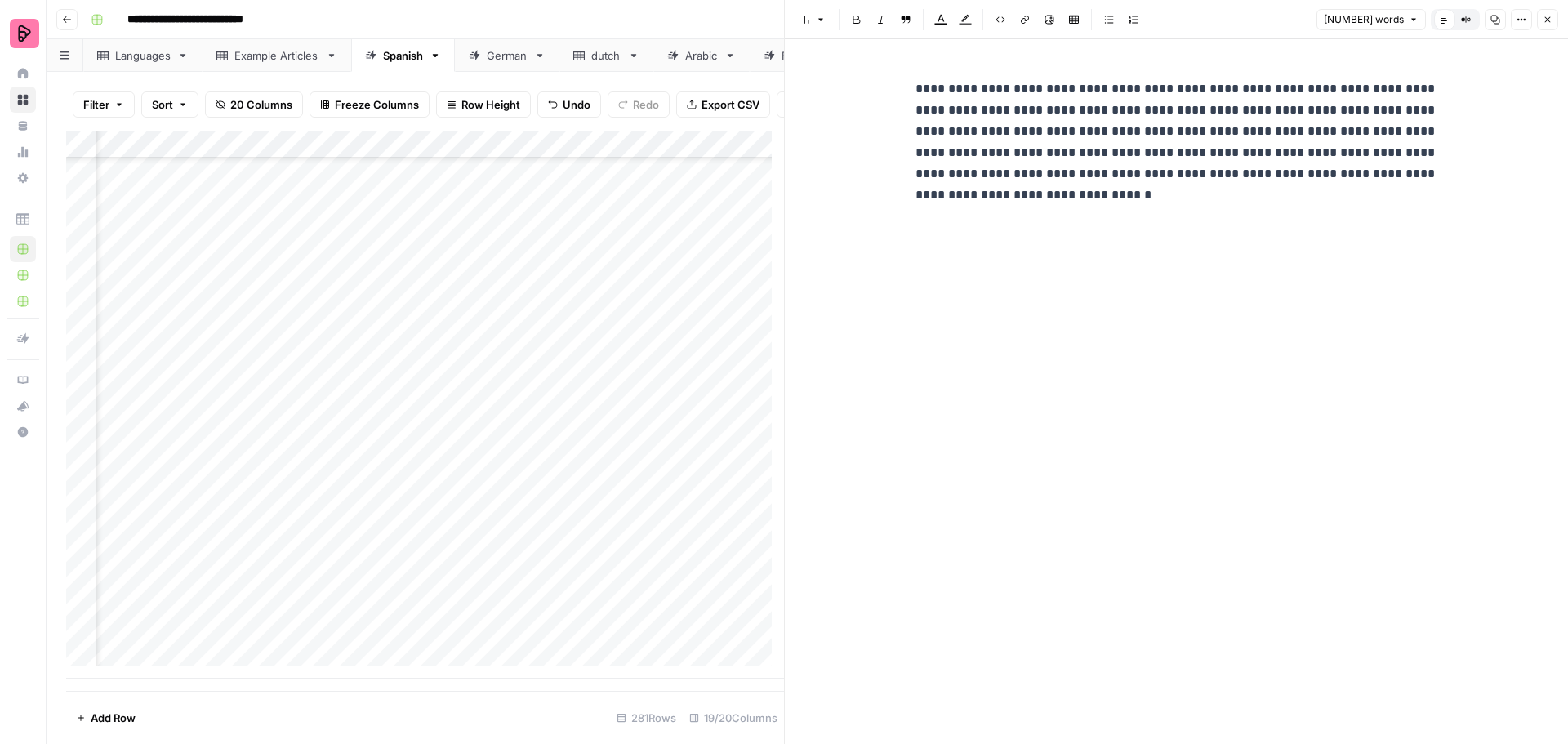 click on "Close" at bounding box center [1548, 20] 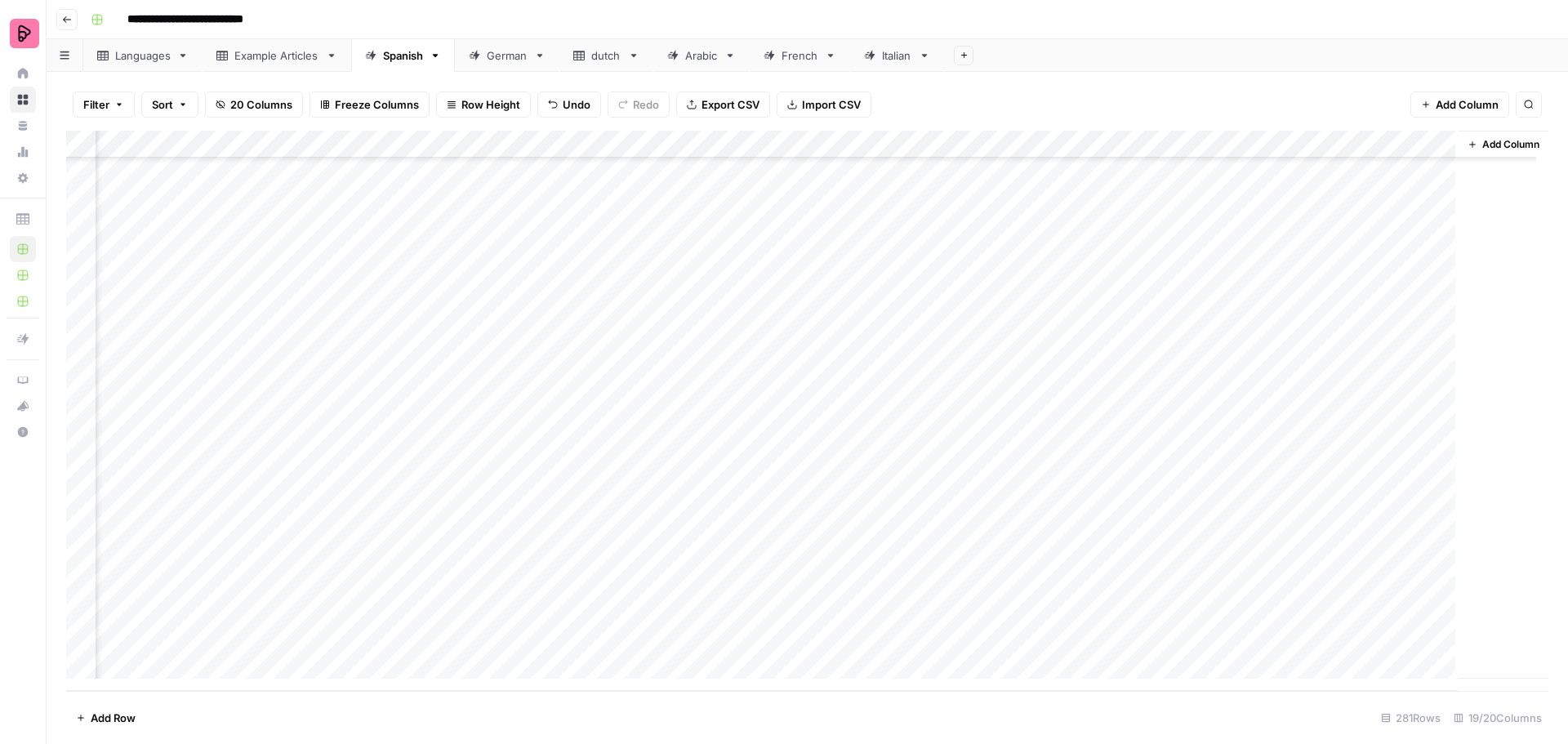 scroll, scrollTop: 7309, scrollLeft: 1730, axis: both 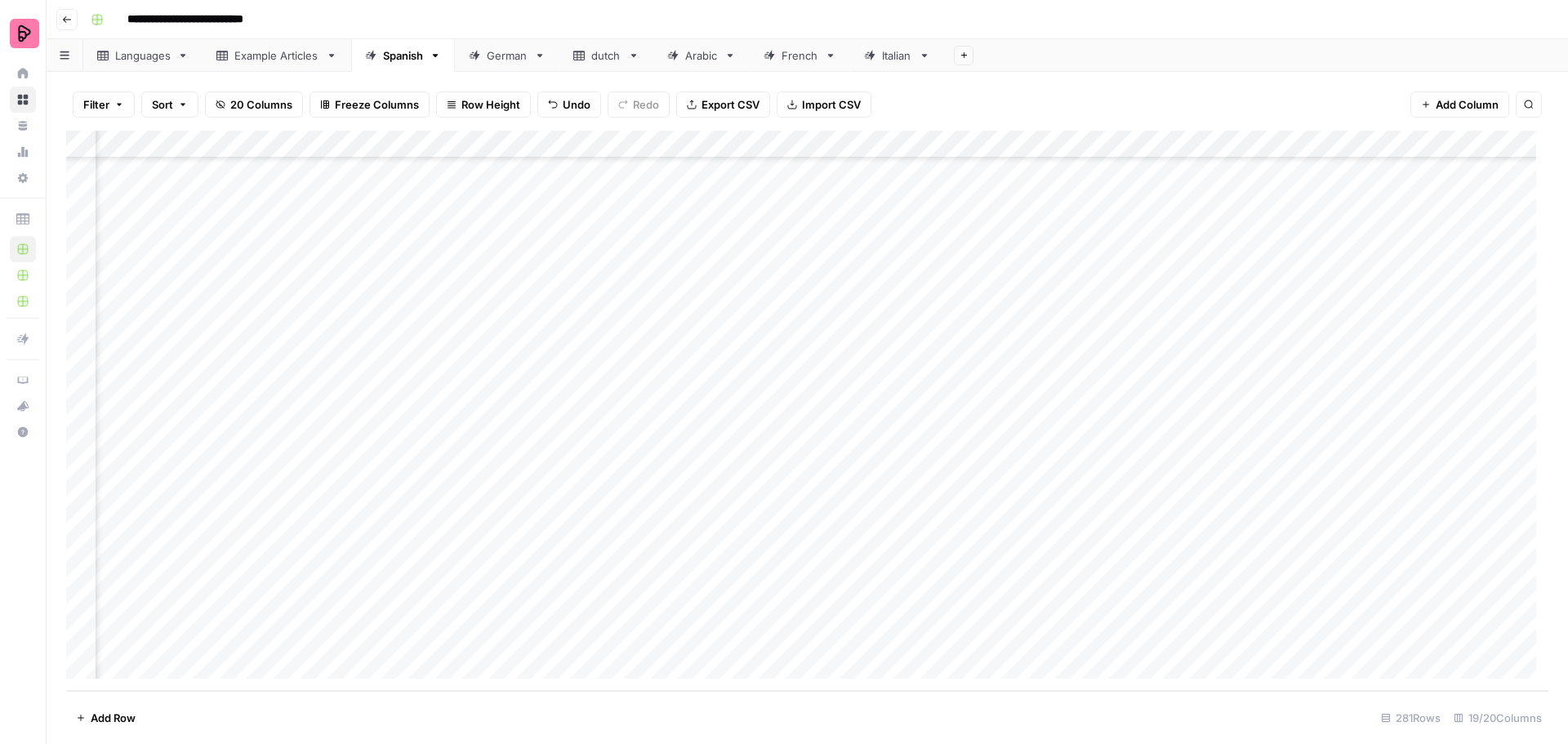 click on "Add Column" at bounding box center (807, 411) 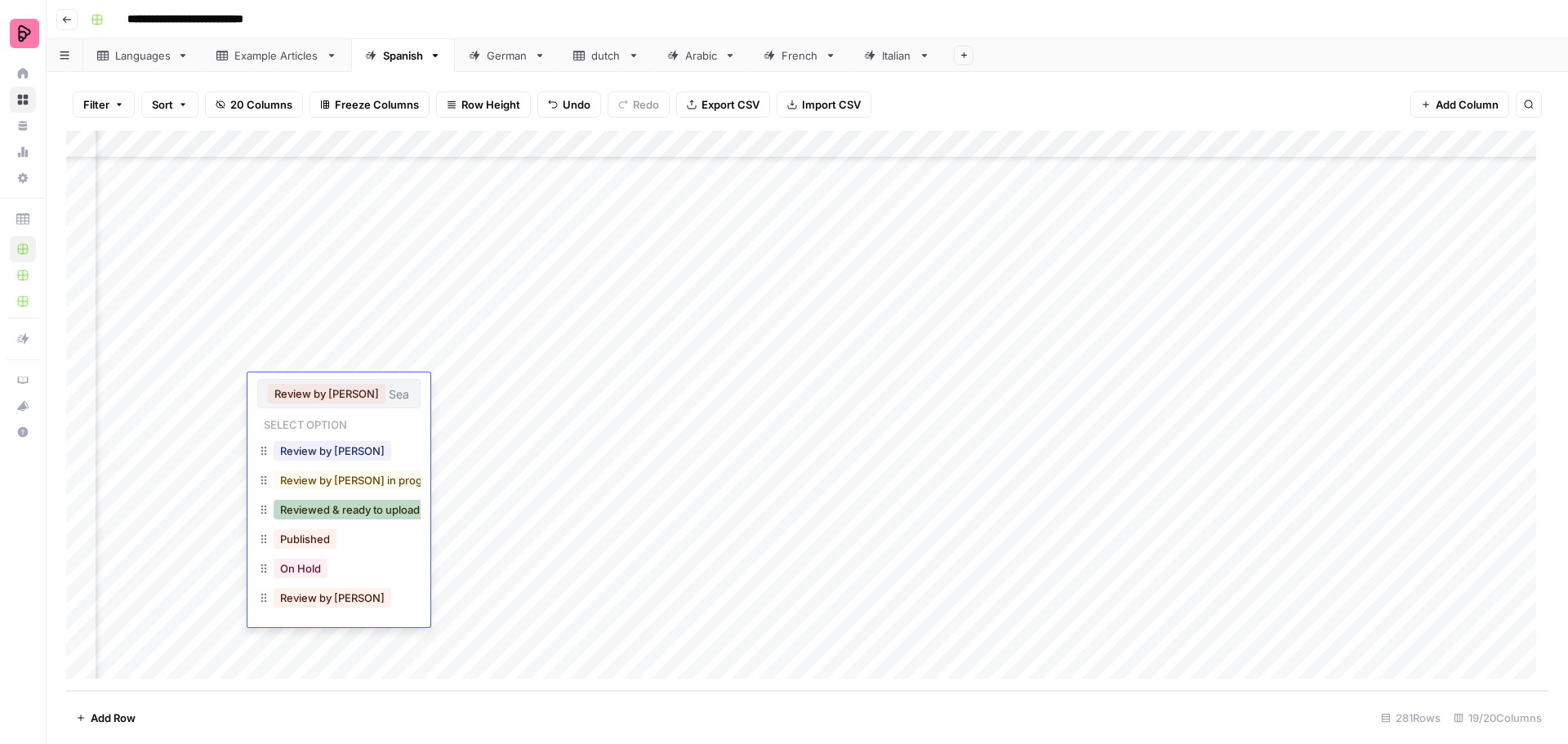 click on "Reviewed & ready to upload" at bounding box center (350, 510) 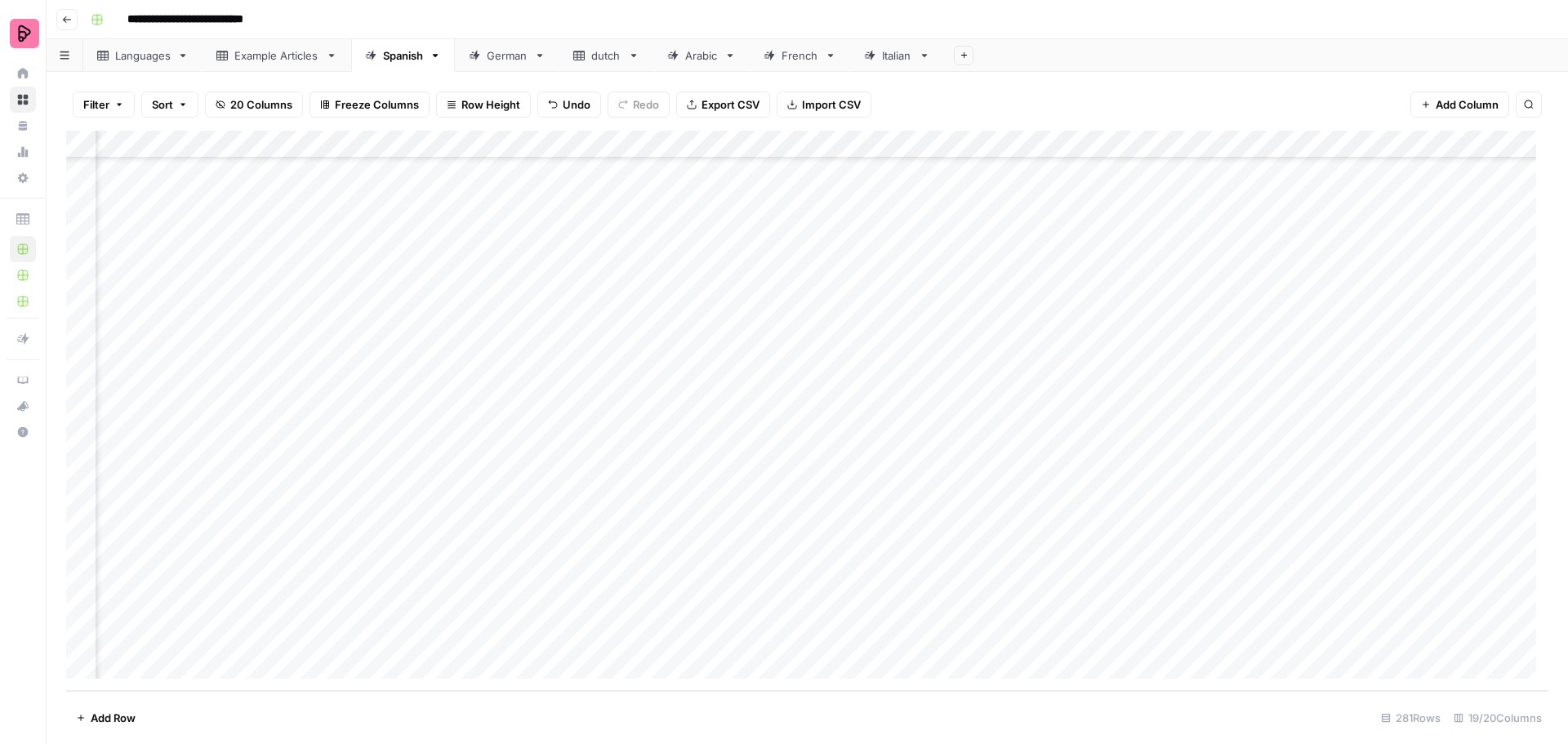 click on "Add Column" at bounding box center [807, 411] 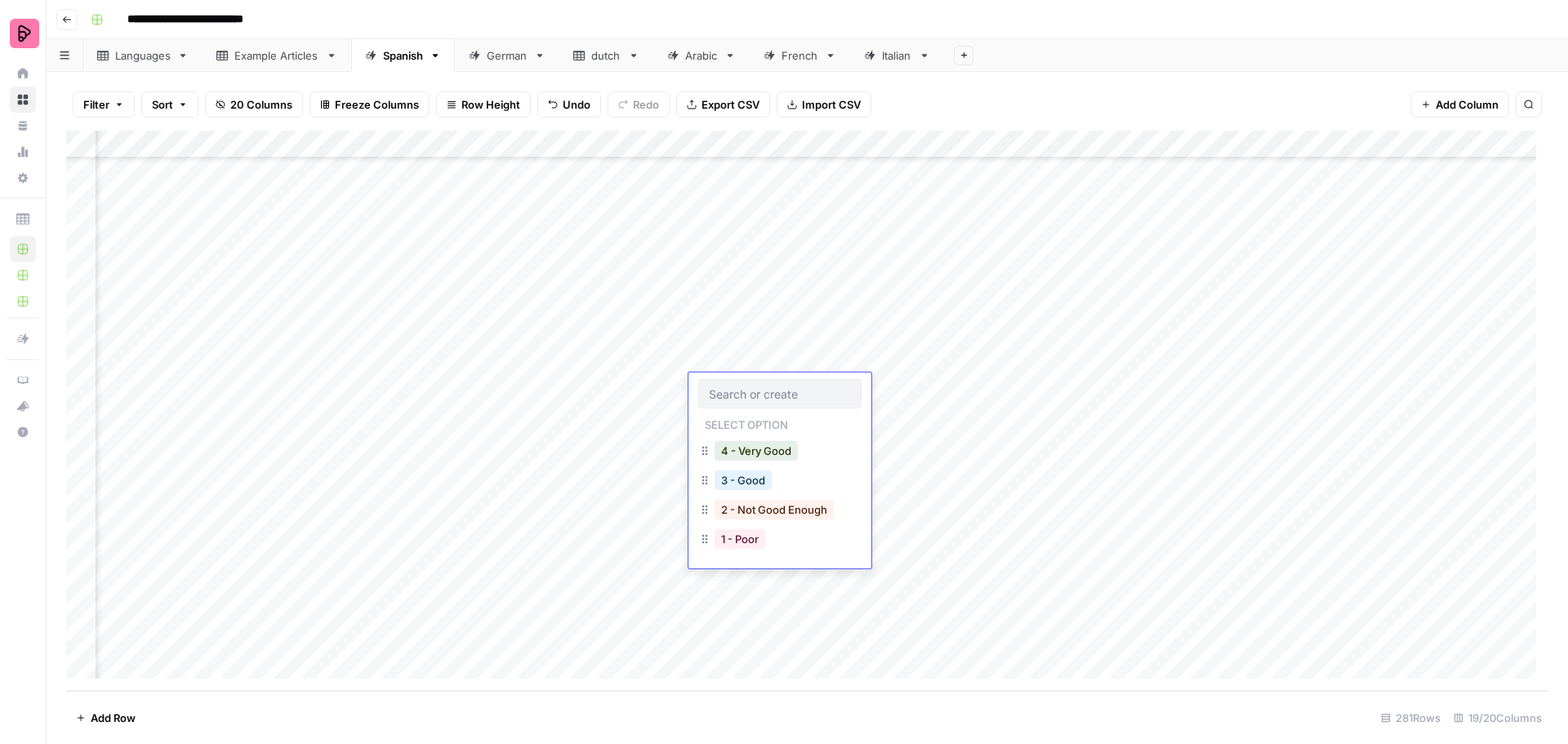 click on "2 - Not Good Enough" at bounding box center (774, 510) 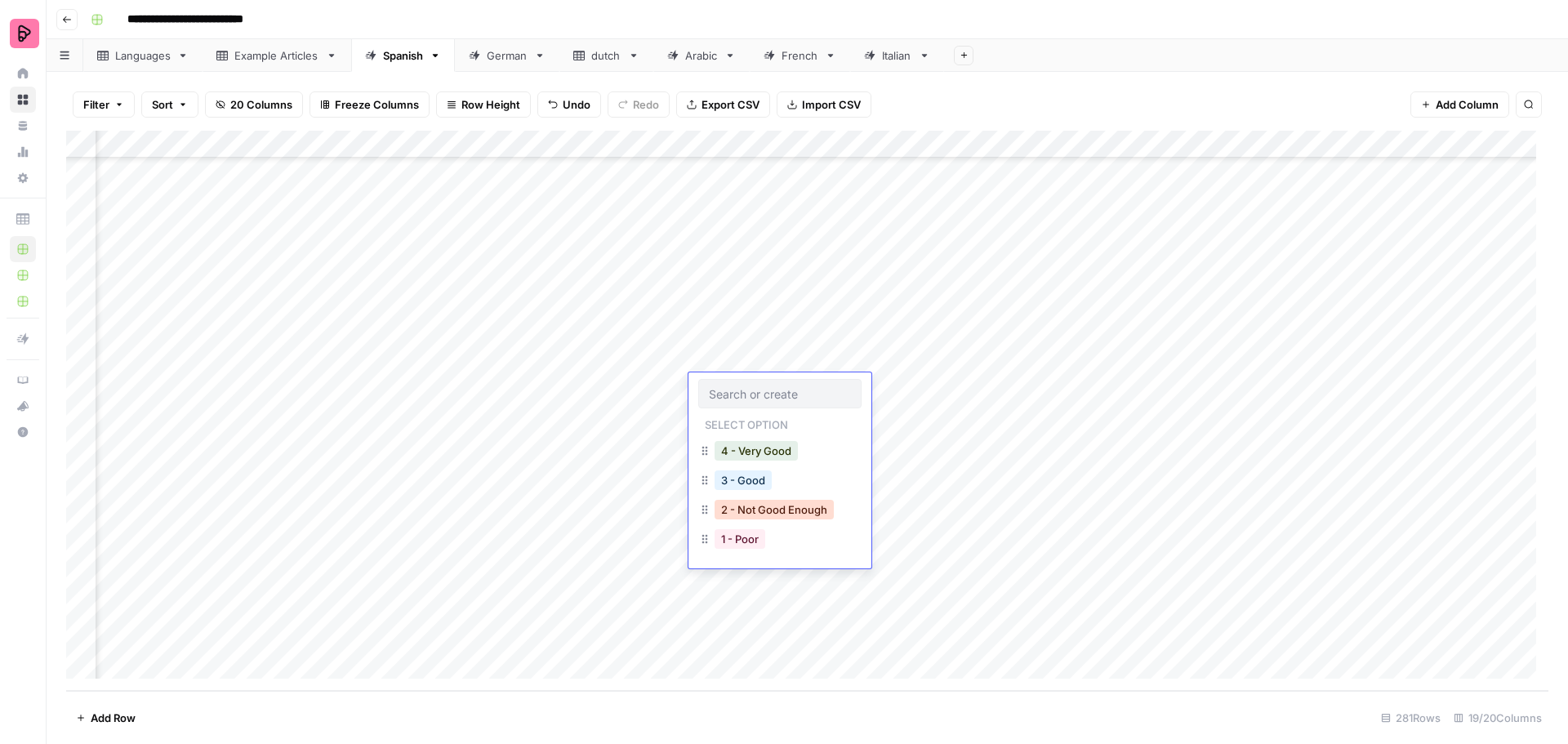click on "2 - Not Good Enough" at bounding box center [774, 510] 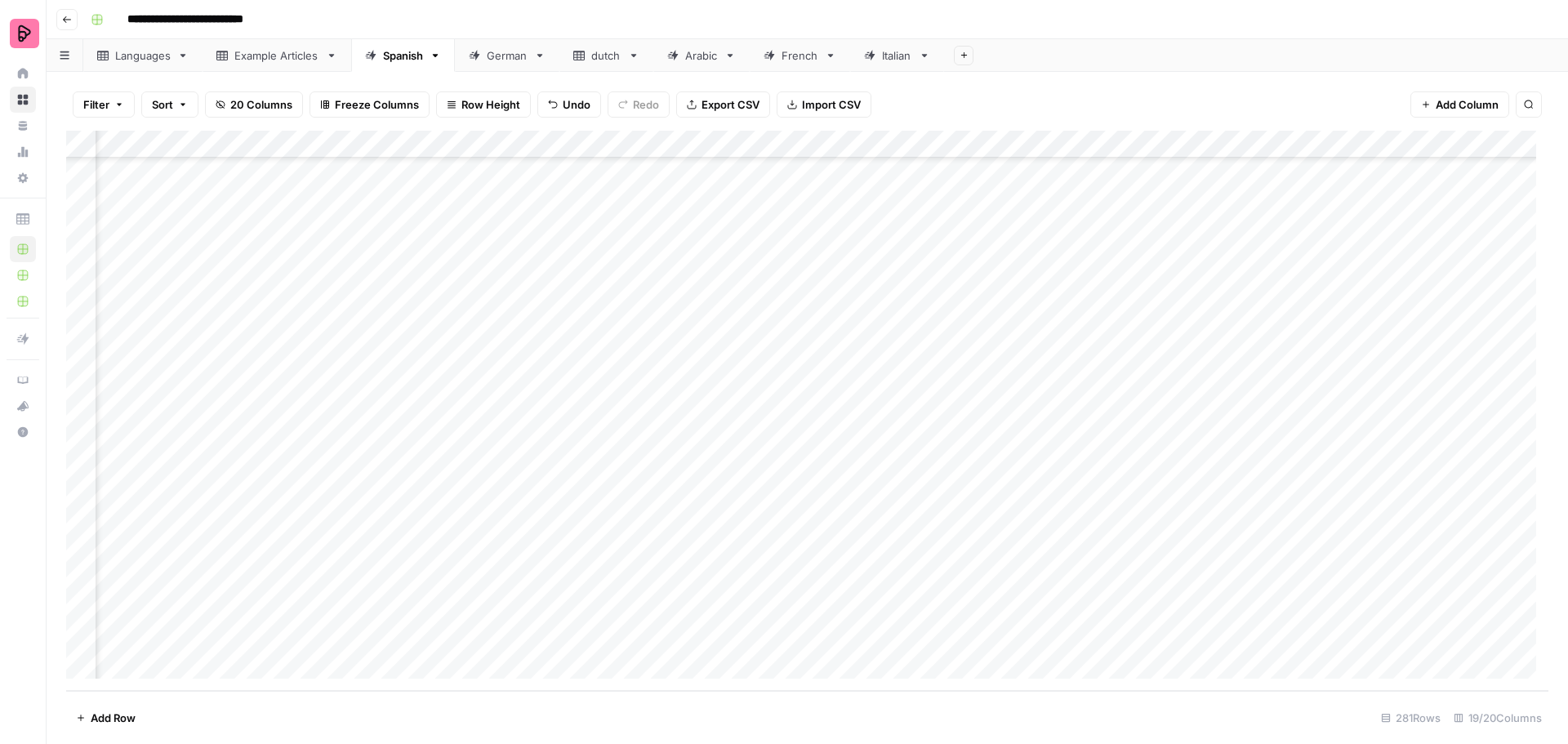 click on "Add Column" at bounding box center (807, 411) 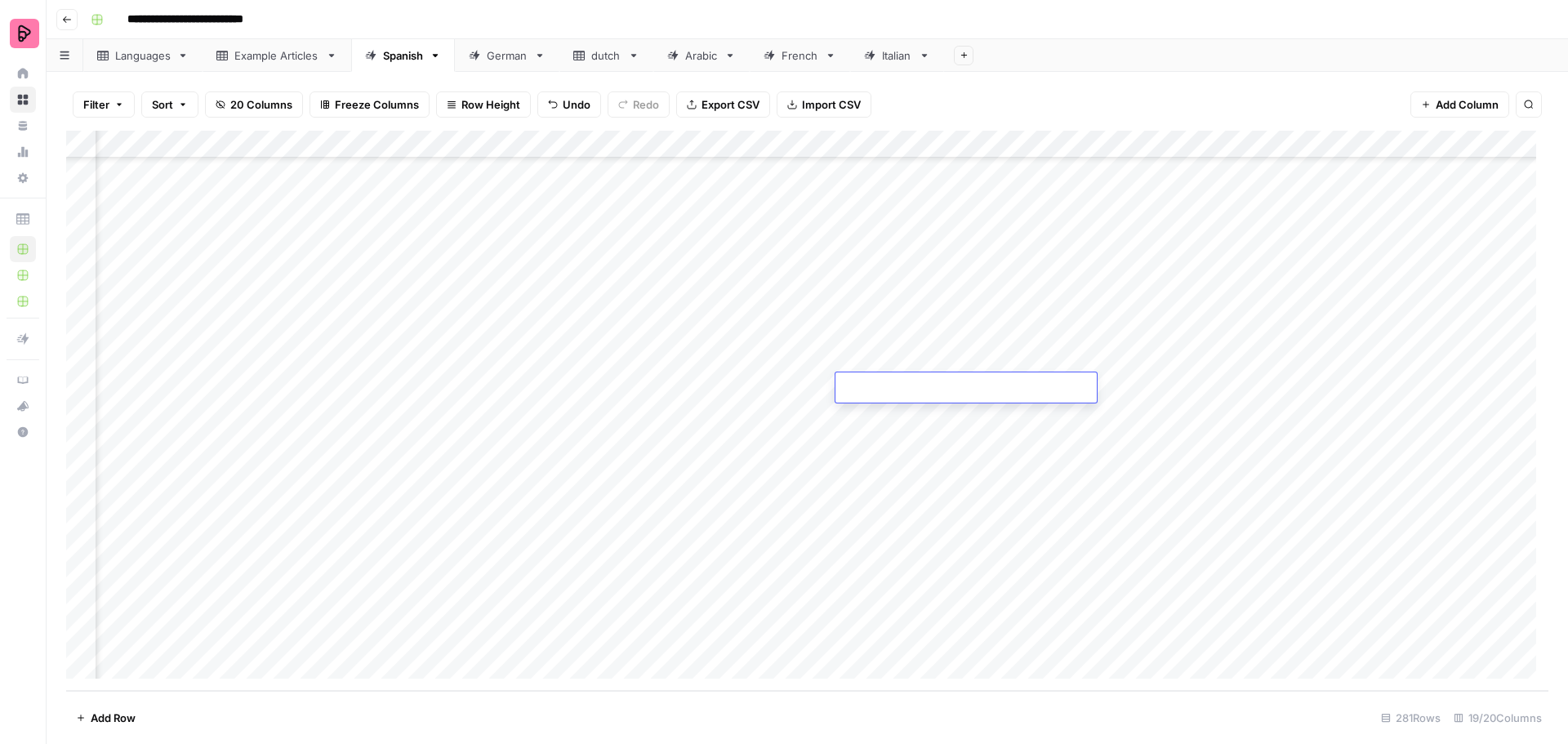 click at bounding box center (966, 389) 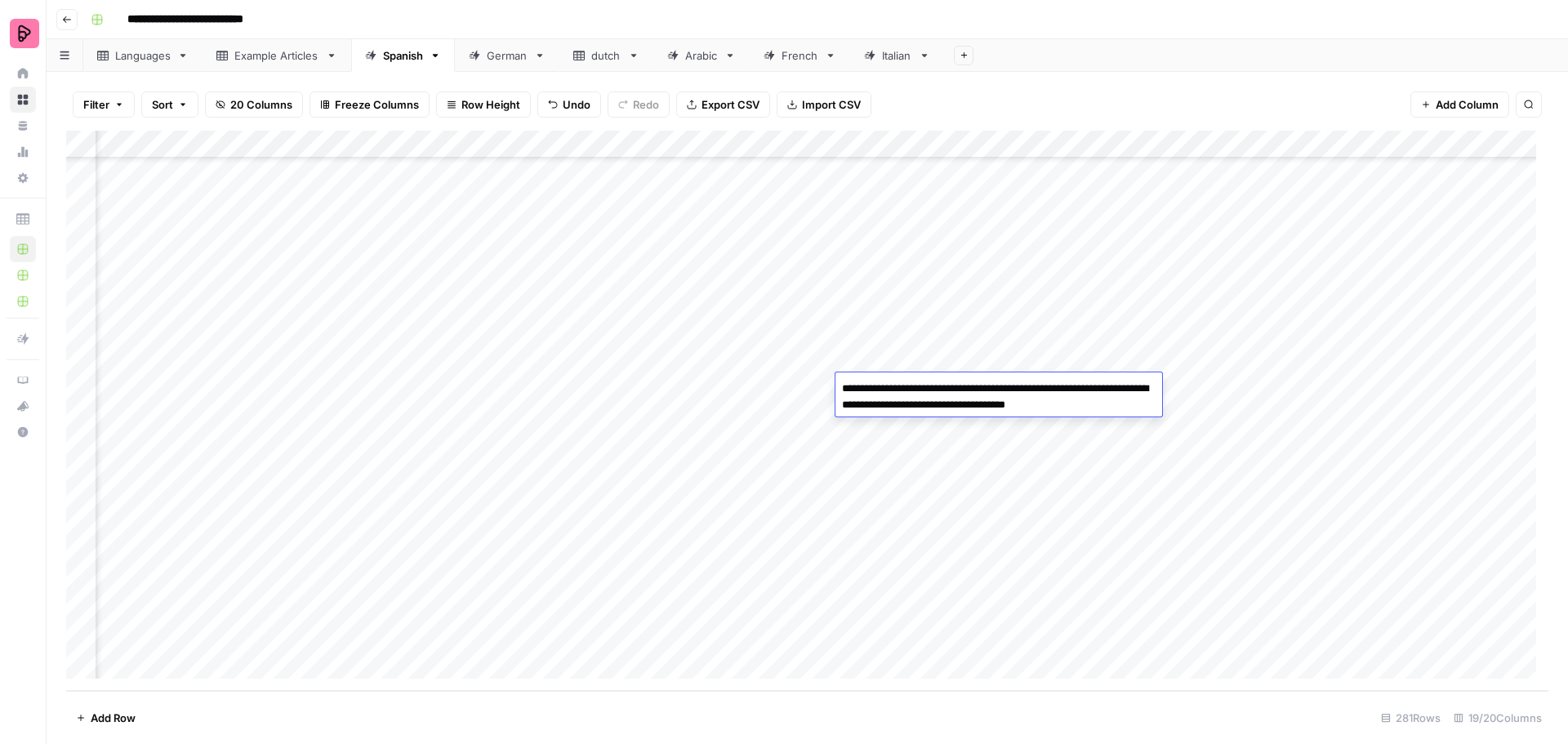 click on "**********" at bounding box center [999, 397] 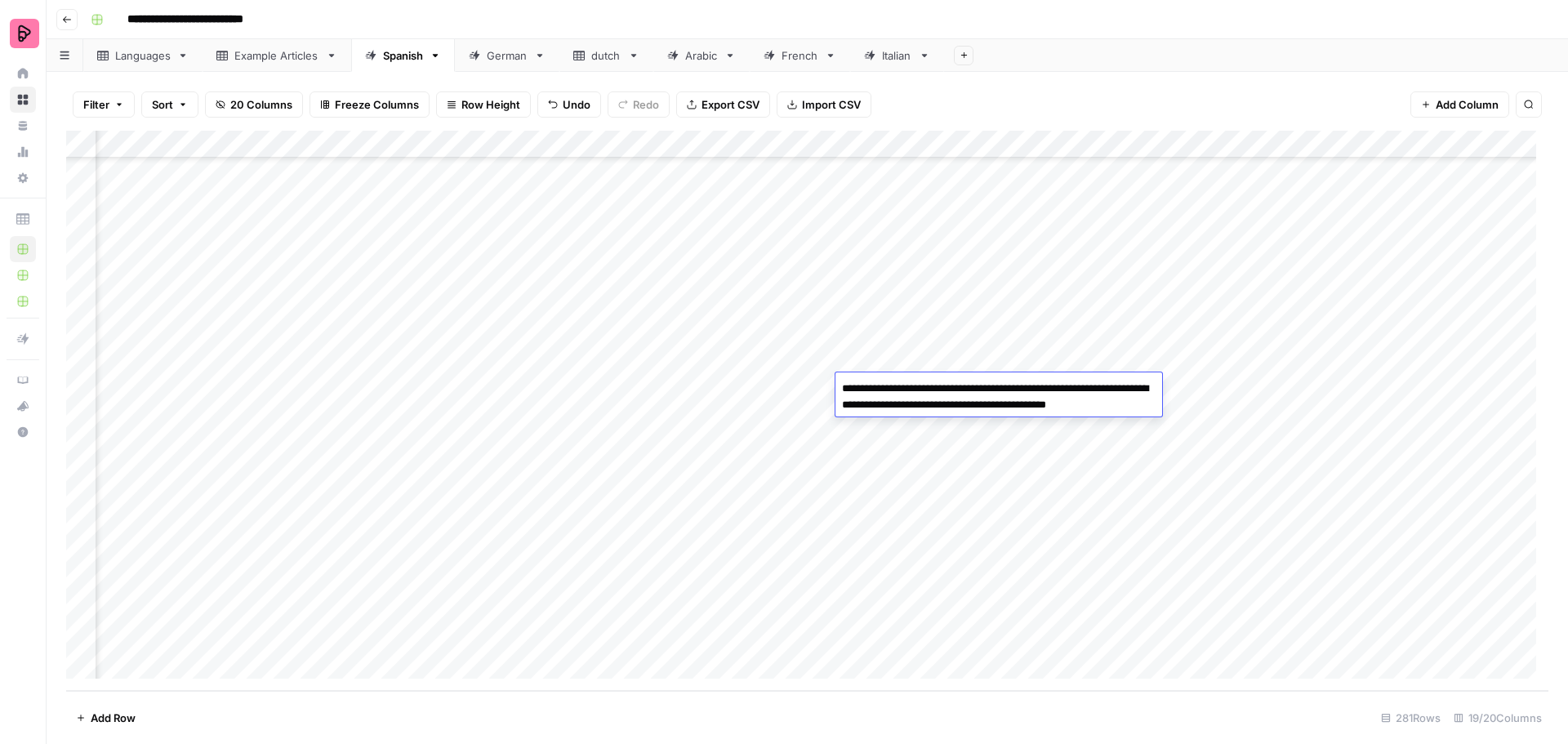 type on "**********" 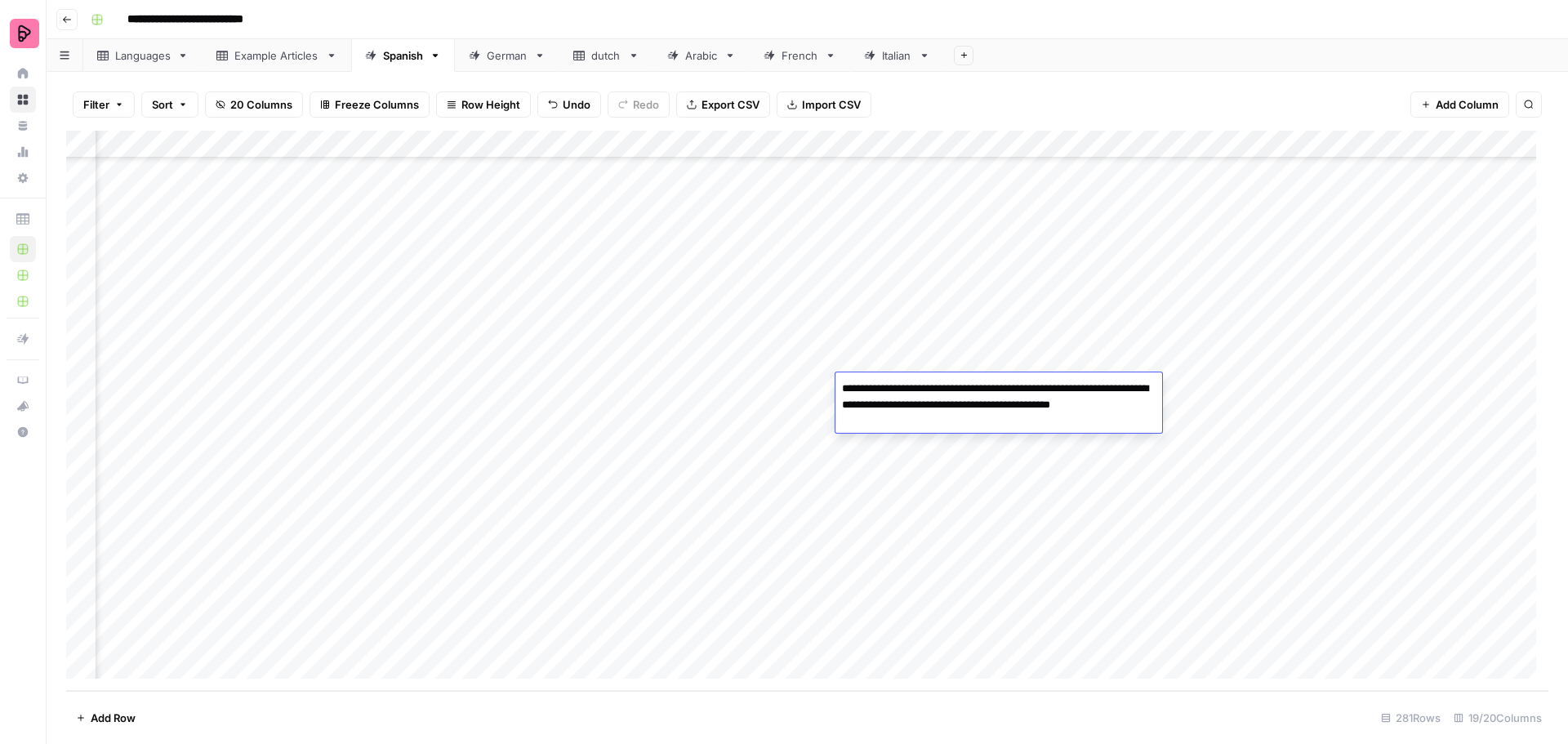 click on "Add Column" at bounding box center (807, 411) 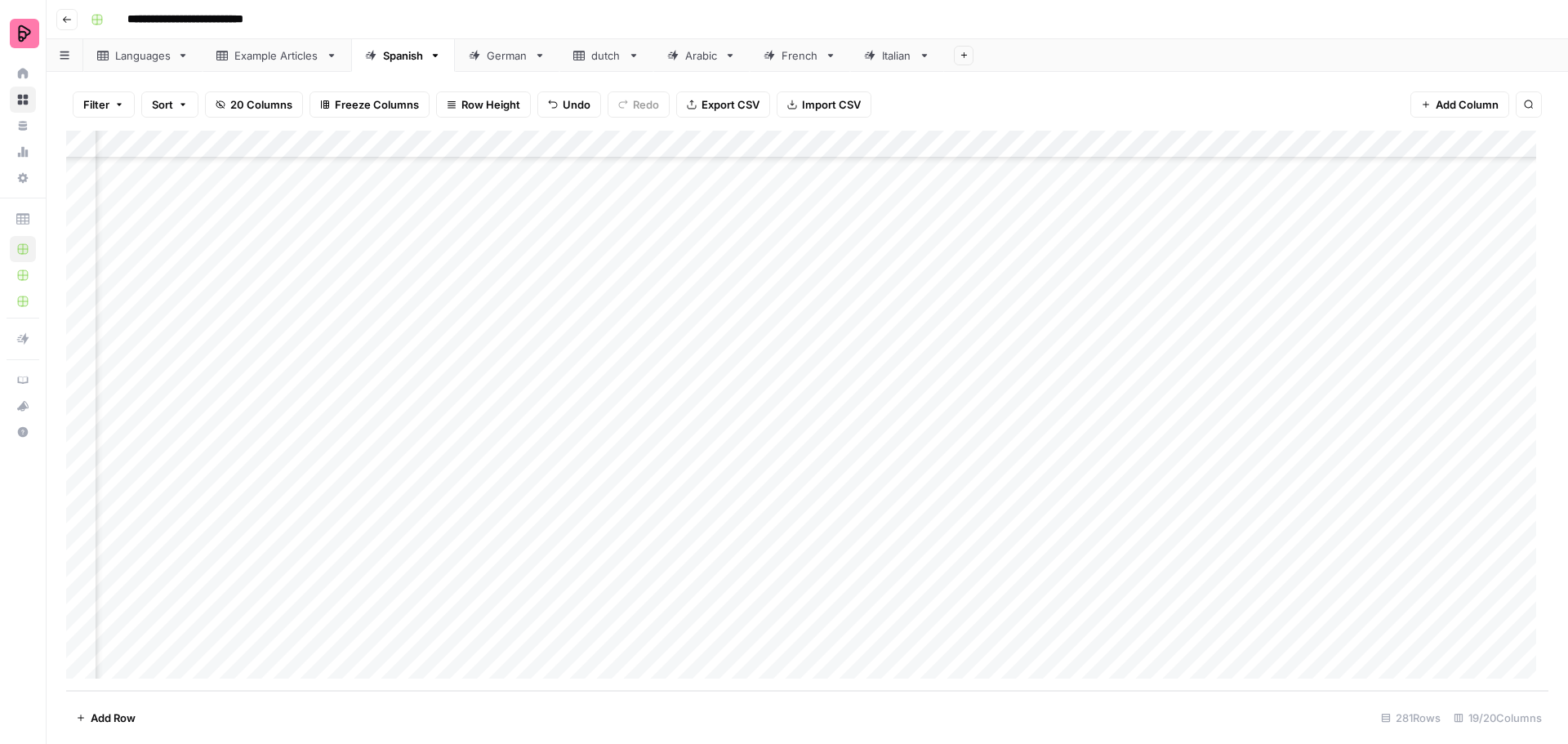 scroll, scrollTop: 7309, scrollLeft: 0, axis: vertical 